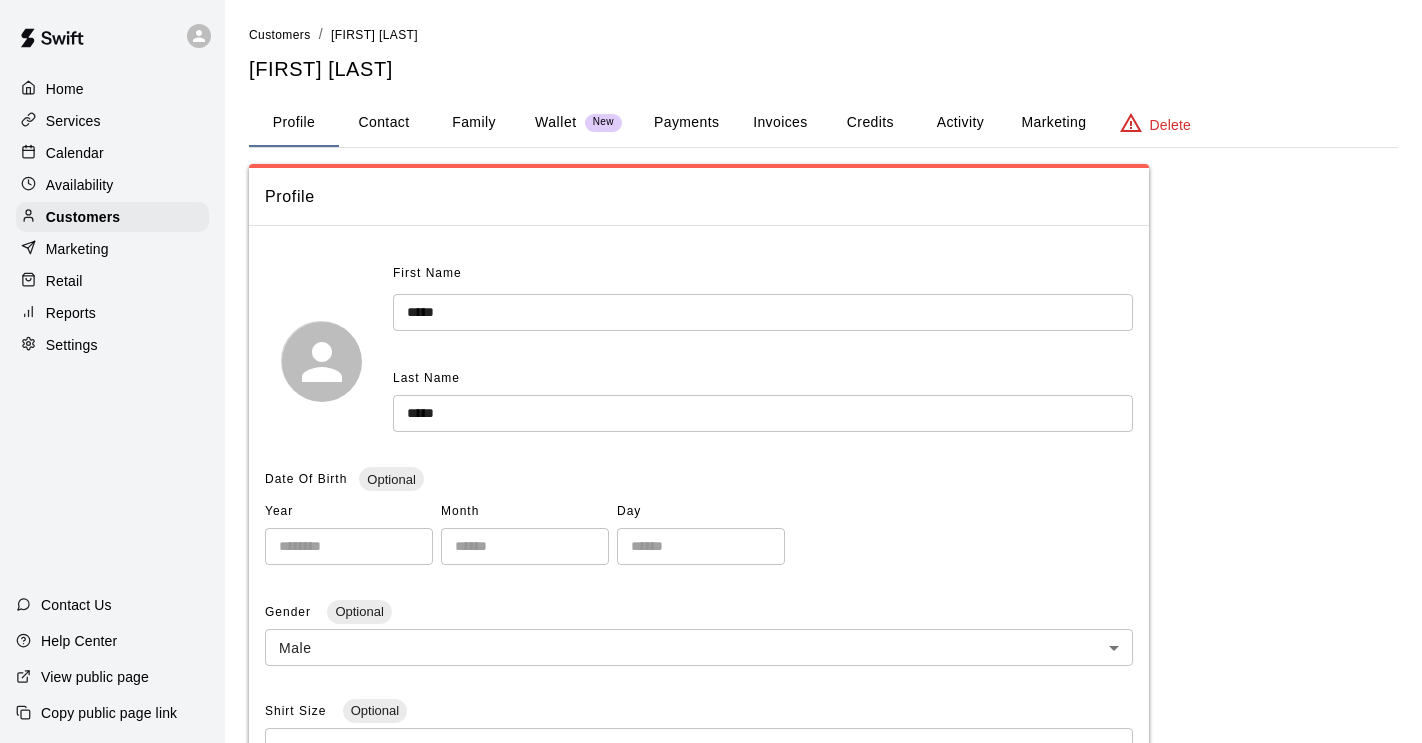 scroll, scrollTop: 0, scrollLeft: 0, axis: both 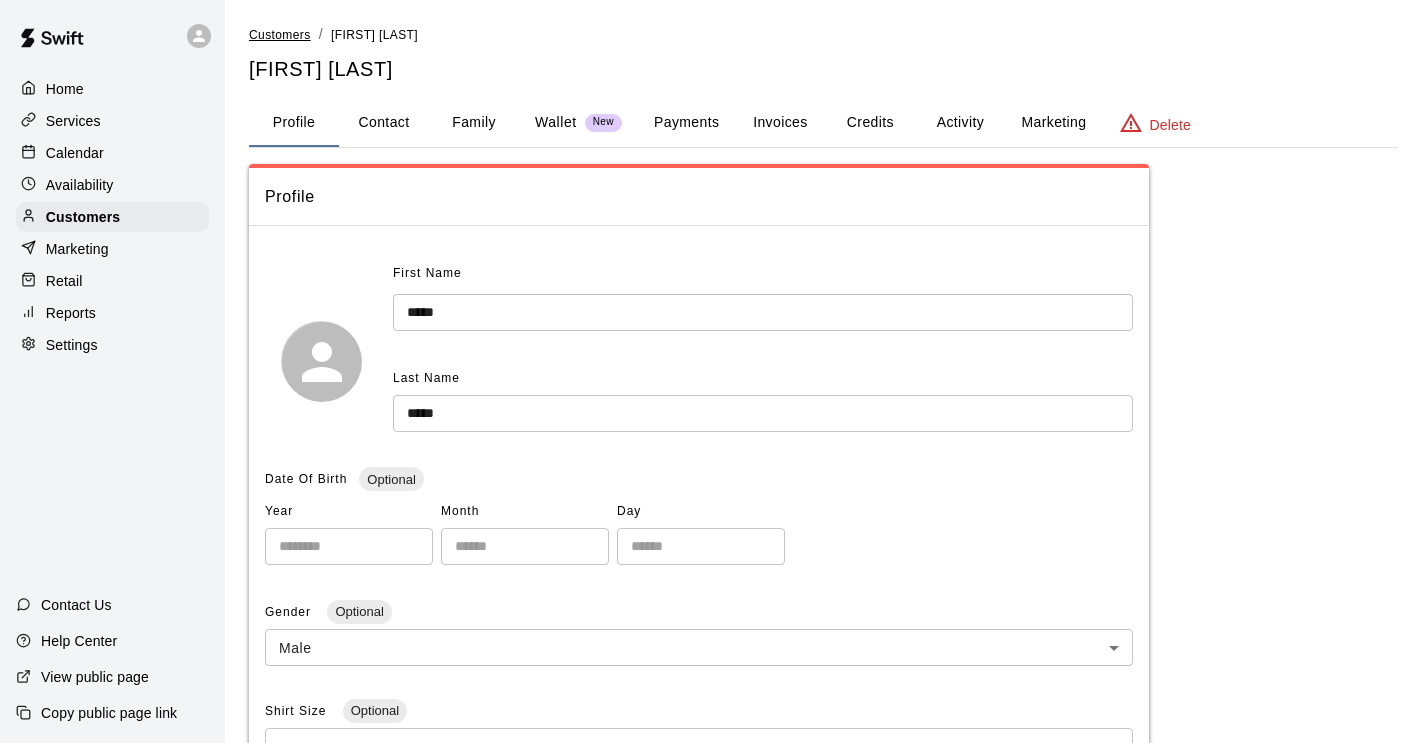 click on "Customers" at bounding box center [280, 35] 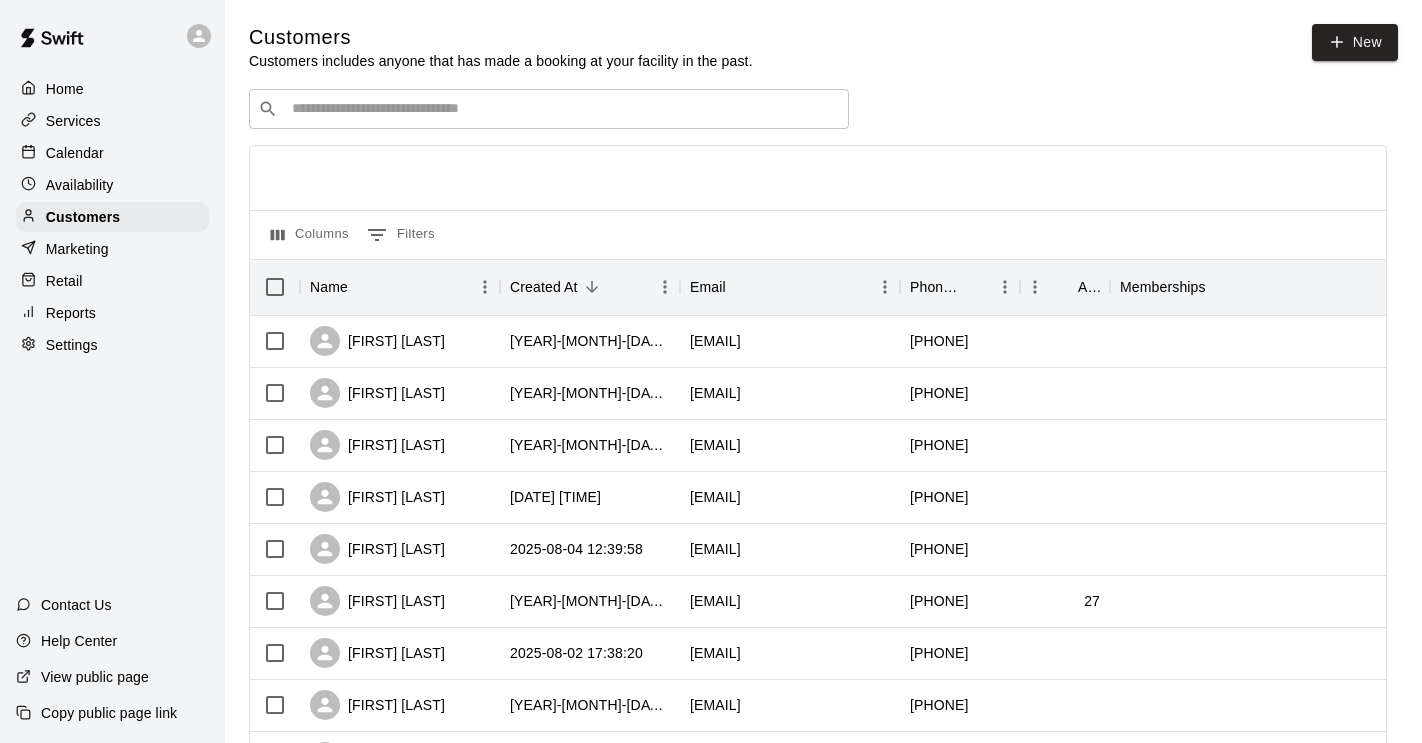 click on "​ ​" at bounding box center (549, 109) 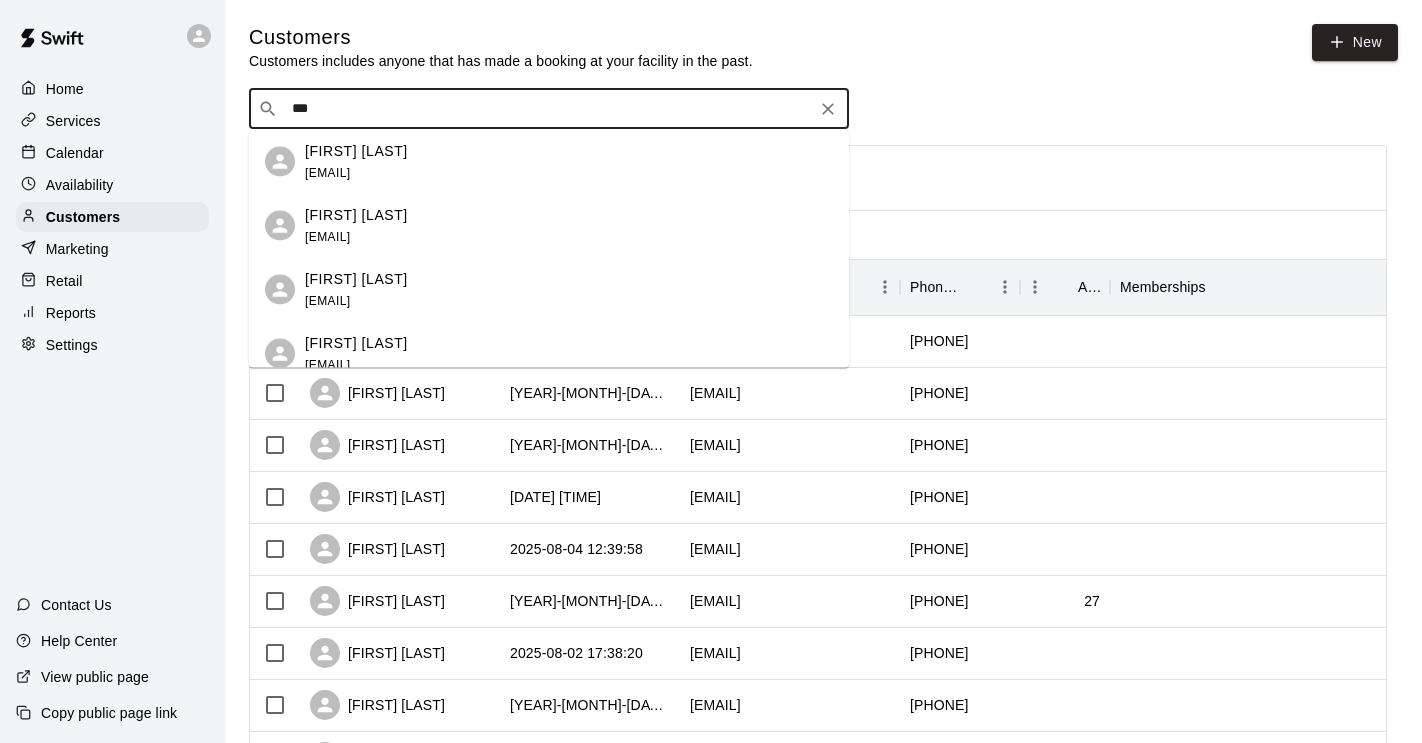 type on "****" 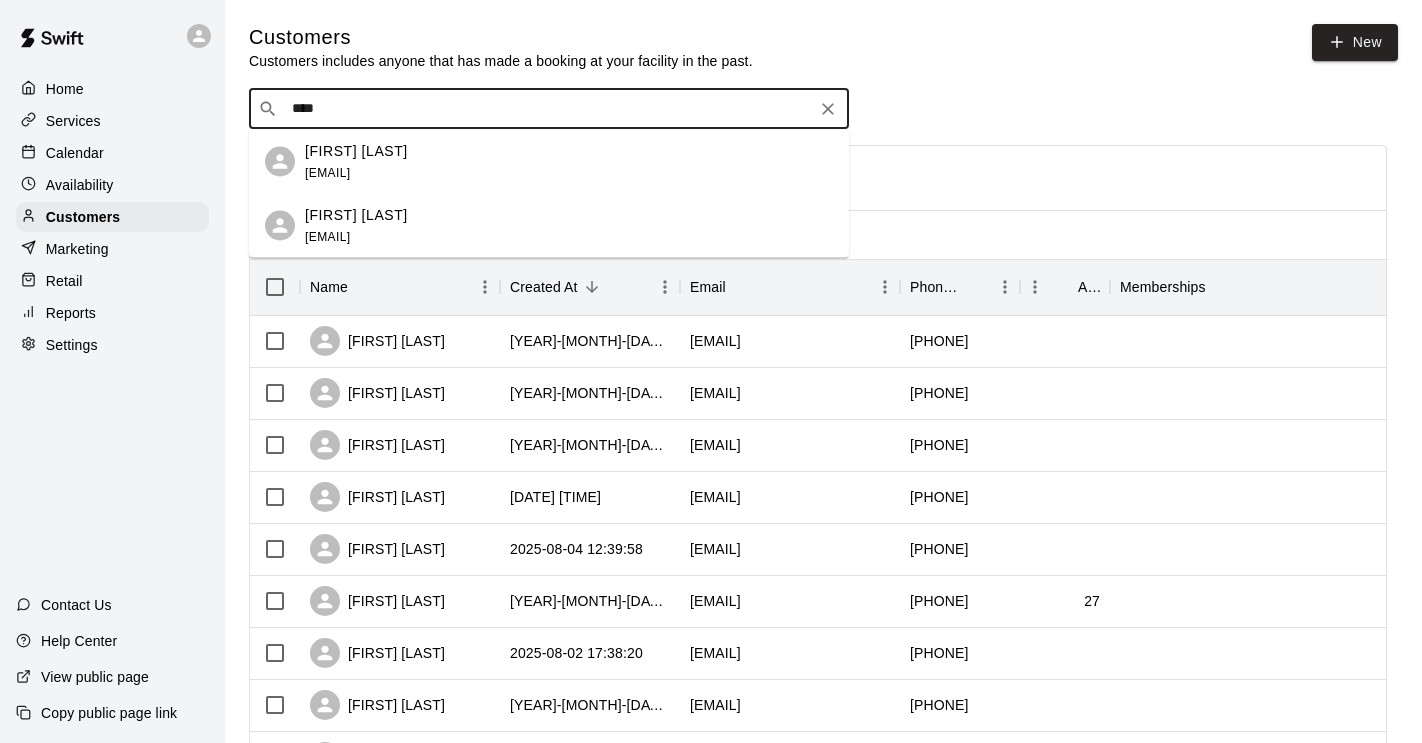 click on "[EMAIL]" at bounding box center (327, 172) 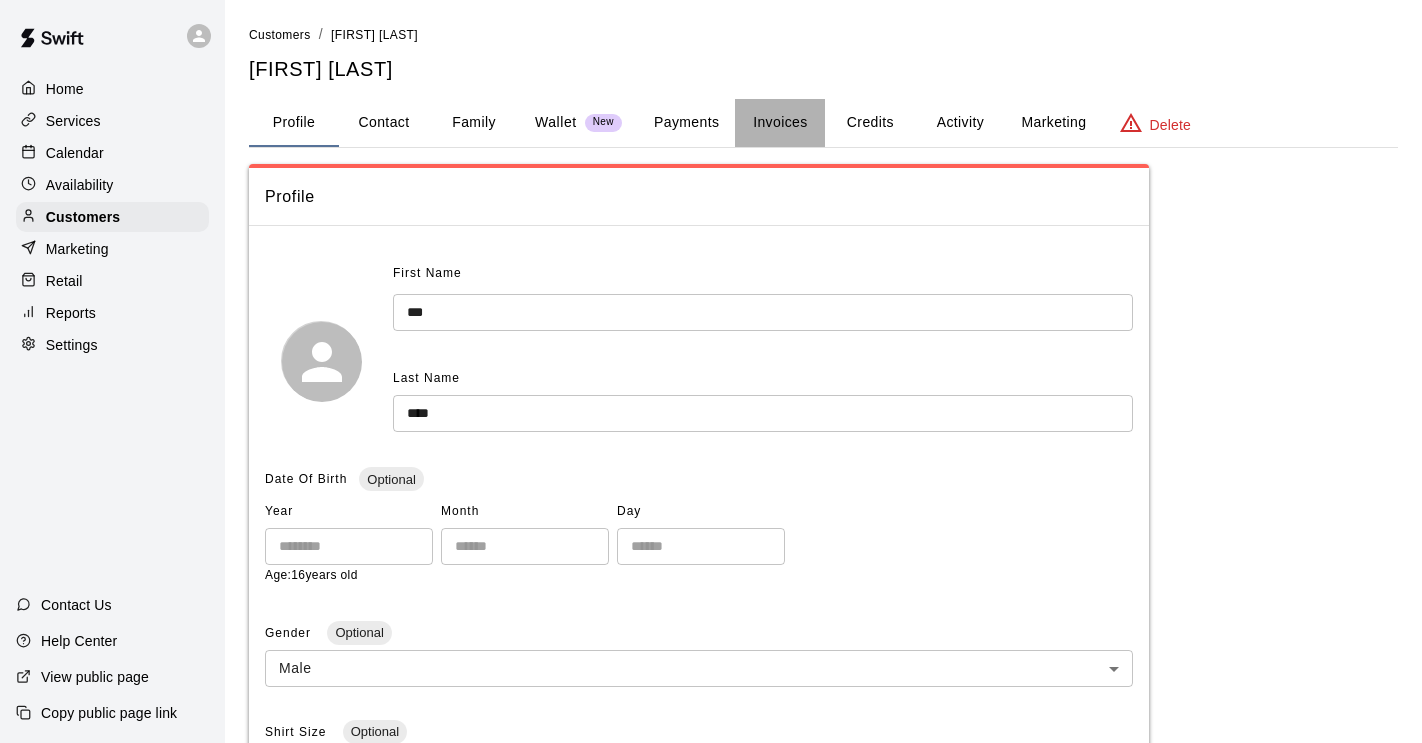 click on "Invoices" at bounding box center [780, 123] 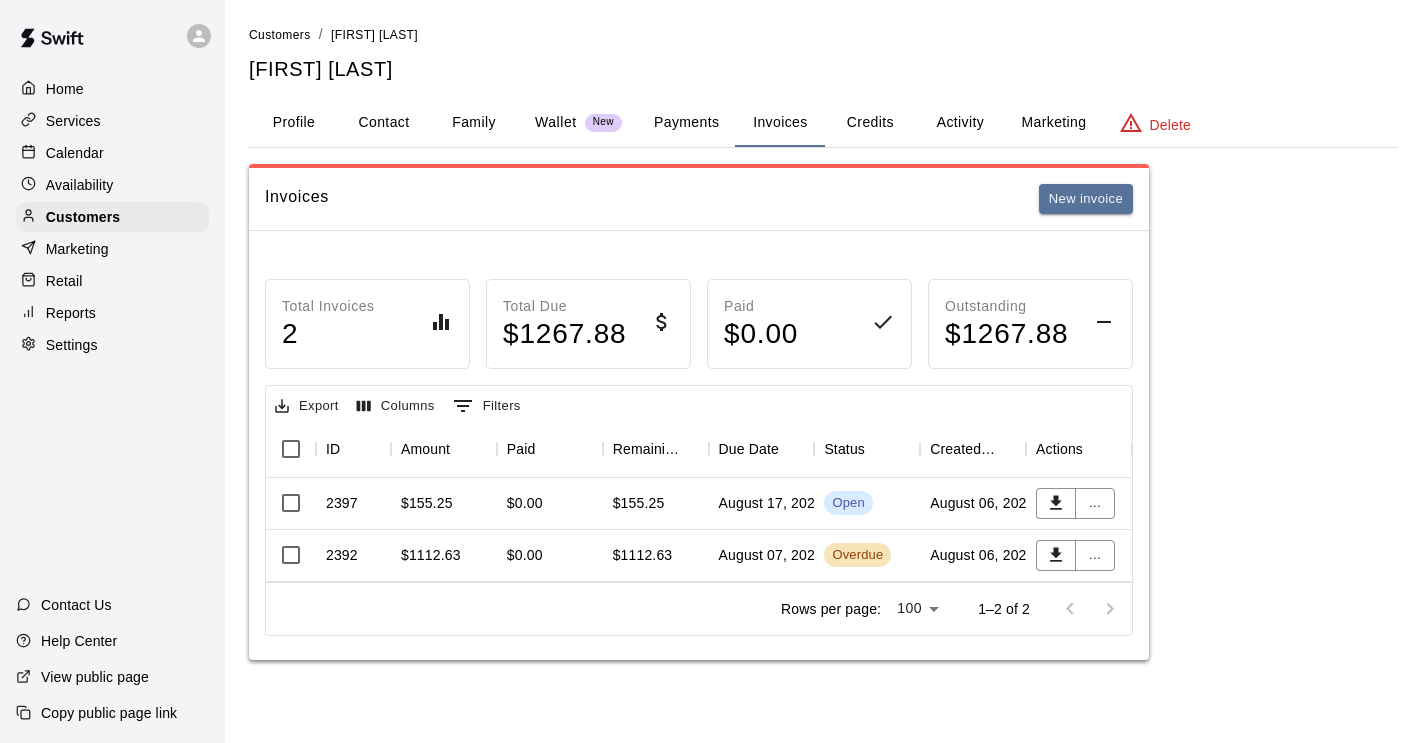 click on "Wallet" at bounding box center (556, 122) 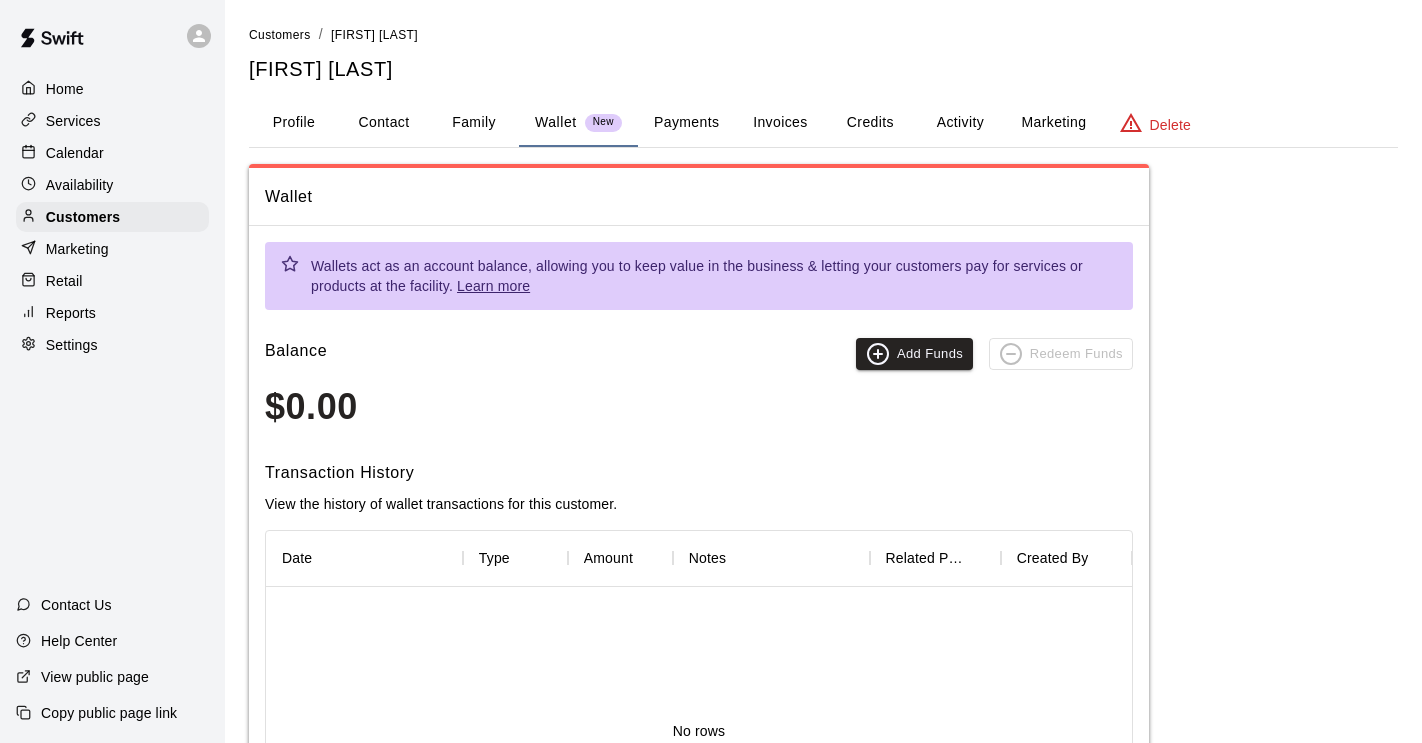 type 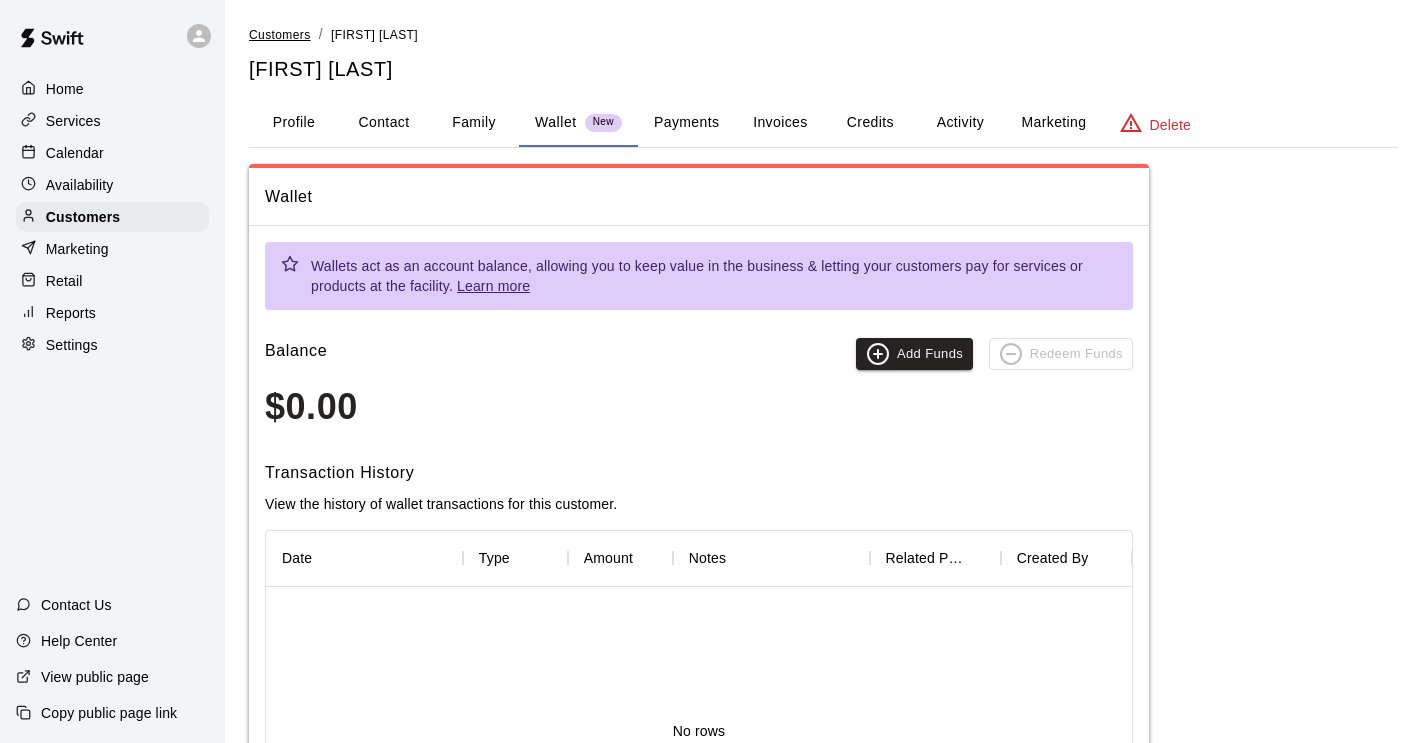 click on "Customers" at bounding box center [280, 35] 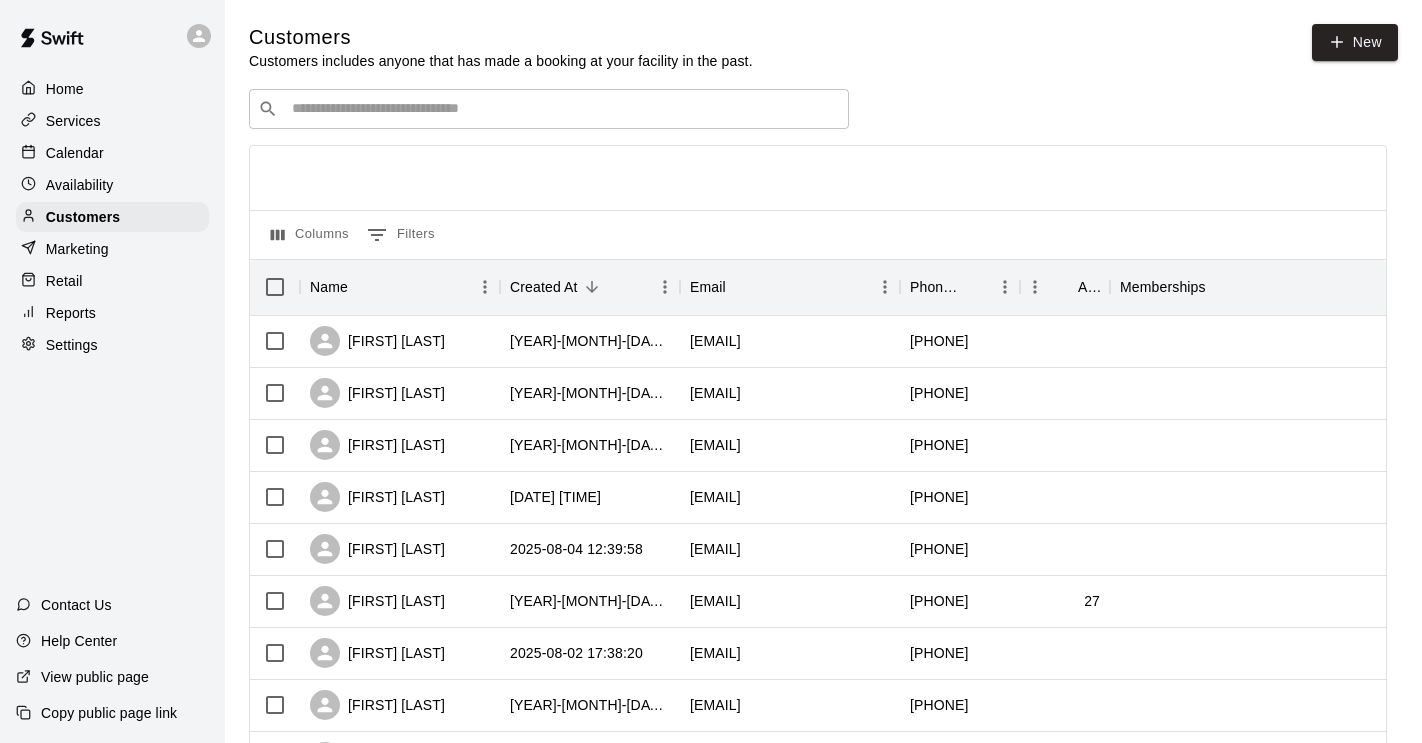 click on "​ ​" at bounding box center (549, 109) 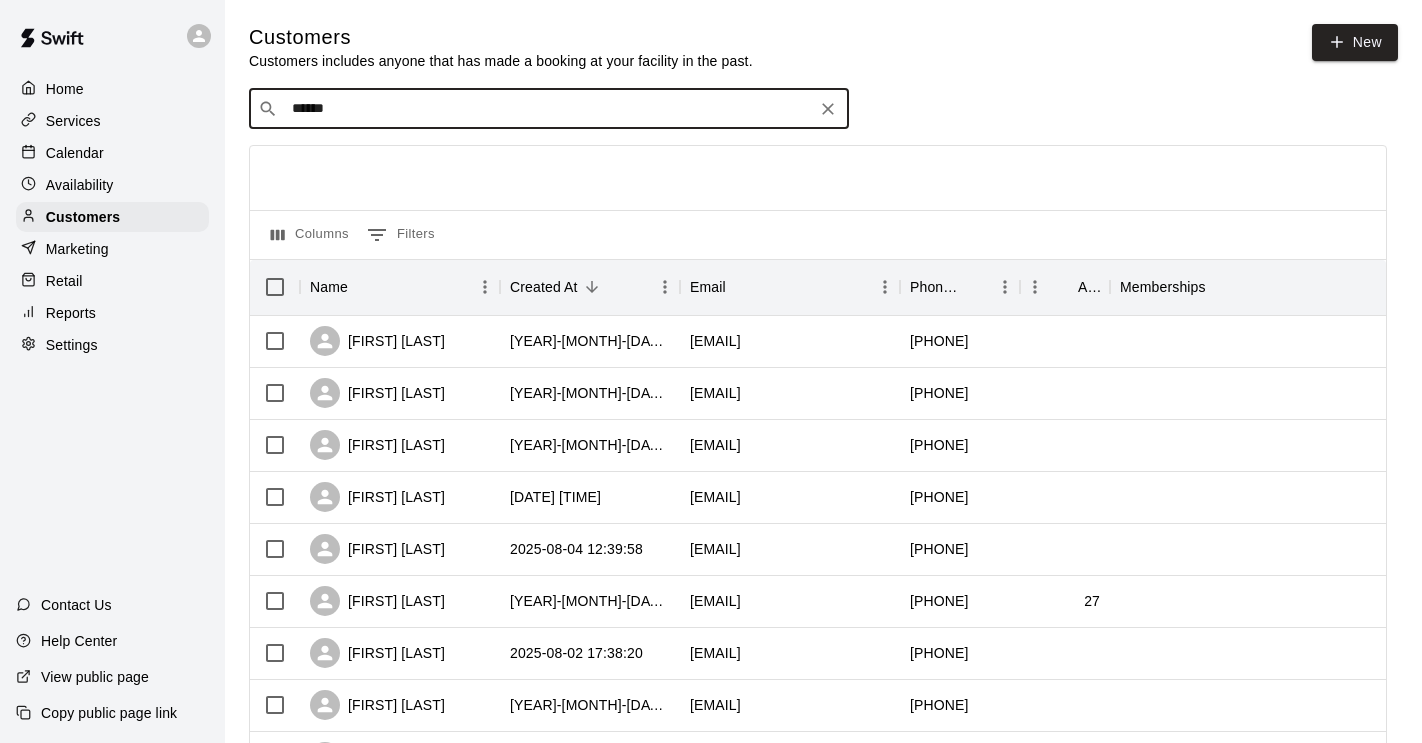 type on "******" 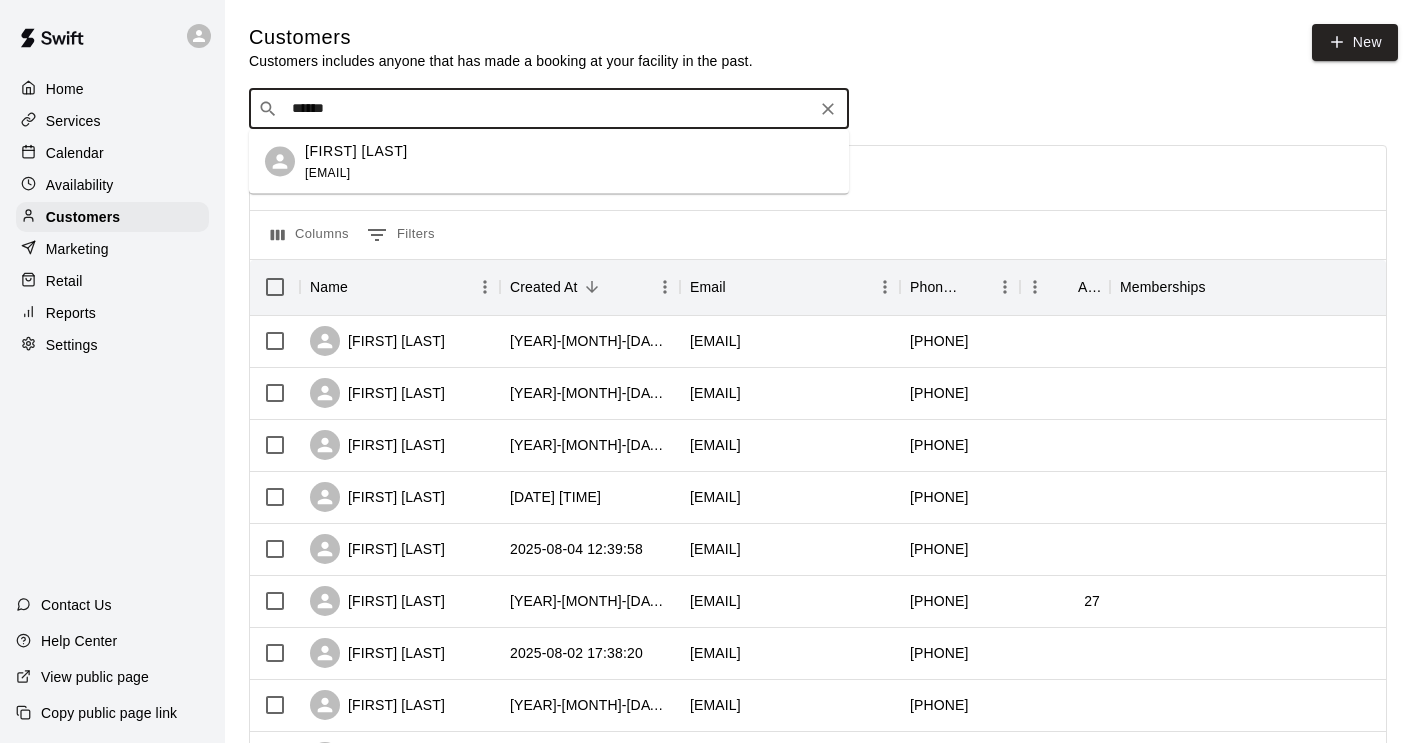 click on "[FIRST] [LAST]" at bounding box center (356, 150) 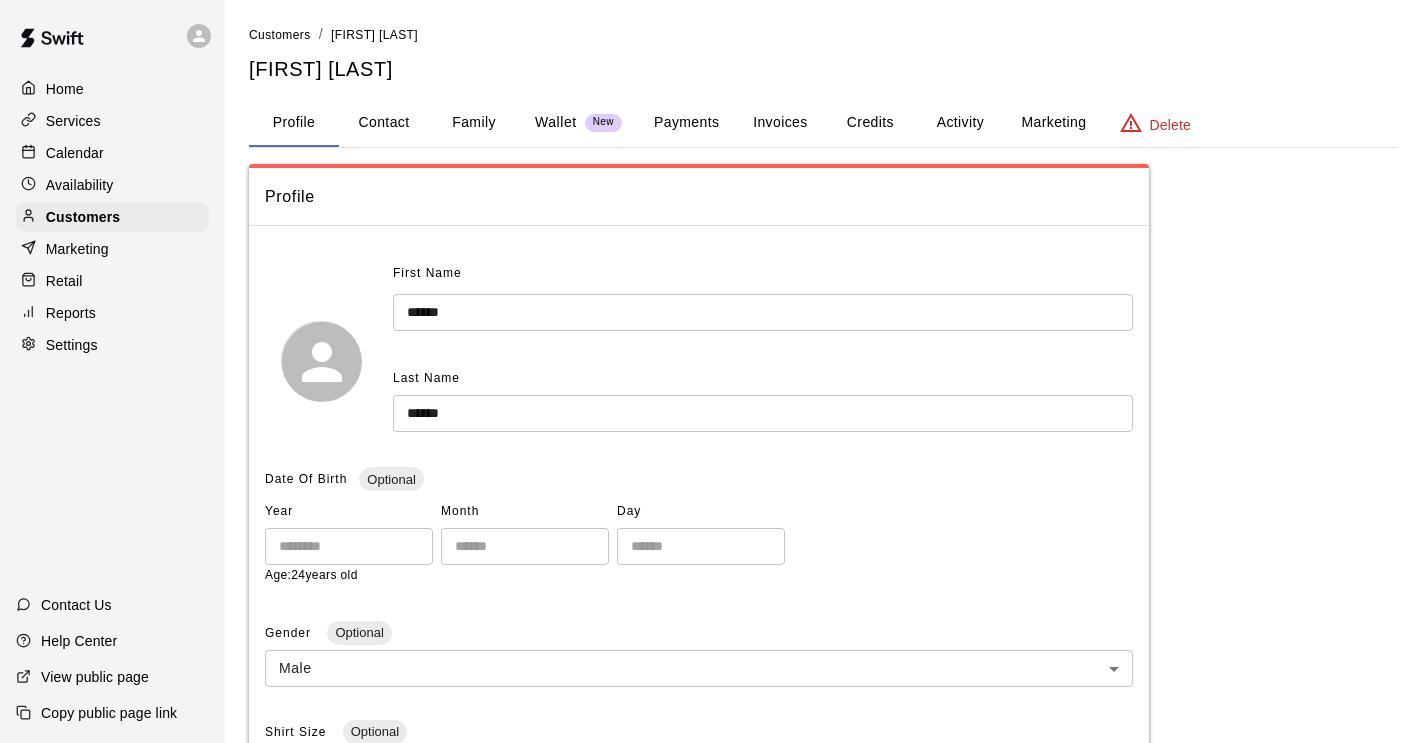 click on "Invoices" at bounding box center (780, 123) 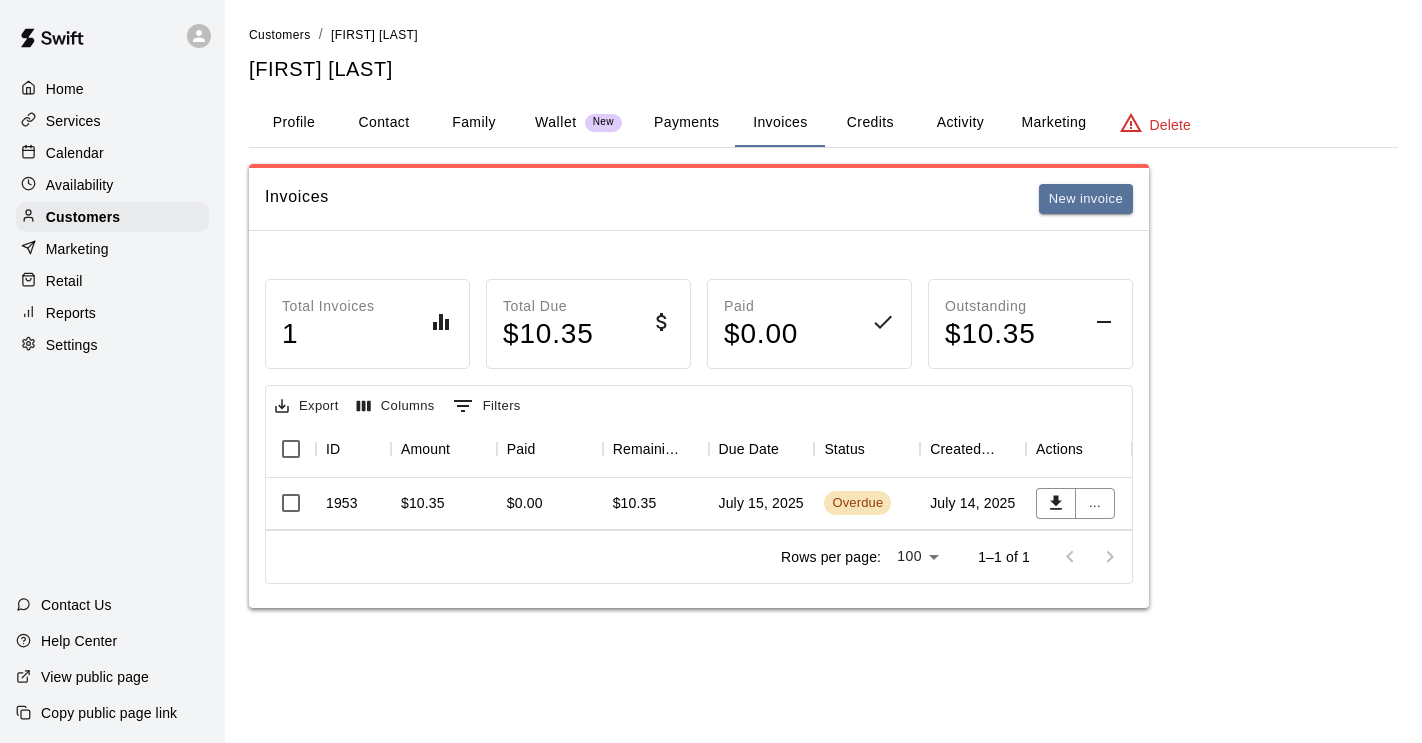click on "July 15, 2025" at bounding box center (762, 504) 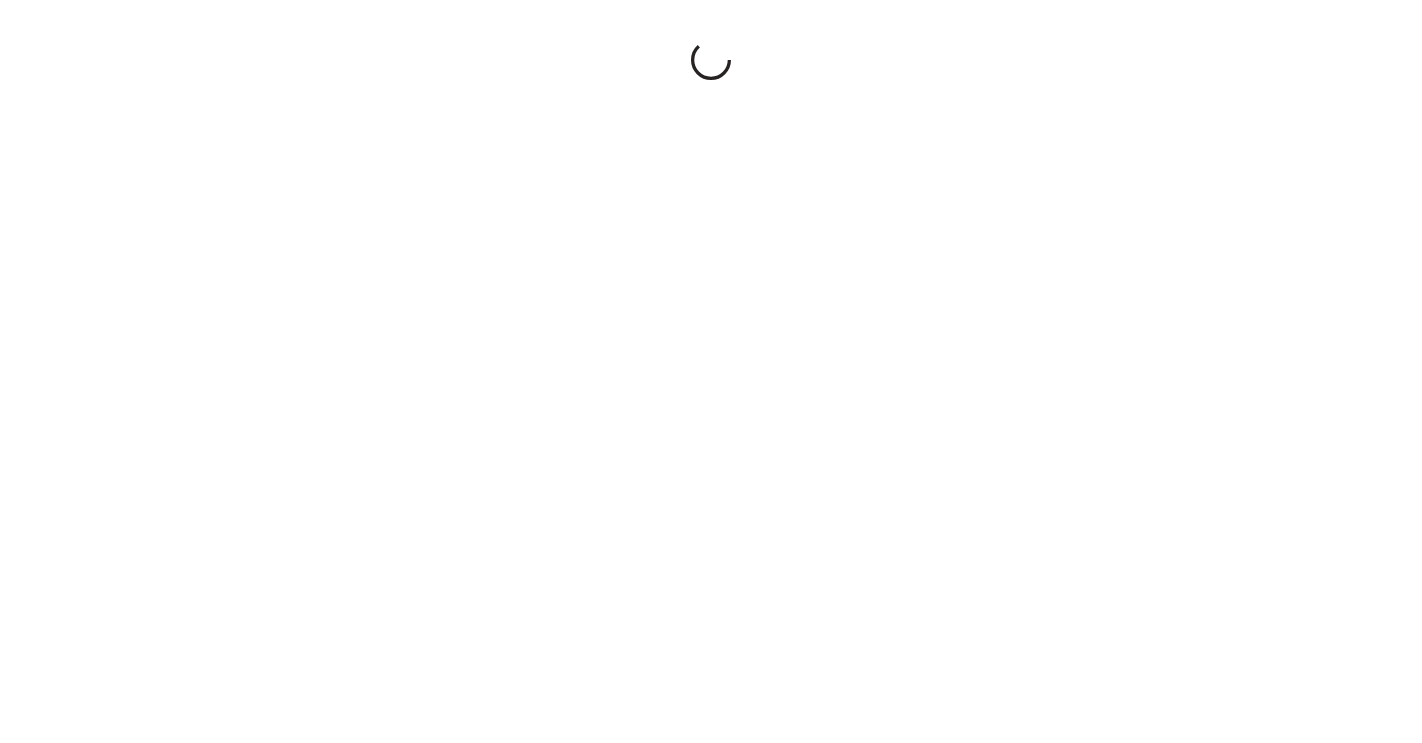 scroll, scrollTop: 0, scrollLeft: 0, axis: both 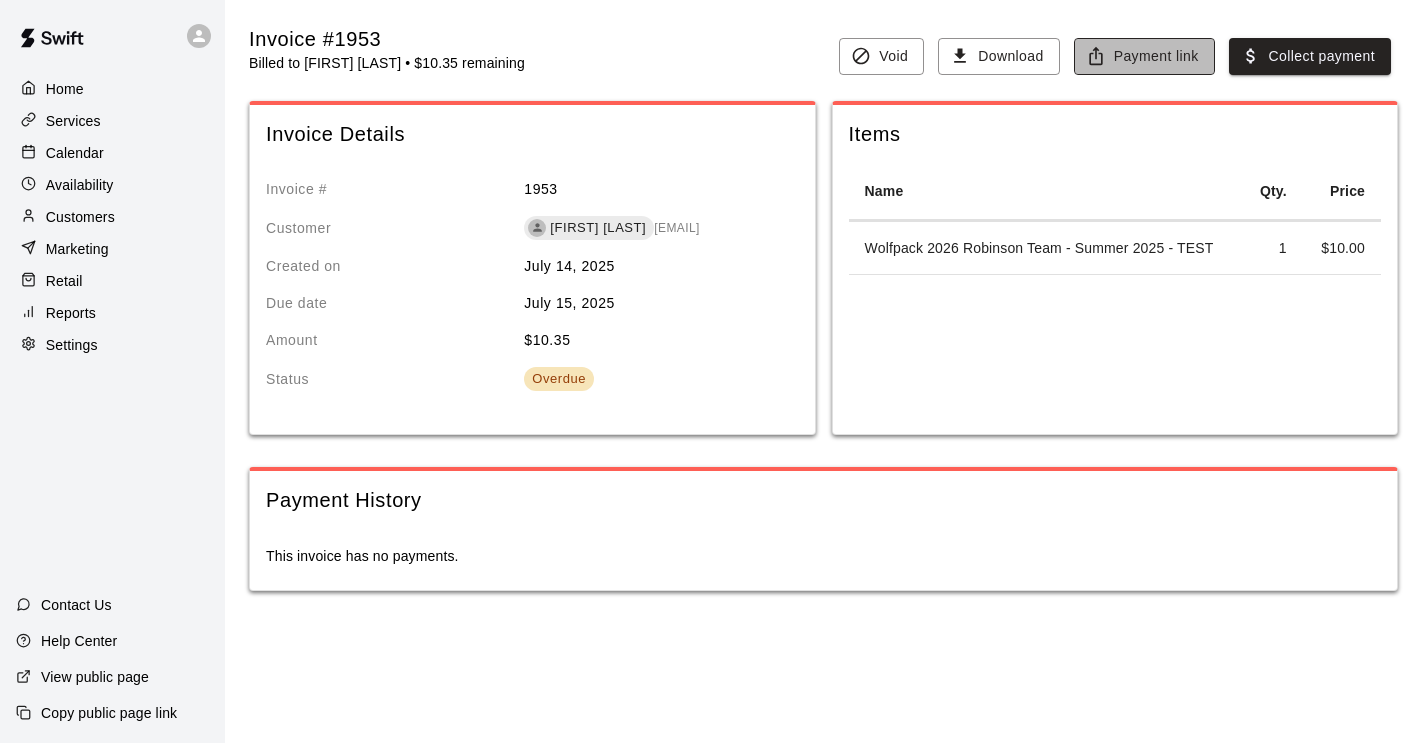click on "Payment link" at bounding box center [1144, 56] 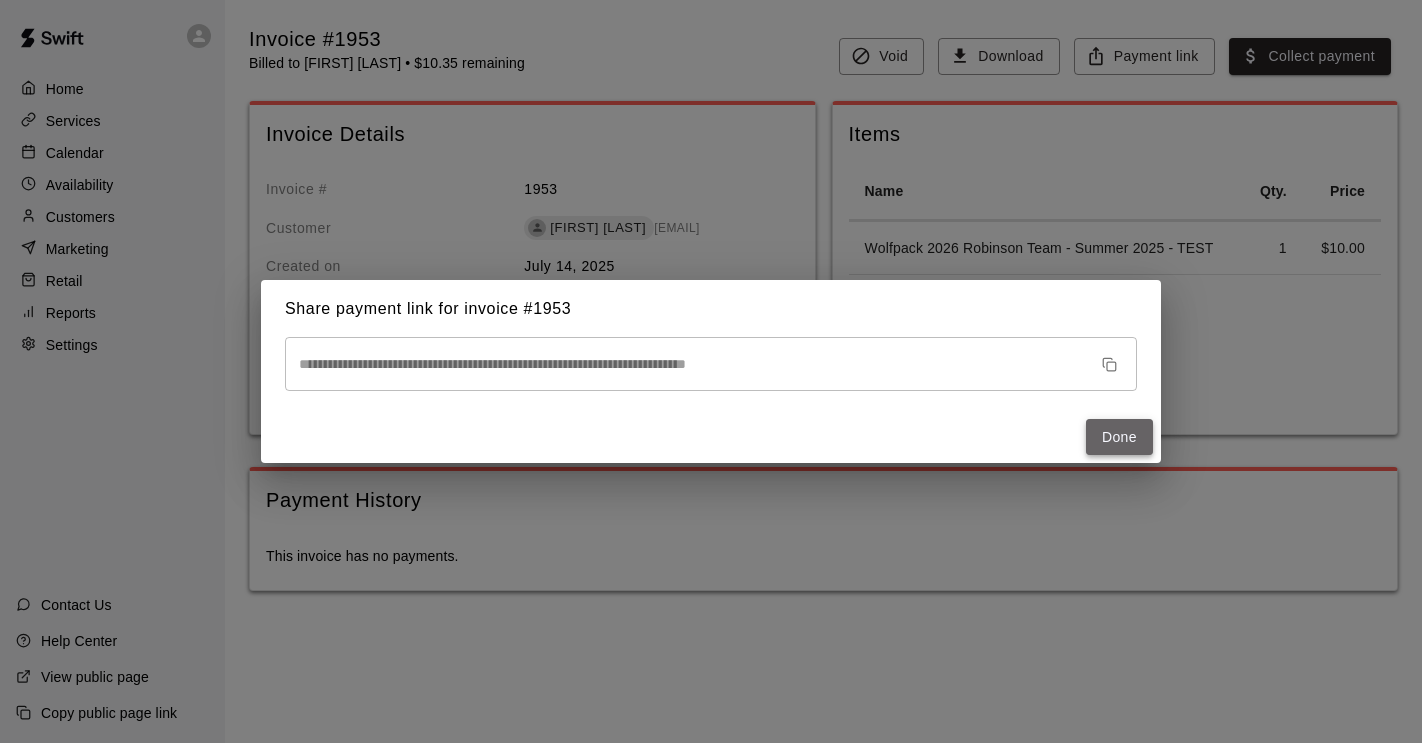 click on "Done" at bounding box center (1119, 437) 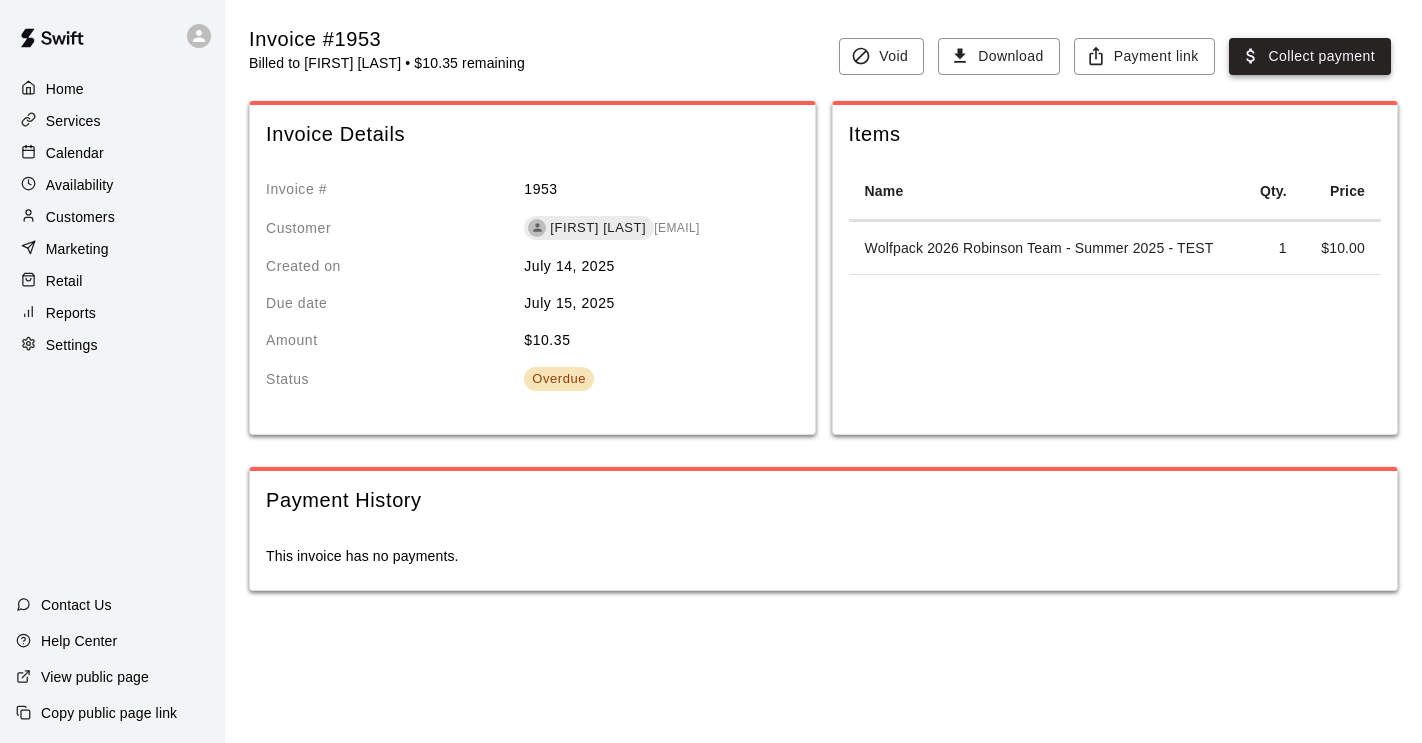click on "Collect payment" at bounding box center [1310, 56] 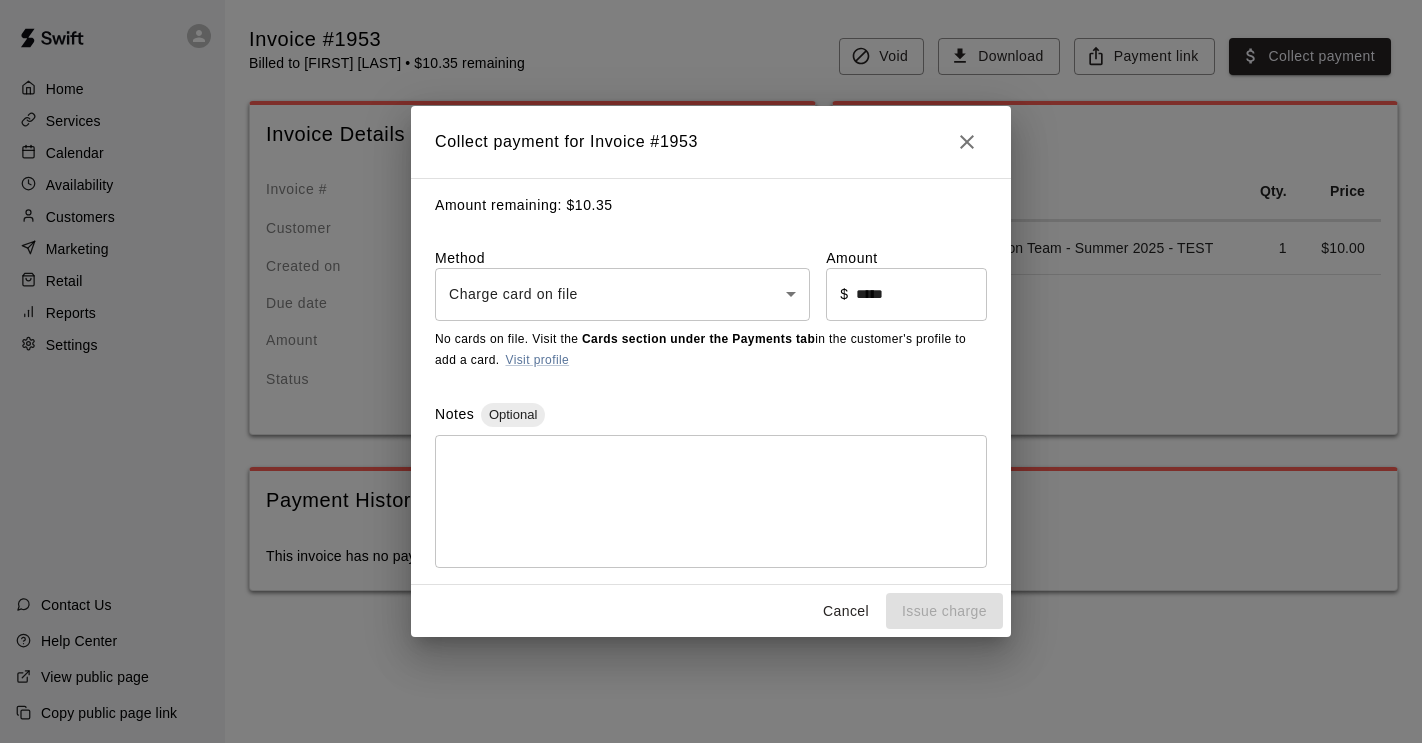 click on "Home Services Calendar Availability Customers Marketing Retail Reports Settings Contact Us Help Center View public page Copy public page link Invoice #1953 Billed to Vicki  Toohig • $10.35 remaining Void Download Payment link Collect payment Invoice Details Invoice # 1953 Customer Vicki  Toohig robinson.vt@verizon.net Created on July 14, 2025 Due date July 15, 2025 Amount $ 10.35 Status Overdue Items Name Qty. Price Wolfpack 2026 Robinson Team - Summer 2025 - TEST 1 $ 10.00 Payment History This invoice has no payments. /invoices/1953 Collect payment for Invoice # 1953 Amount remaining: $ 10.35 Method Charge card on file **** ​ Amount ​ $ ***** ​ No cards on file. Visit the   Cards section under the Payments tab  in the customer's profile to add a card. Visit profile Notes Optional * ​ Cancel Issue charge" at bounding box center [711, 315] 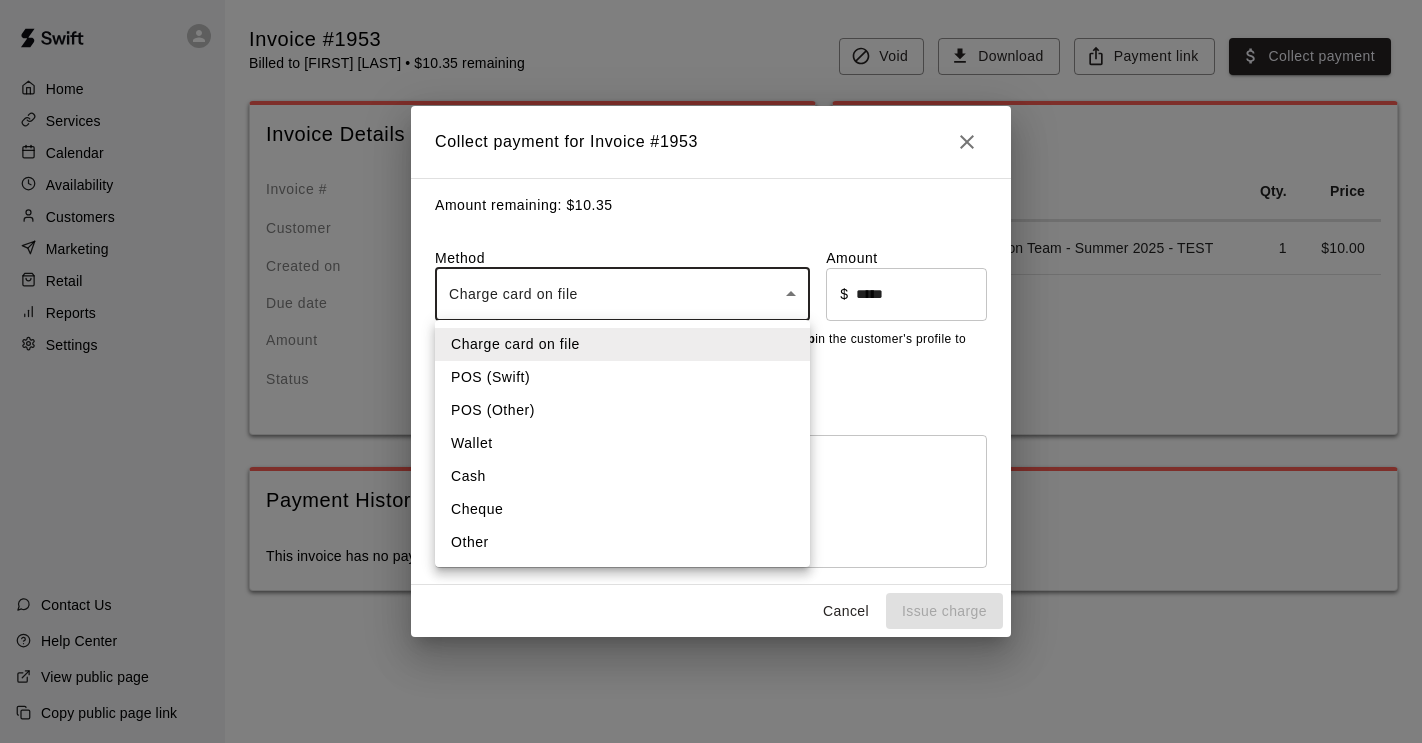 click at bounding box center (711, 371) 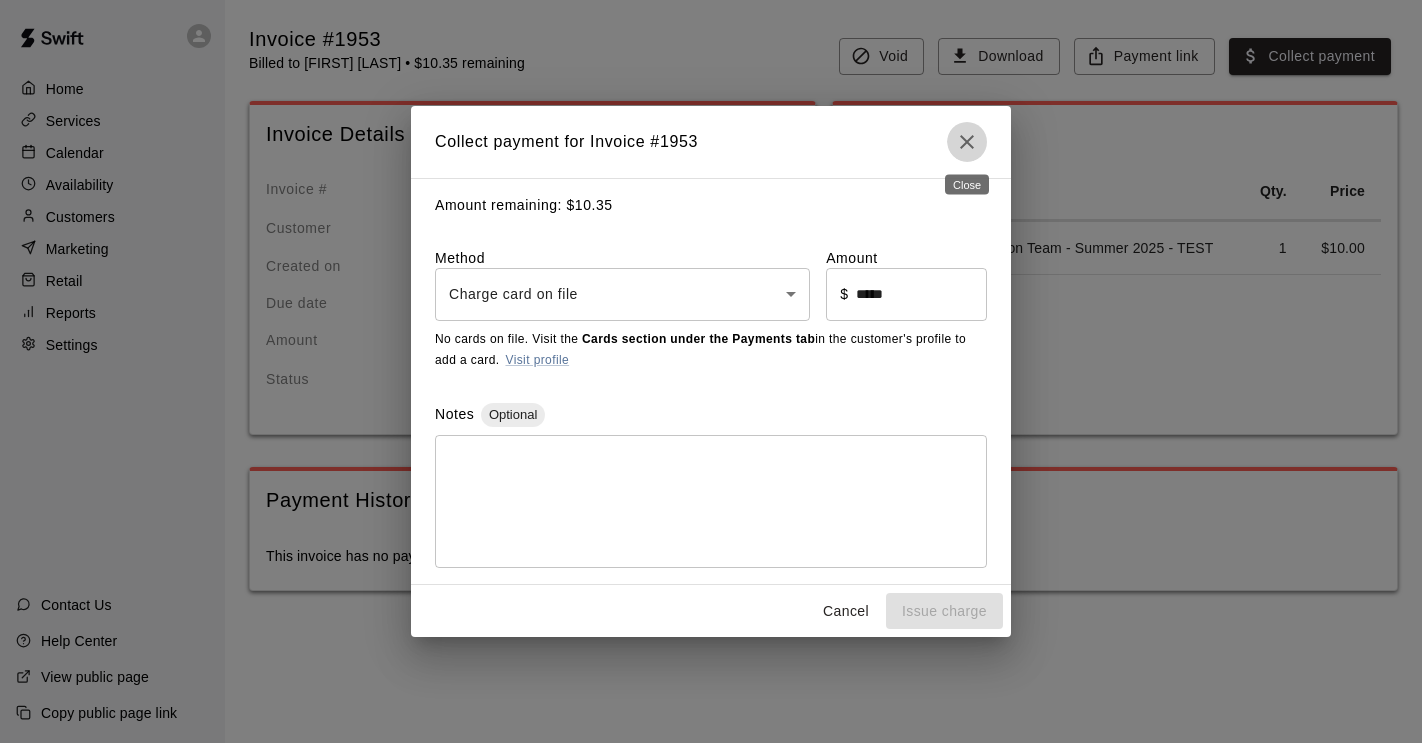 click 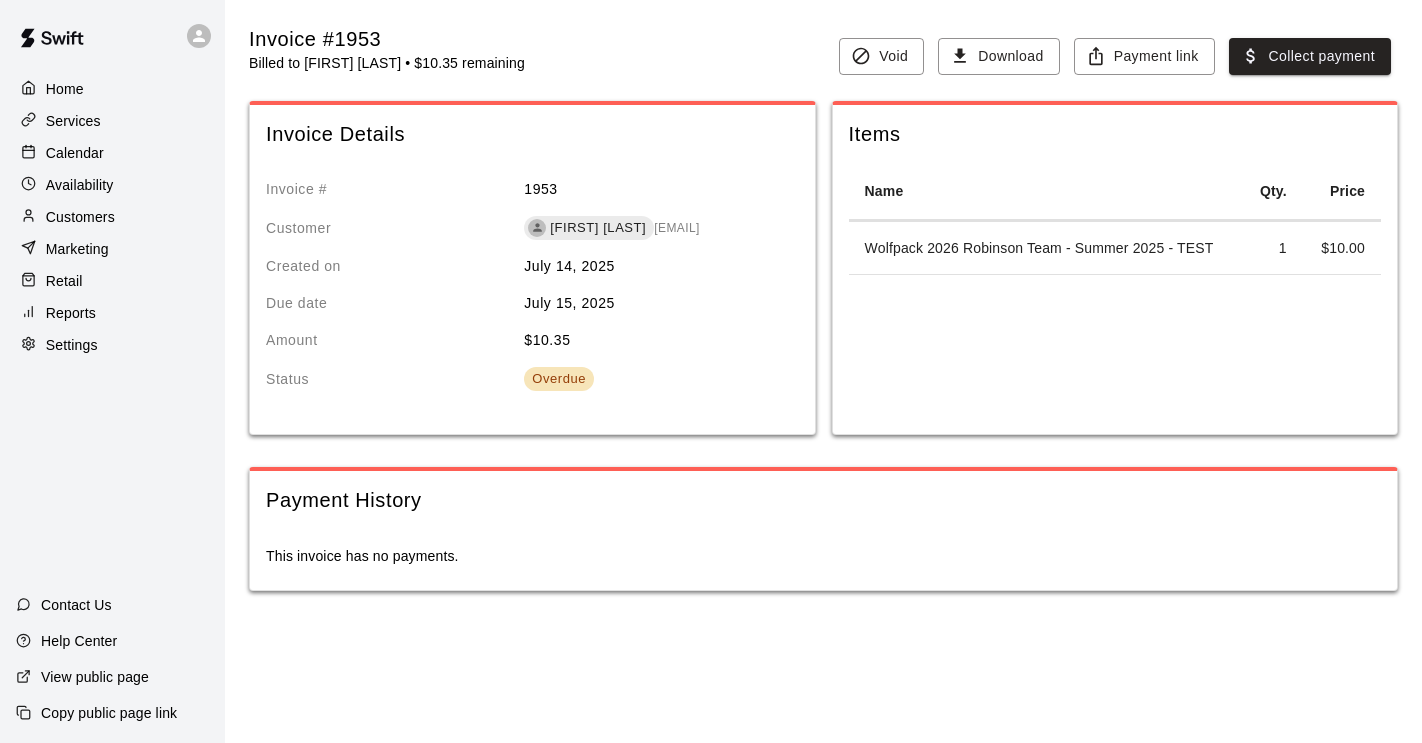 click on "Customers" at bounding box center [80, 217] 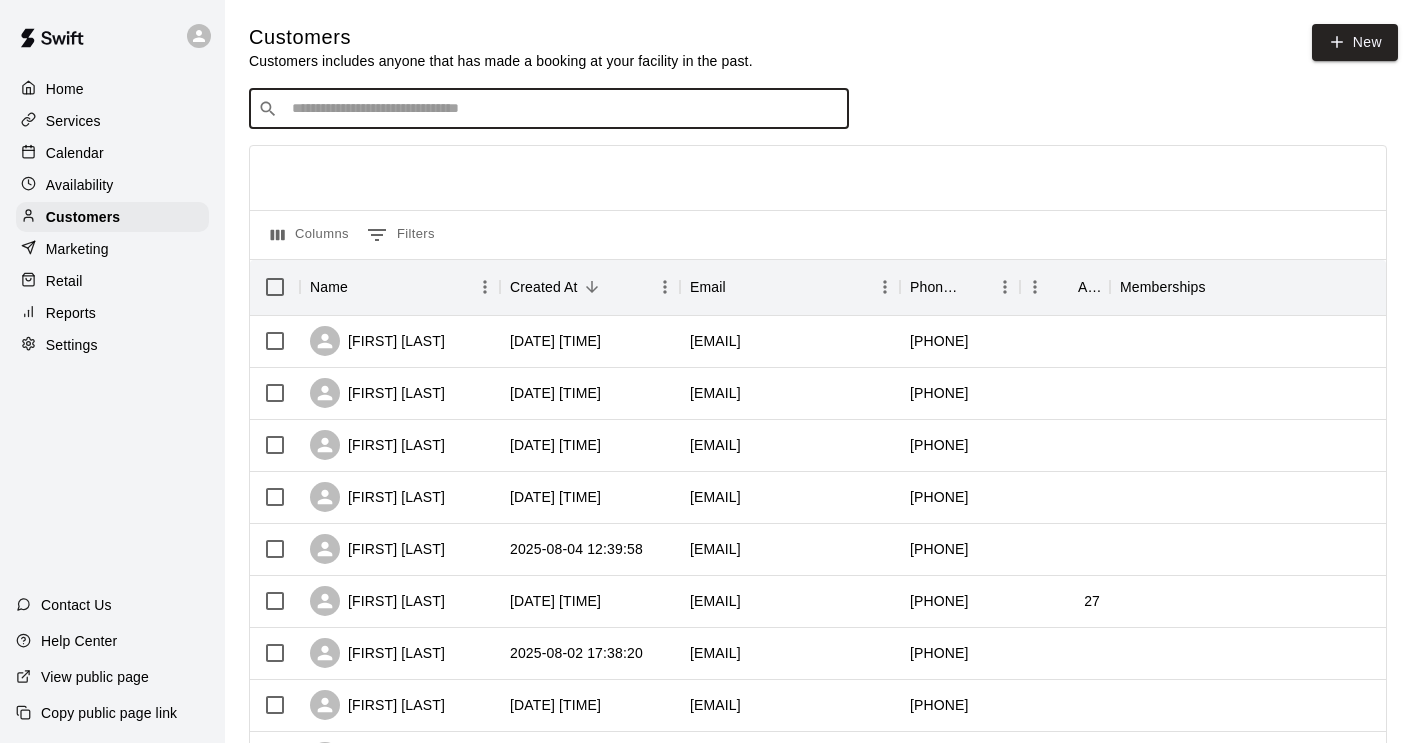 click at bounding box center [563, 109] 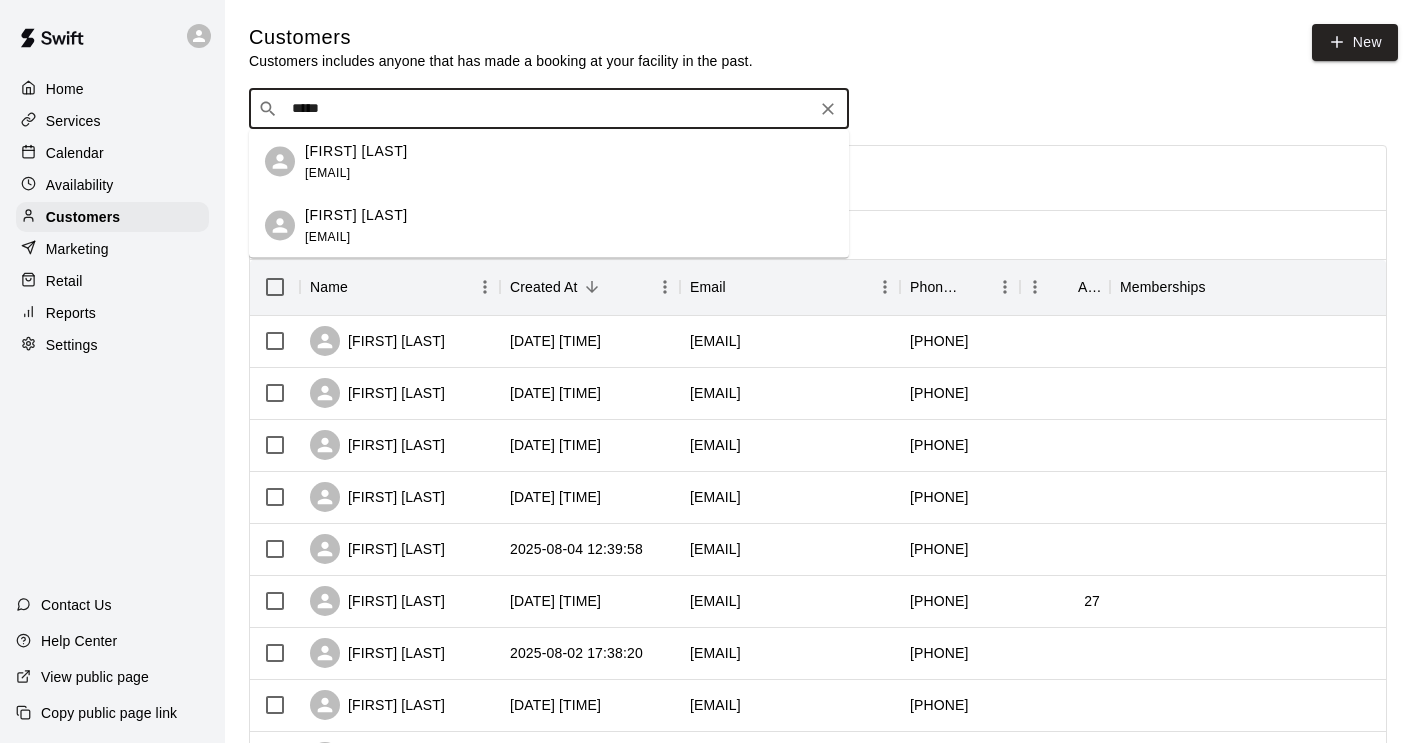 type on "*****" 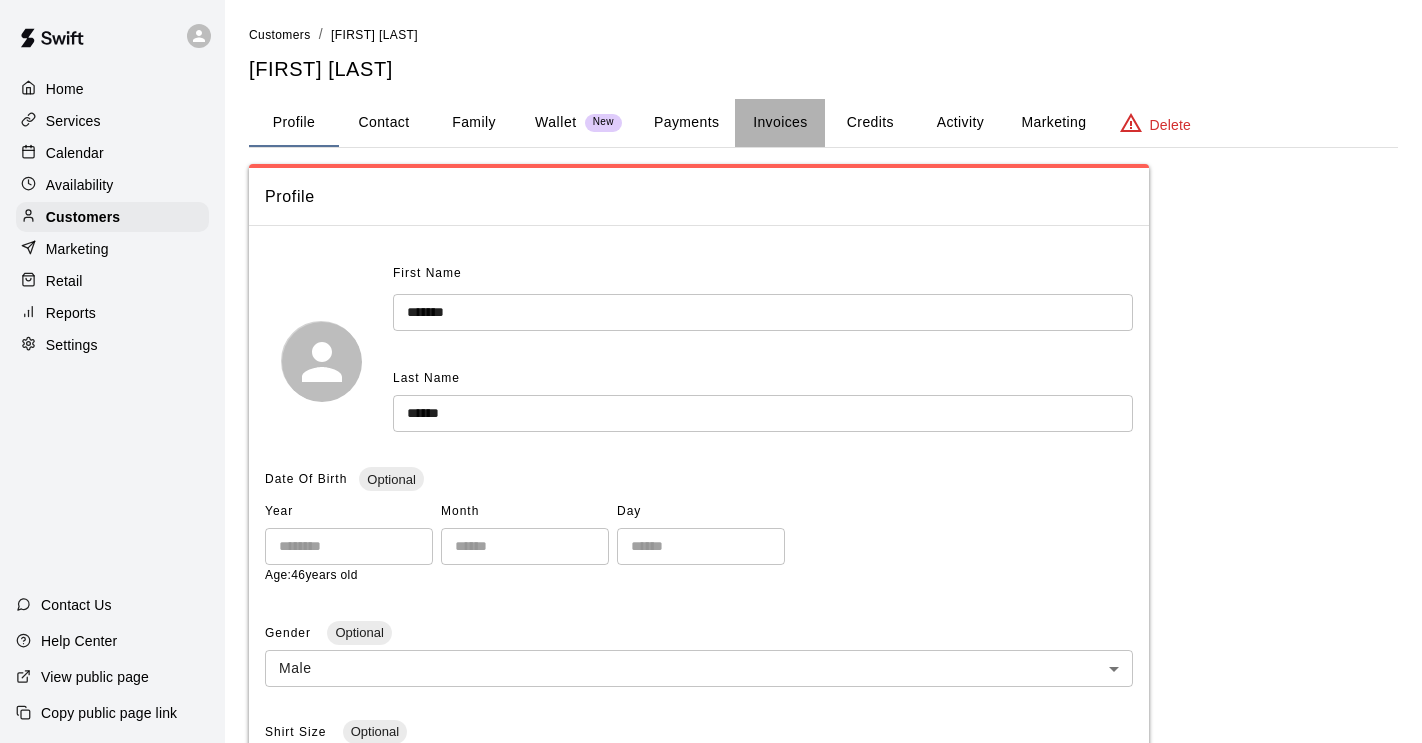 click on "Invoices" at bounding box center (780, 123) 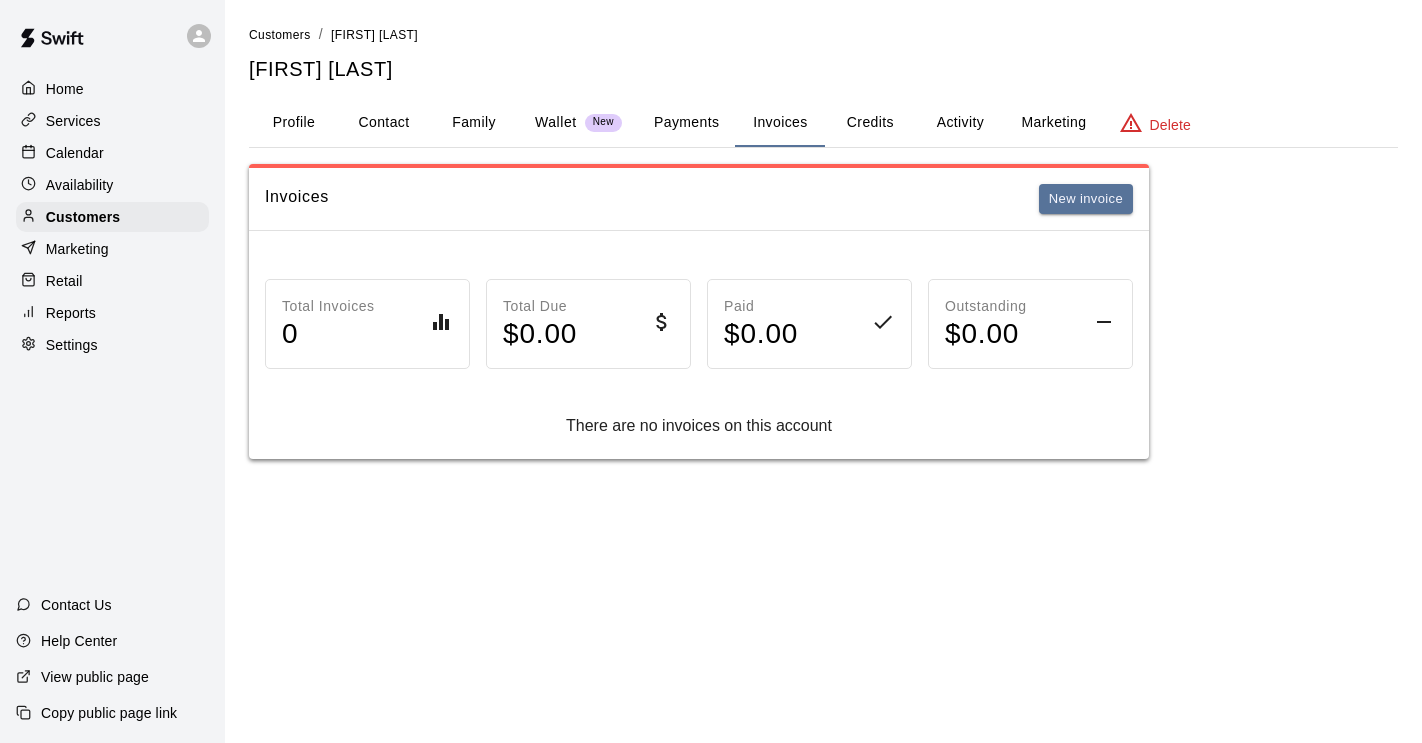 click on "Customers" at bounding box center (280, 35) 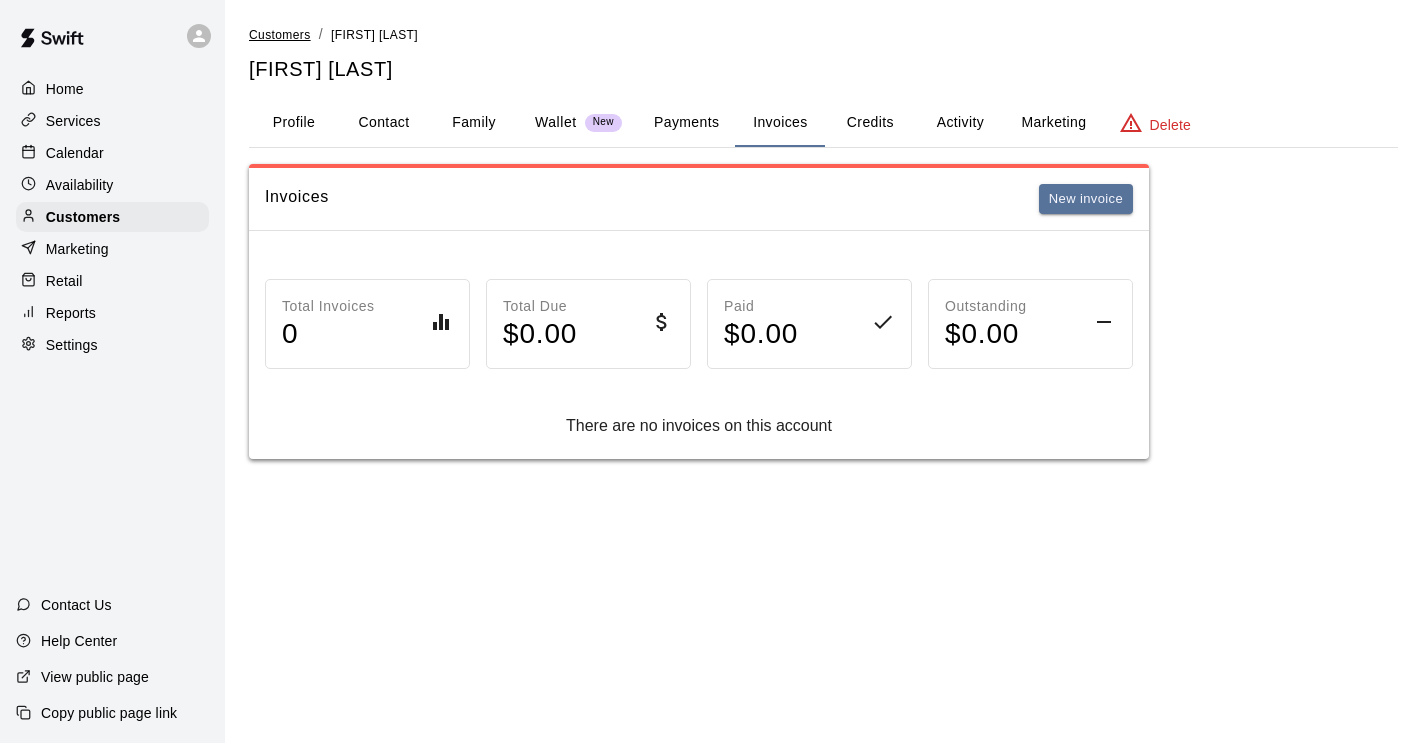 click on "Customers" at bounding box center (280, 35) 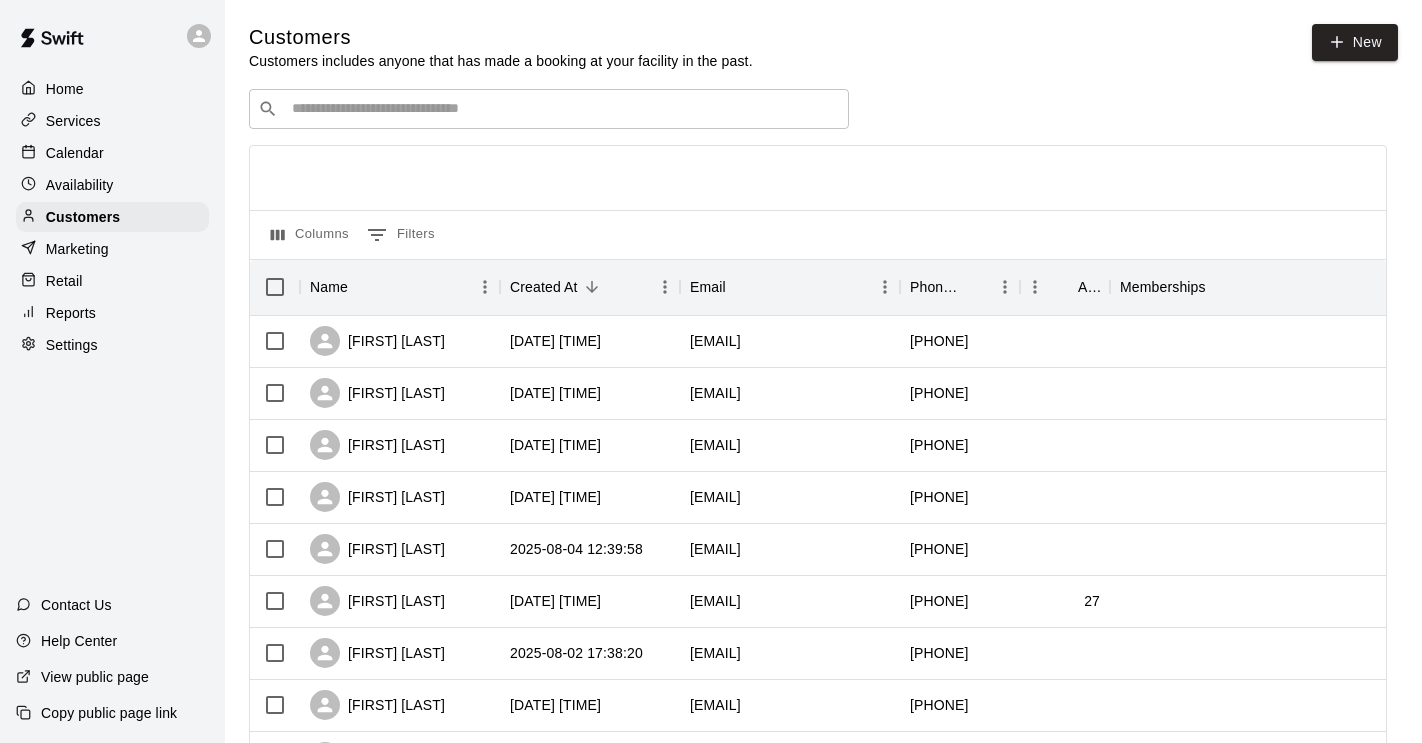 click at bounding box center (563, 109) 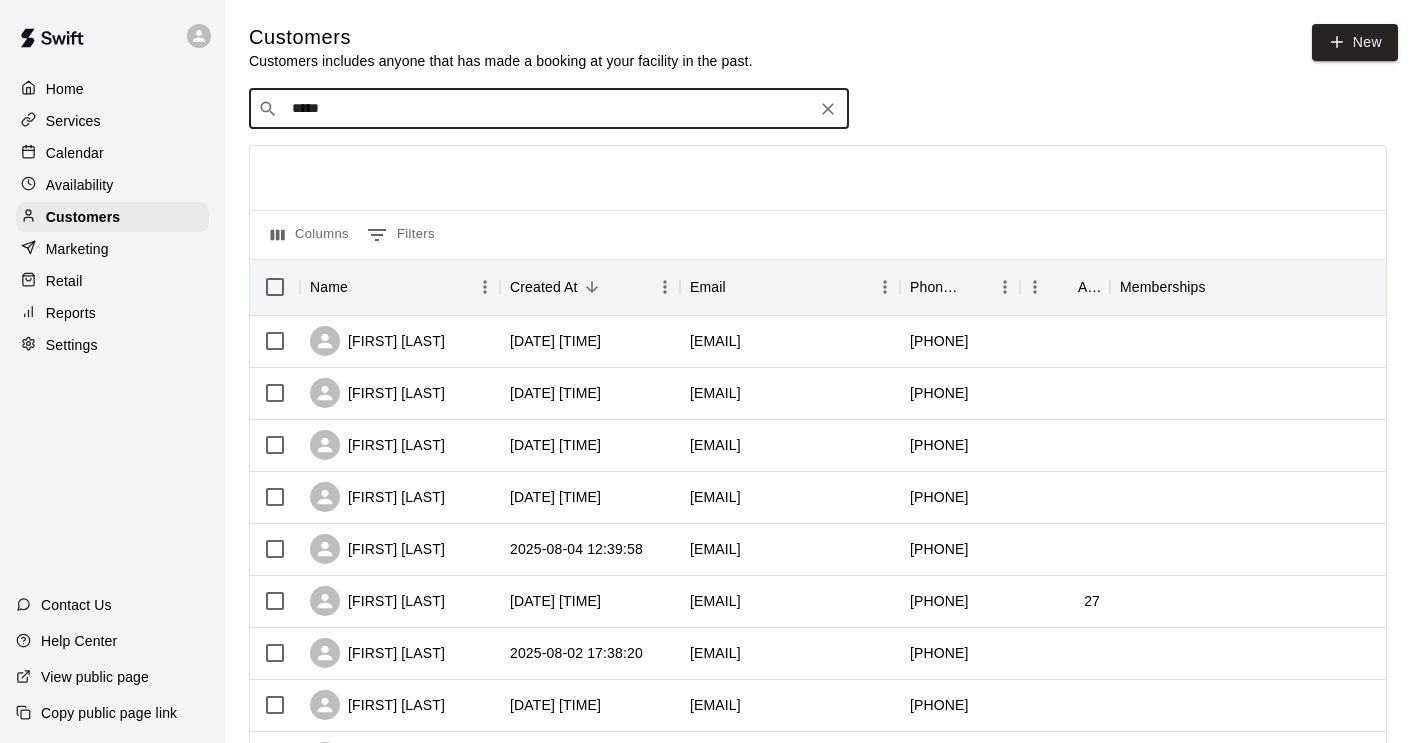 type on "******" 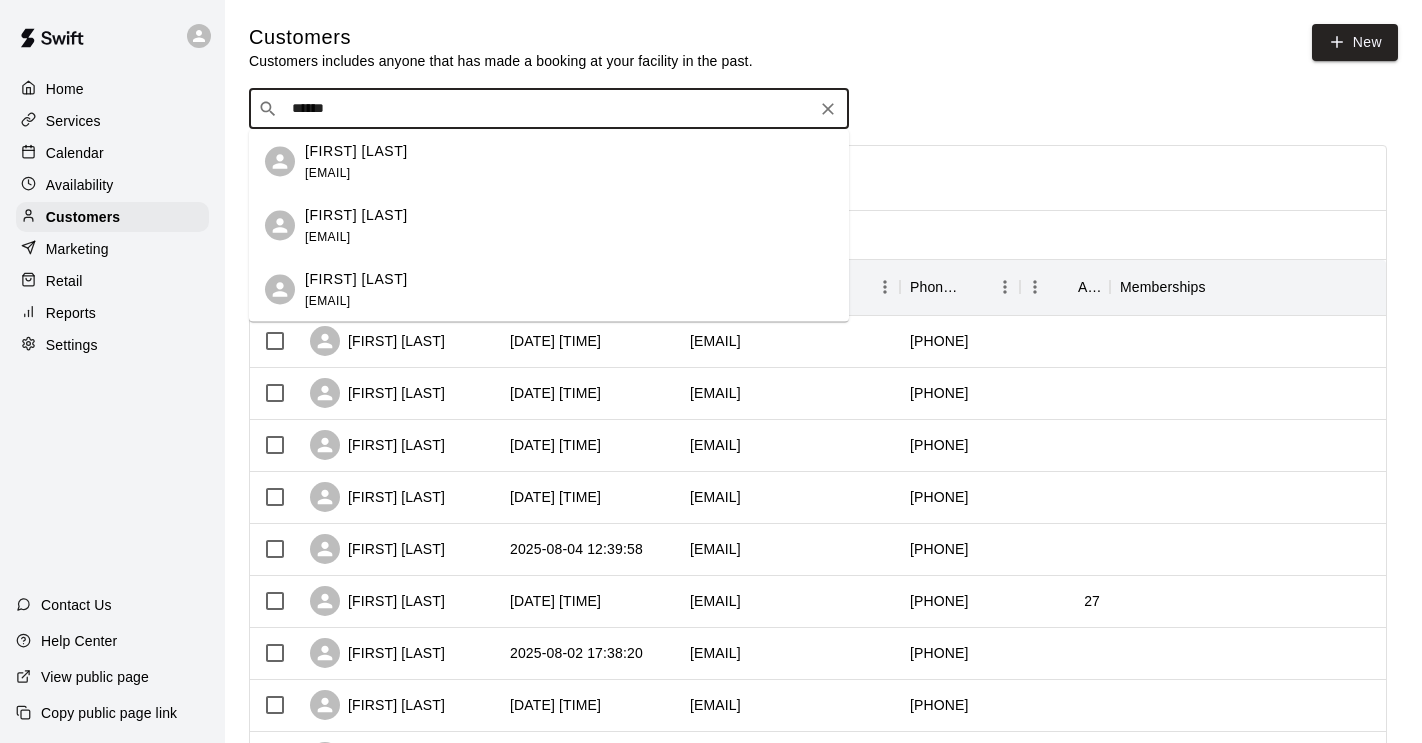 click on "Caleb Lamont" at bounding box center [356, 278] 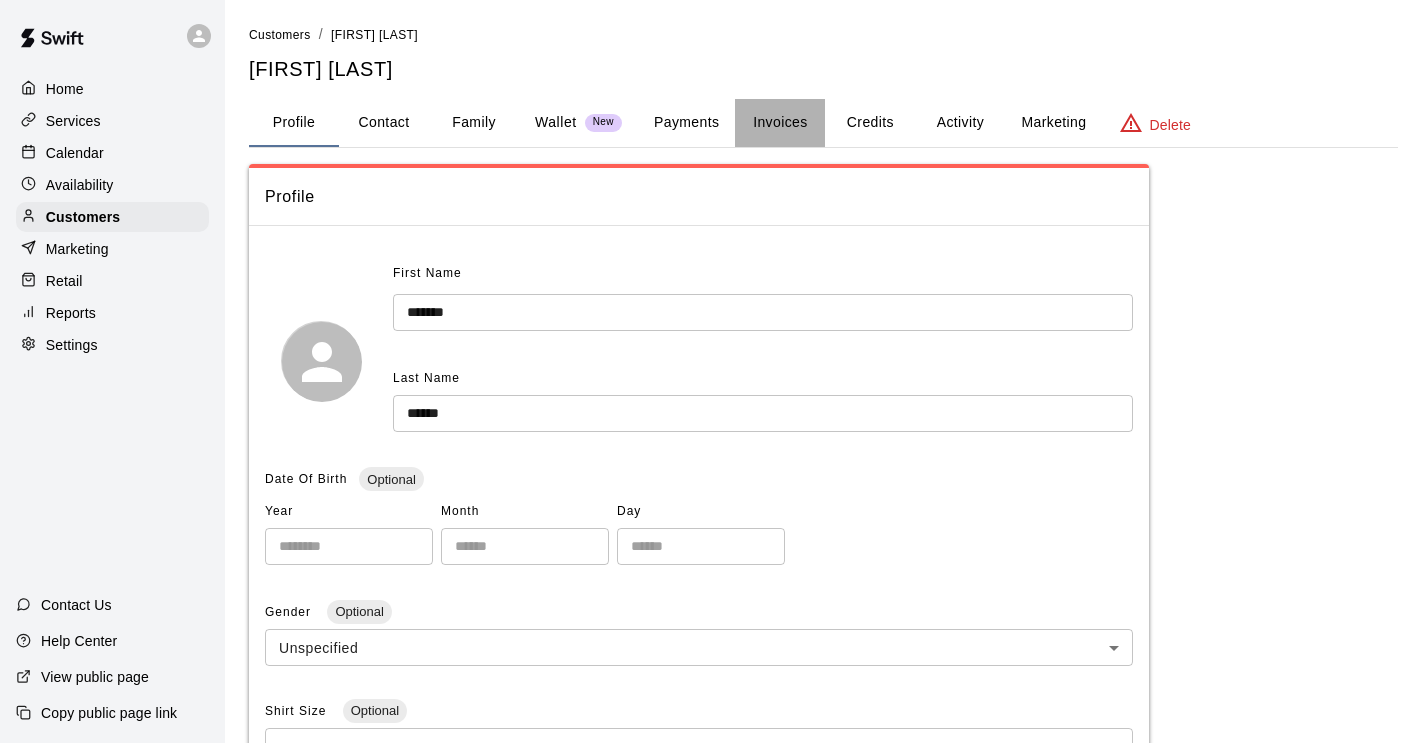 click on "Invoices" at bounding box center [780, 123] 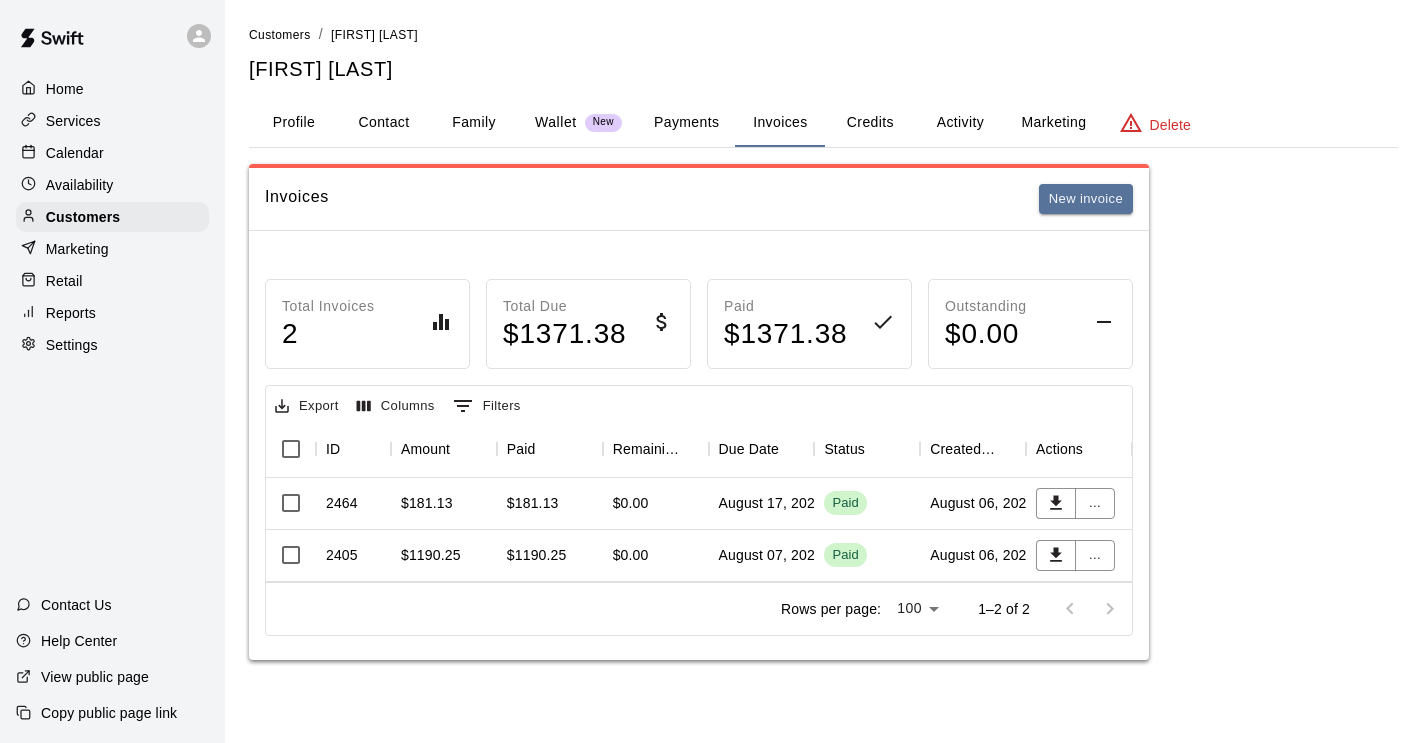 type 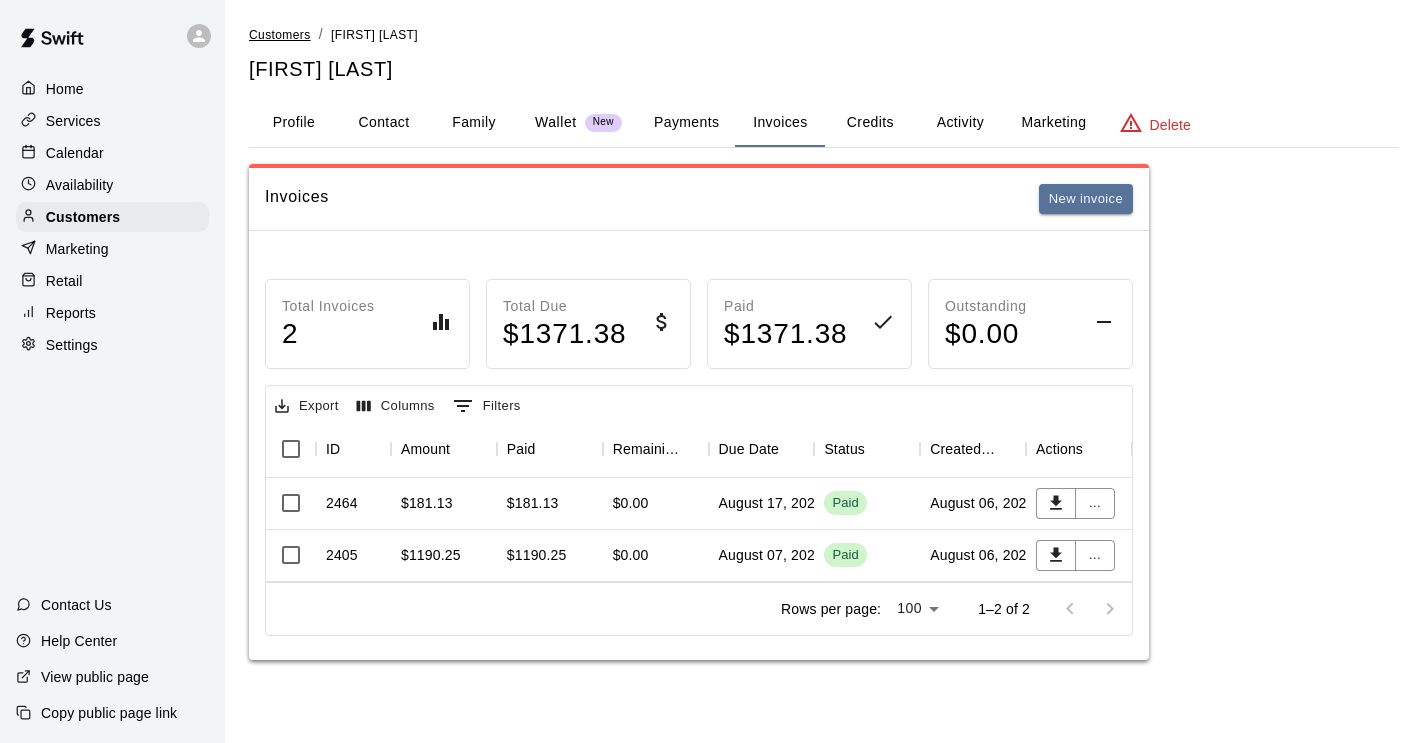 click on "Customers" at bounding box center [280, 35] 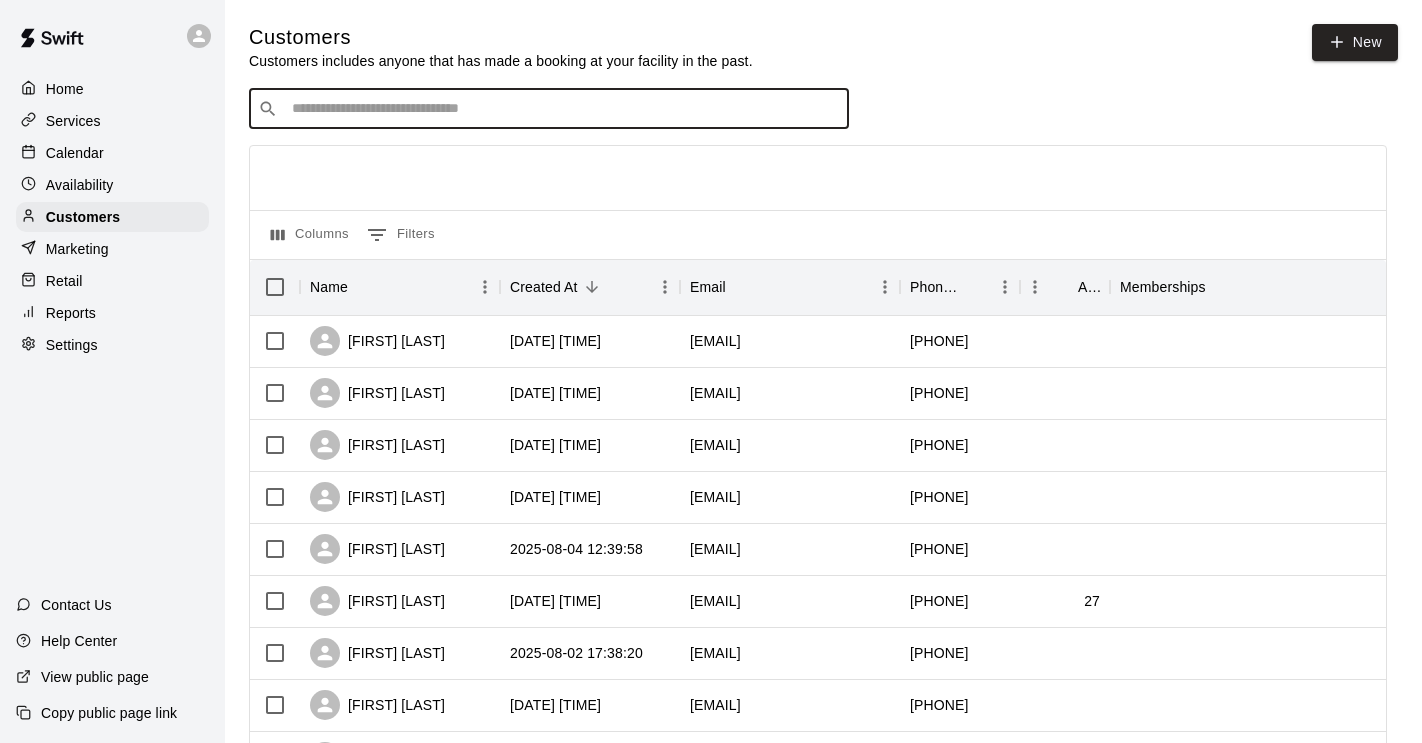 click at bounding box center (563, 109) 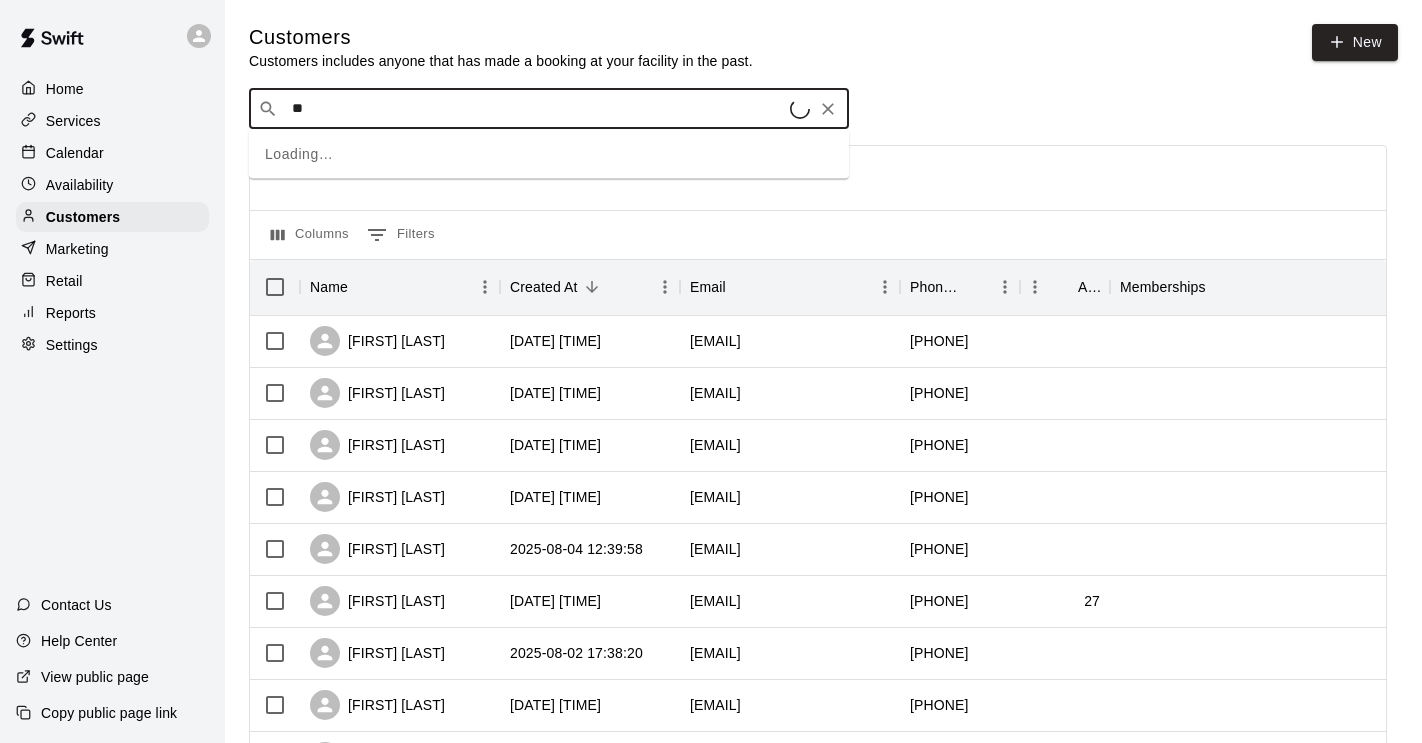 type on "***" 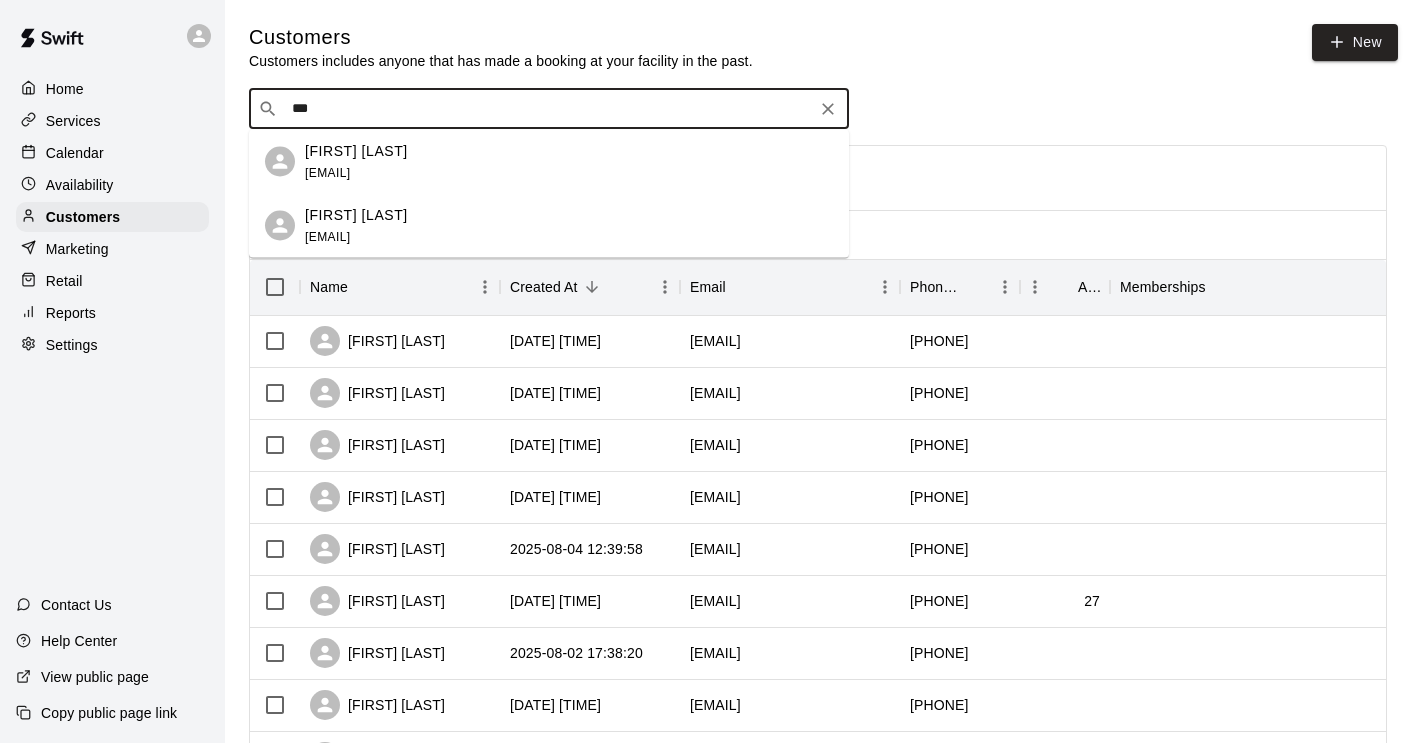 click on "Connor  Vaughn bvaughn79@msn.com" at bounding box center (569, 225) 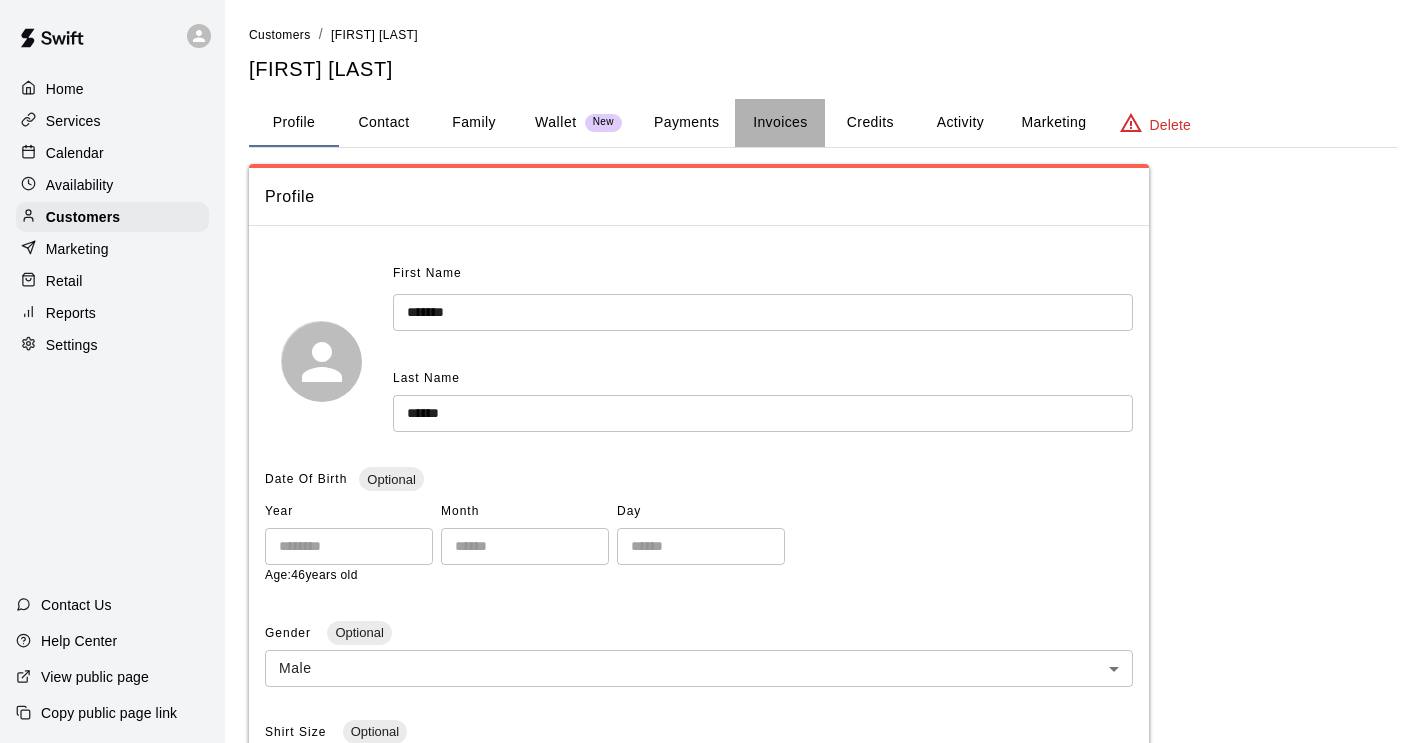 click on "Invoices" at bounding box center [780, 123] 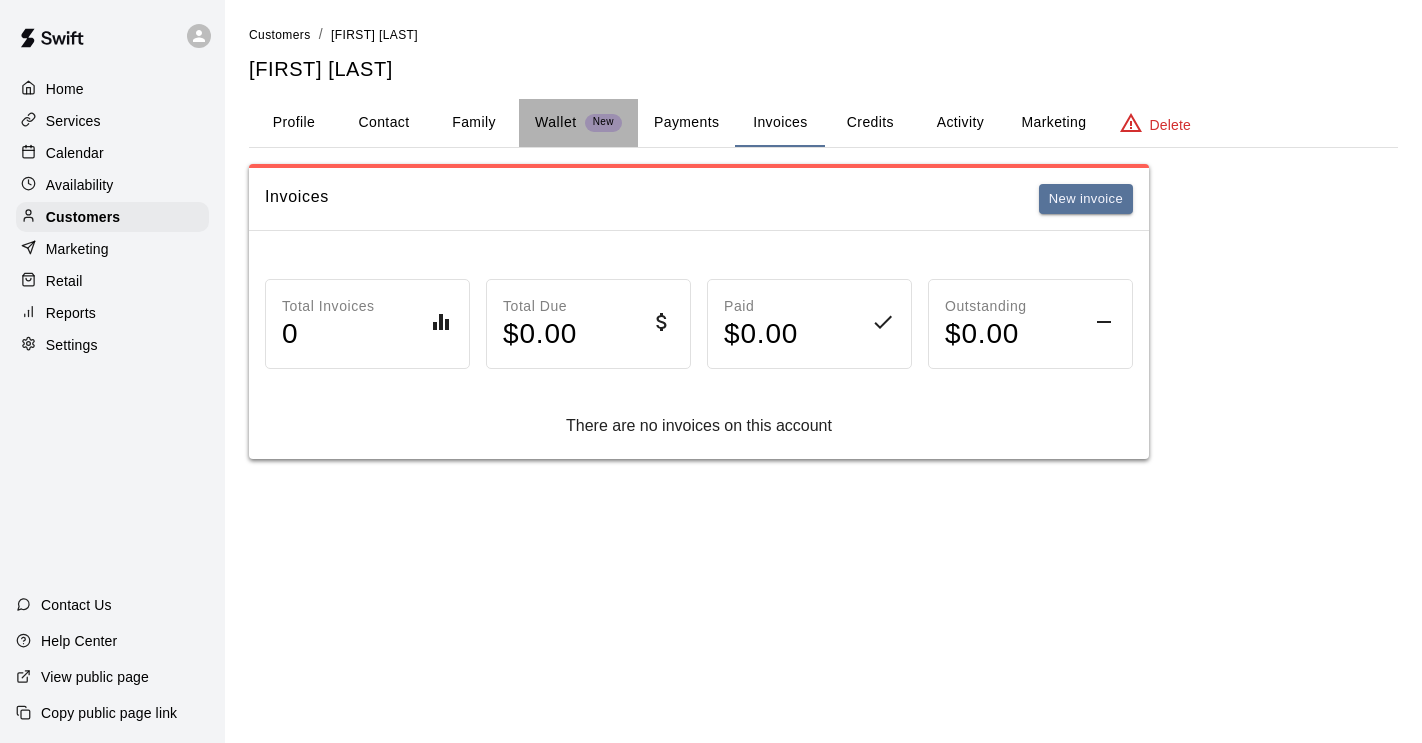 click on "Wallet" at bounding box center (556, 122) 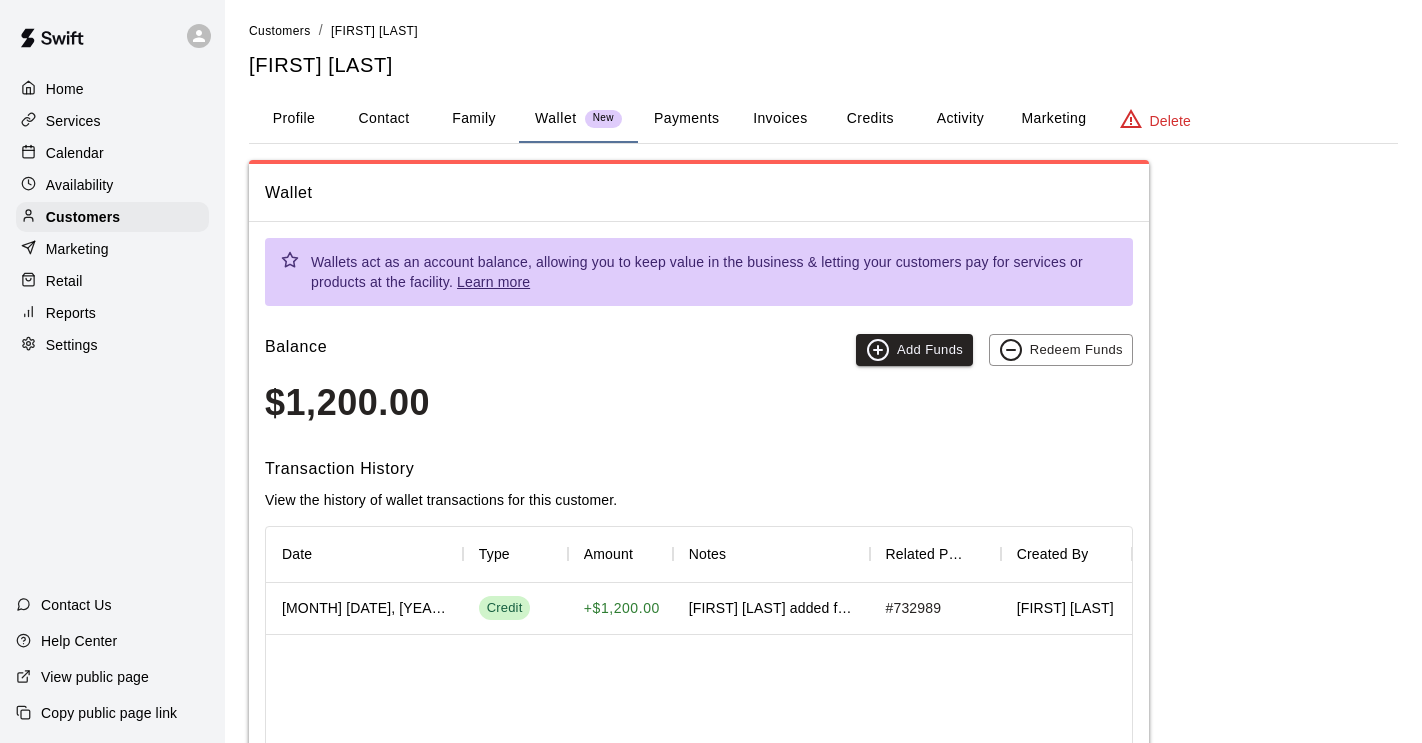 scroll, scrollTop: 0, scrollLeft: 0, axis: both 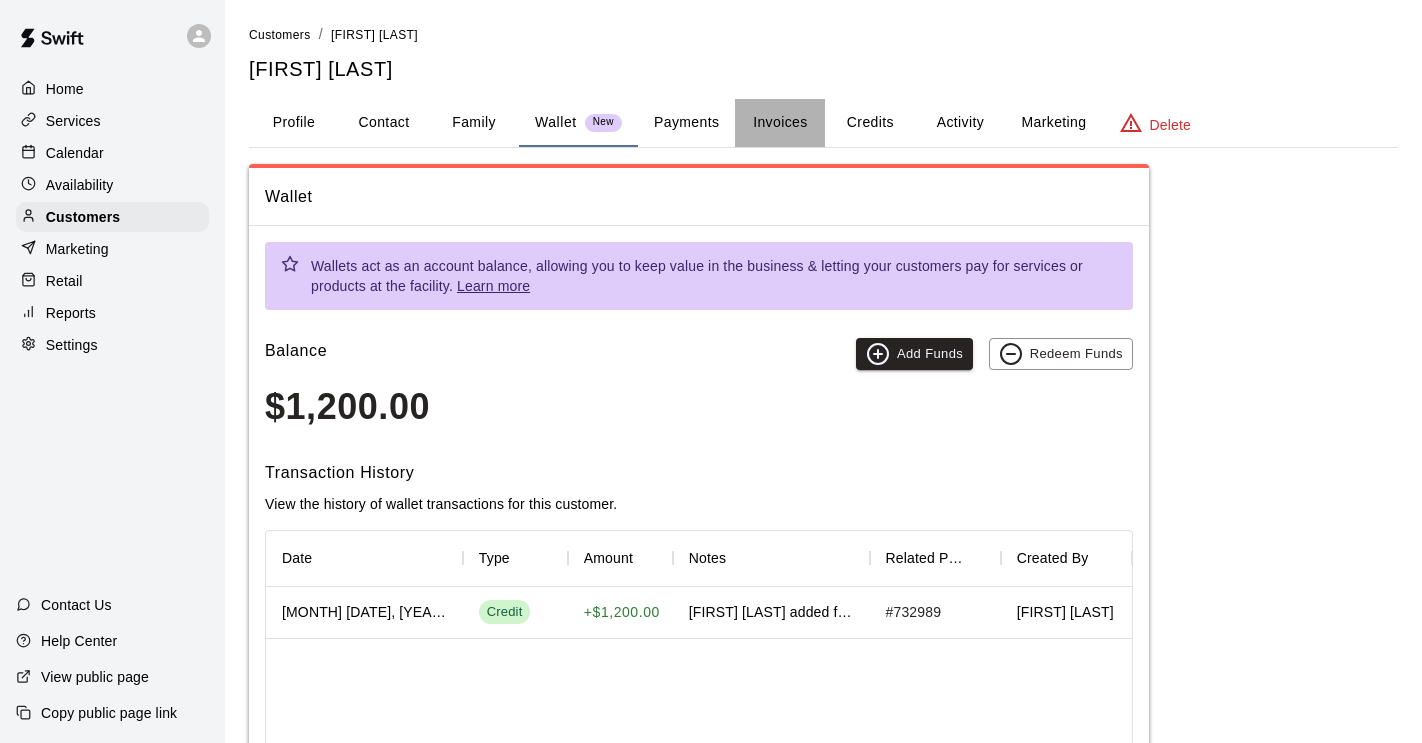 click on "Invoices" at bounding box center [780, 123] 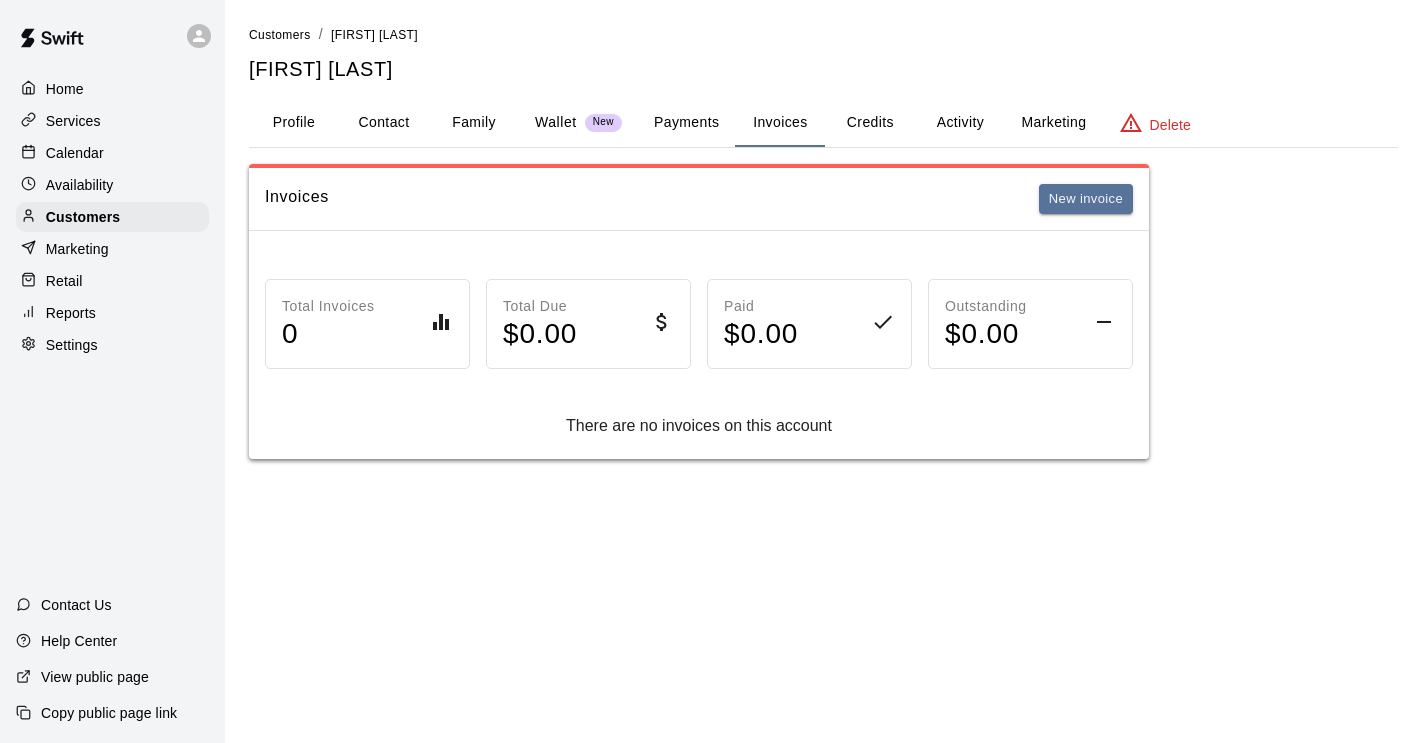 click on "Contact" at bounding box center [384, 123] 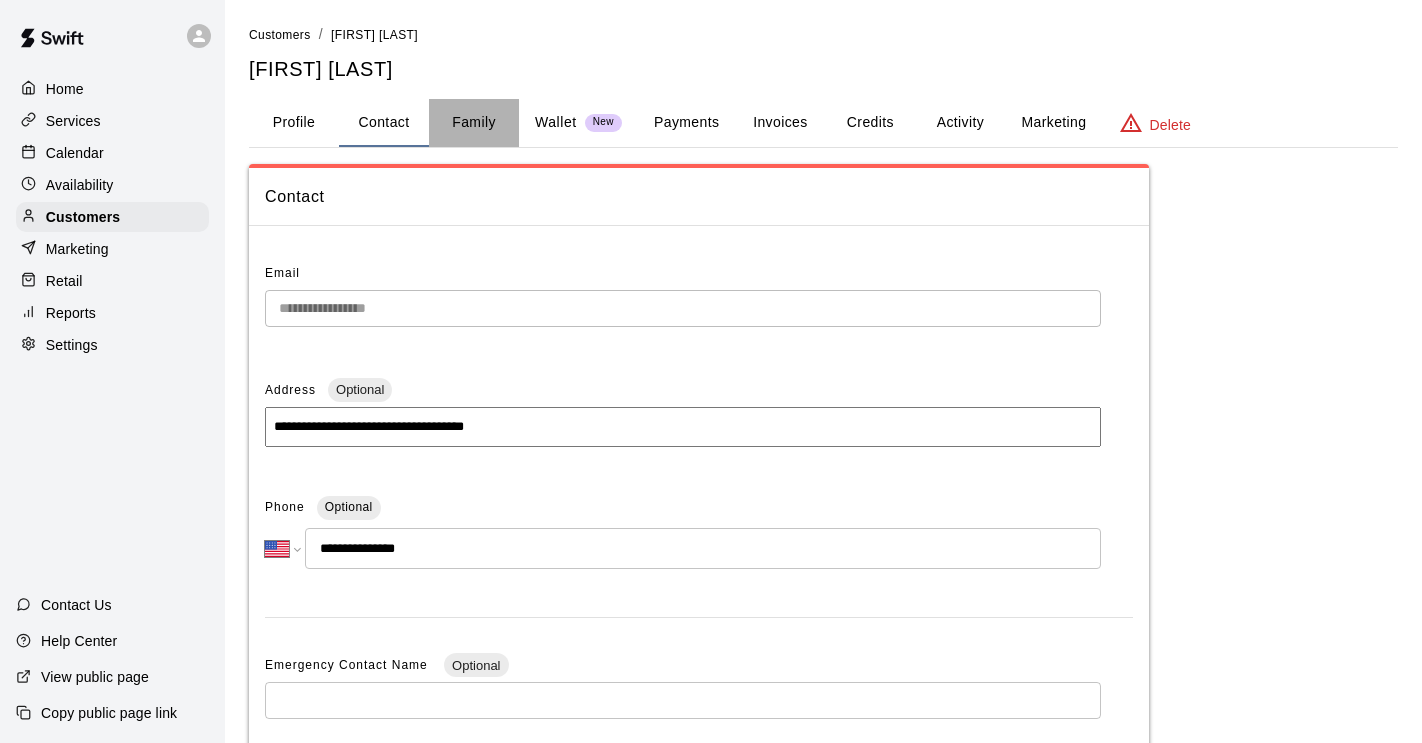 click on "Family" at bounding box center [474, 123] 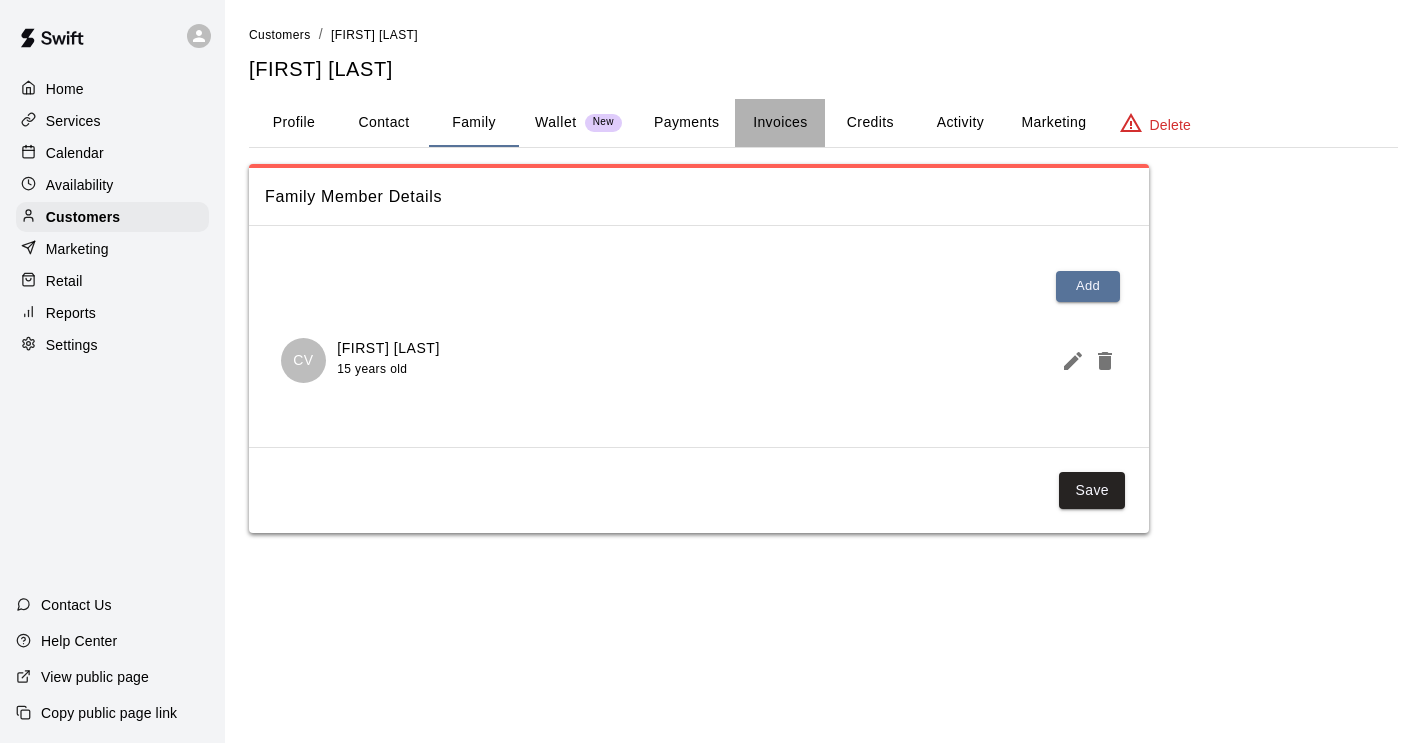 click on "Invoices" at bounding box center (780, 123) 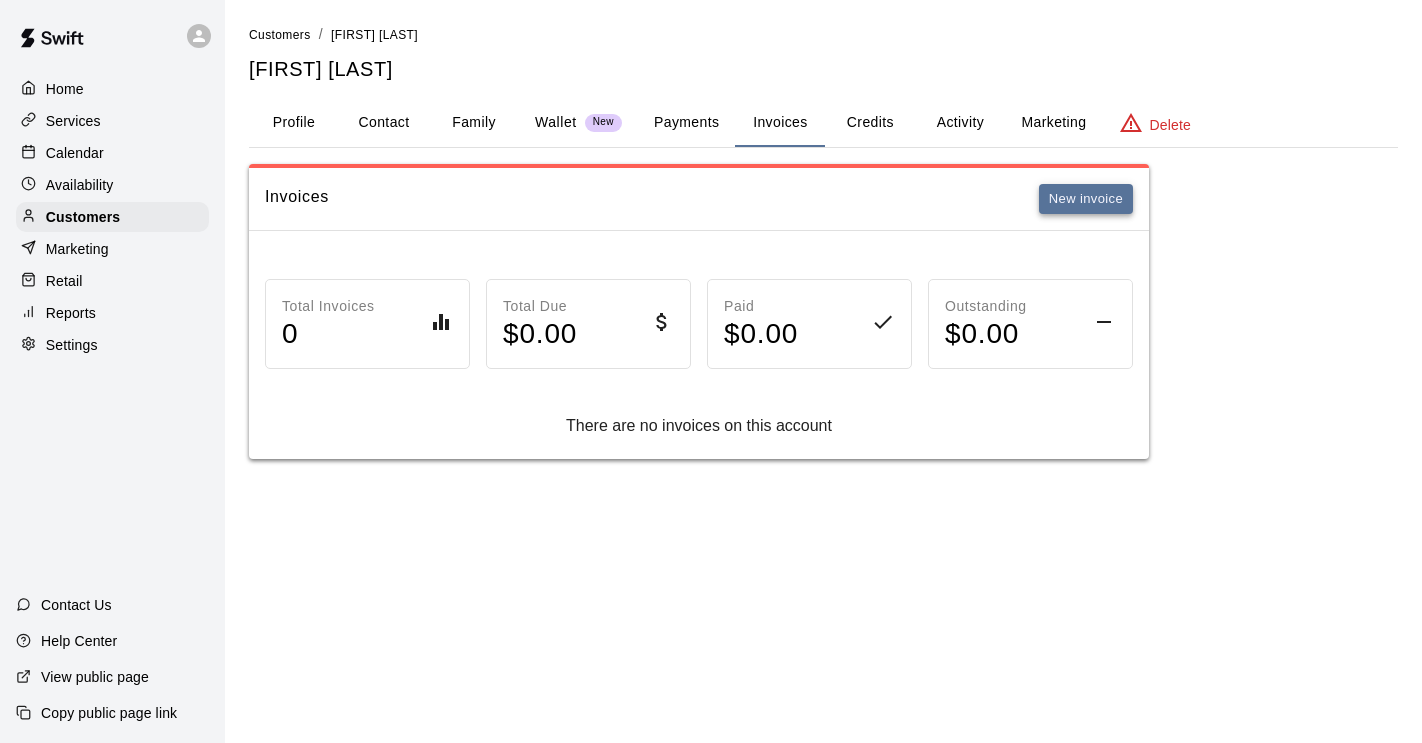 click on "New invoice" at bounding box center (1086, 199) 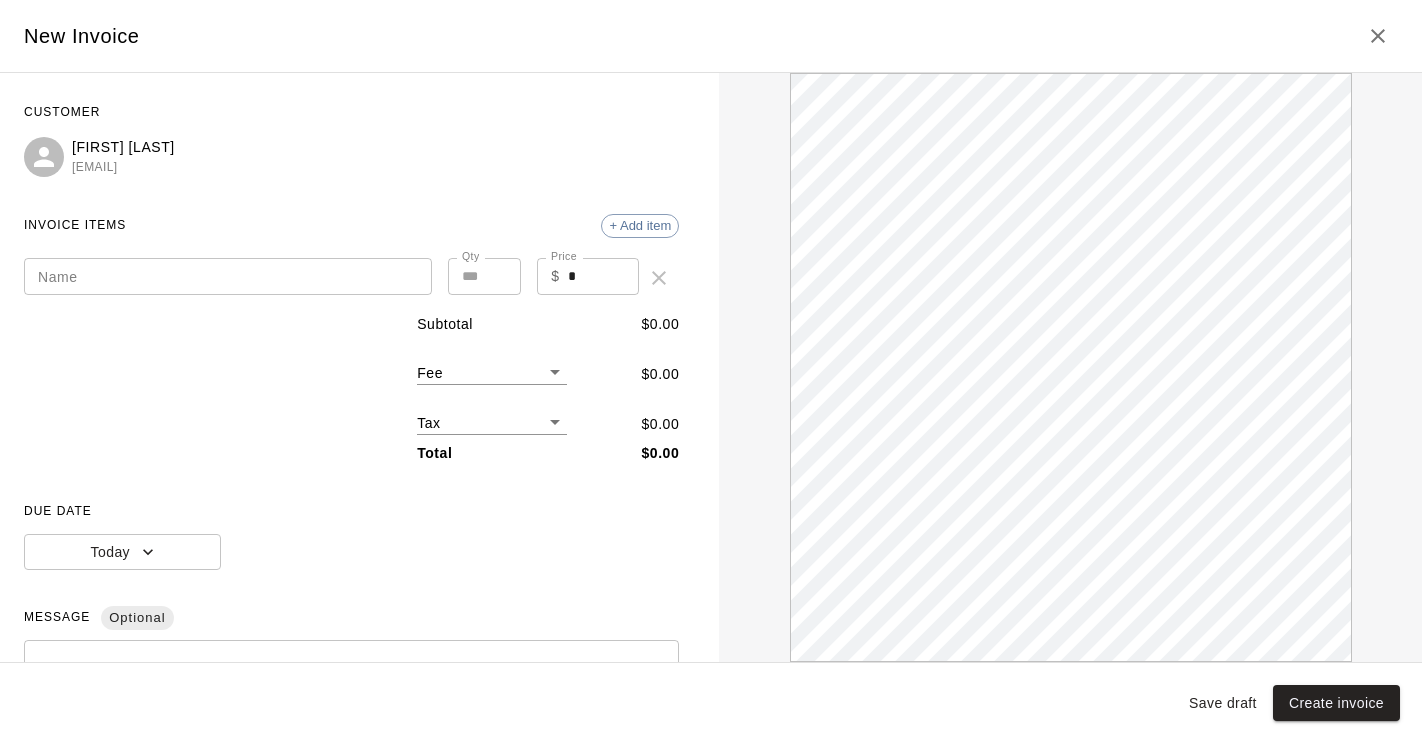 scroll, scrollTop: 0, scrollLeft: 0, axis: both 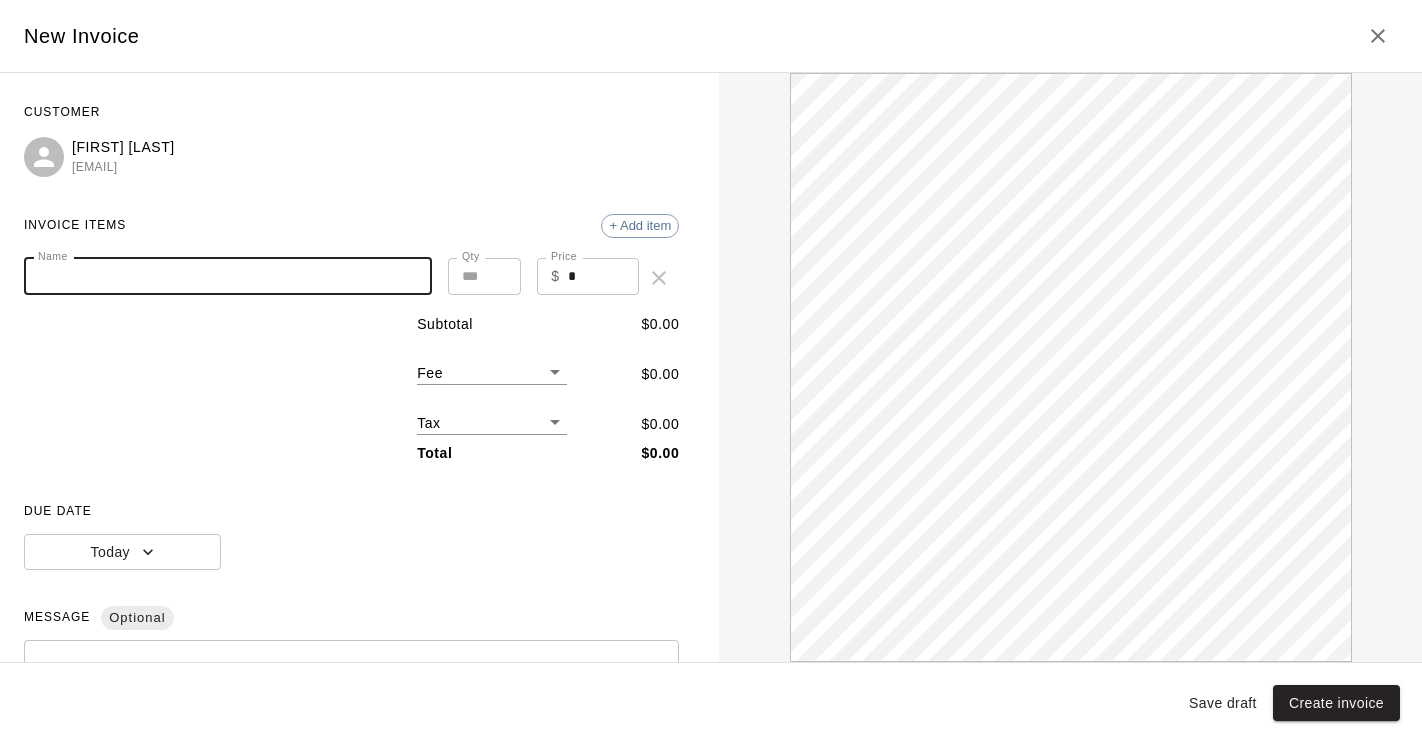 paste on "**********" 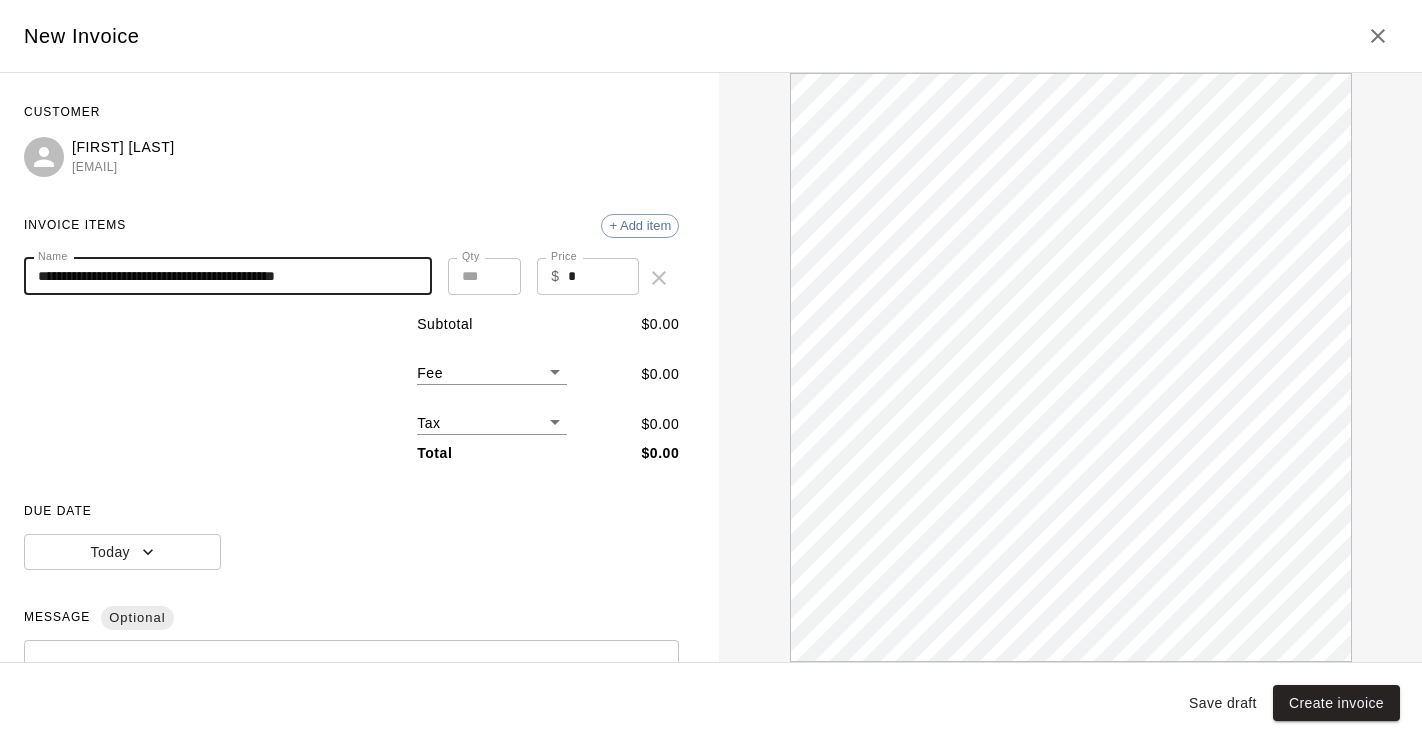 scroll, scrollTop: 0, scrollLeft: 0, axis: both 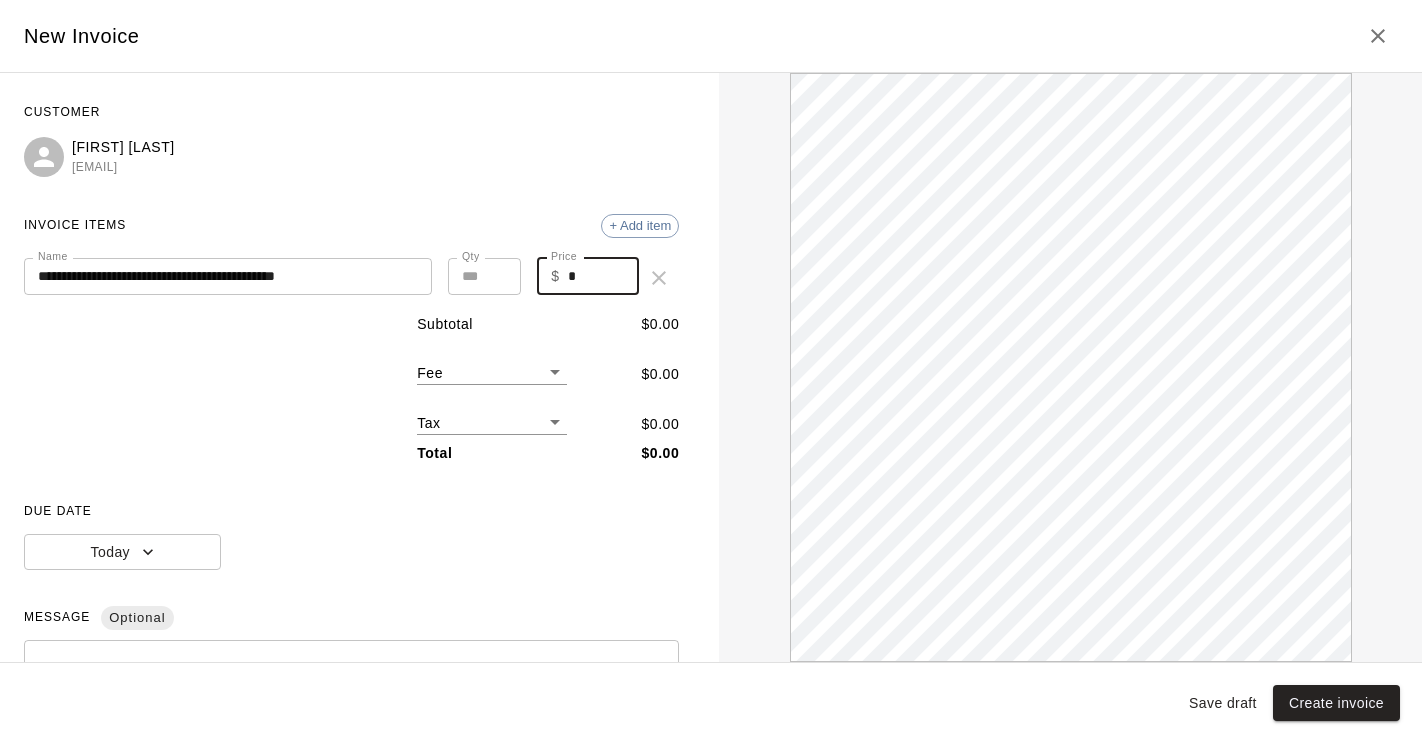 drag, startPoint x: 583, startPoint y: 273, endPoint x: 566, endPoint y: 273, distance: 17 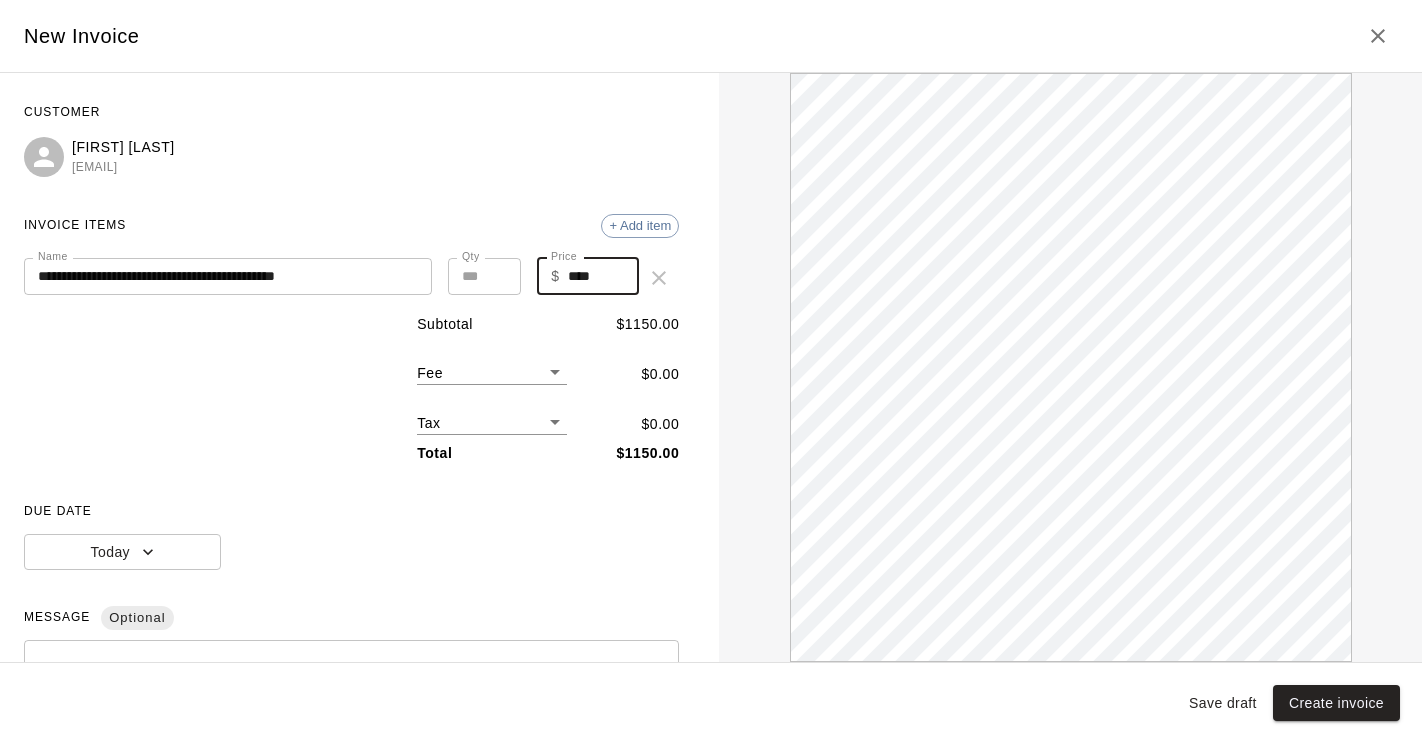scroll, scrollTop: 0, scrollLeft: 0, axis: both 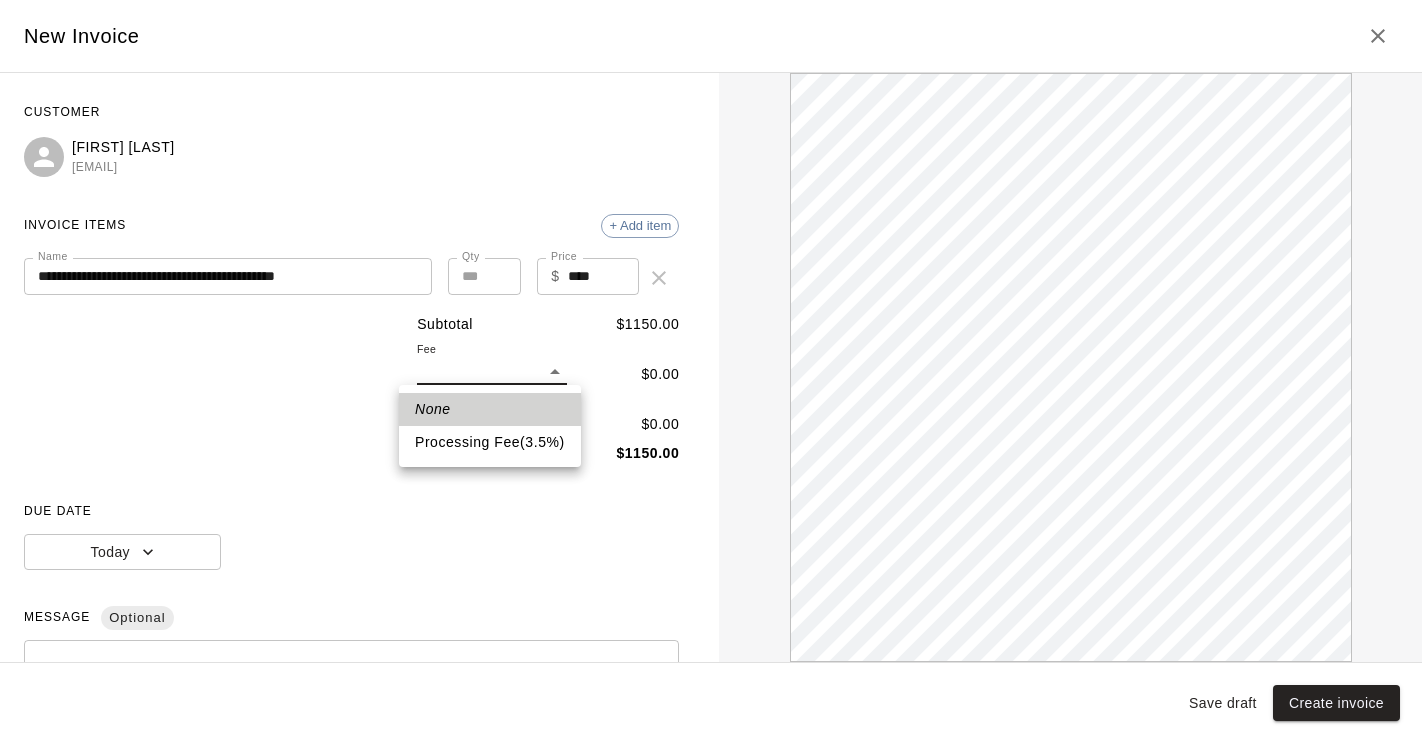click on "**********" at bounding box center [711, 249] 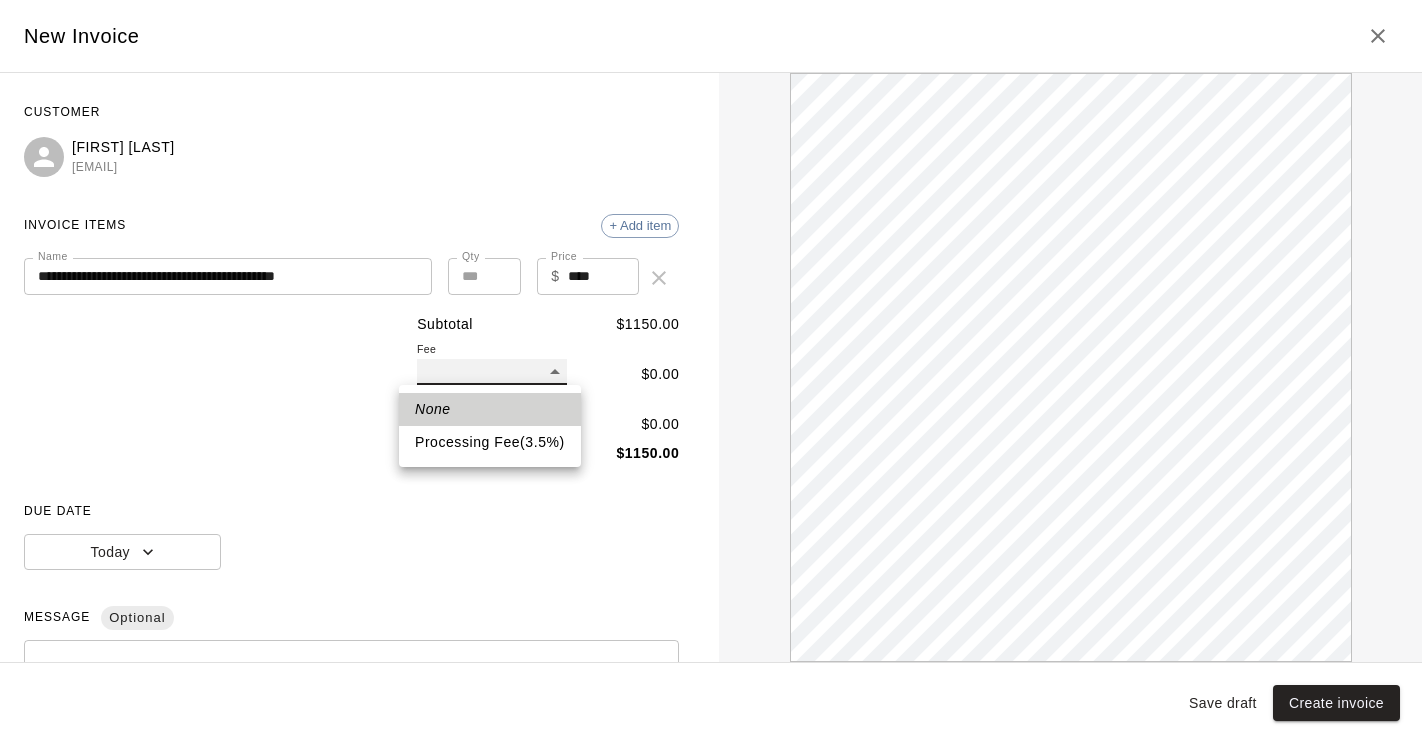 type on "**" 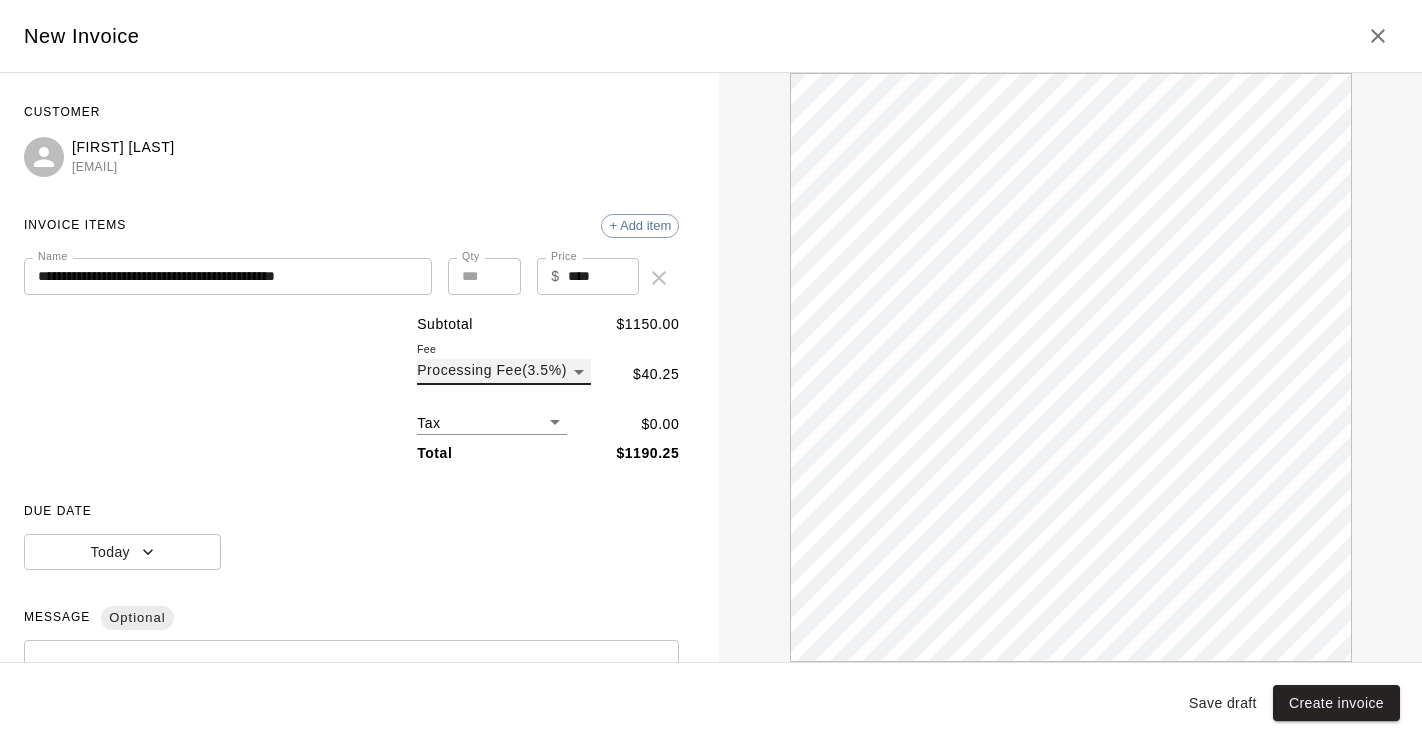 scroll, scrollTop: 0, scrollLeft: 0, axis: both 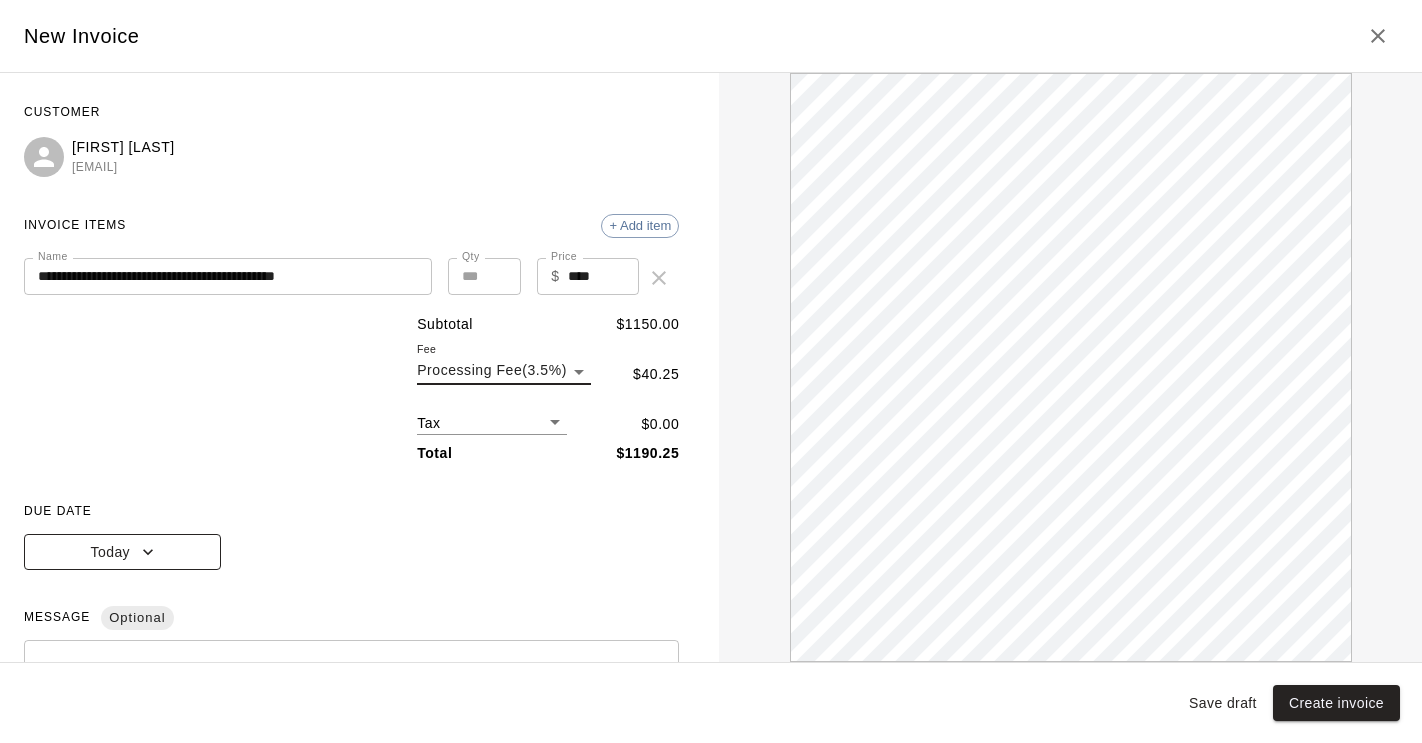 click on "Today" at bounding box center [122, 552] 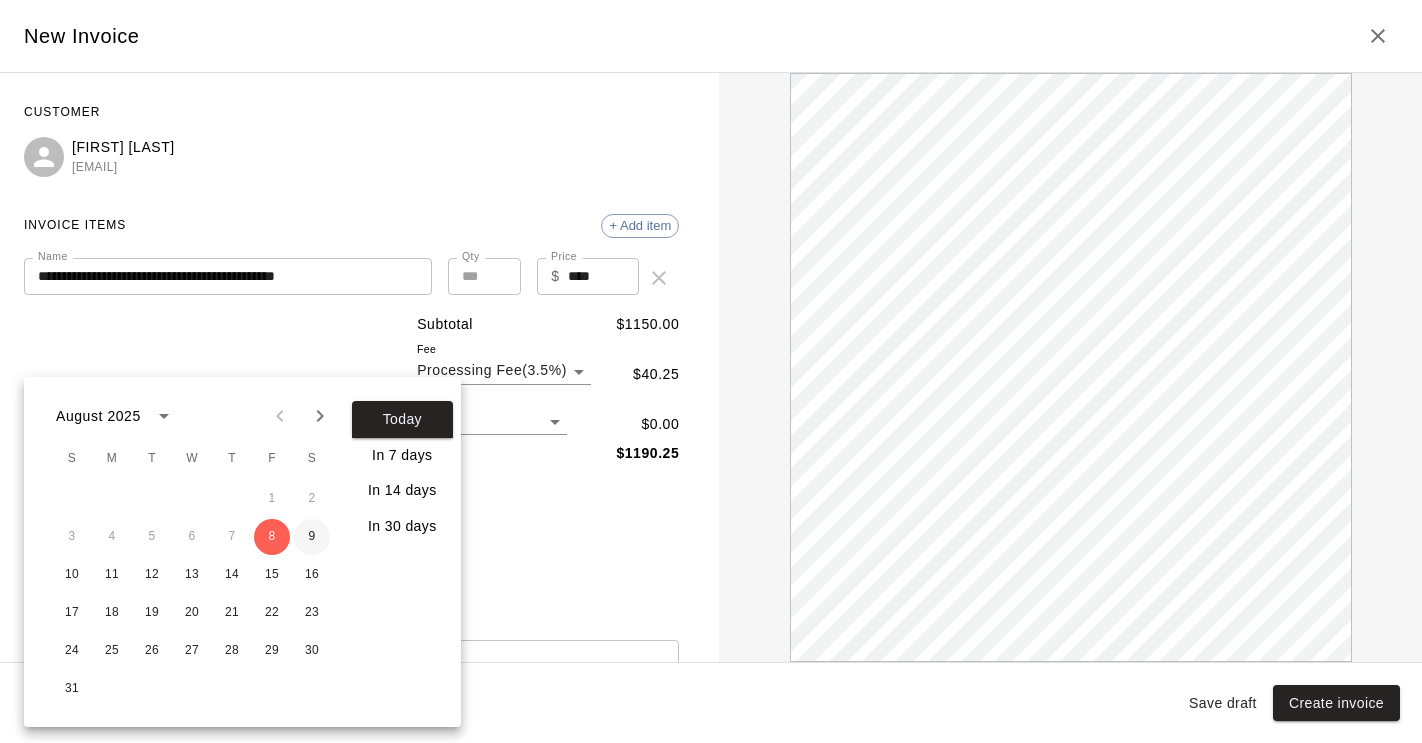 click on "9" at bounding box center [312, 537] 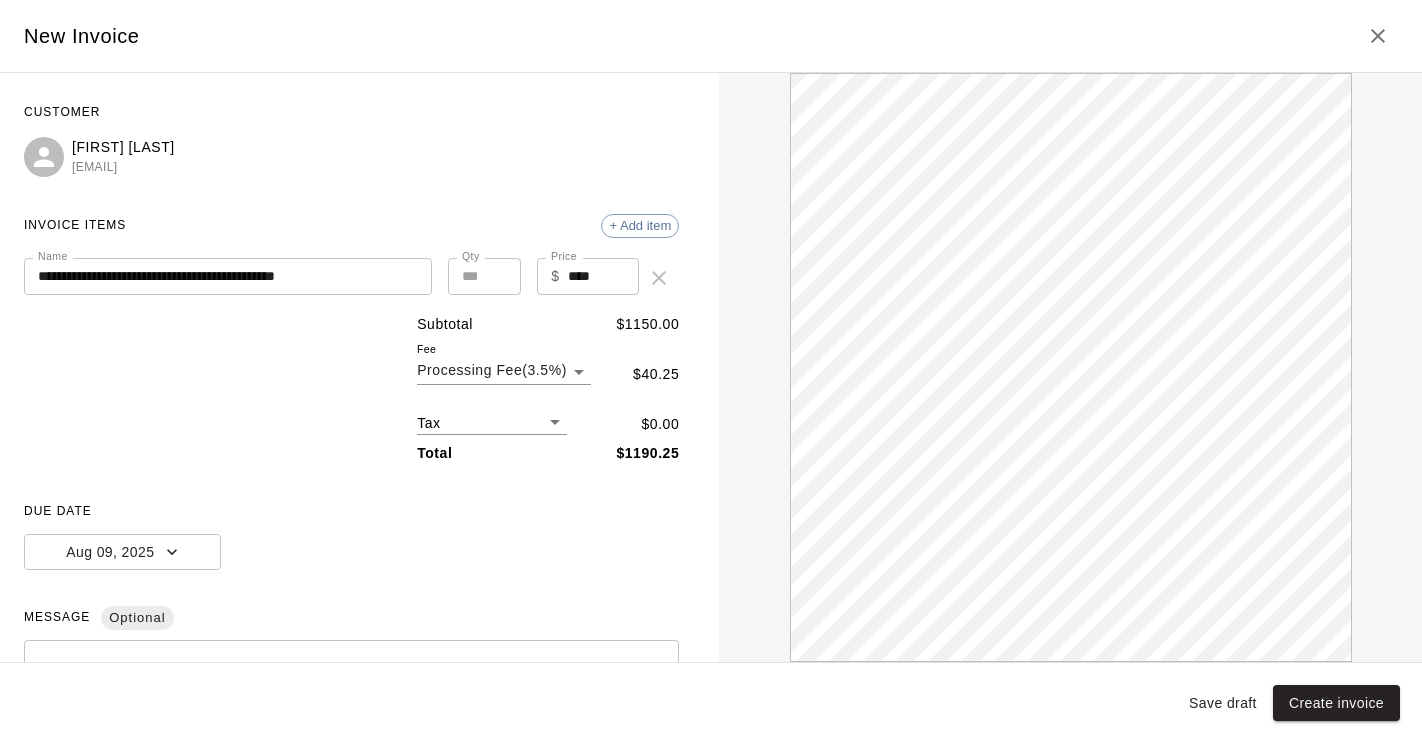 scroll, scrollTop: 0, scrollLeft: 0, axis: both 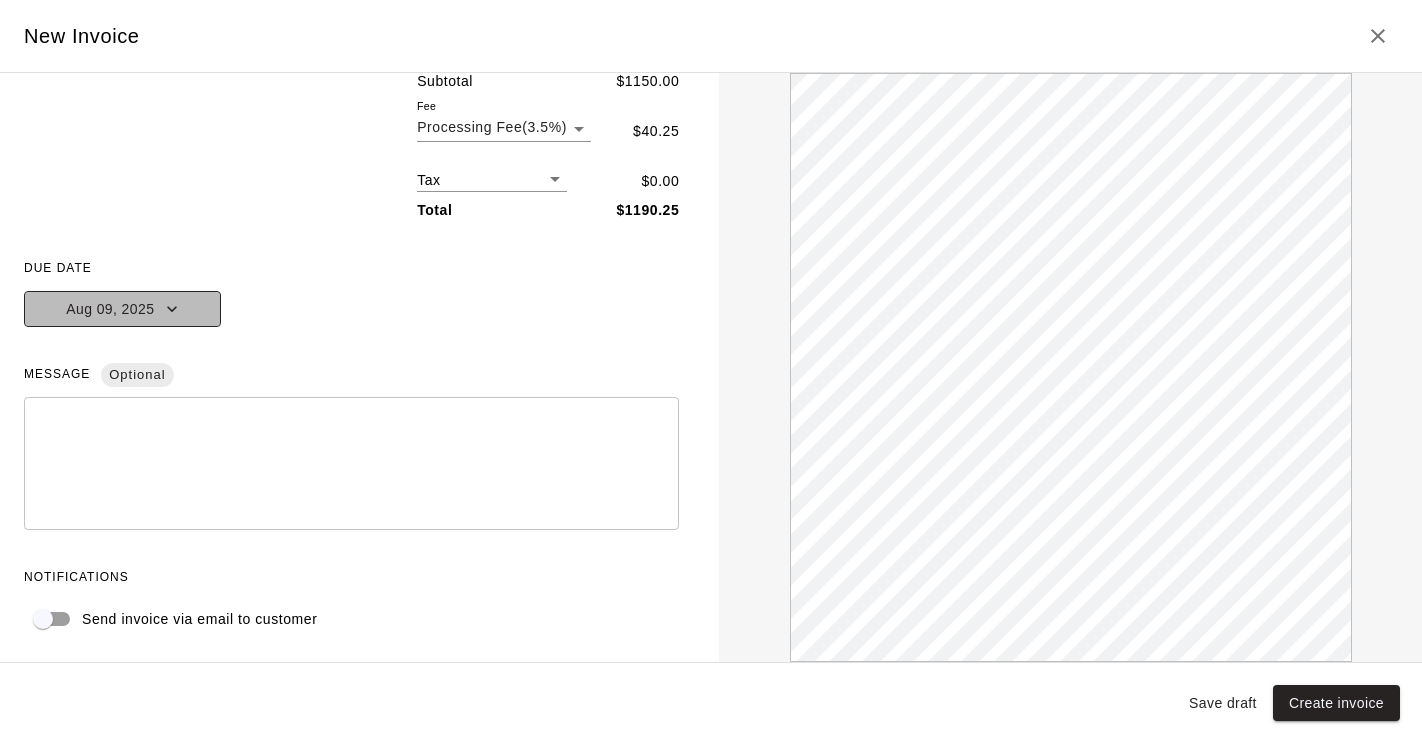 click 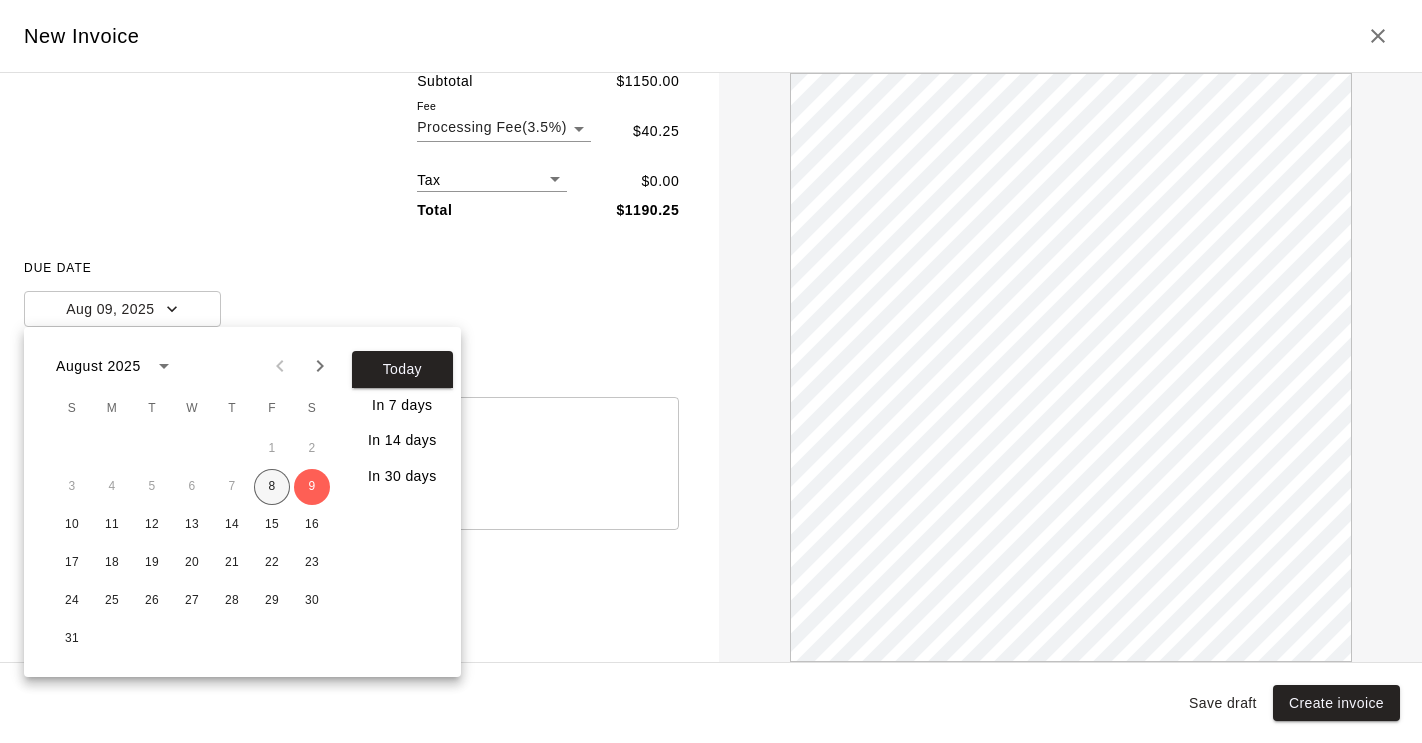 click on "8" at bounding box center (272, 487) 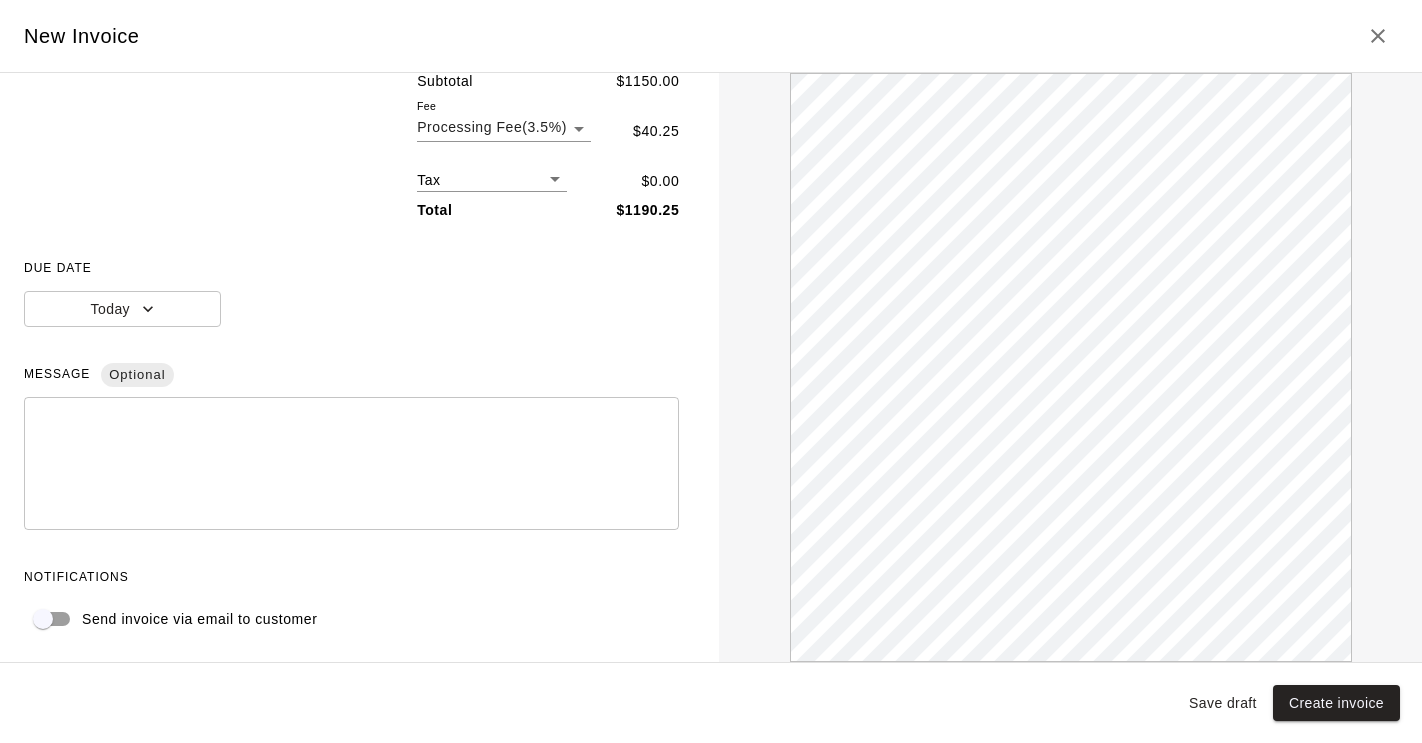 scroll, scrollTop: 0, scrollLeft: 0, axis: both 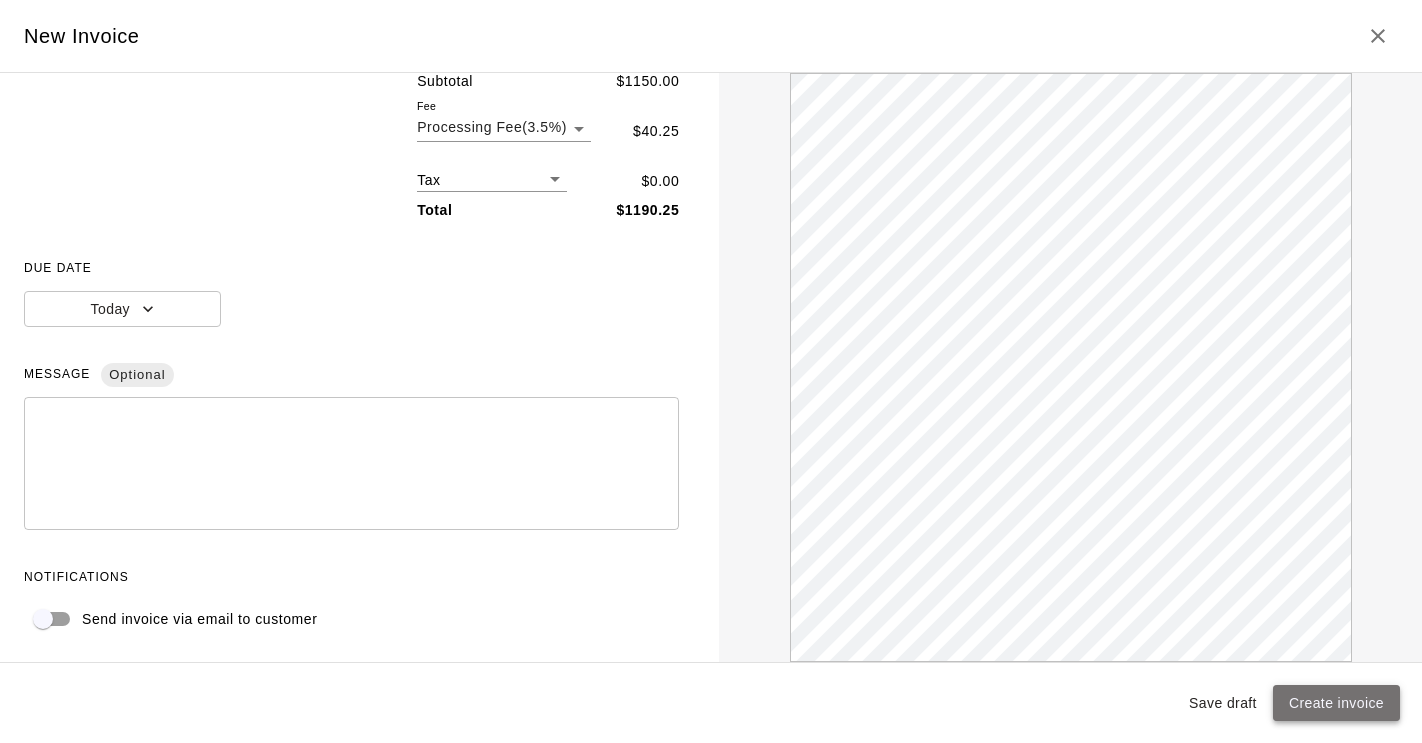 click on "Create invoice" at bounding box center [1336, 703] 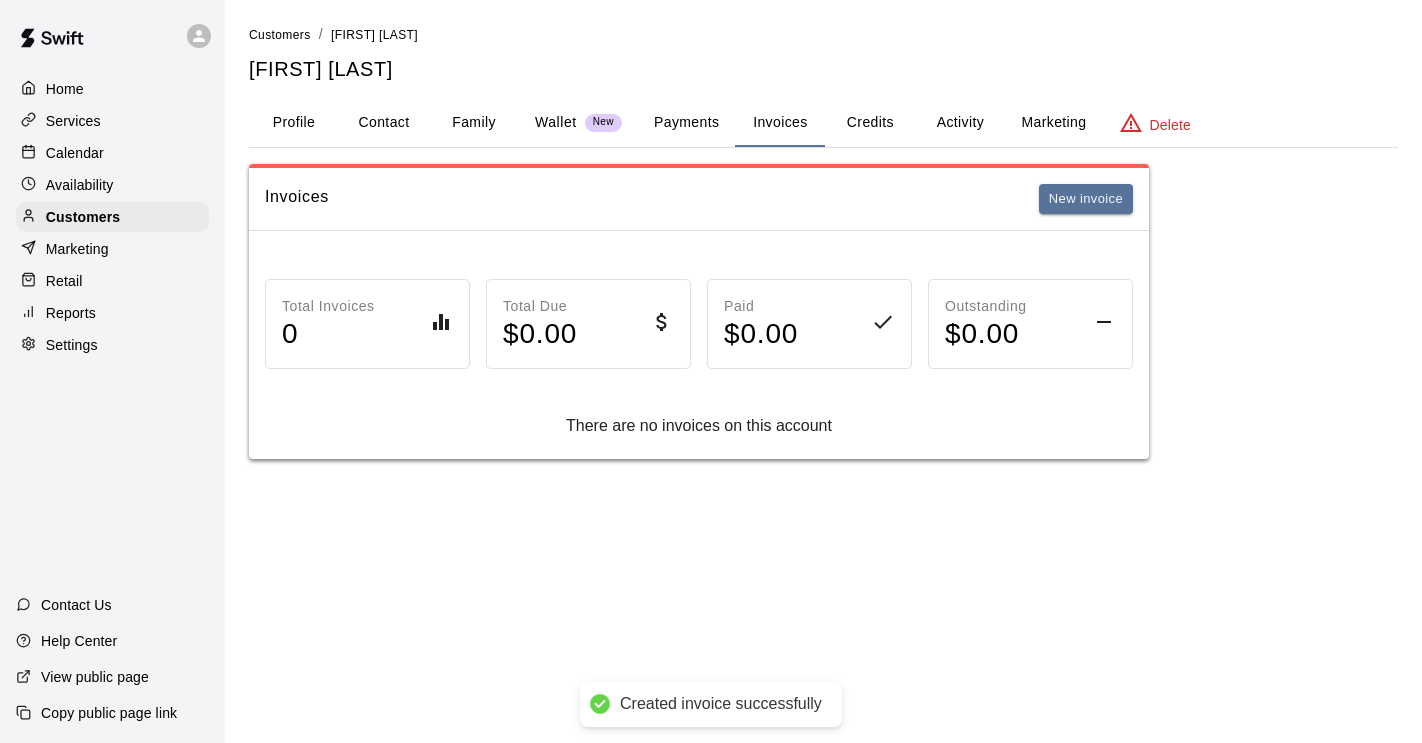 scroll, scrollTop: 0, scrollLeft: 0, axis: both 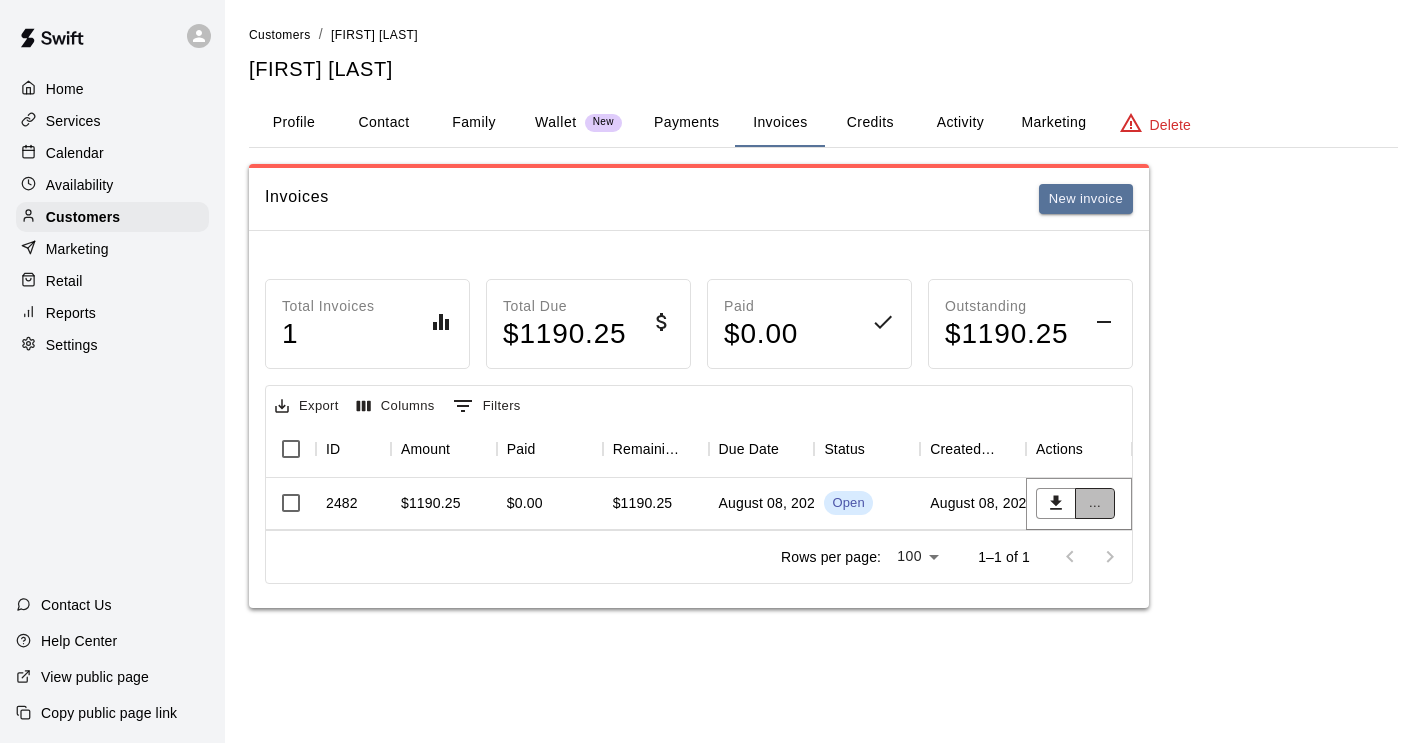click on "..." at bounding box center (1095, 503) 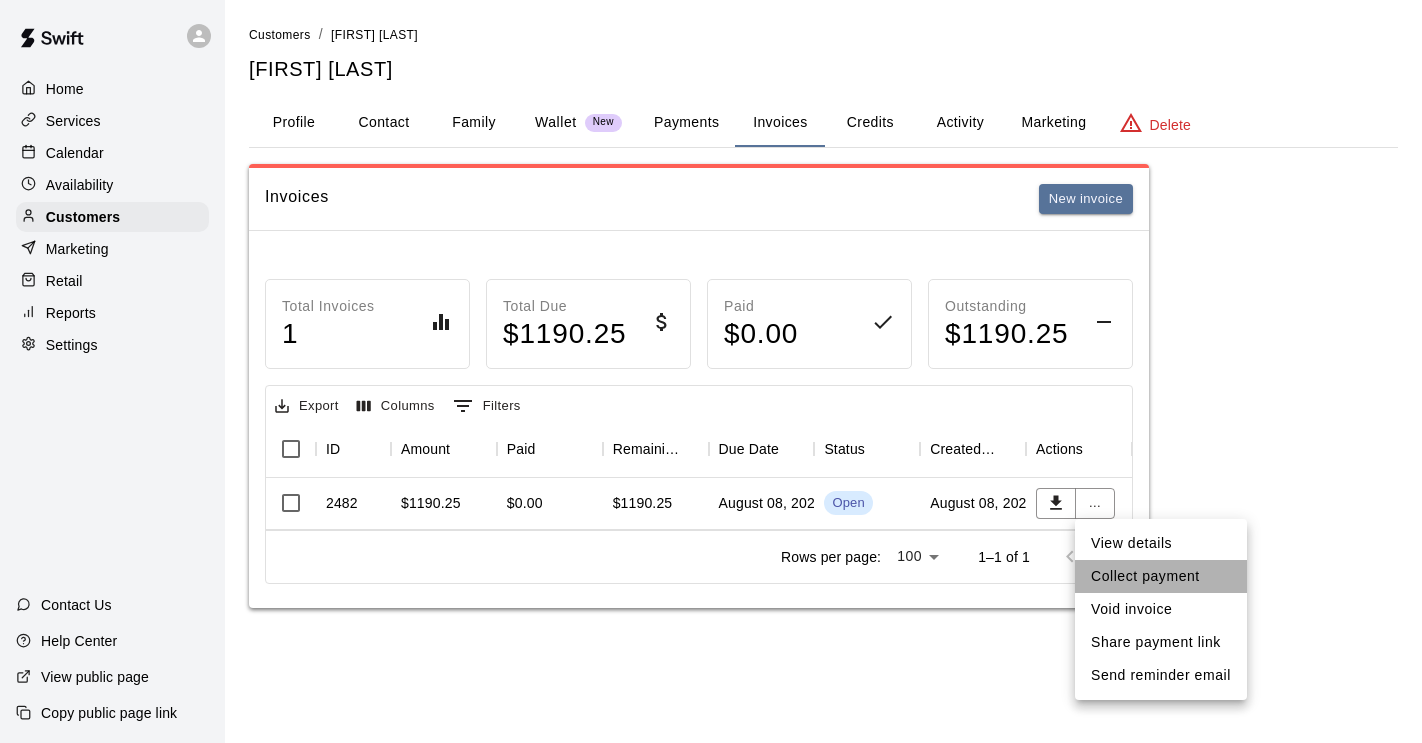 click on "Collect payment" at bounding box center (1161, 576) 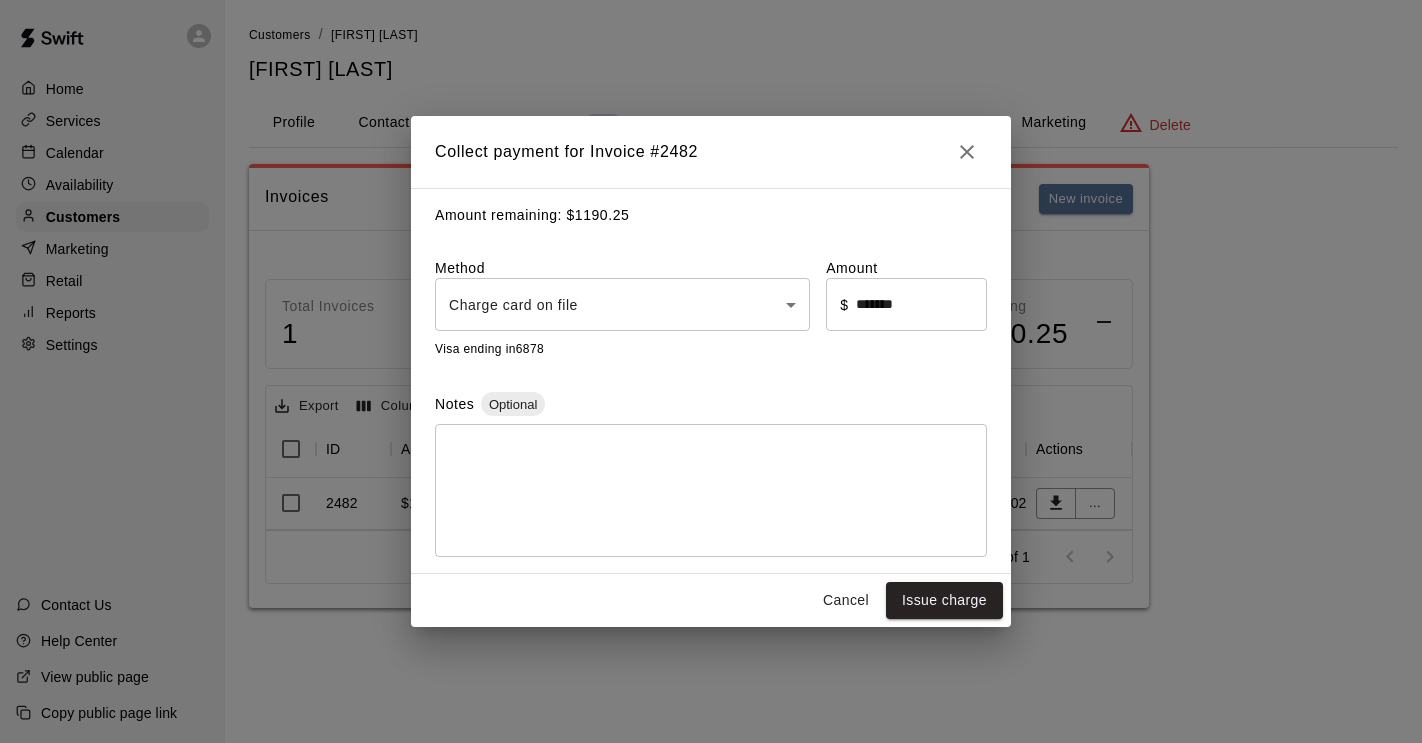 click on "Home Services Calendar Availability Customers Marketing Retail Reports Settings Contact Us Help Center View public page Copy public page link Customers / Brandon Vaughn Brandon Vaughn Profile Contact Family Wallet New Payments Invoices Credits Activity Marketing Delete Invoices New invoice Total Invoices 1 Total Due $ 1190.25 Paid $ 0.00 Outstanding $ 1190.25 Export Columns 0 Filters ID Amount Paid Remaining Due Date Status Created On Actions 2482 $1190.25 $0.00 $1190.25 August 08, 2025 Open August 08, 2025 ... Rows per page: 100 *** 1–1 of 1 Swift - Edit Customer Collect payment for Invoice # 2482 Amount remaining: $ 1190.25 Method Charge card on file **** ​ Amount ​ $ ******* ​ Visa   ending in  6878 Notes Optional * ​ Cancel Issue charge" at bounding box center [711, 324] 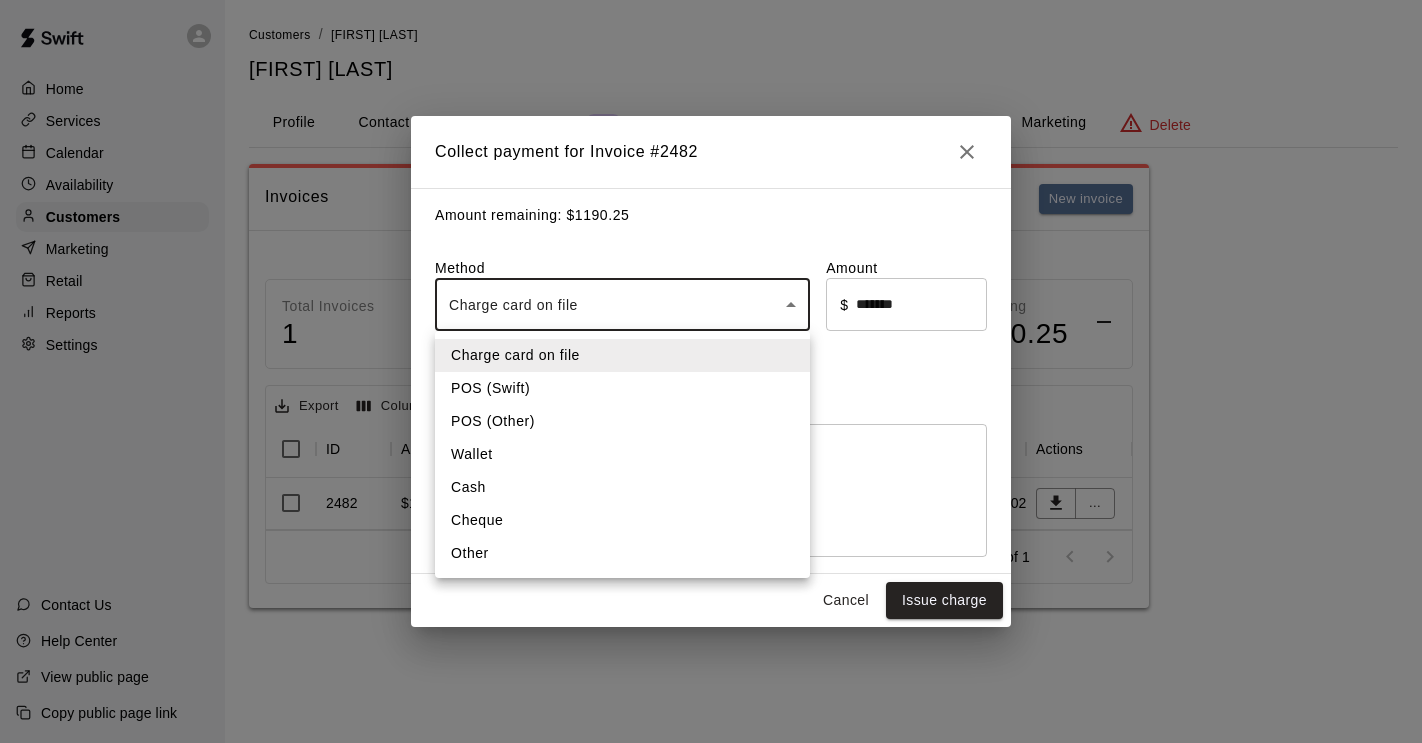 click on "Wallet" at bounding box center (622, 454) 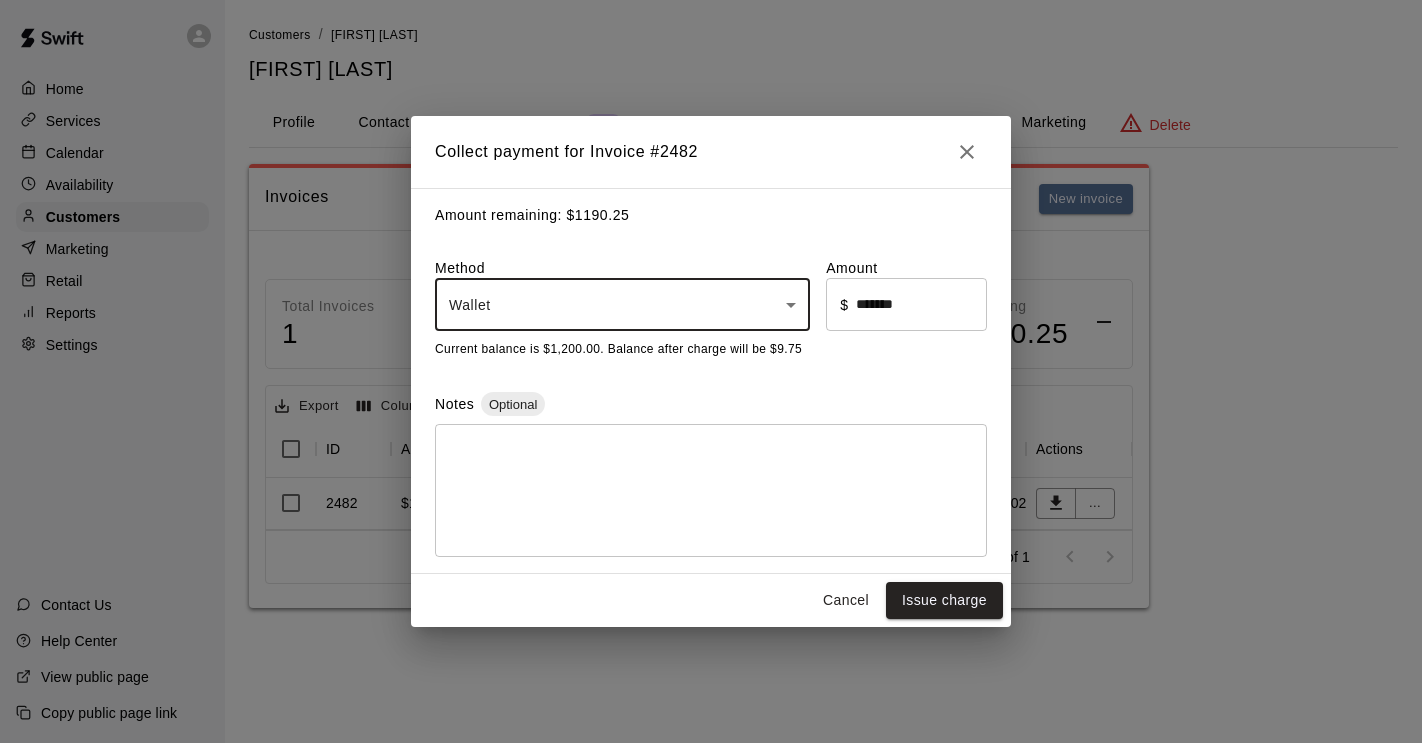 click at bounding box center [711, 491] 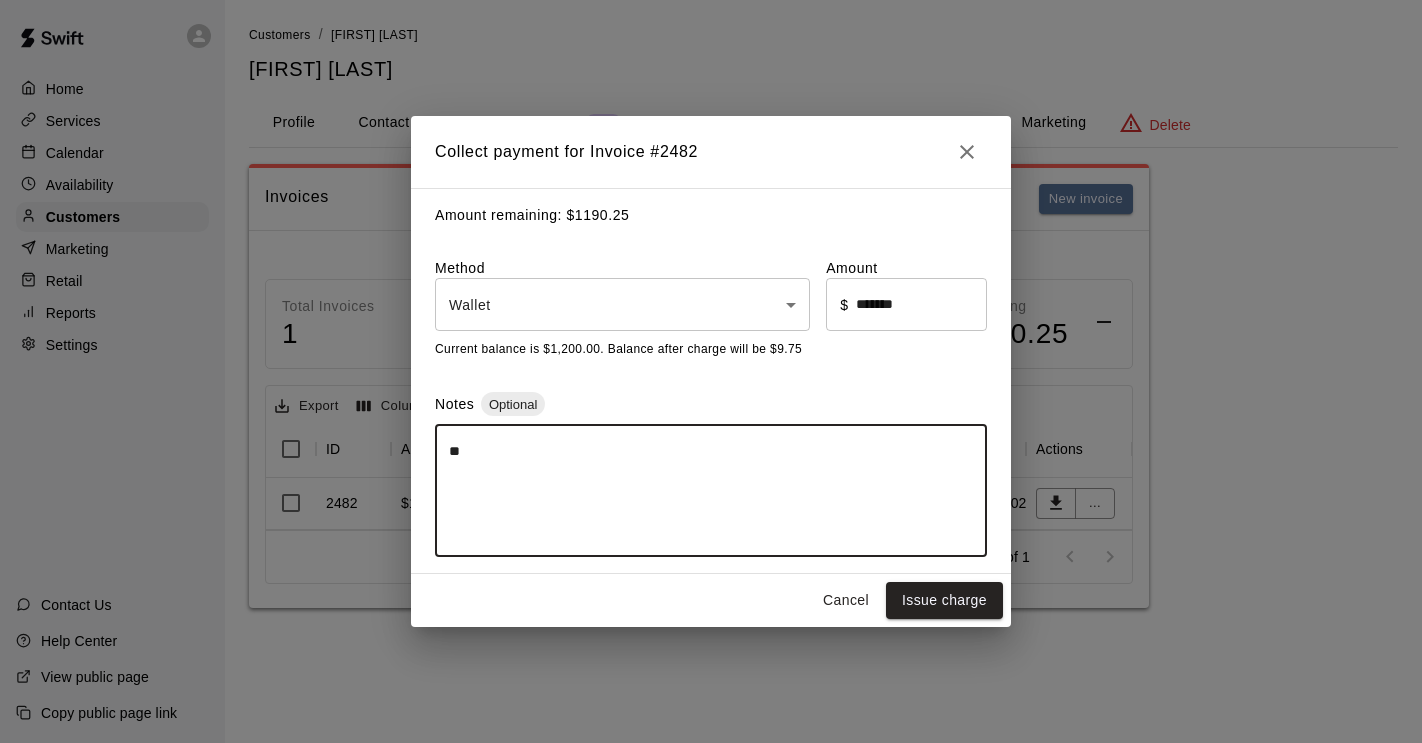 type on "*" 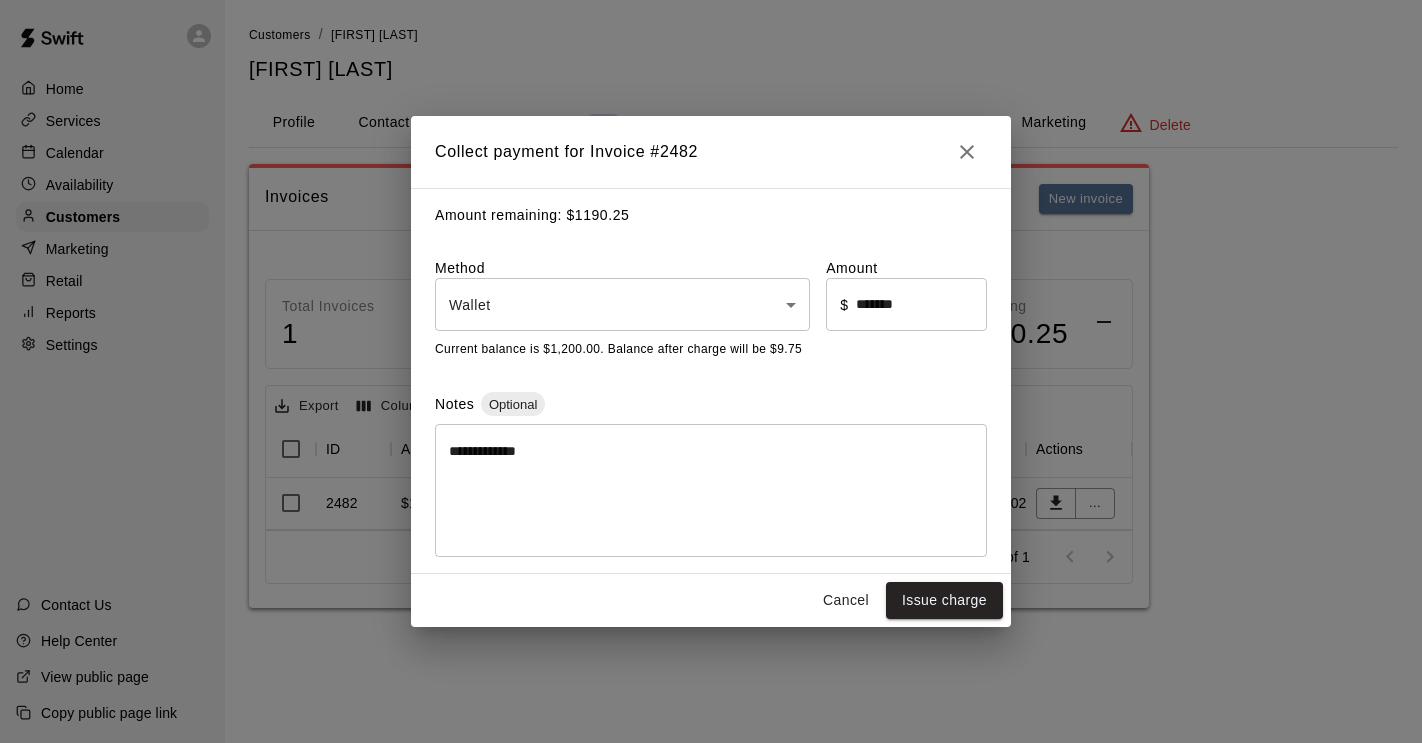 click on "**********" at bounding box center [711, 490] 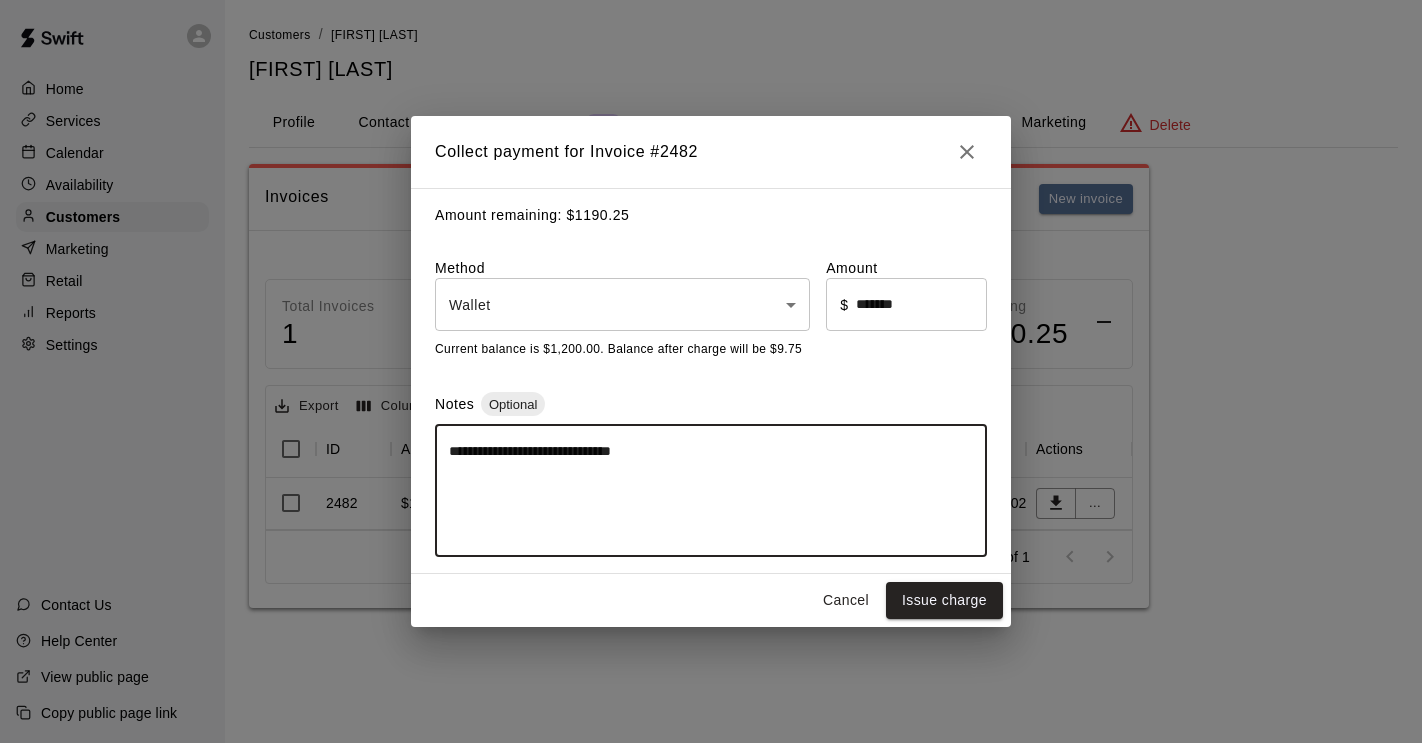 click on "**********" at bounding box center [711, 491] 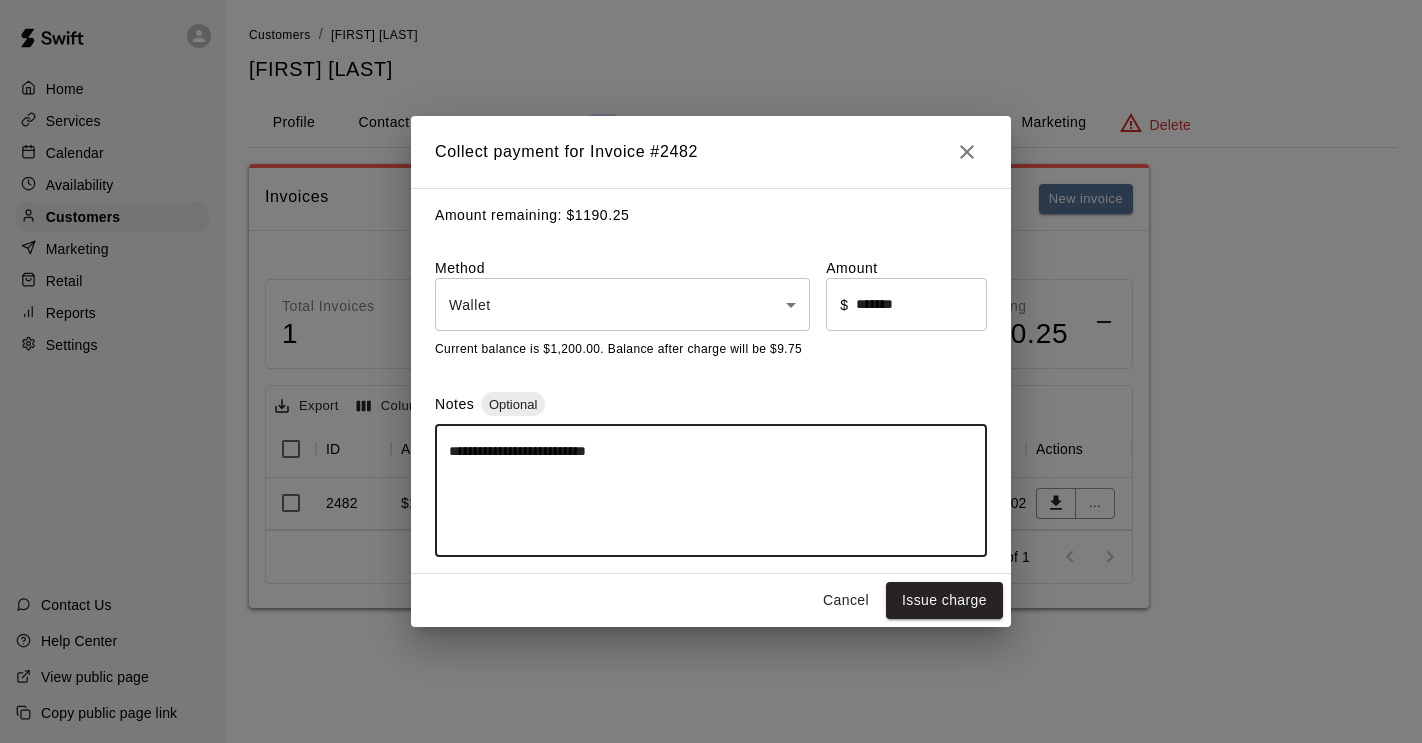 click on "**********" at bounding box center [711, 491] 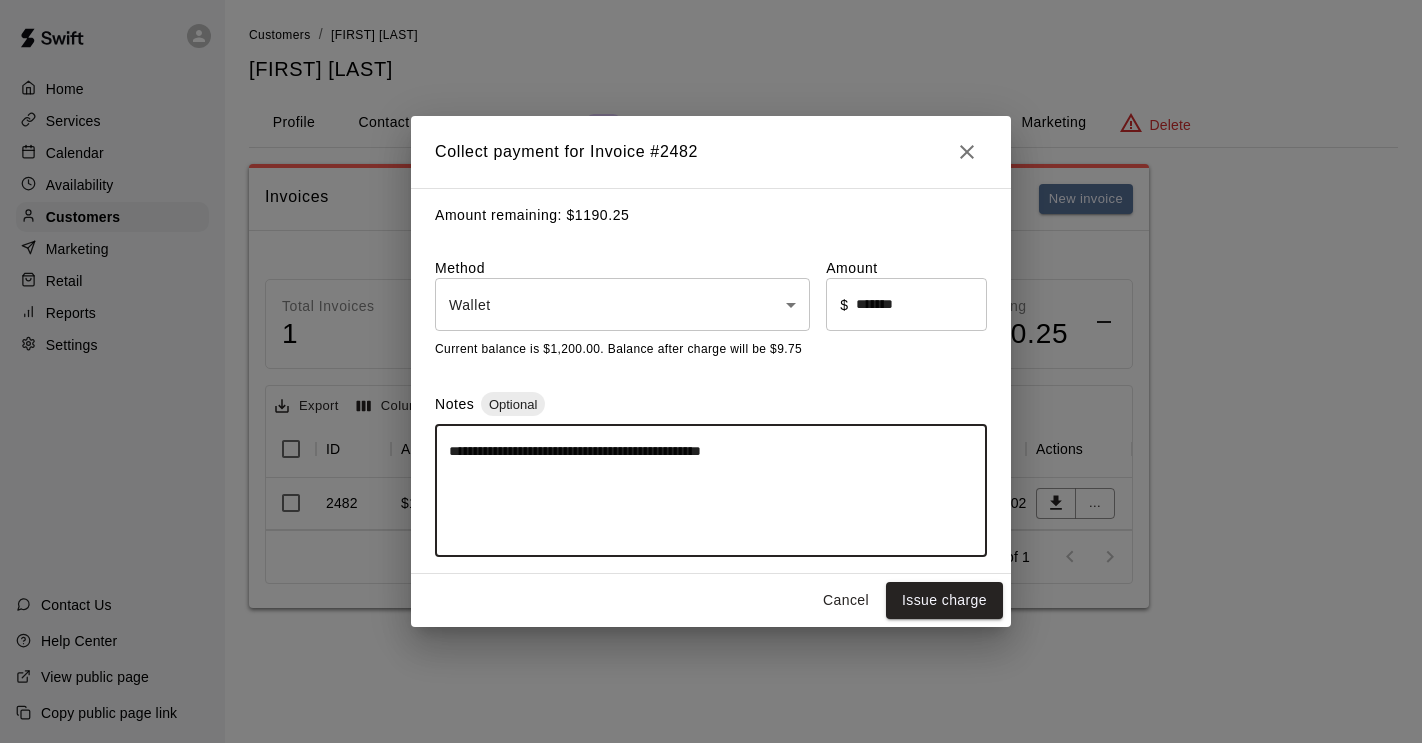 drag, startPoint x: 827, startPoint y: 458, endPoint x: 297, endPoint y: 454, distance: 530.0151 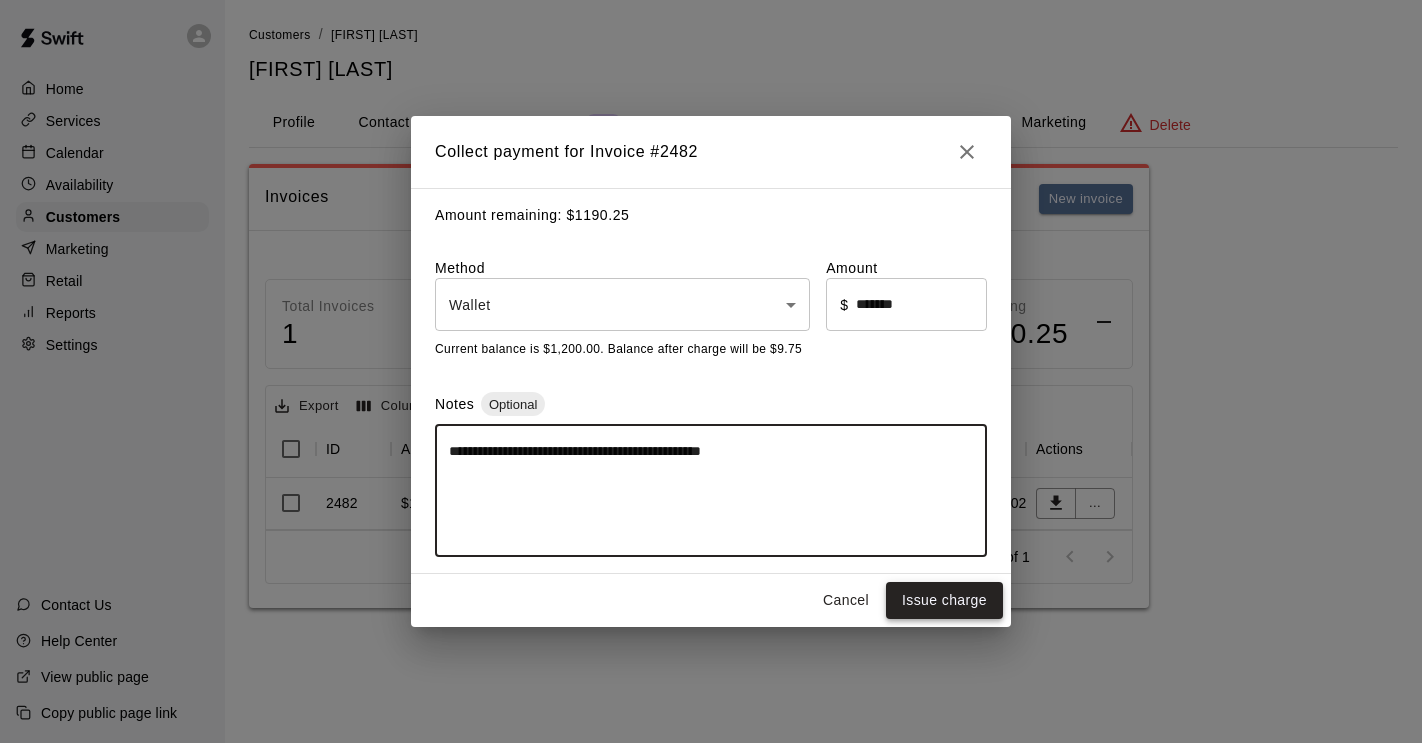 click on "Issue charge" at bounding box center [944, 600] 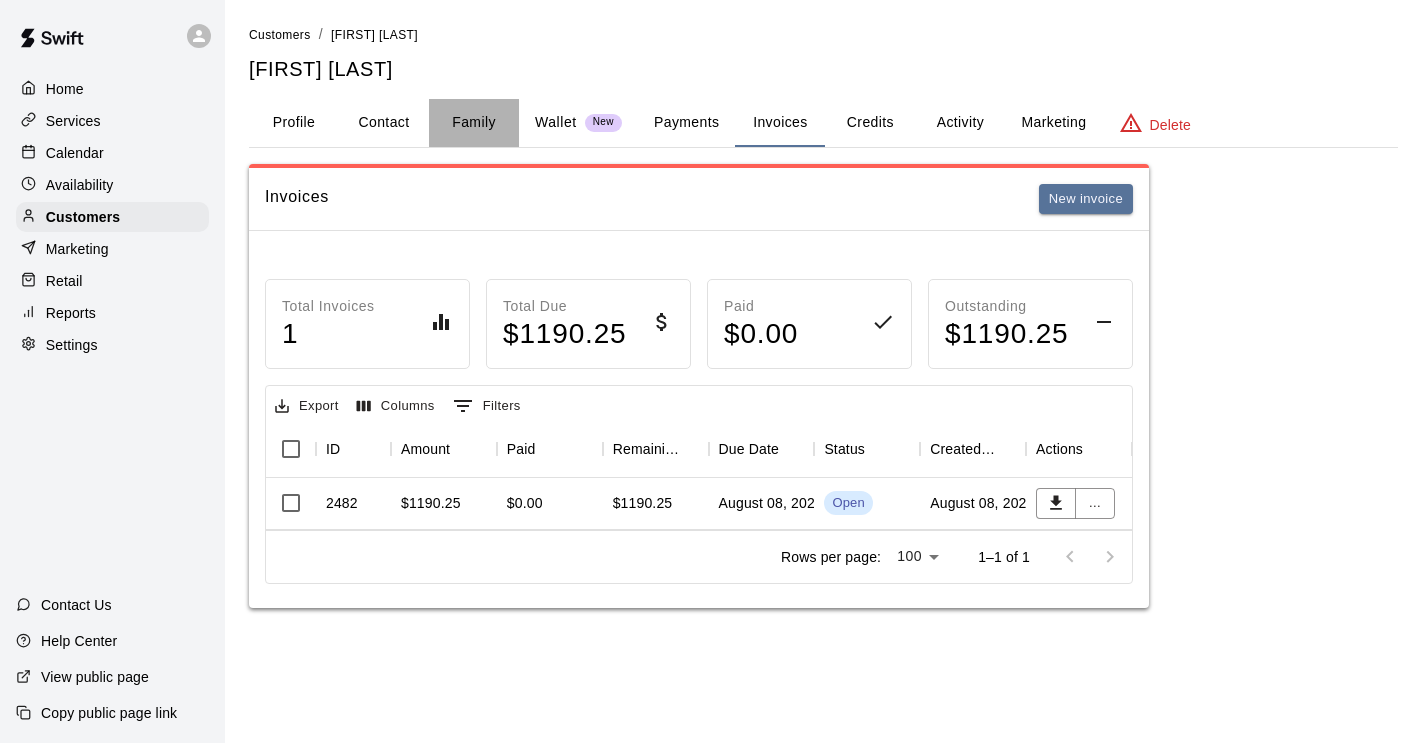 click on "Family" at bounding box center (474, 123) 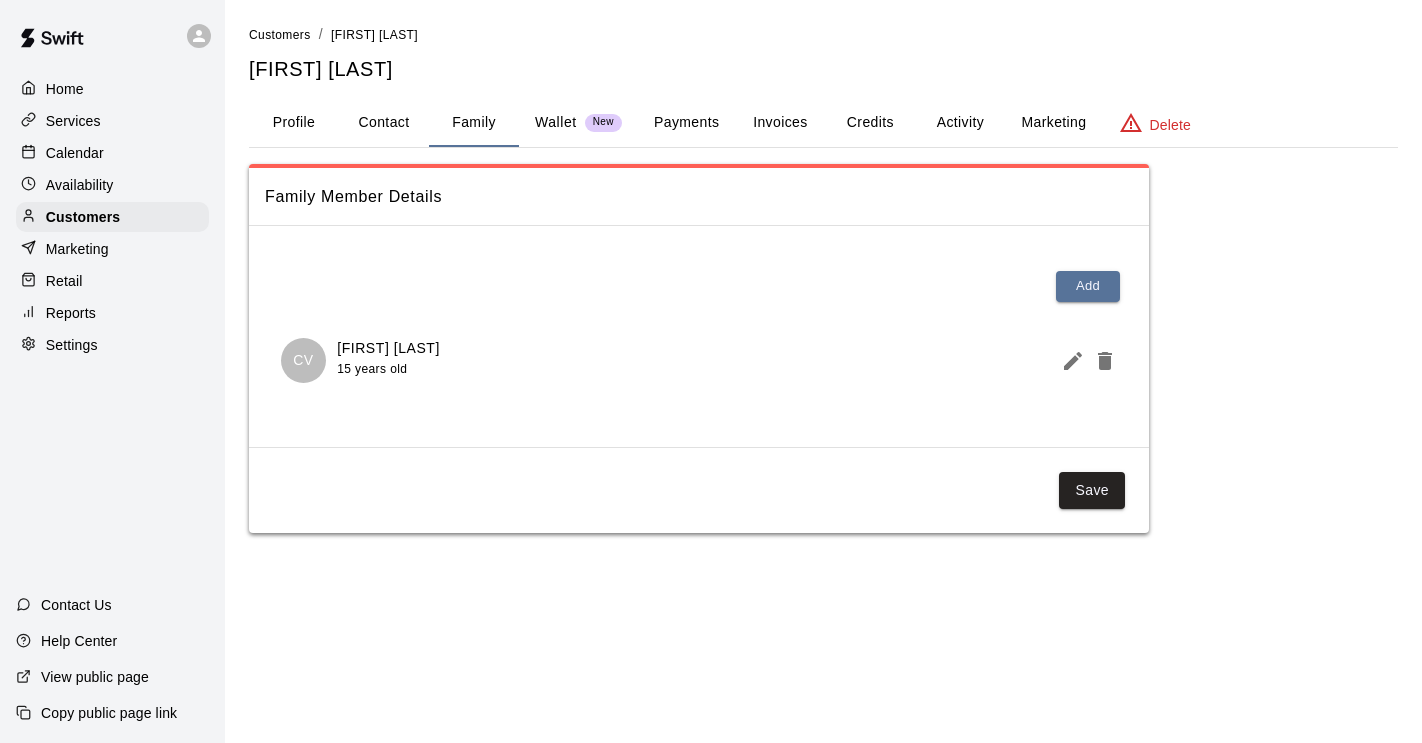 click on "Contact" at bounding box center (384, 123) 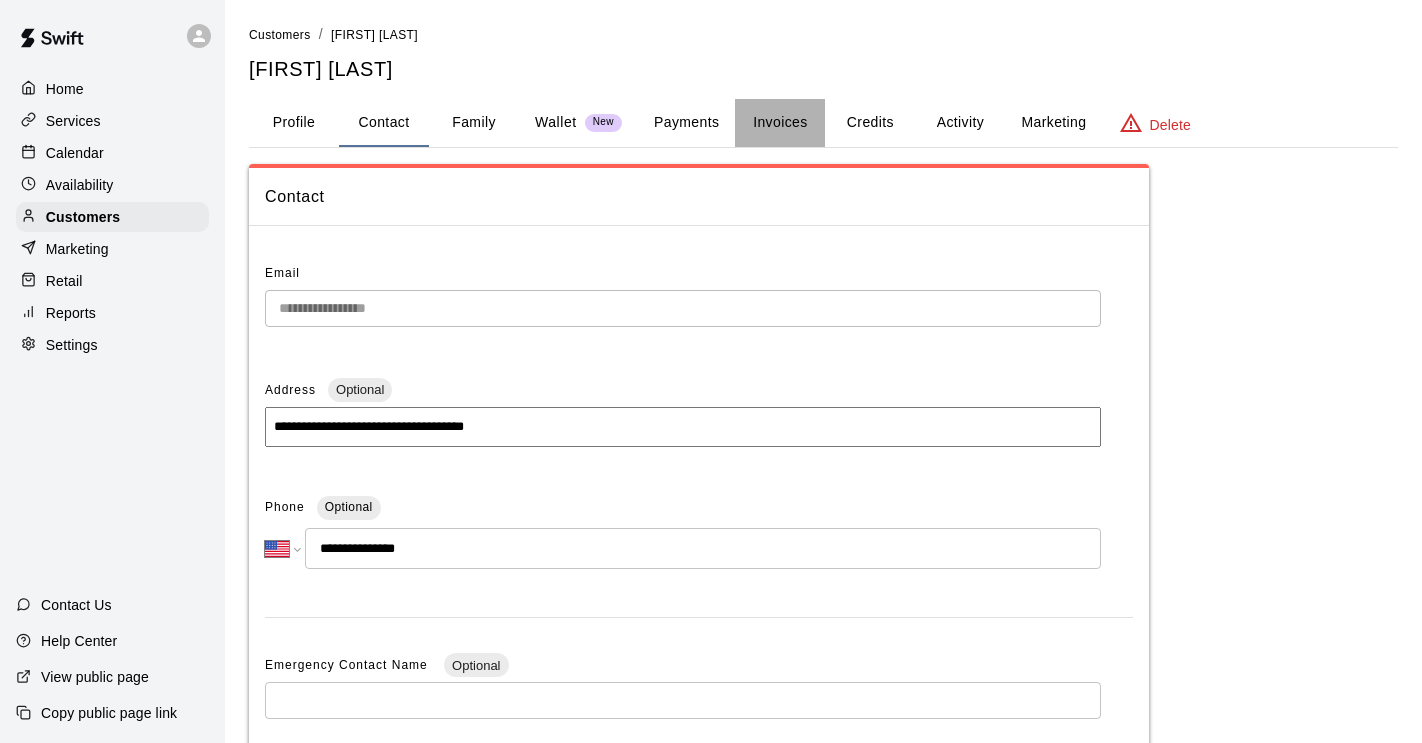 click on "Invoices" at bounding box center [780, 123] 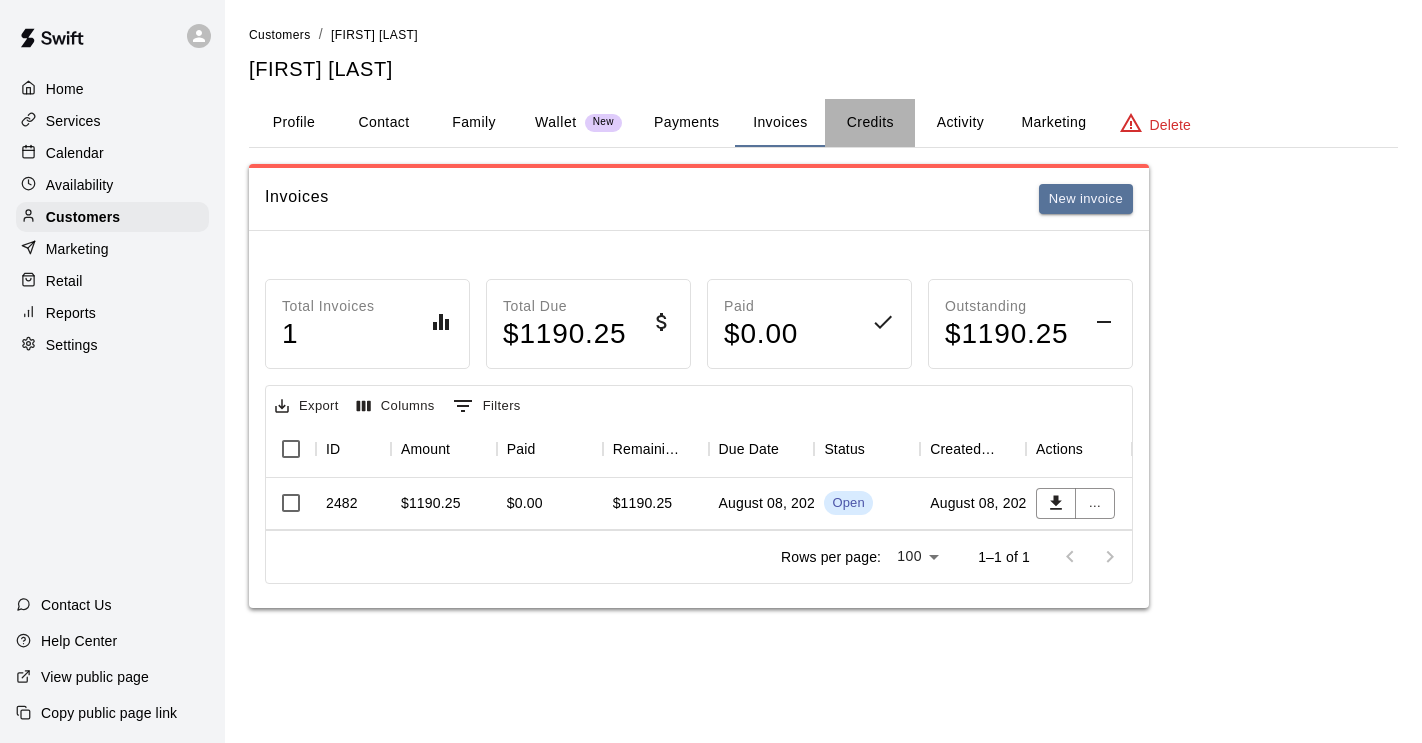 click on "Credits" at bounding box center [870, 123] 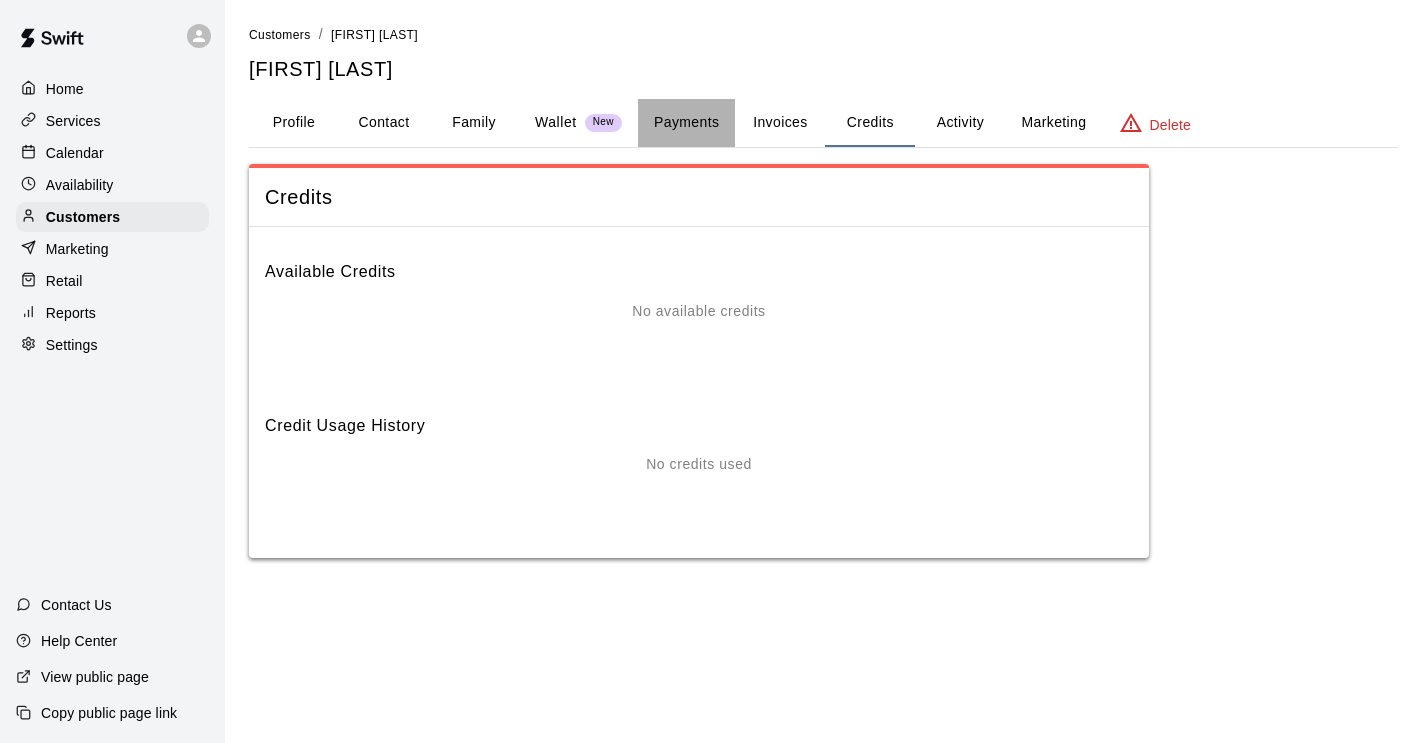 click on "Payments" at bounding box center (686, 123) 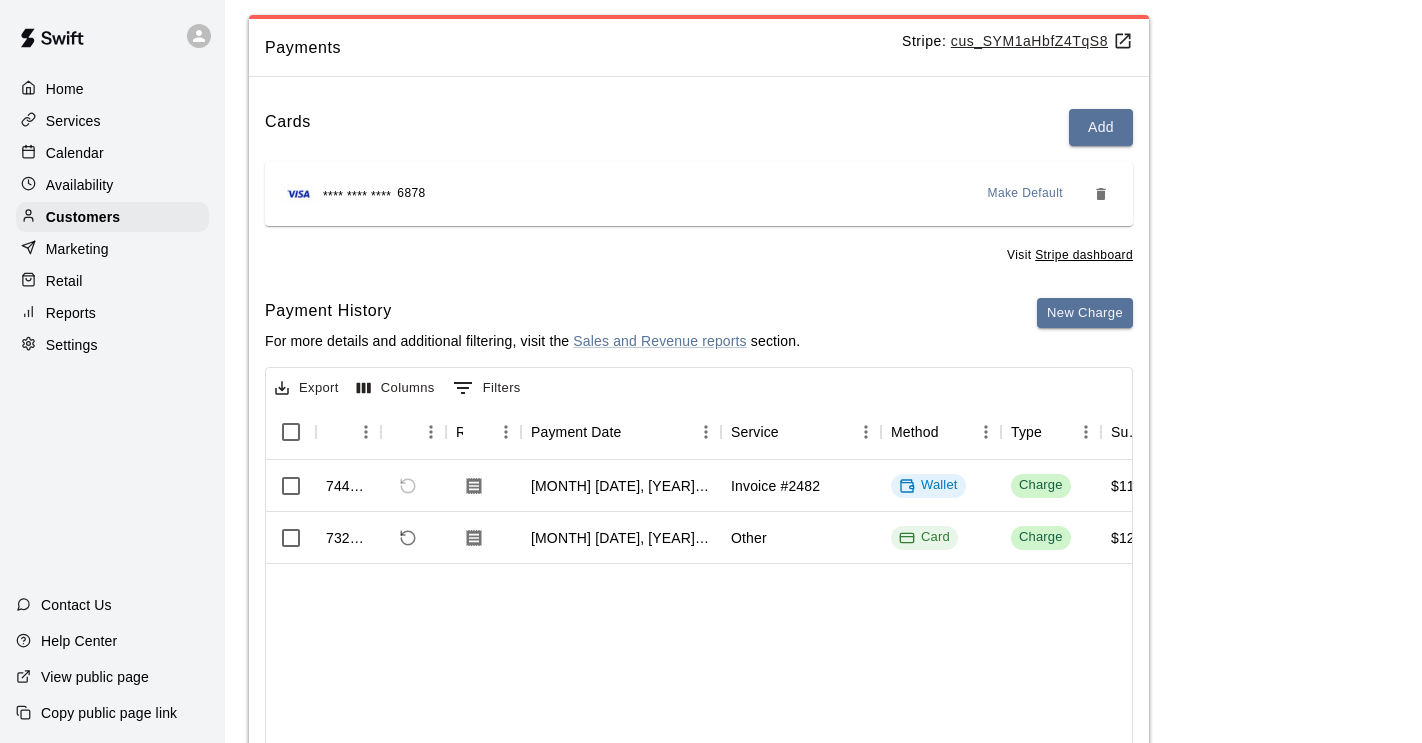 scroll, scrollTop: 152, scrollLeft: 0, axis: vertical 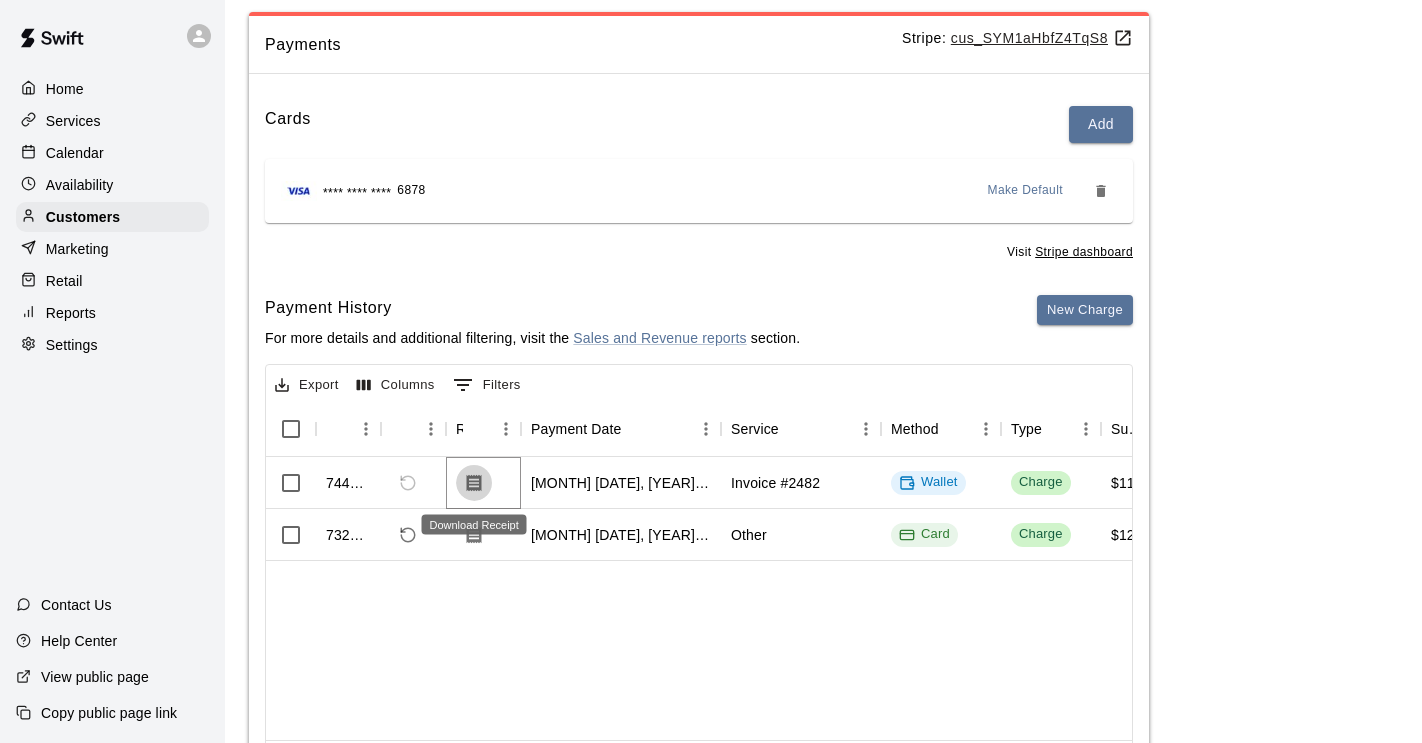 click 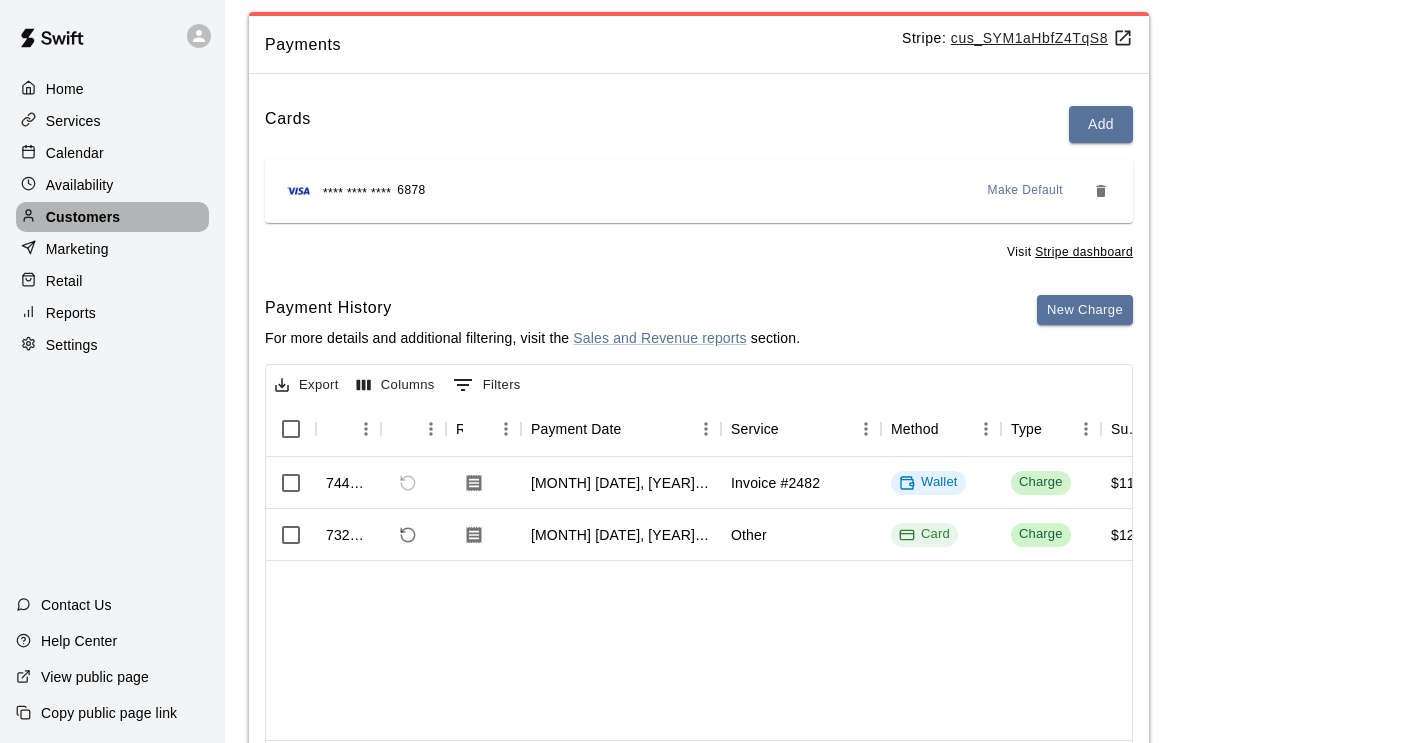 click on "Customers" at bounding box center [112, 217] 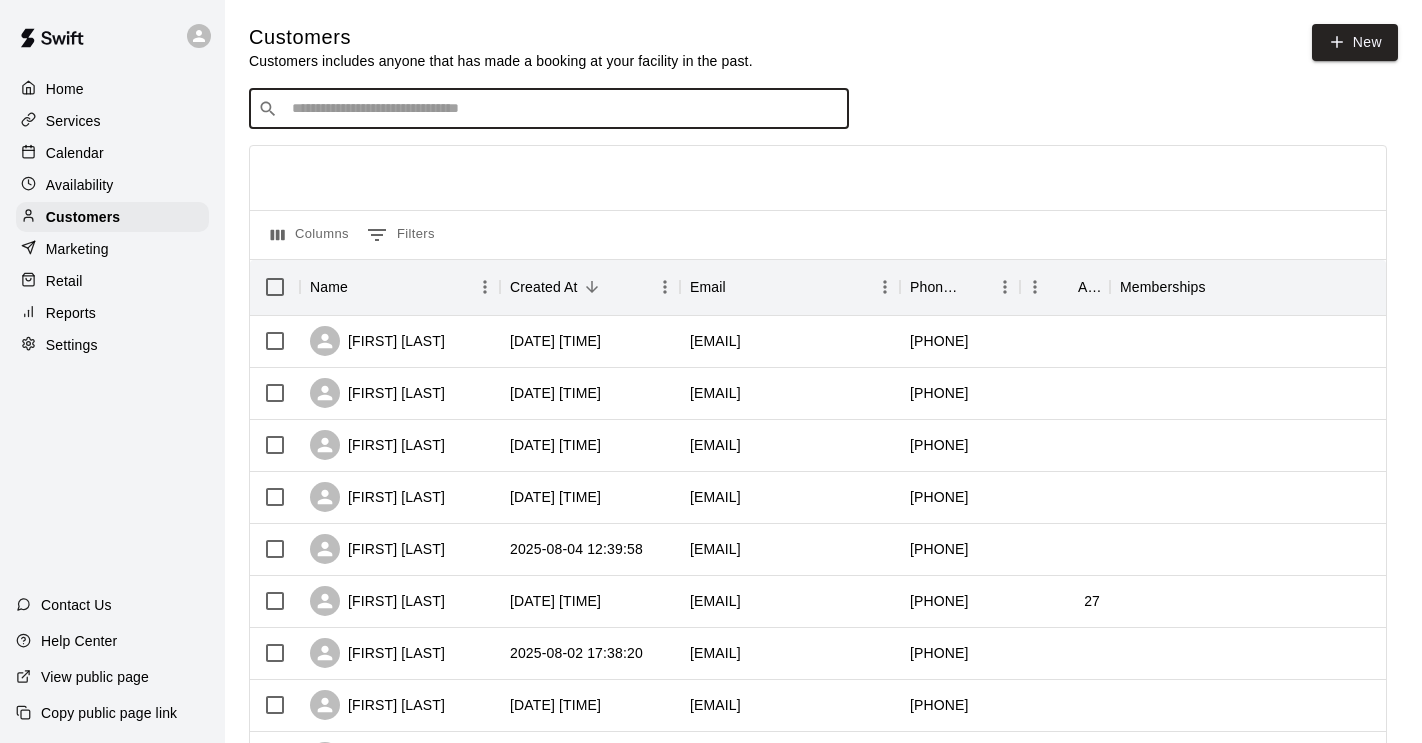 click at bounding box center (563, 109) 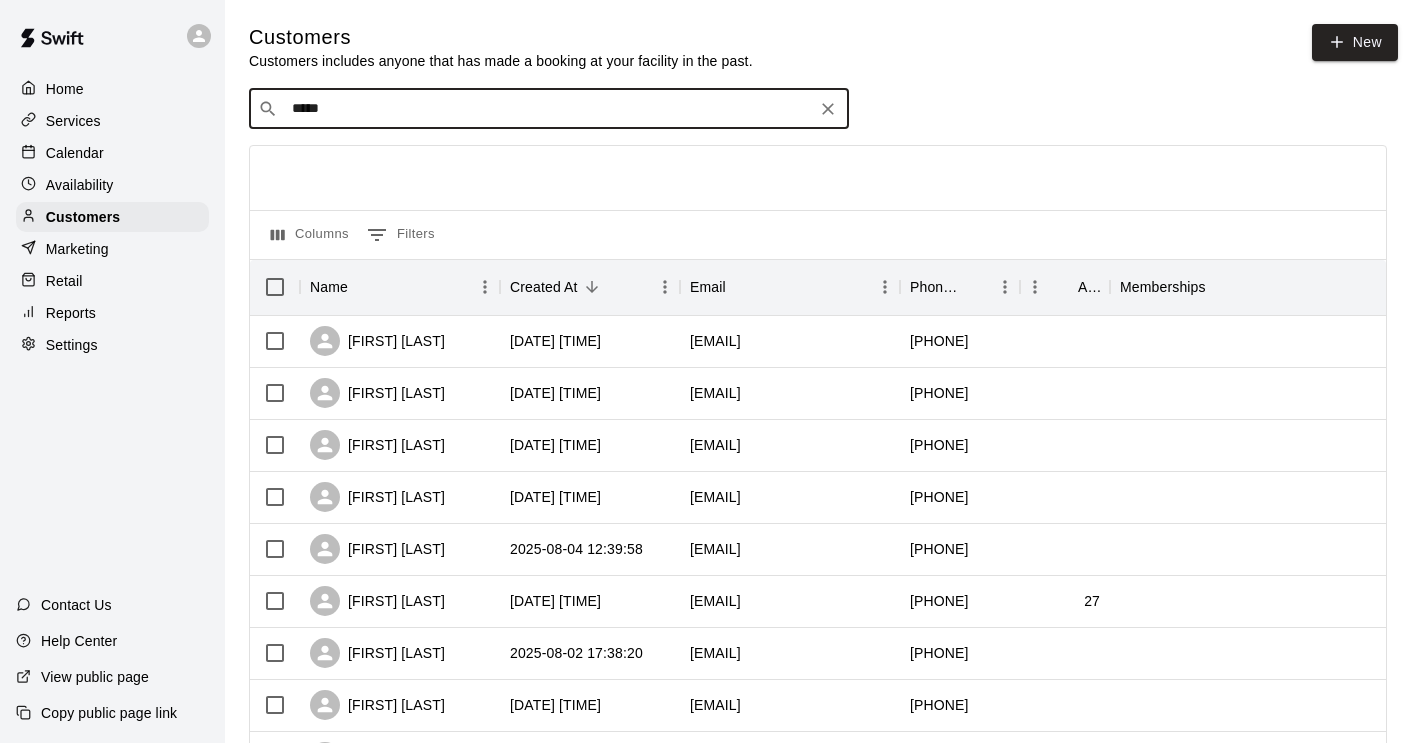 type on "******" 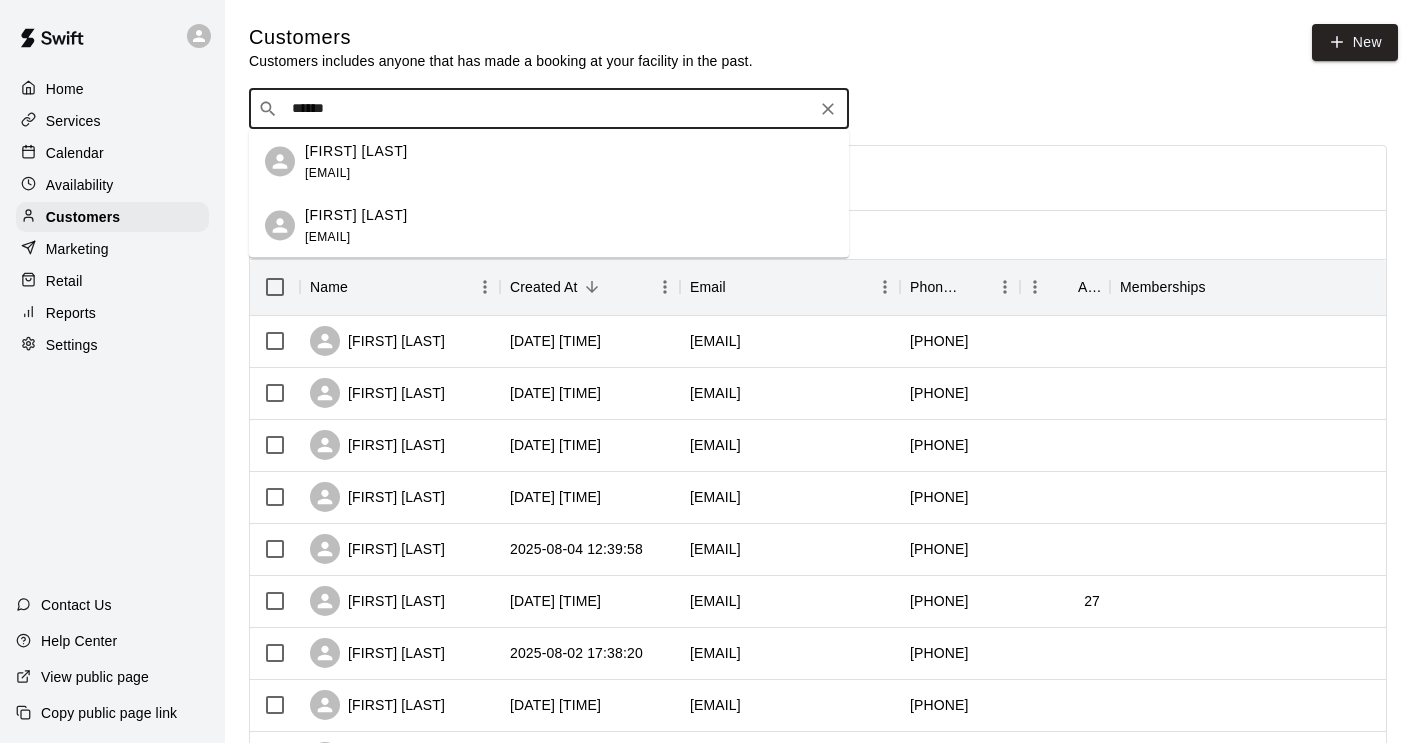 click on "Connor  Vaughn" at bounding box center (356, 214) 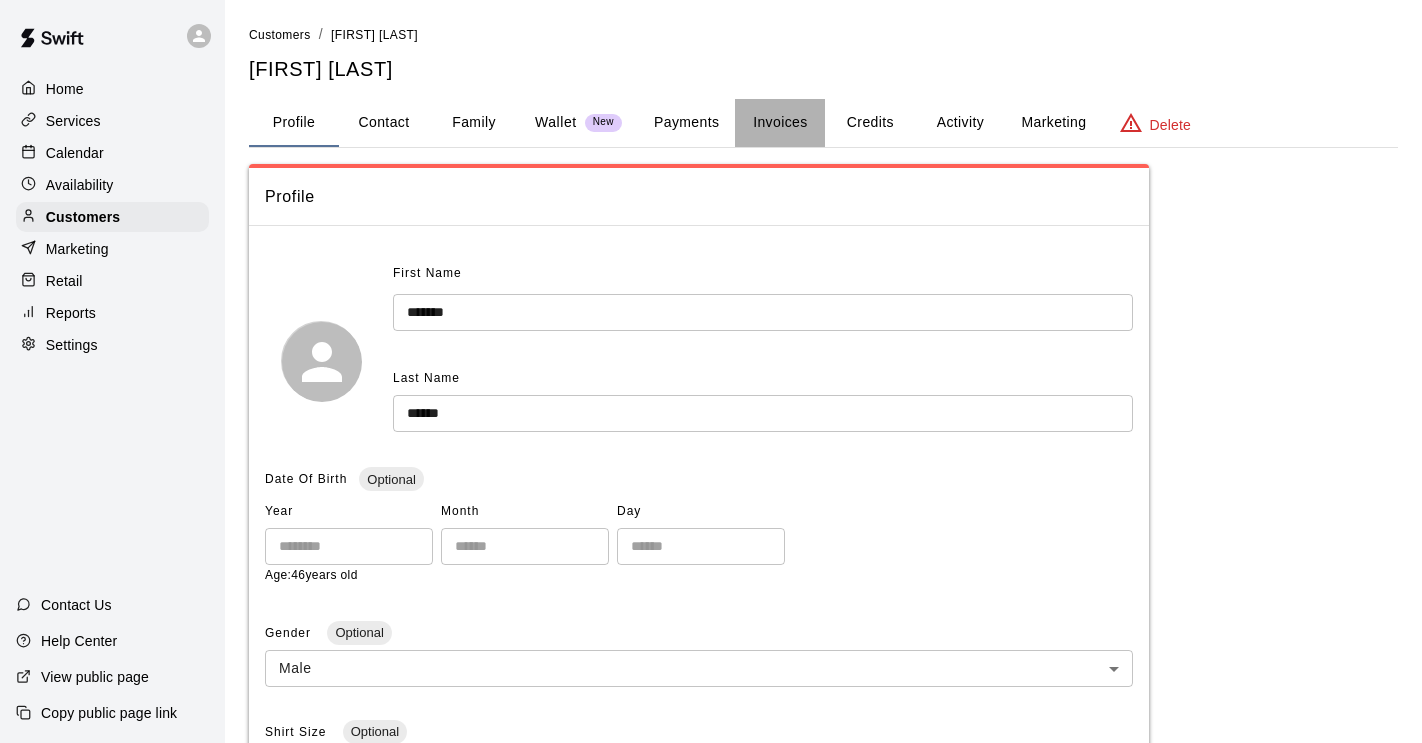 click on "Invoices" at bounding box center [780, 123] 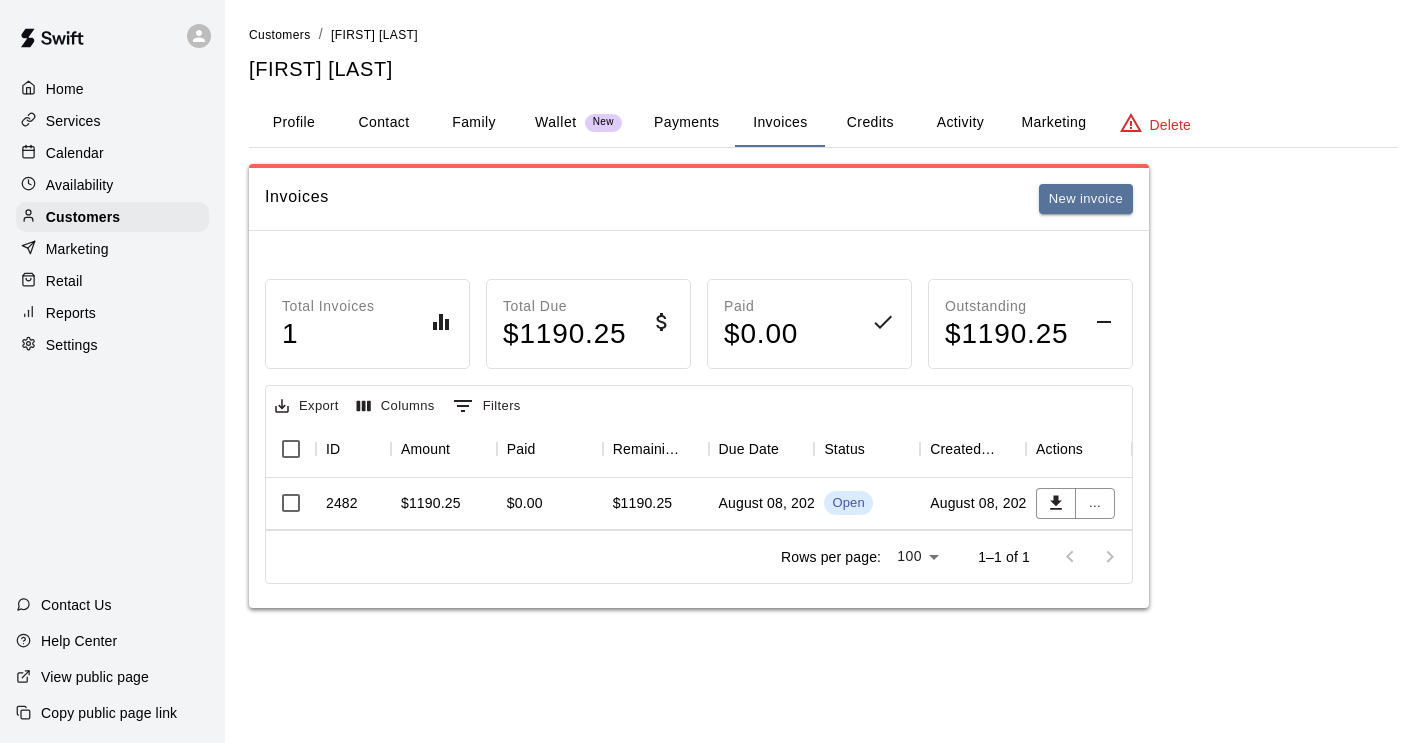 click on "Wallet" at bounding box center (556, 122) 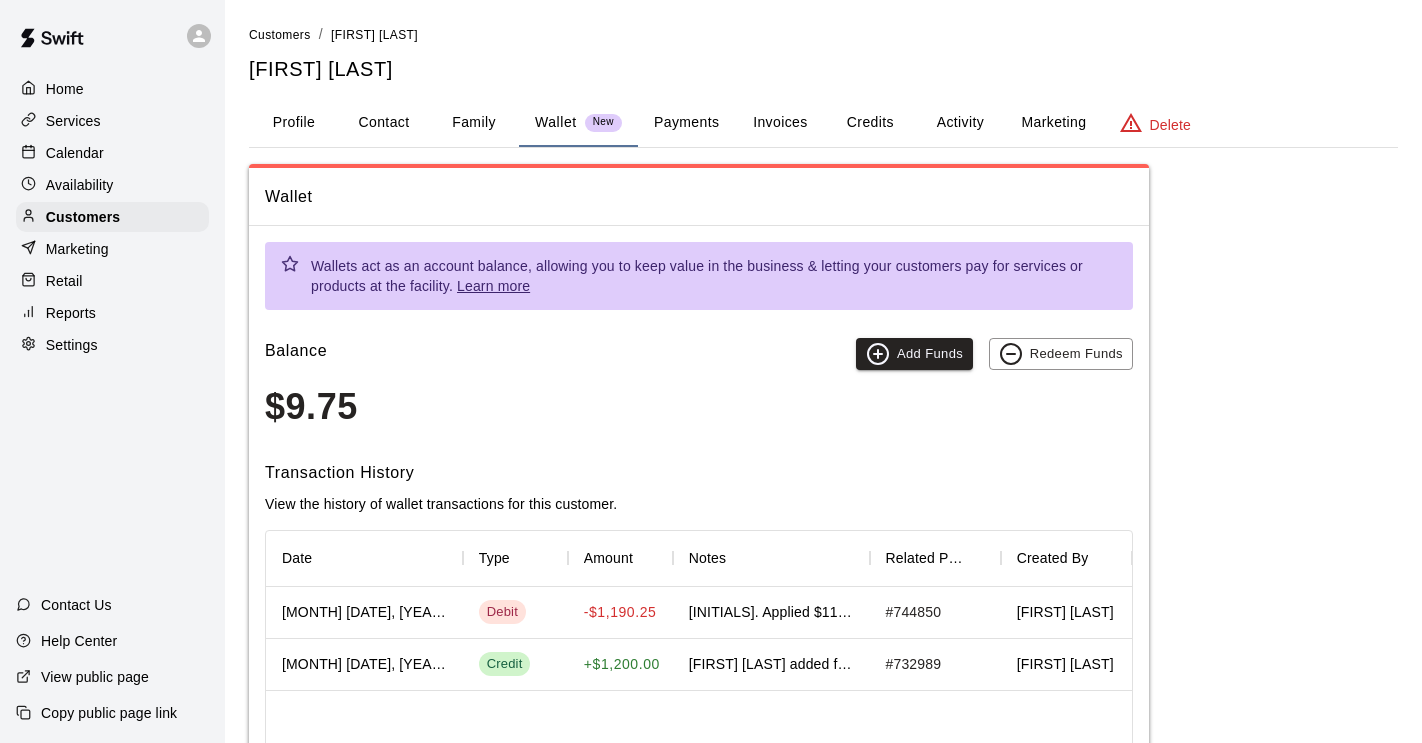 click on "Invoices" at bounding box center (780, 123) 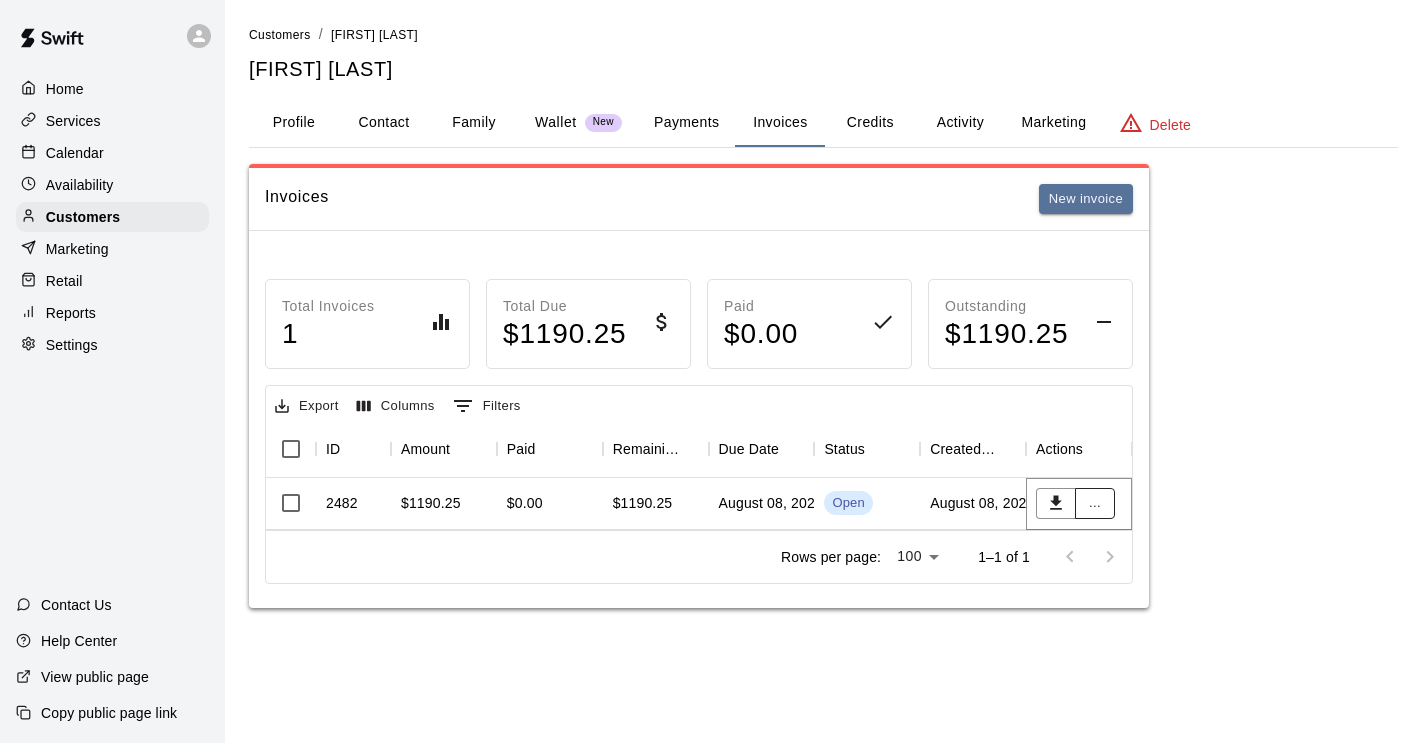 click on "..." at bounding box center [1095, 503] 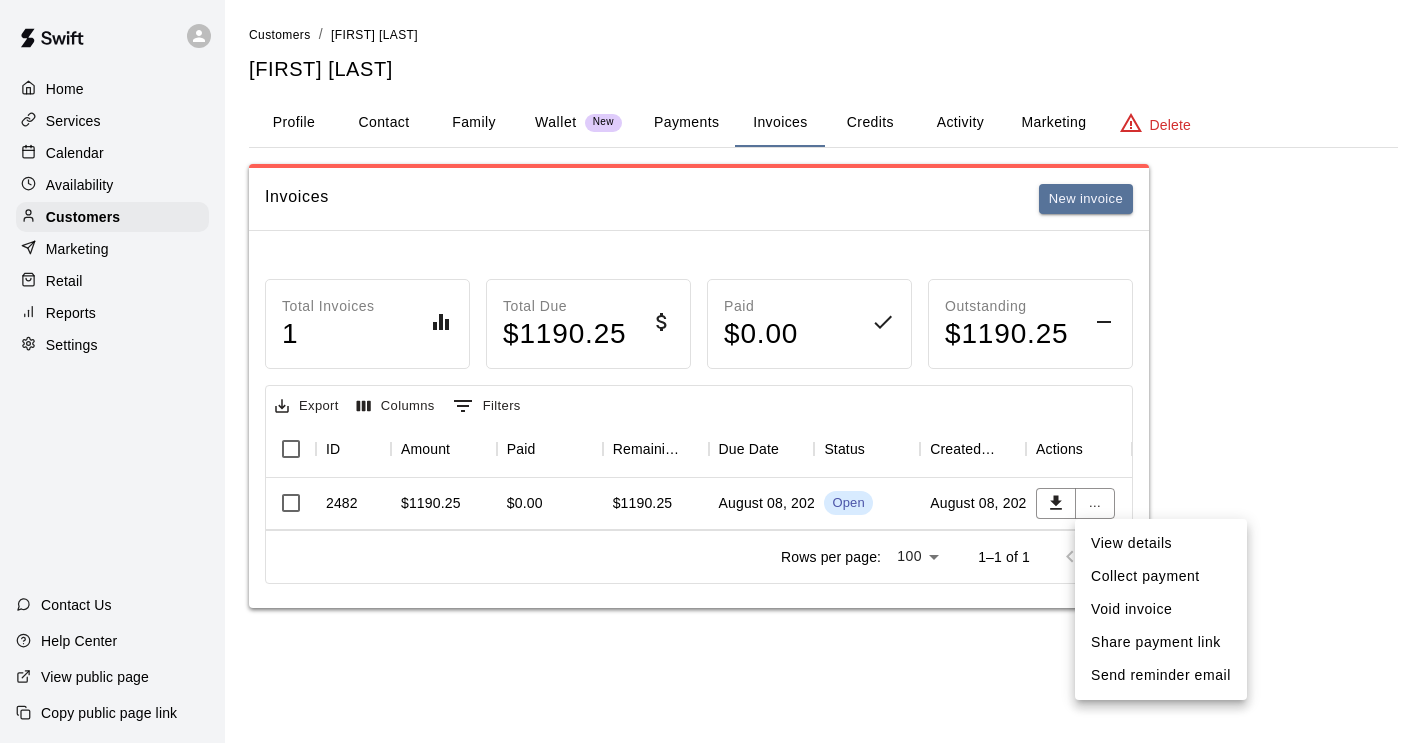click on "View details" at bounding box center [1161, 543] 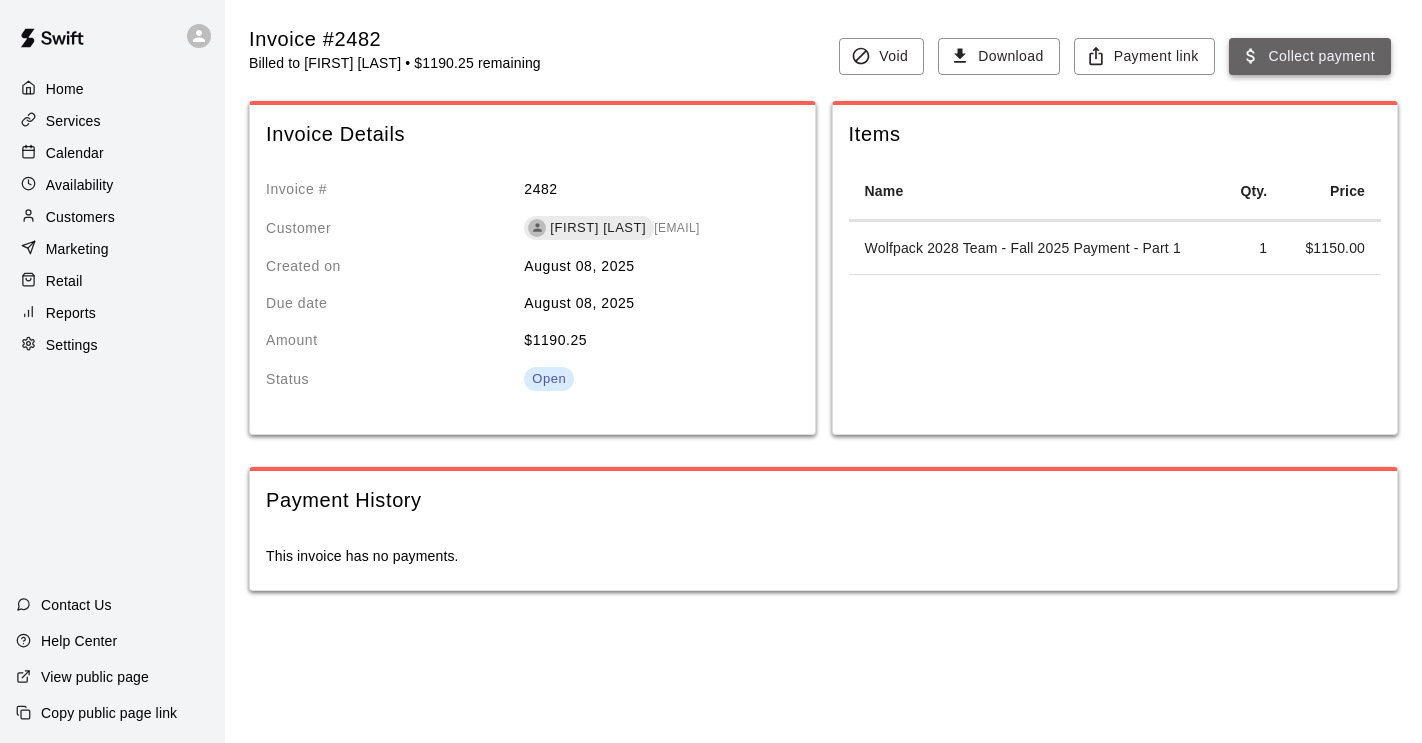 click on "Collect payment" at bounding box center [1310, 56] 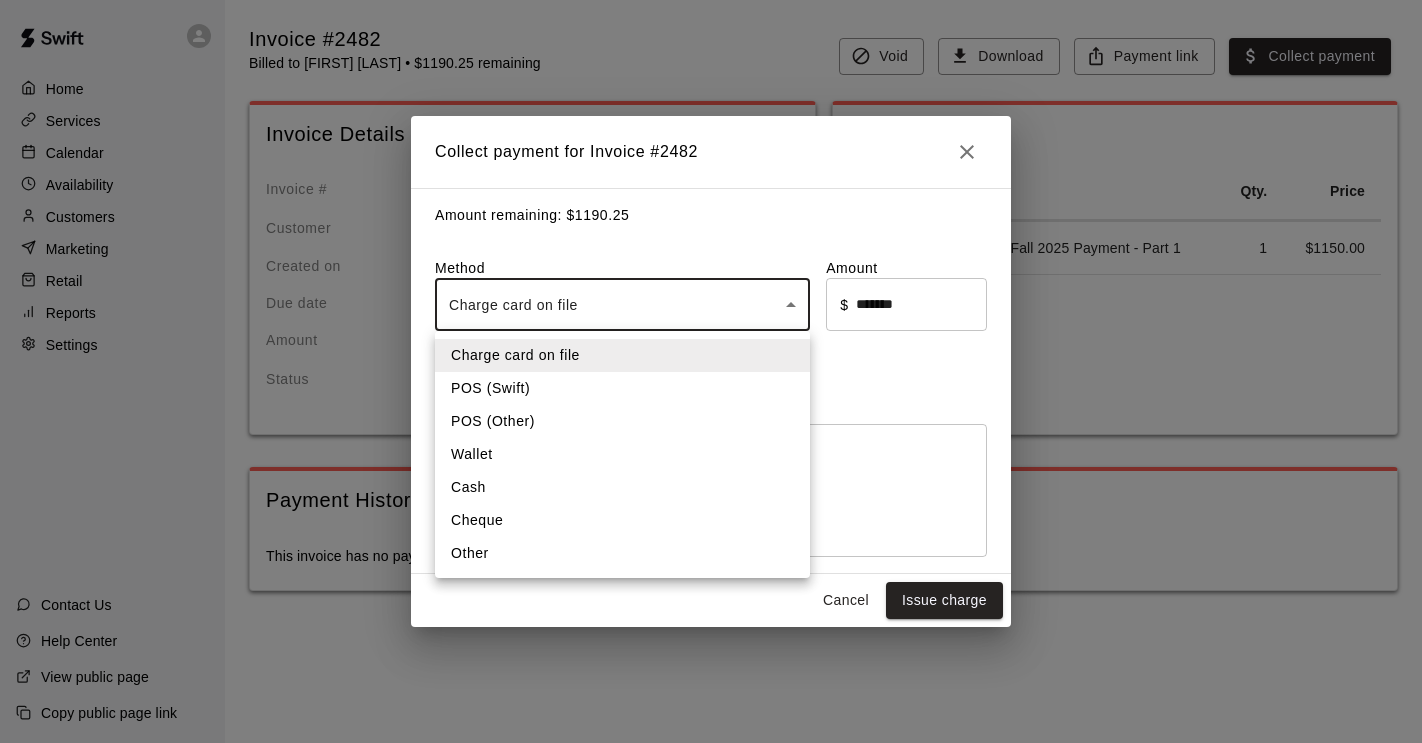 click on "Home Services Calendar Availability Customers Marketing Retail Reports Settings Contact Us Help Center View public page Copy public page link Invoice #2482 Billed to Brandon Vaughn • $1190.25 remaining Void Download Payment link Collect payment Invoice Details Invoice # 2482 Customer Brandon Vaughn bvaughn79@msn.com Created on August 08, 2025 Due date August 08, 2025 Amount $ 1190.25 Status Open Items Name Qty. Price Wolfpack 2028 Team - Fall 2025 Payment - Part 1 1 $ 1150.00 Payment History This invoice has no payments. Swift - Invoice Details Collect payment for Invoice # 2482 Amount remaining: $ 1190.25 Method Charge card on file **** ​ Amount ​ $ ******* ​ Visa   ending in  6878 Notes Optional * ​ Cancel Issue charge Charge card on file POS (Swift) POS (Other) Wallet Cash Cheque Other" at bounding box center [711, 315] 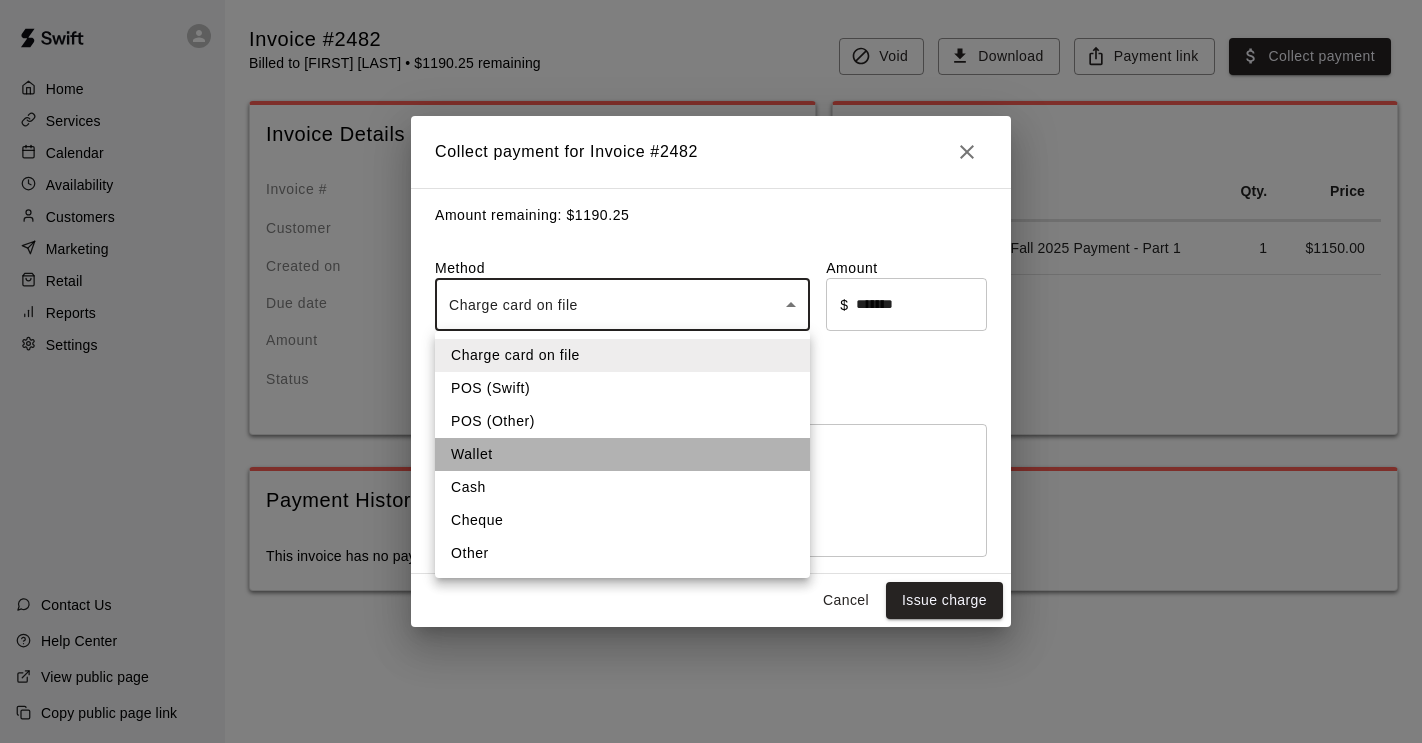 click on "Wallet" at bounding box center (622, 454) 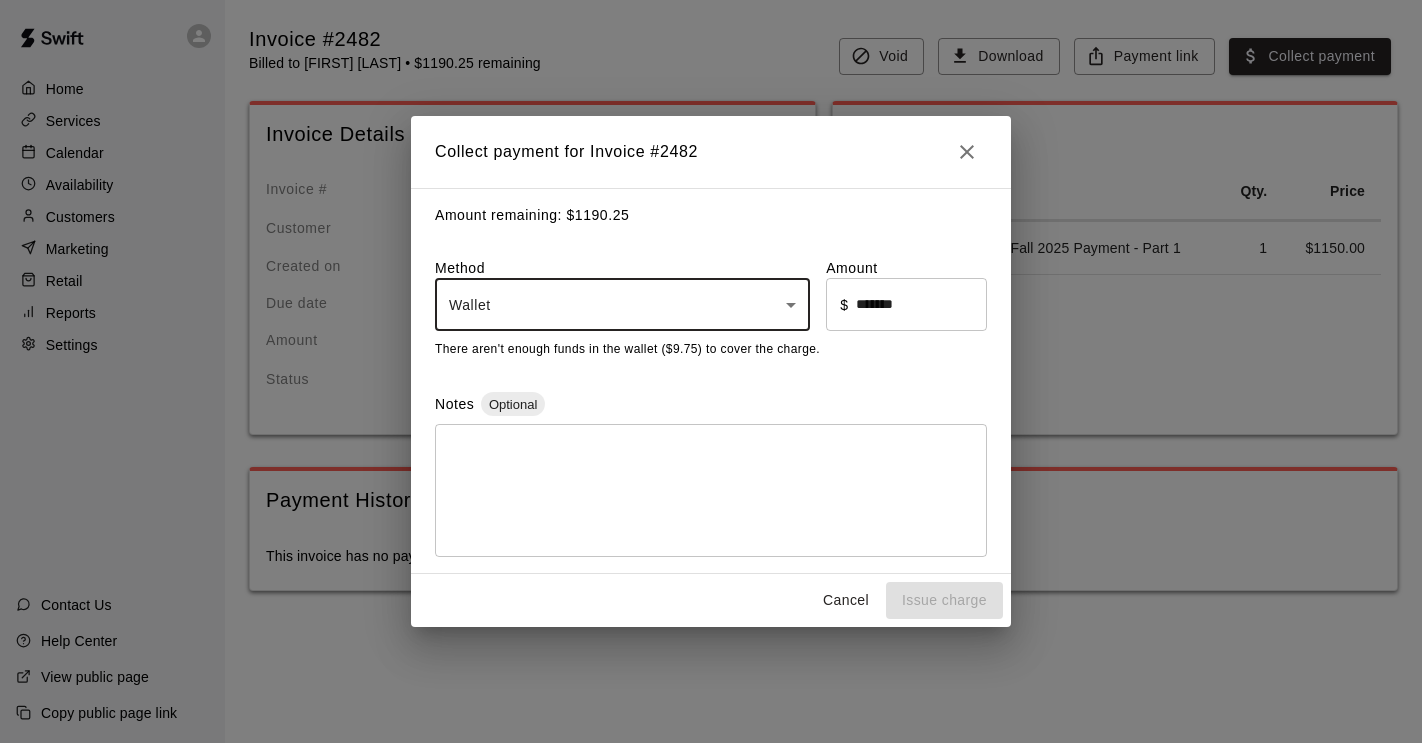 click on "Cancel" at bounding box center [846, 600] 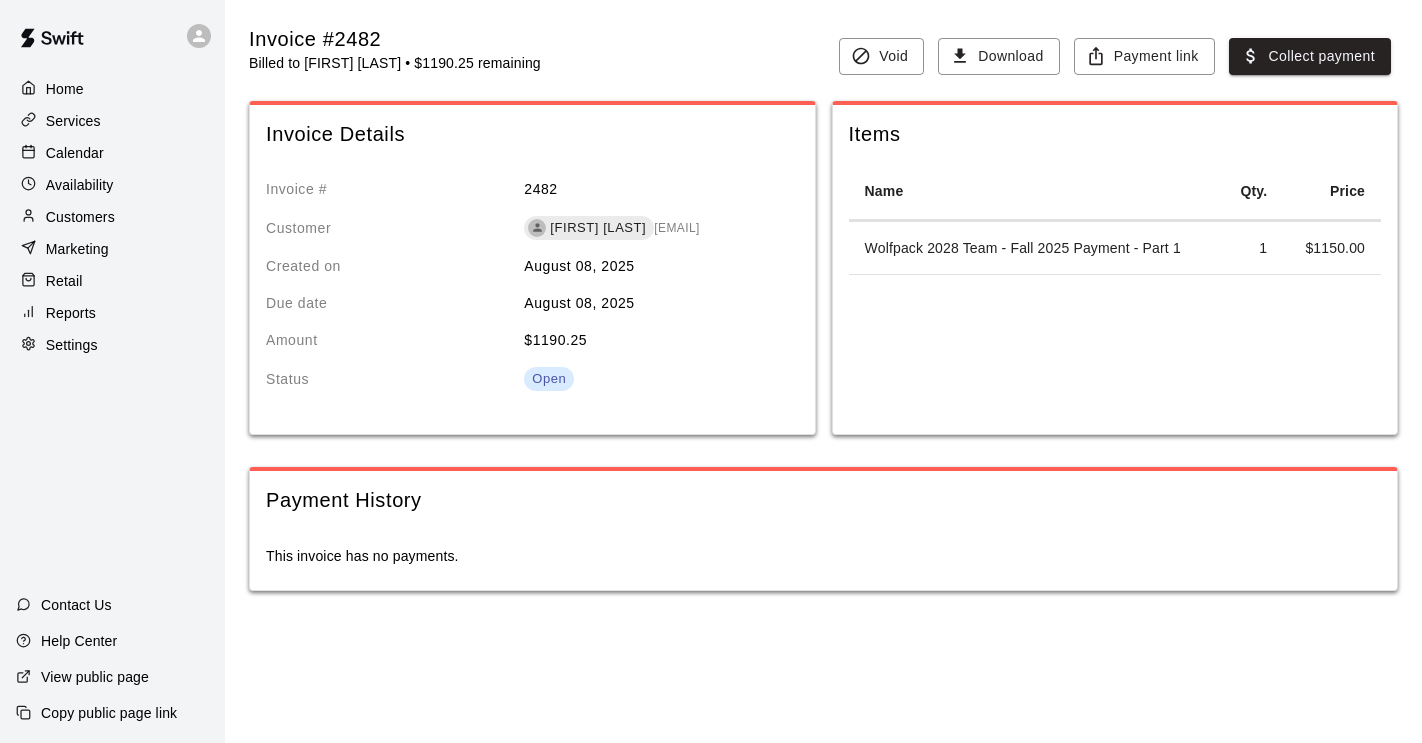 click on "Invoice #2482 Billed to Brandon Vaughn • $1190.25 remaining Void Download Payment link Collect payment Invoice Details Invoice # 2482 Customer Brandon Vaughn bvaughn79@msn.com Created on August 08, 2025 Due date August 08, 2025 Amount $ 1190.25 Status Open Items Name Qty. Price Wolfpack 2028 Team - Fall 2025 Payment - Part 1 1 $ 1150.00 Payment History This invoice has no payments." at bounding box center (823, 323) 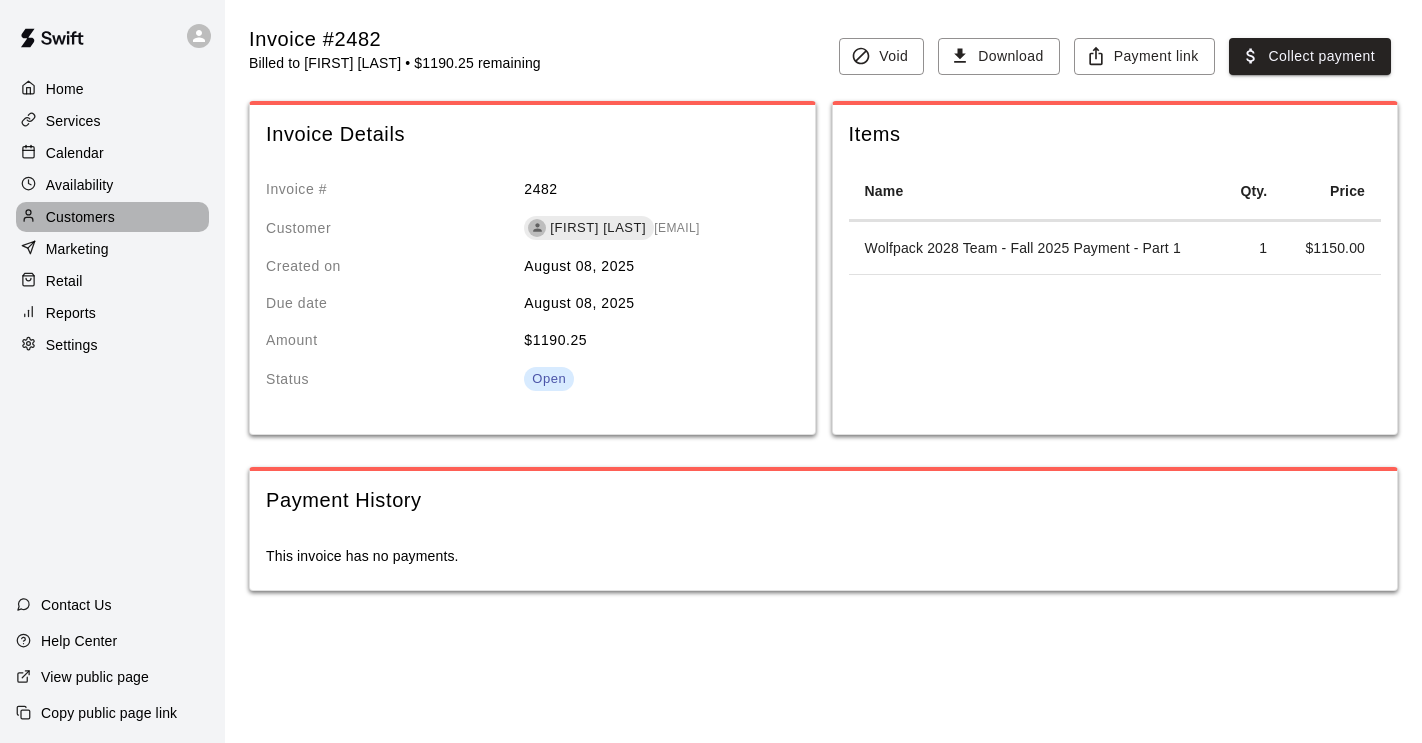 click on "Customers" at bounding box center (112, 217) 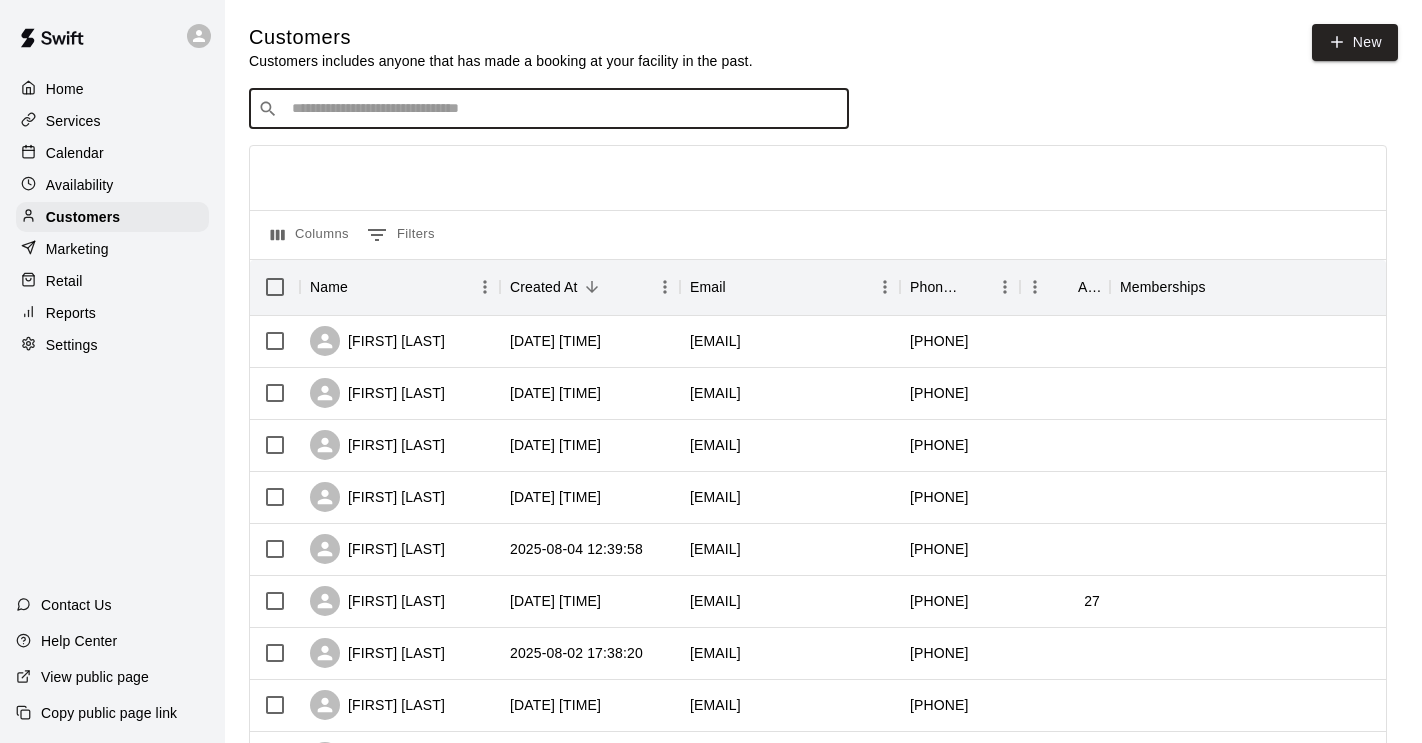 click at bounding box center [563, 109] 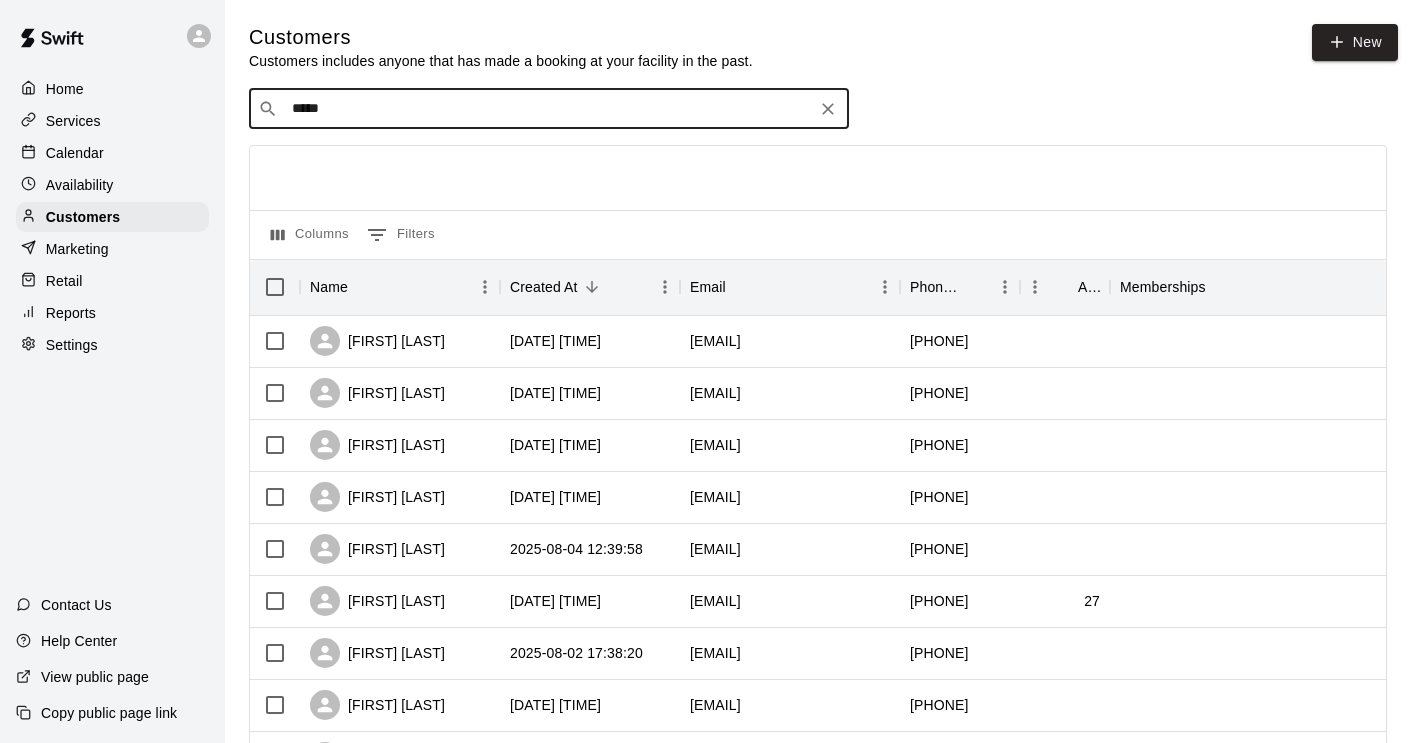 type on "******" 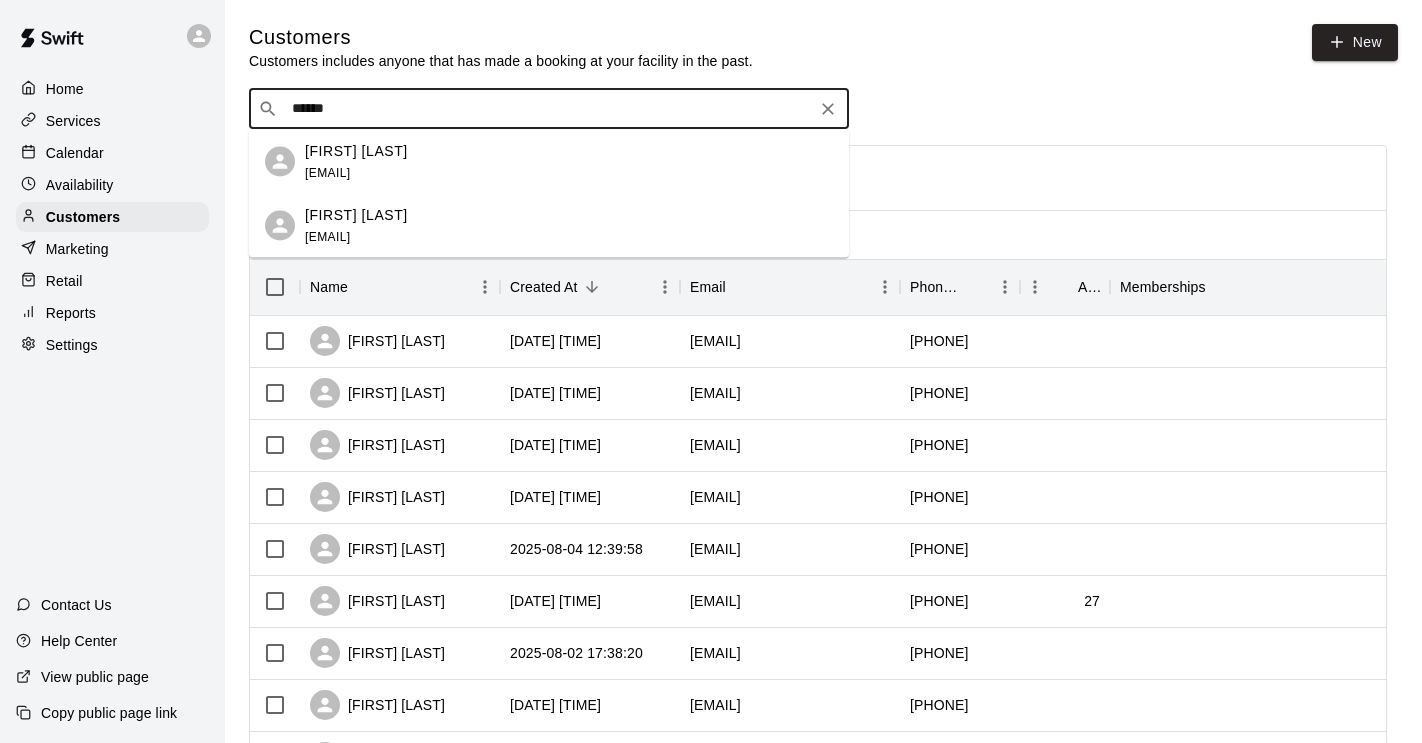 click on "Connor  Vaughn" at bounding box center (356, 214) 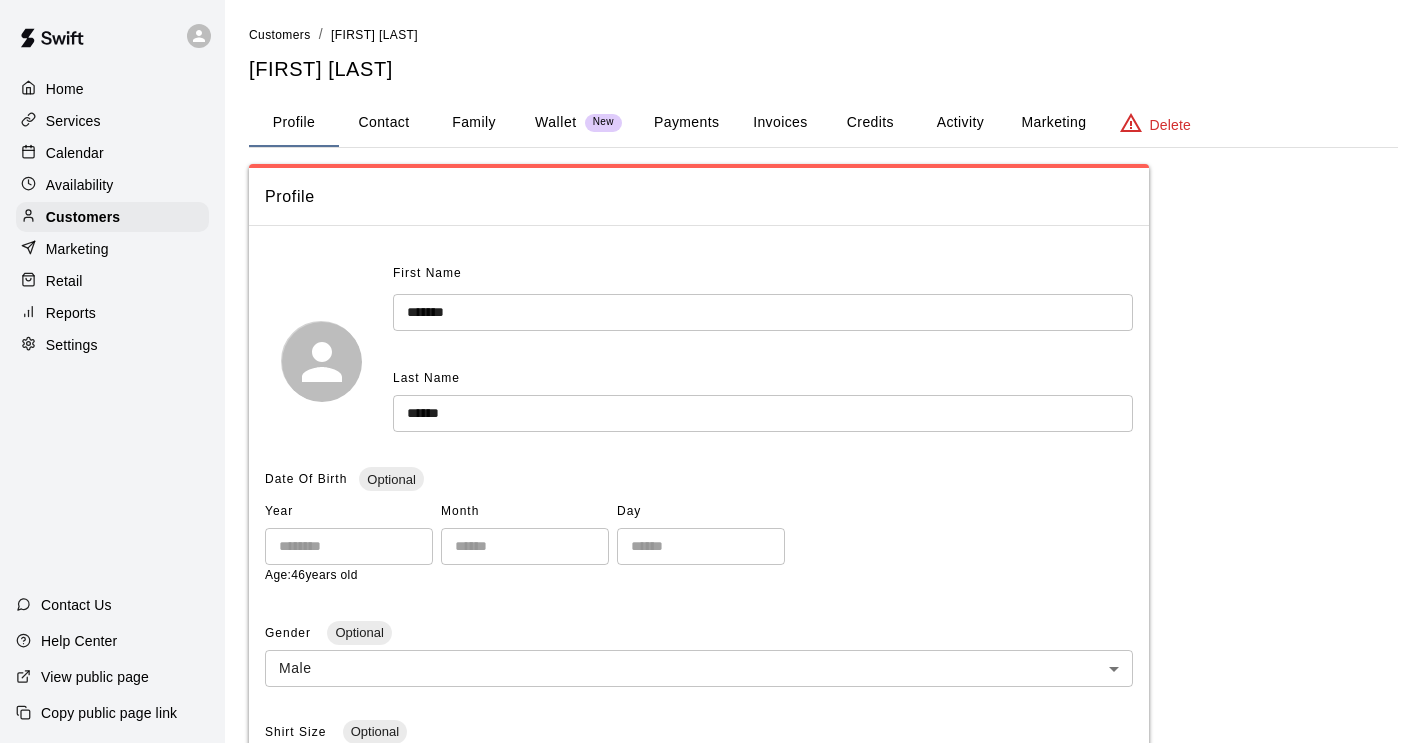 click on "Invoices" at bounding box center [780, 123] 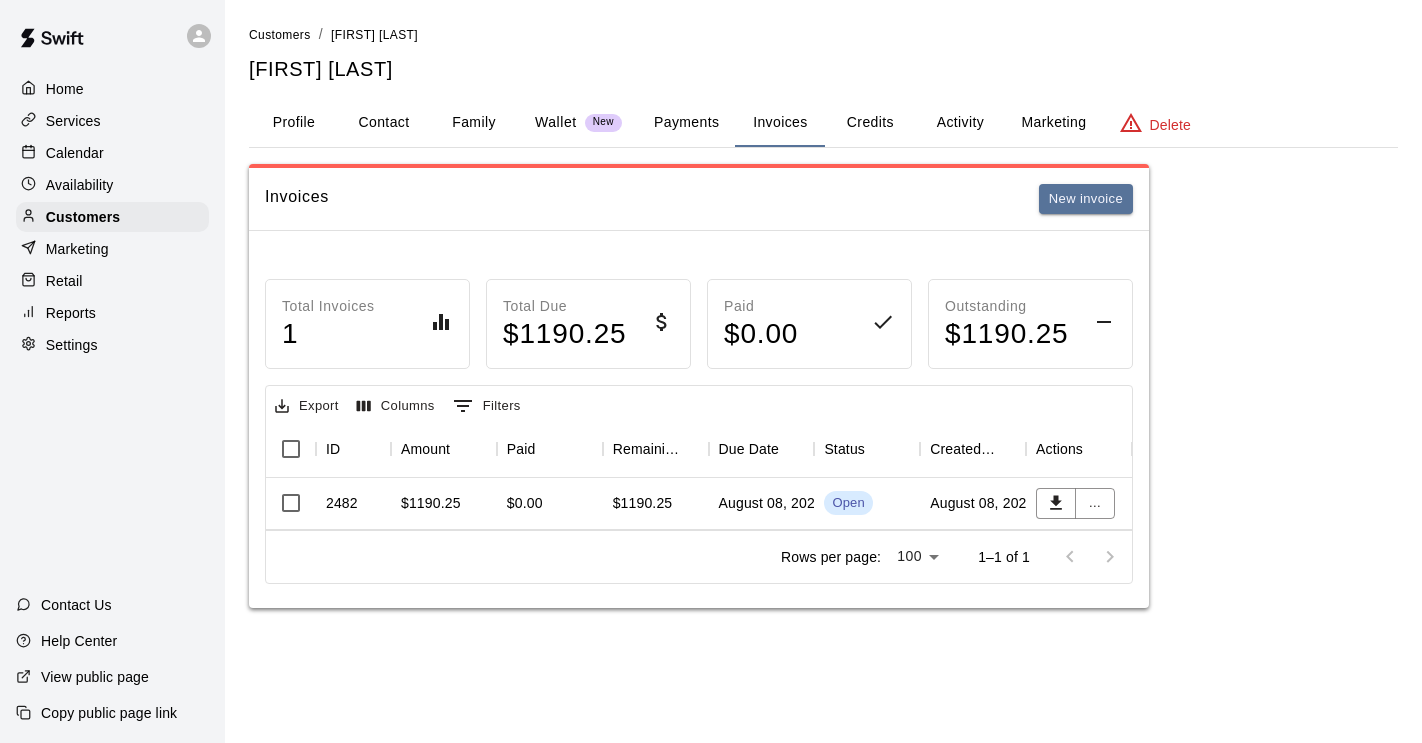 type 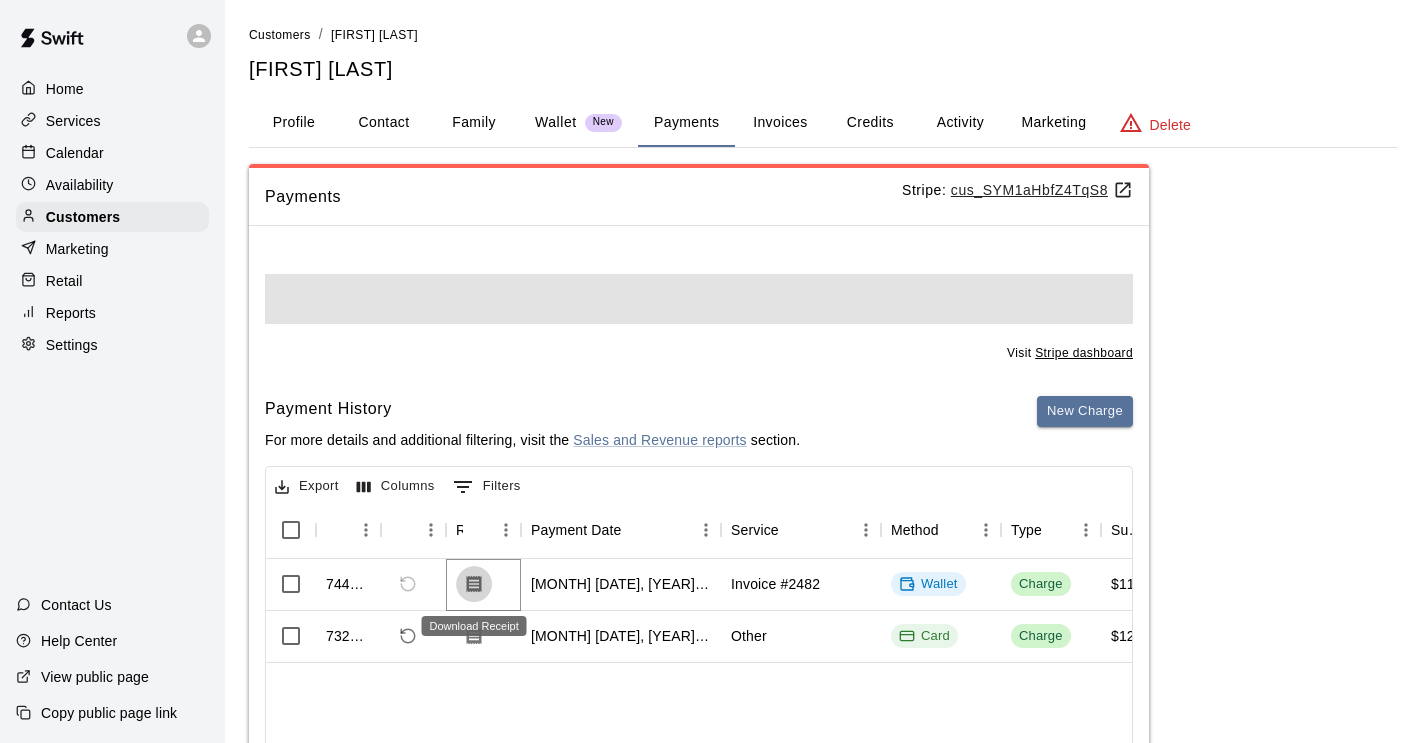 click 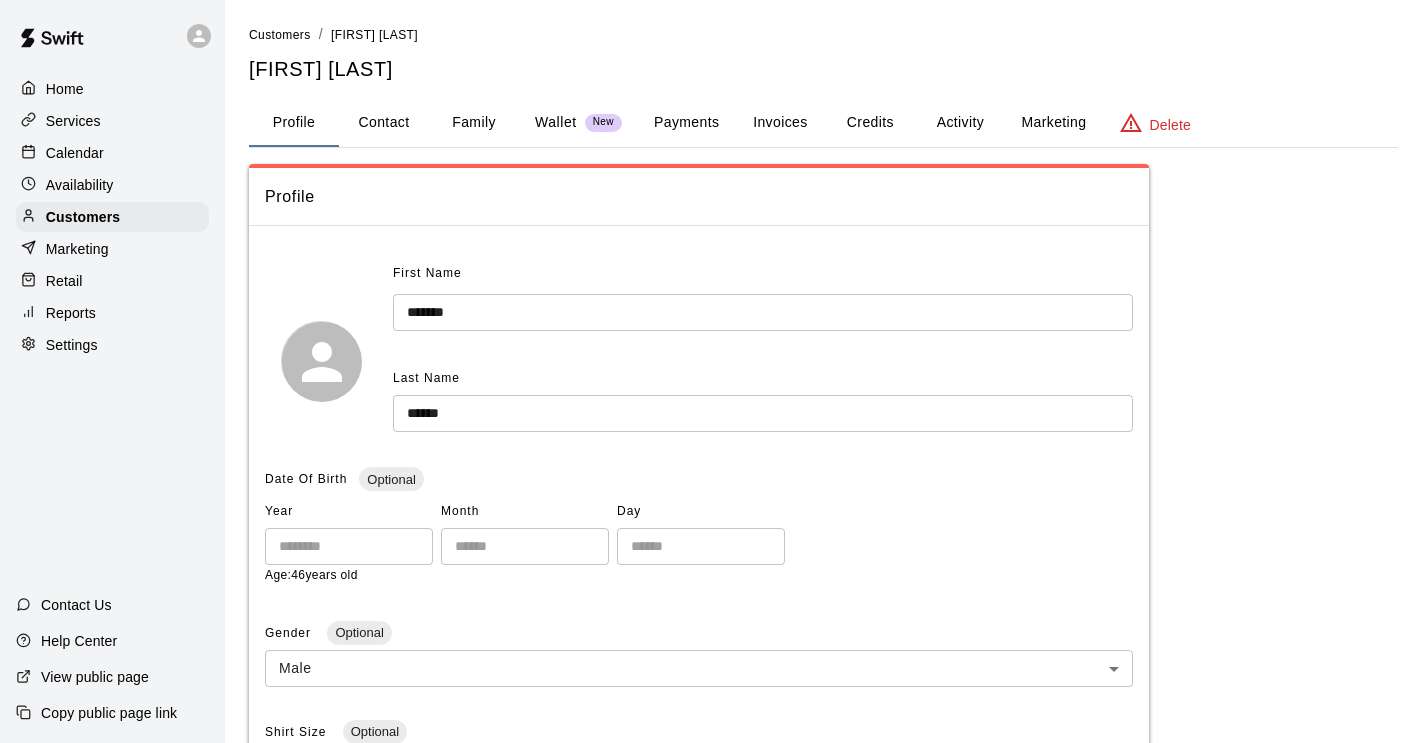 scroll, scrollTop: 0, scrollLeft: 0, axis: both 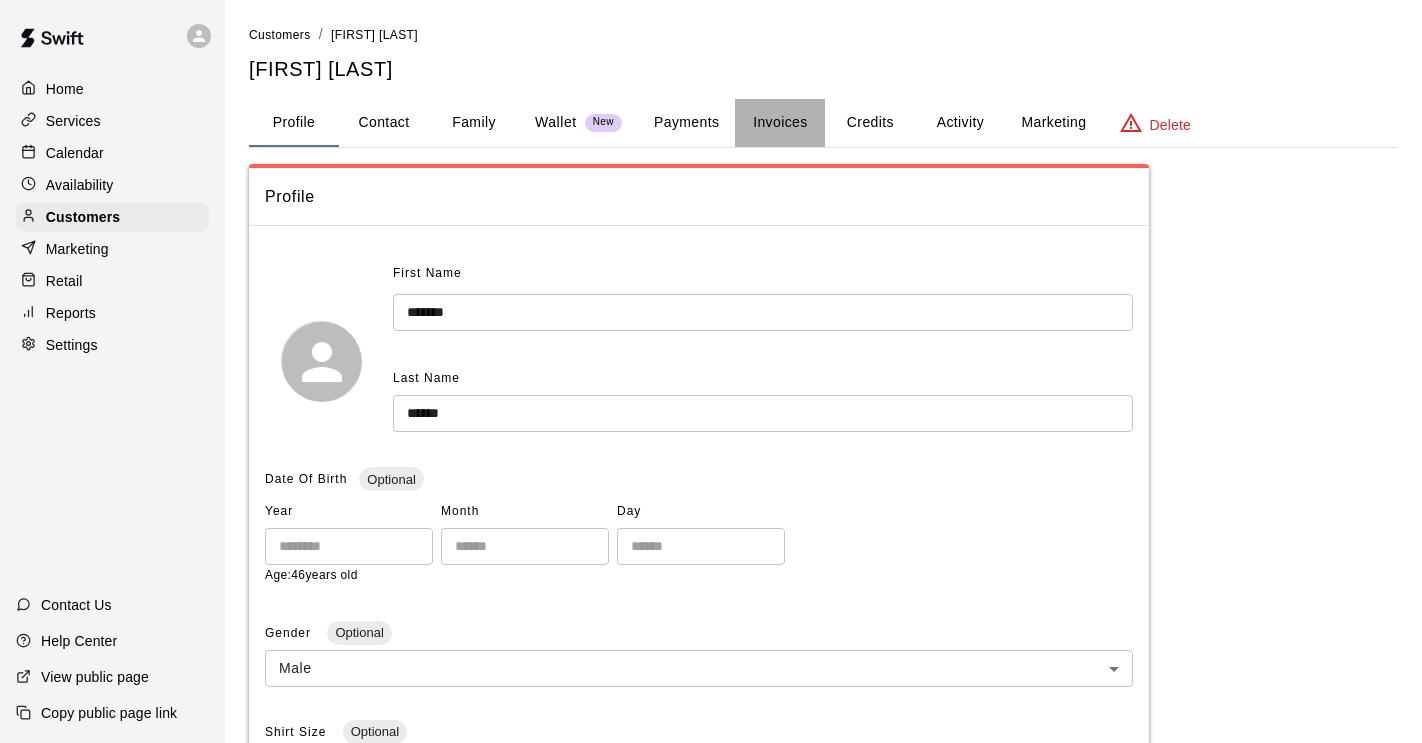 click on "Invoices" at bounding box center (780, 123) 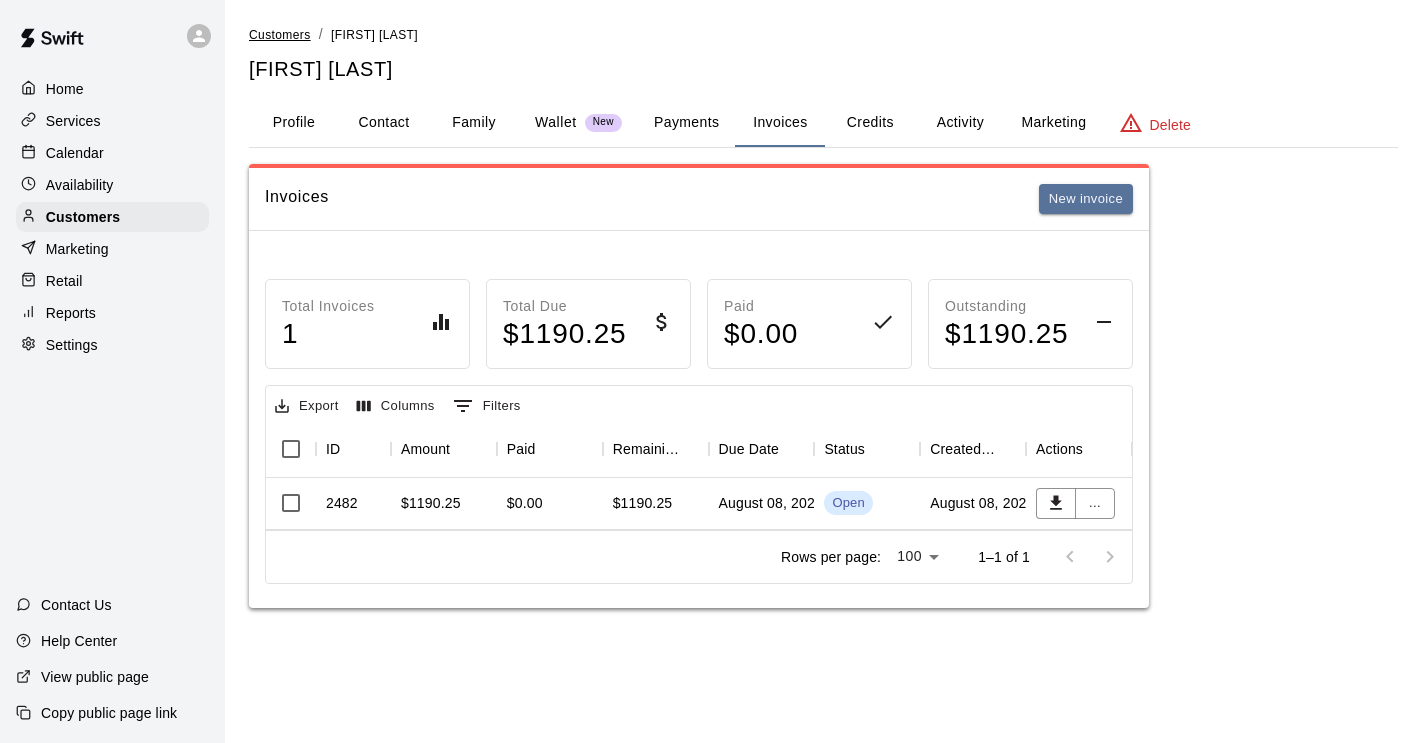 click on "Customers" at bounding box center (280, 35) 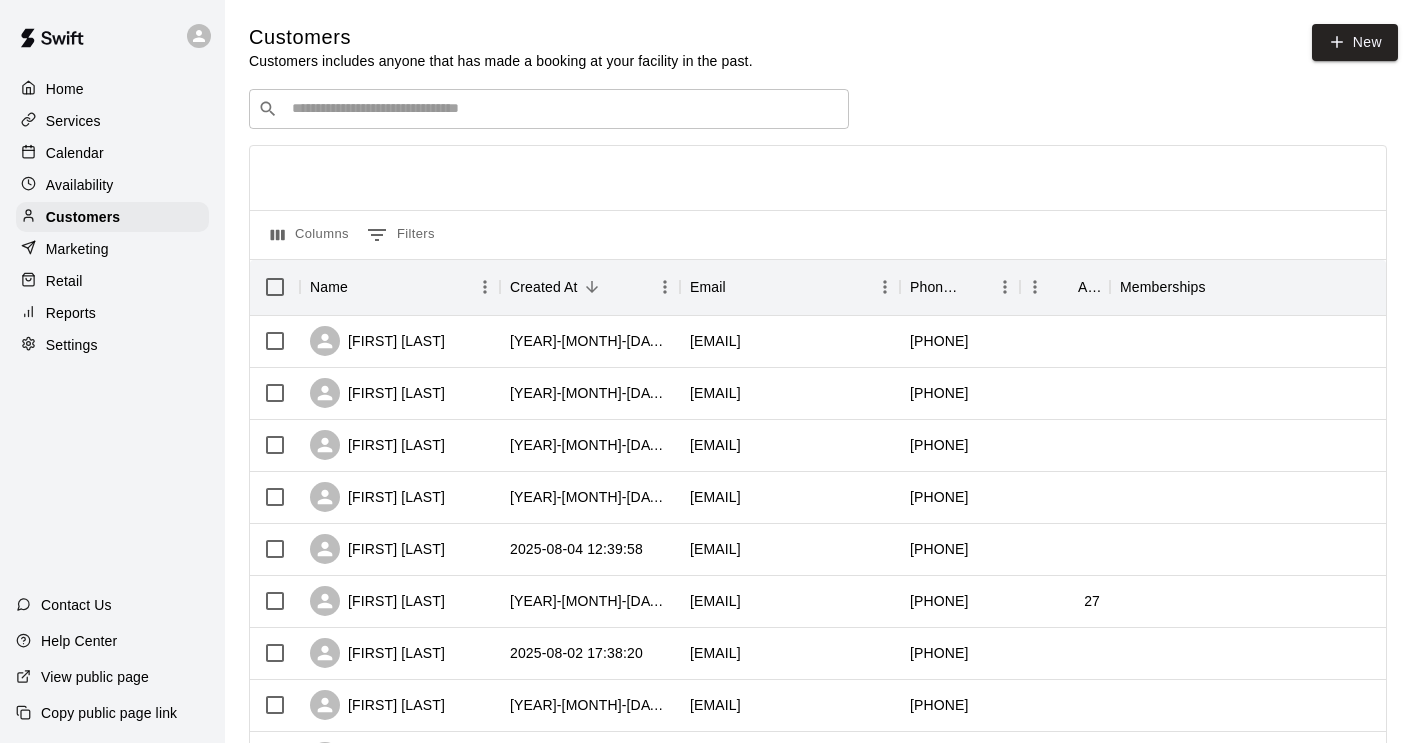 click at bounding box center (563, 109) 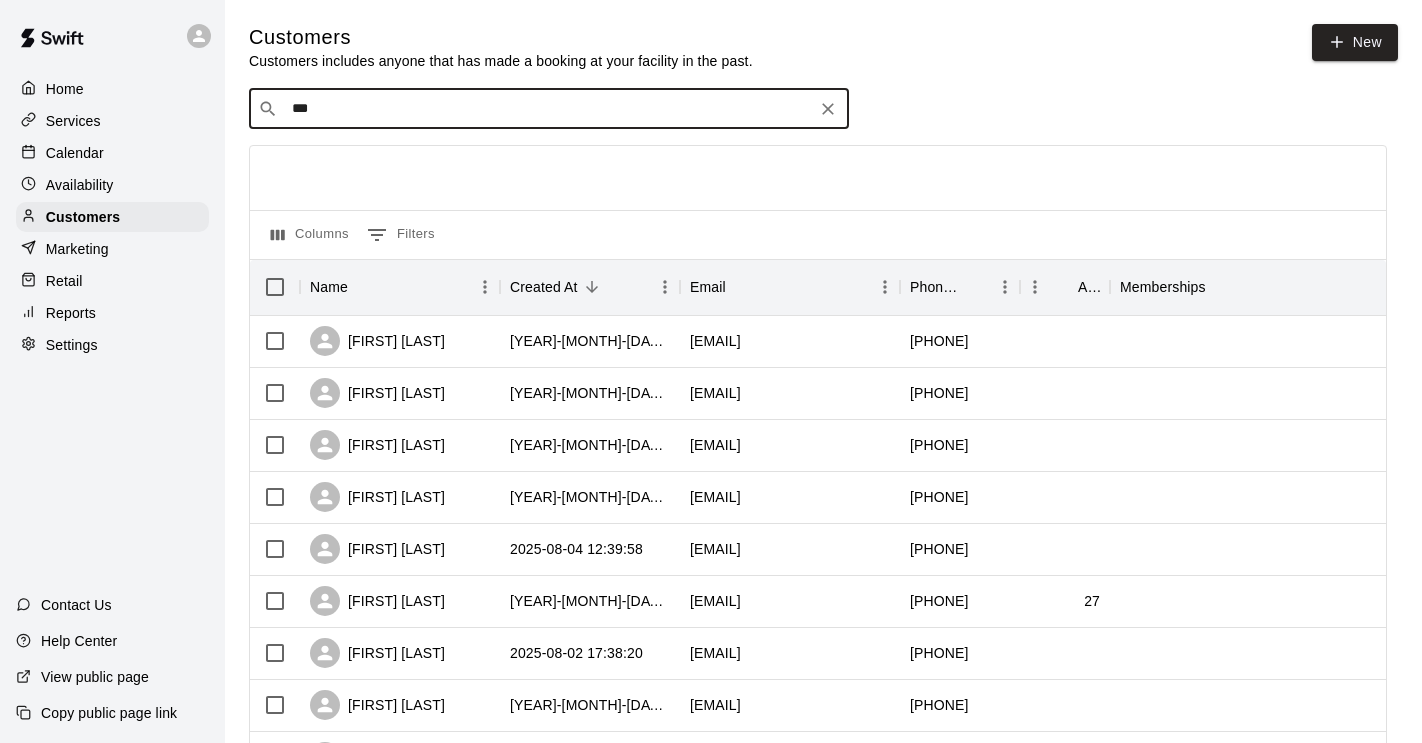 type on "****" 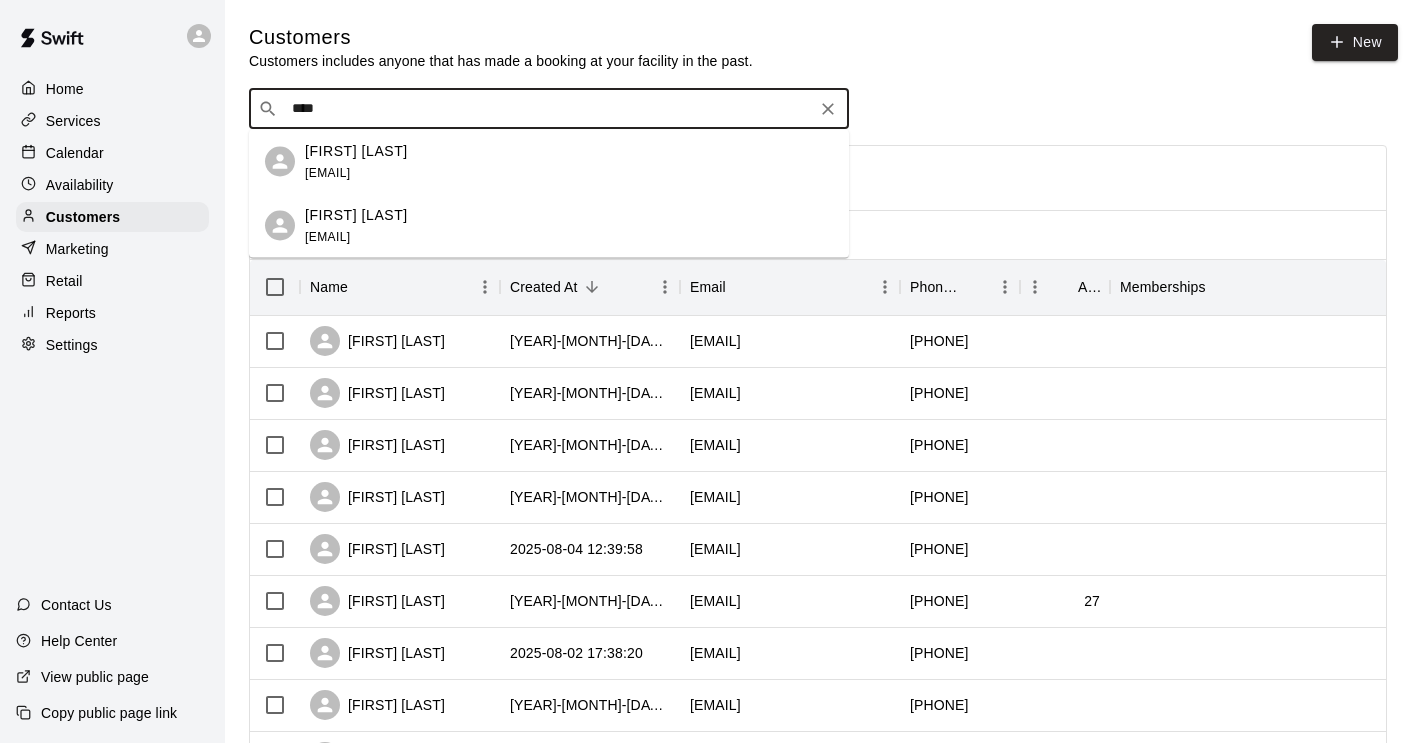 click on "[EMAIL]" at bounding box center [327, 172] 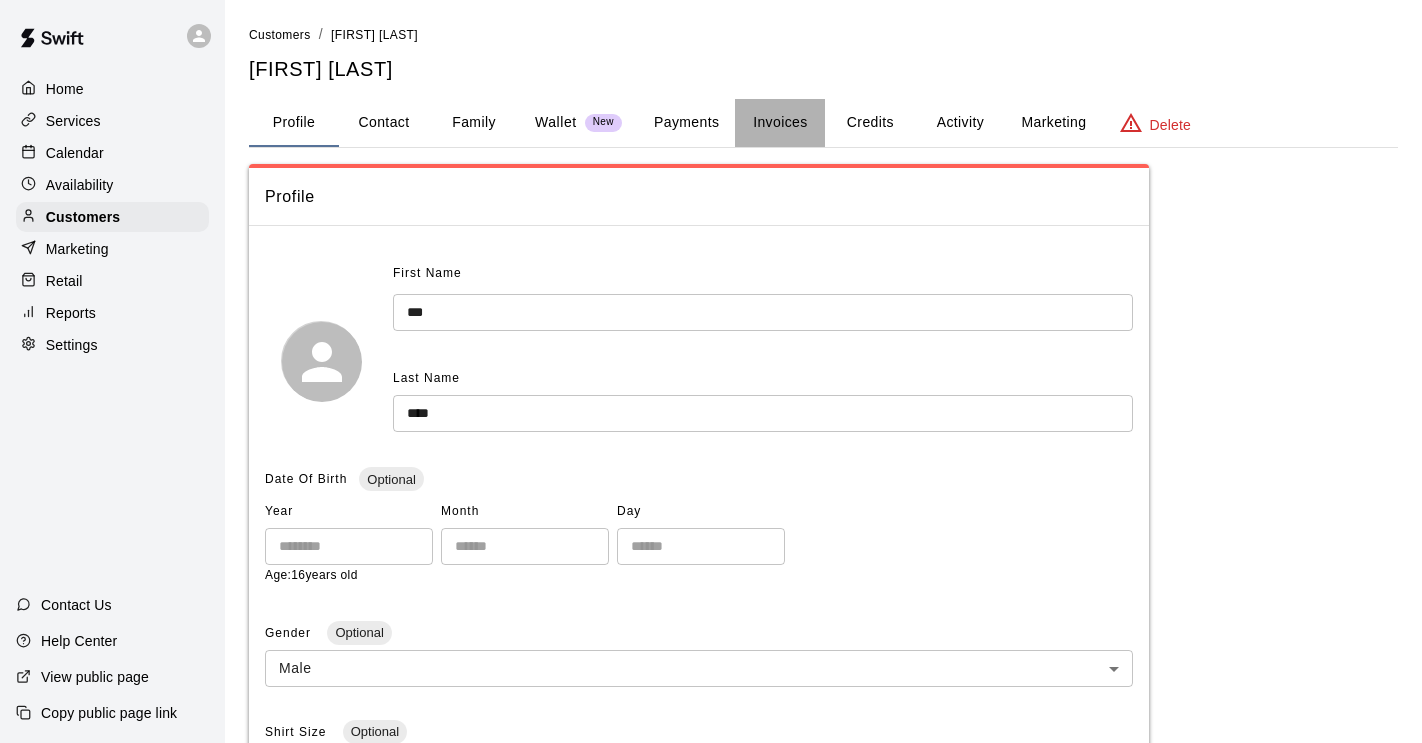 click on "Invoices" at bounding box center (780, 123) 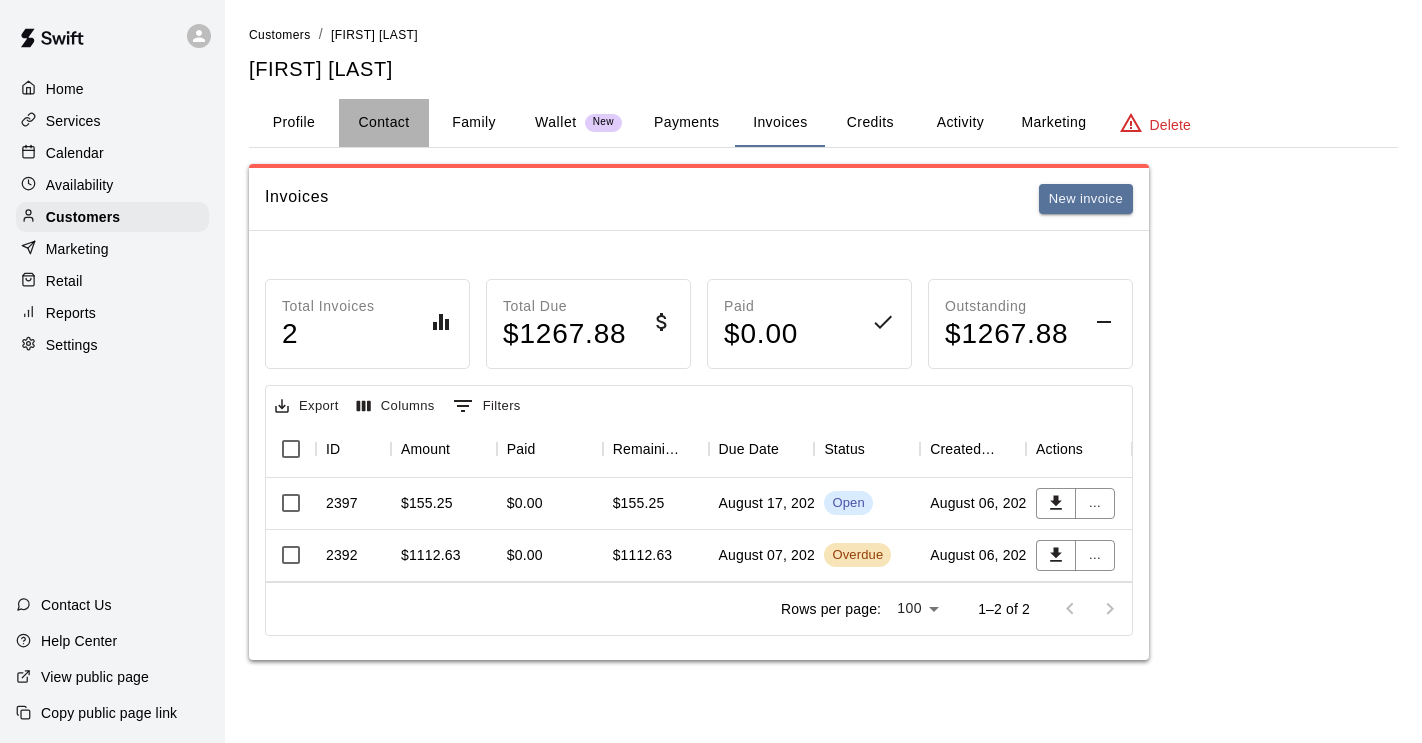click on "Contact" at bounding box center [384, 123] 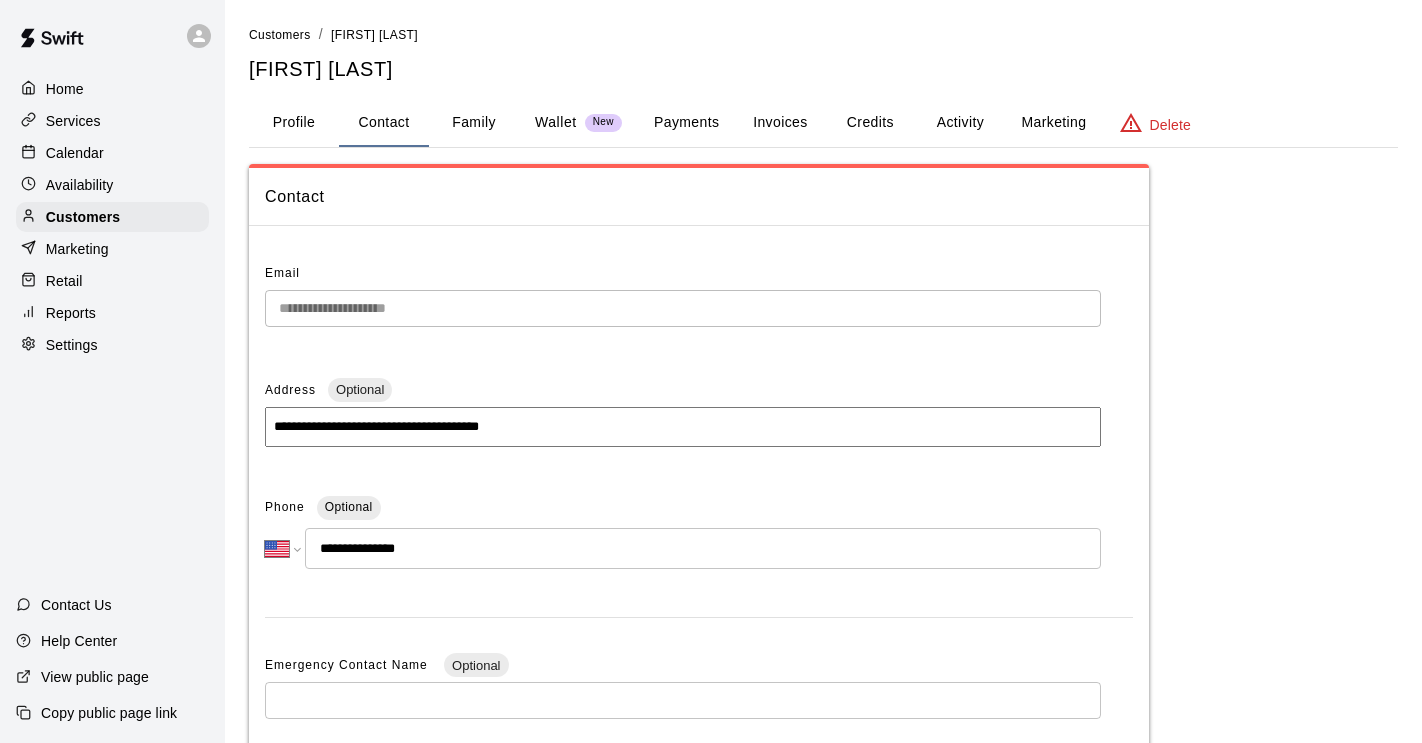 click on "**********" at bounding box center [699, 633] 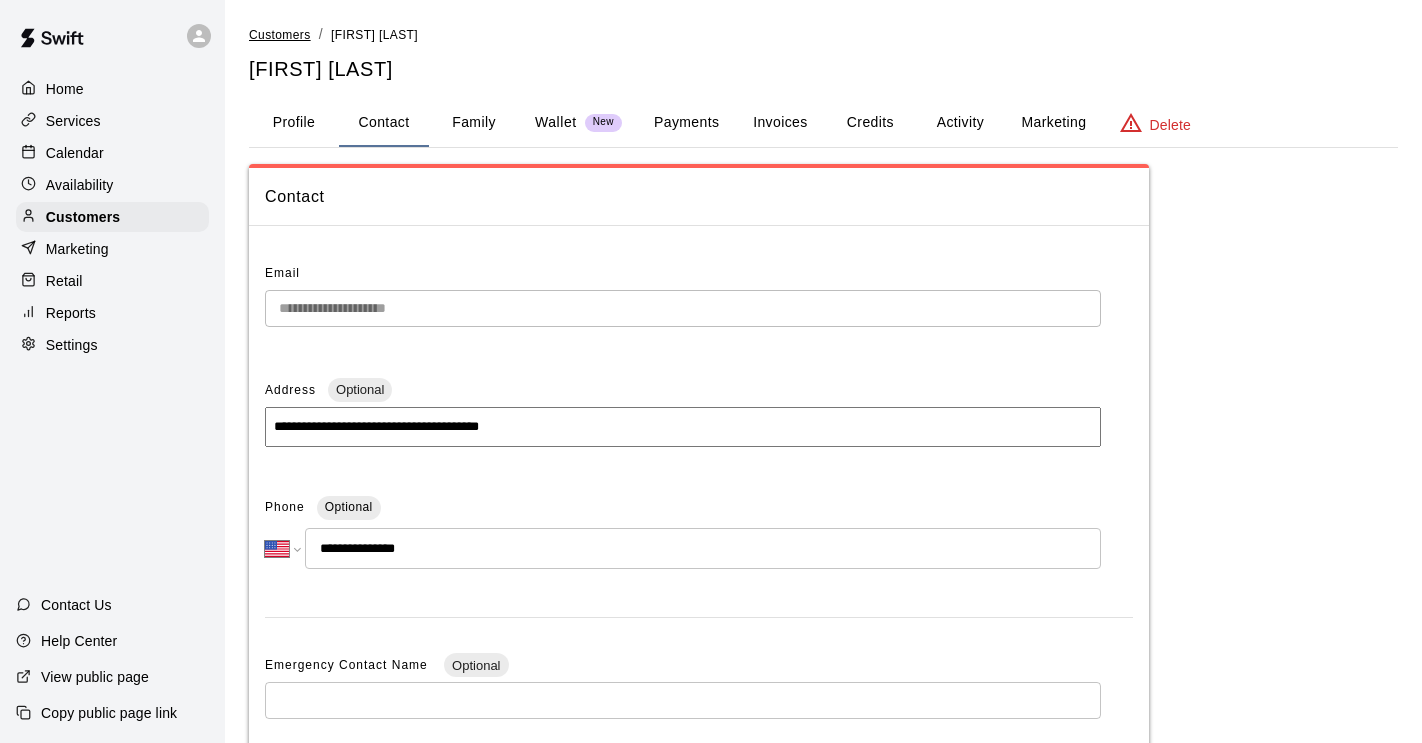 click on "Customers" at bounding box center (280, 35) 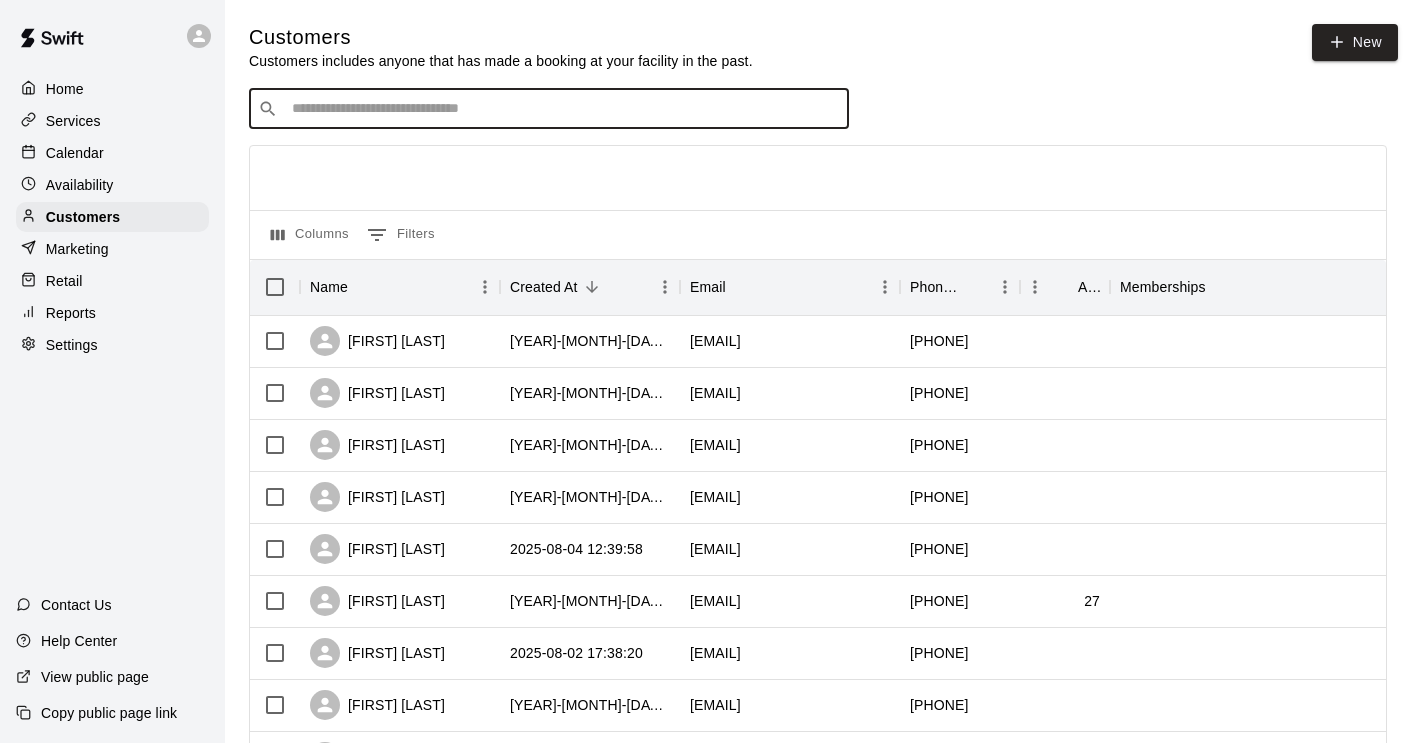 click at bounding box center [563, 109] 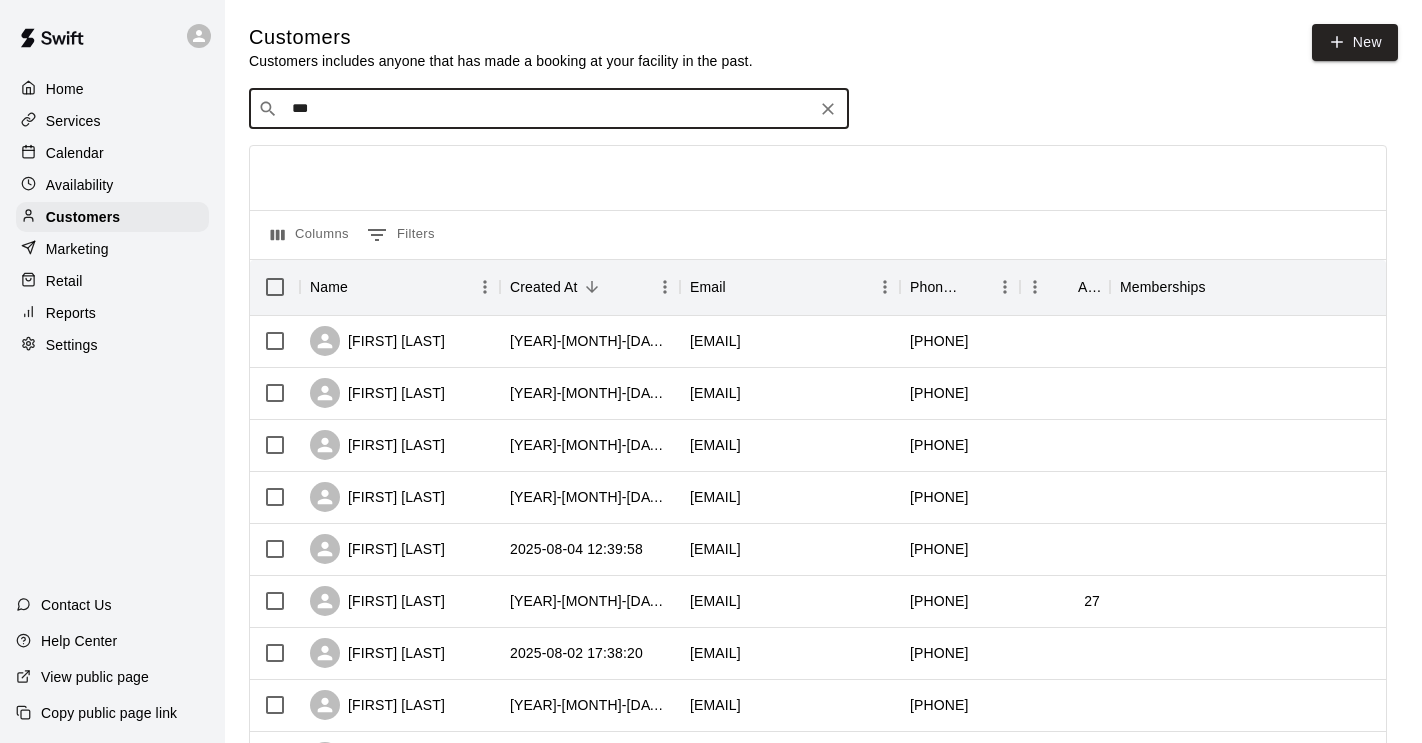type on "****" 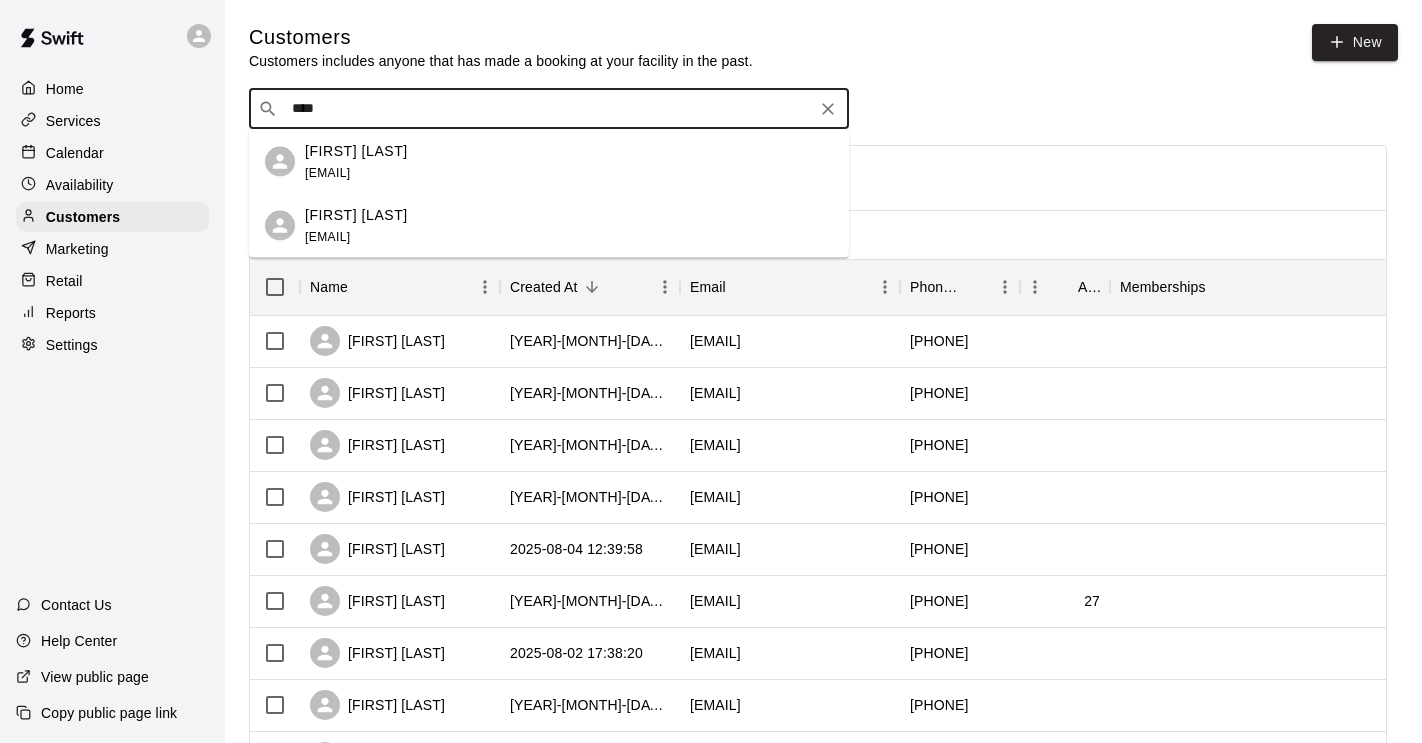 click on "[FIRST] [LAST]" at bounding box center [356, 214] 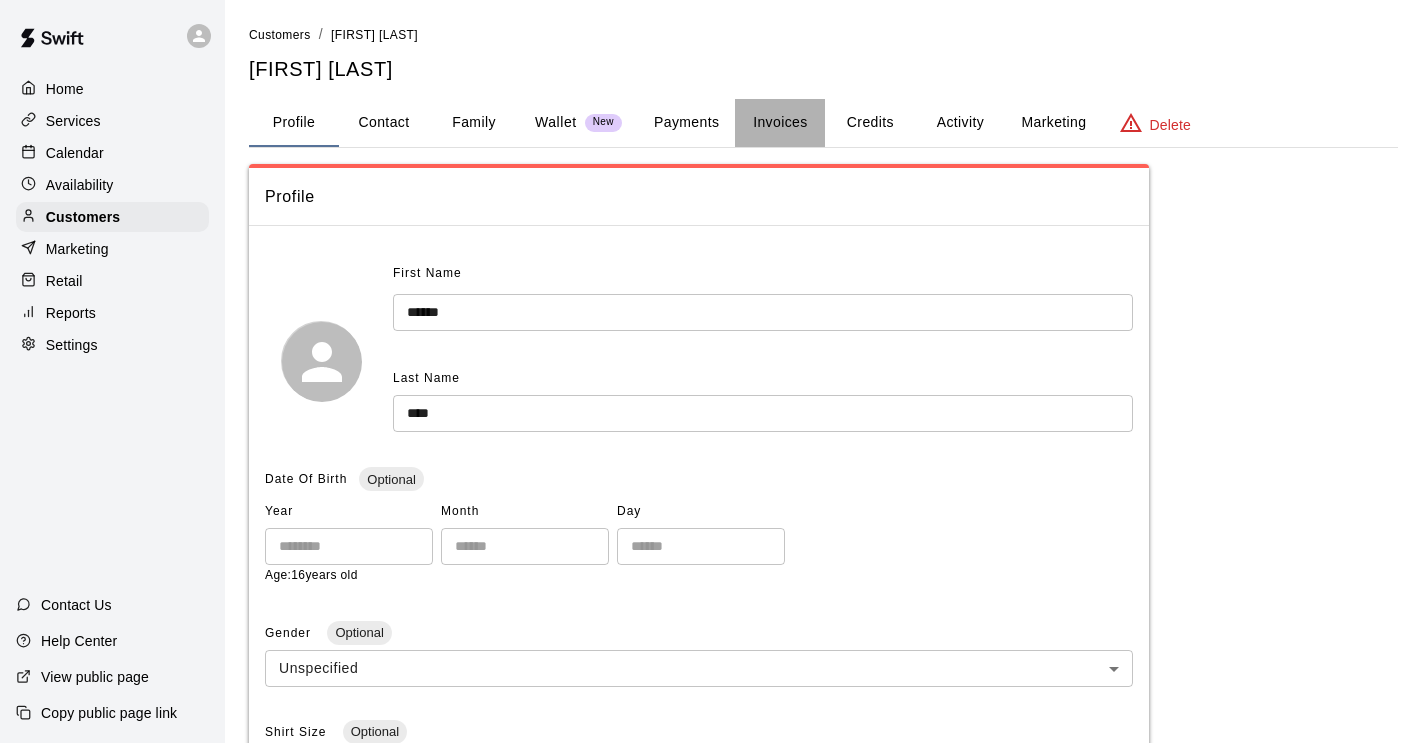 click on "Invoices" at bounding box center (780, 123) 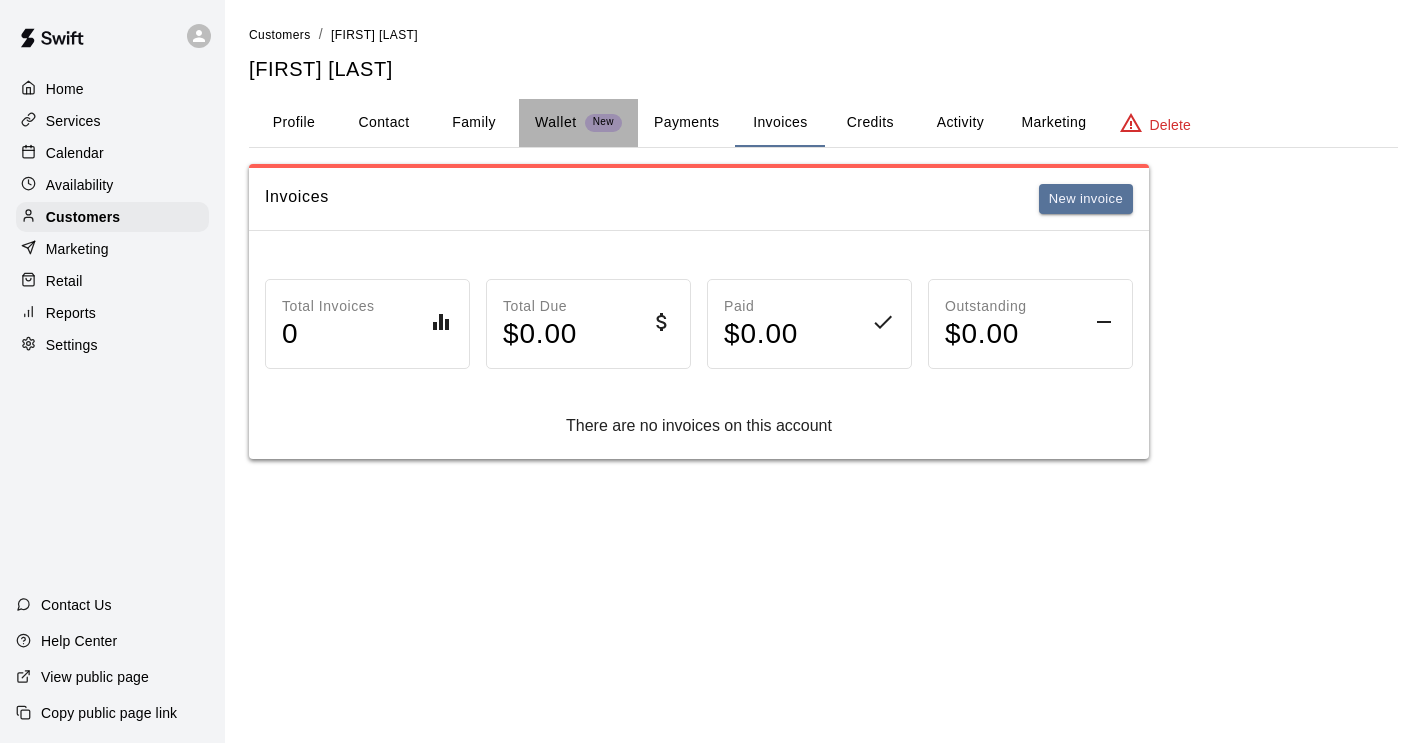 click on "Wallet" at bounding box center (556, 122) 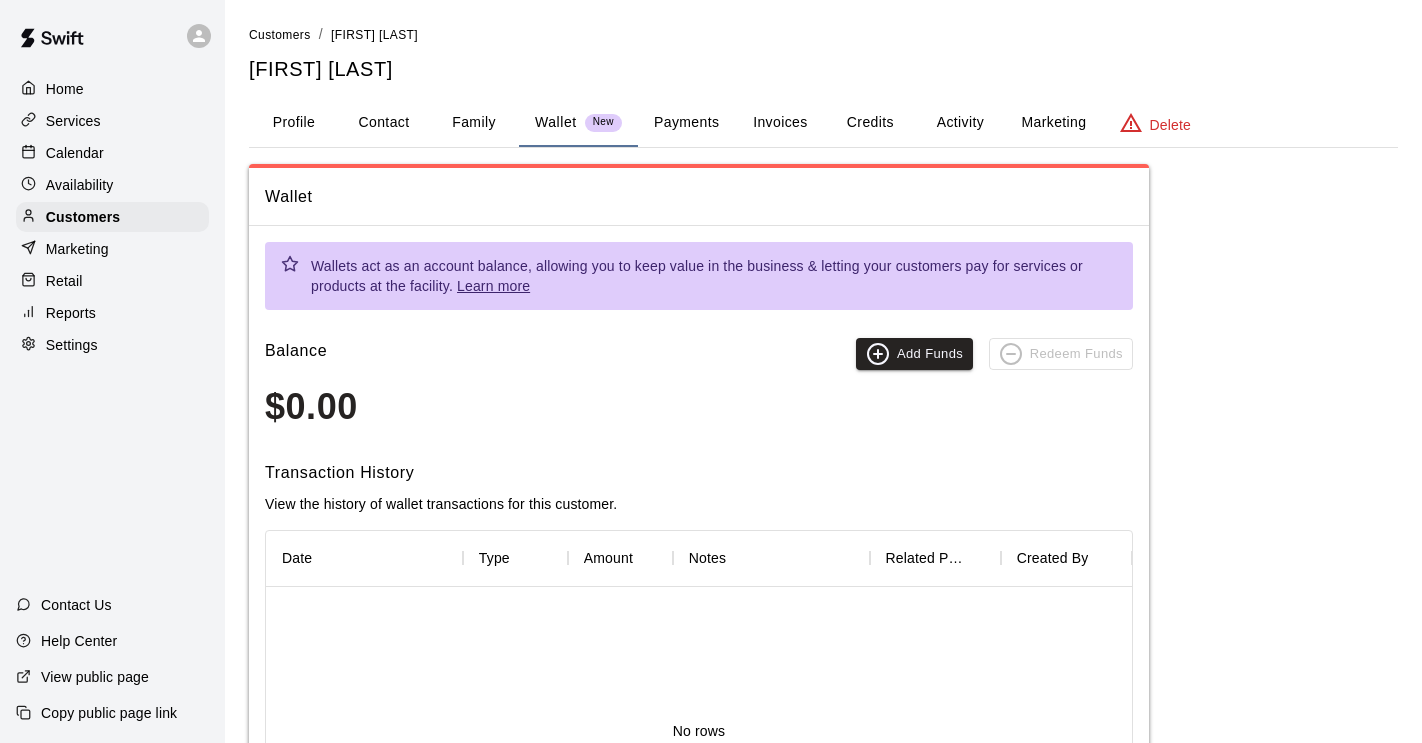 click on "Contact" at bounding box center [384, 123] 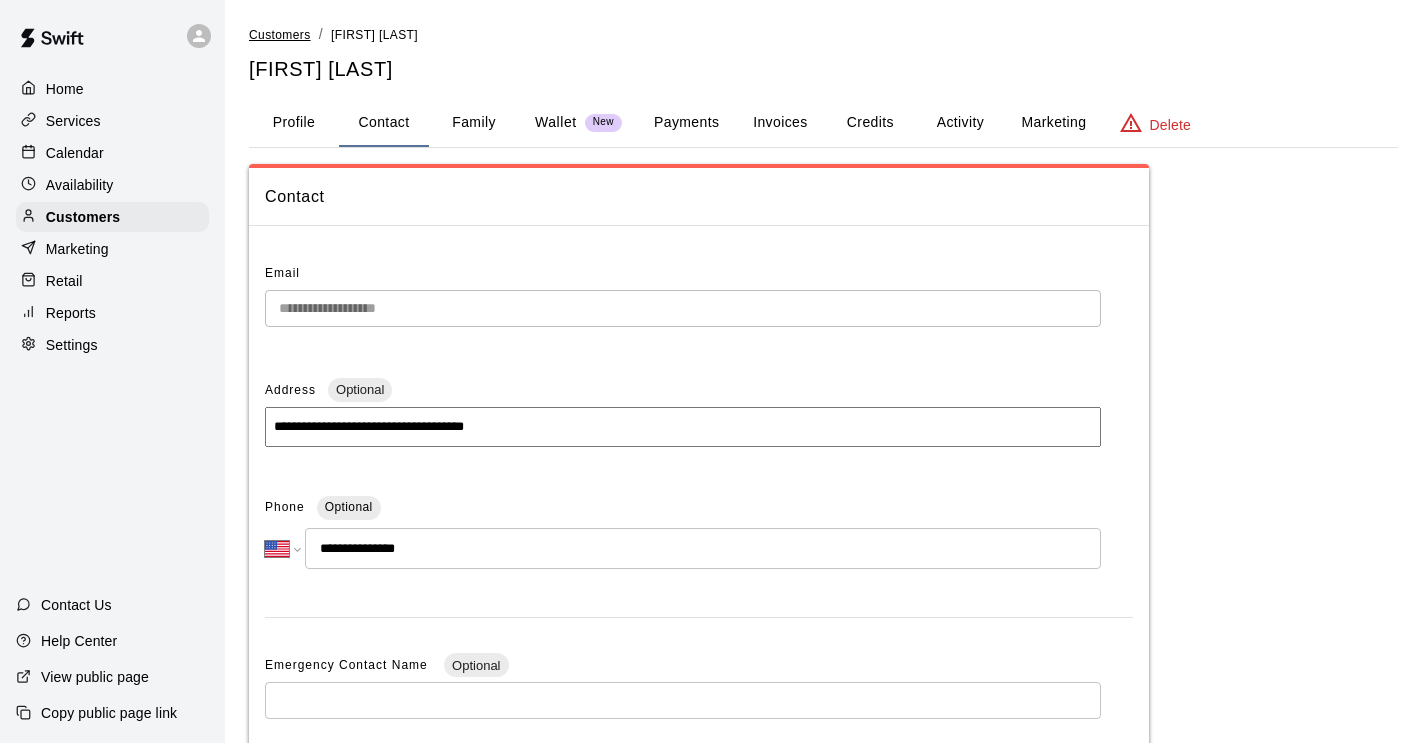 click on "Customers" at bounding box center (280, 35) 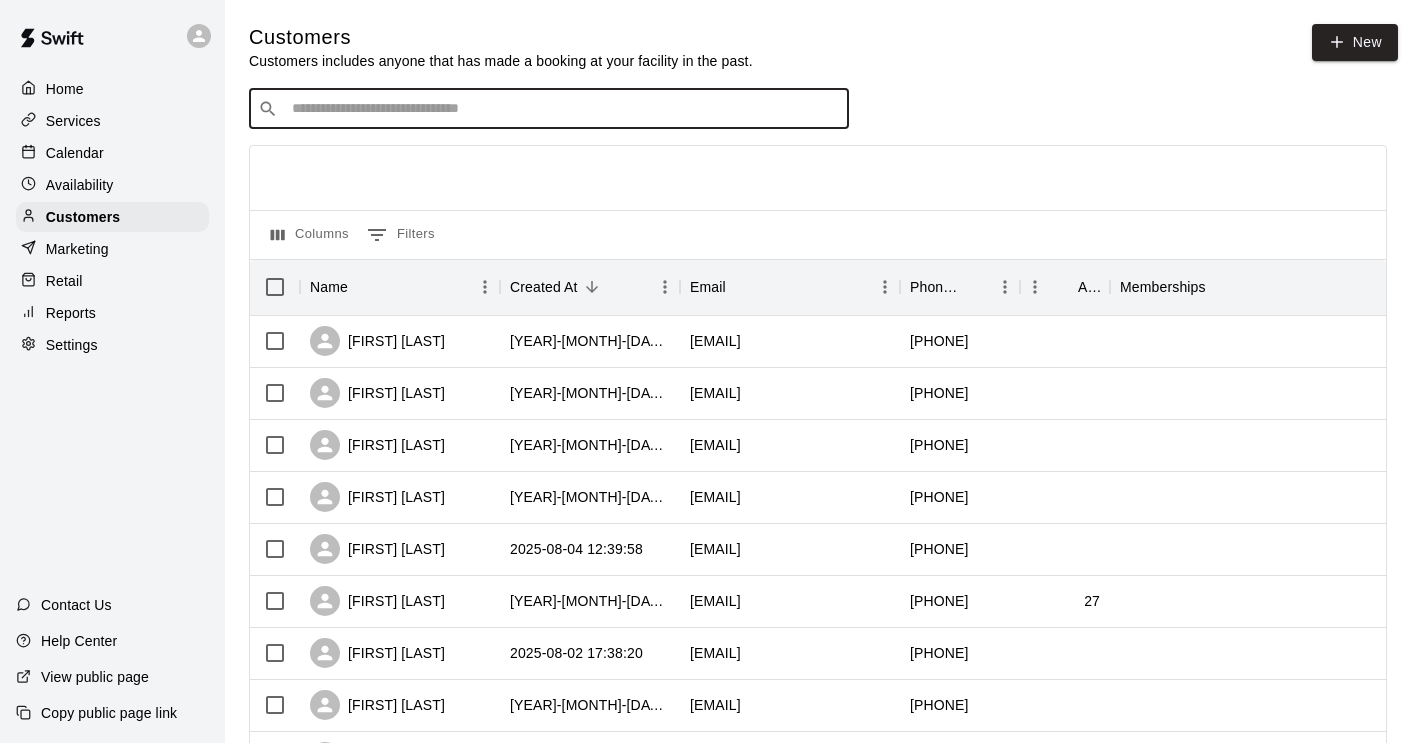 click at bounding box center [563, 109] 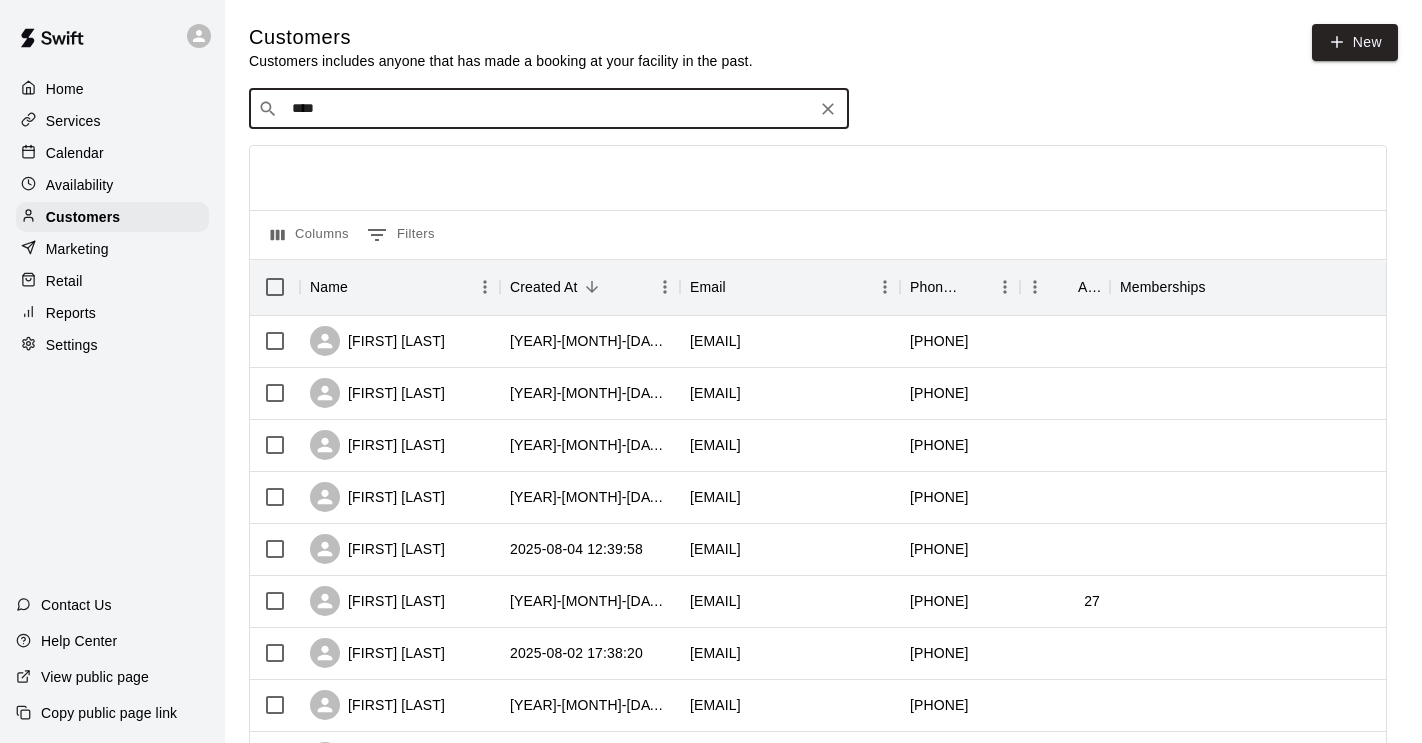 type on "****" 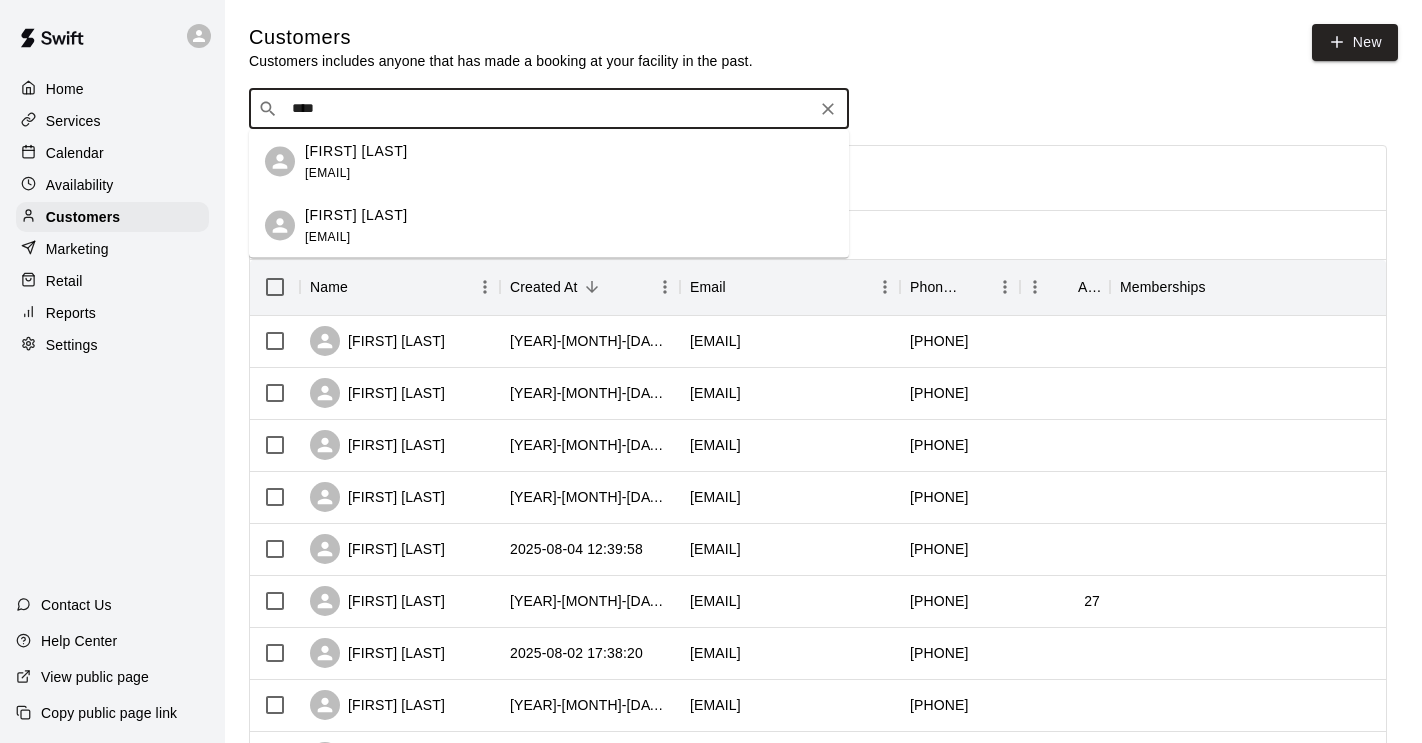 click on "Joe Choe joechoe2008@gmail.com" at bounding box center [356, 161] 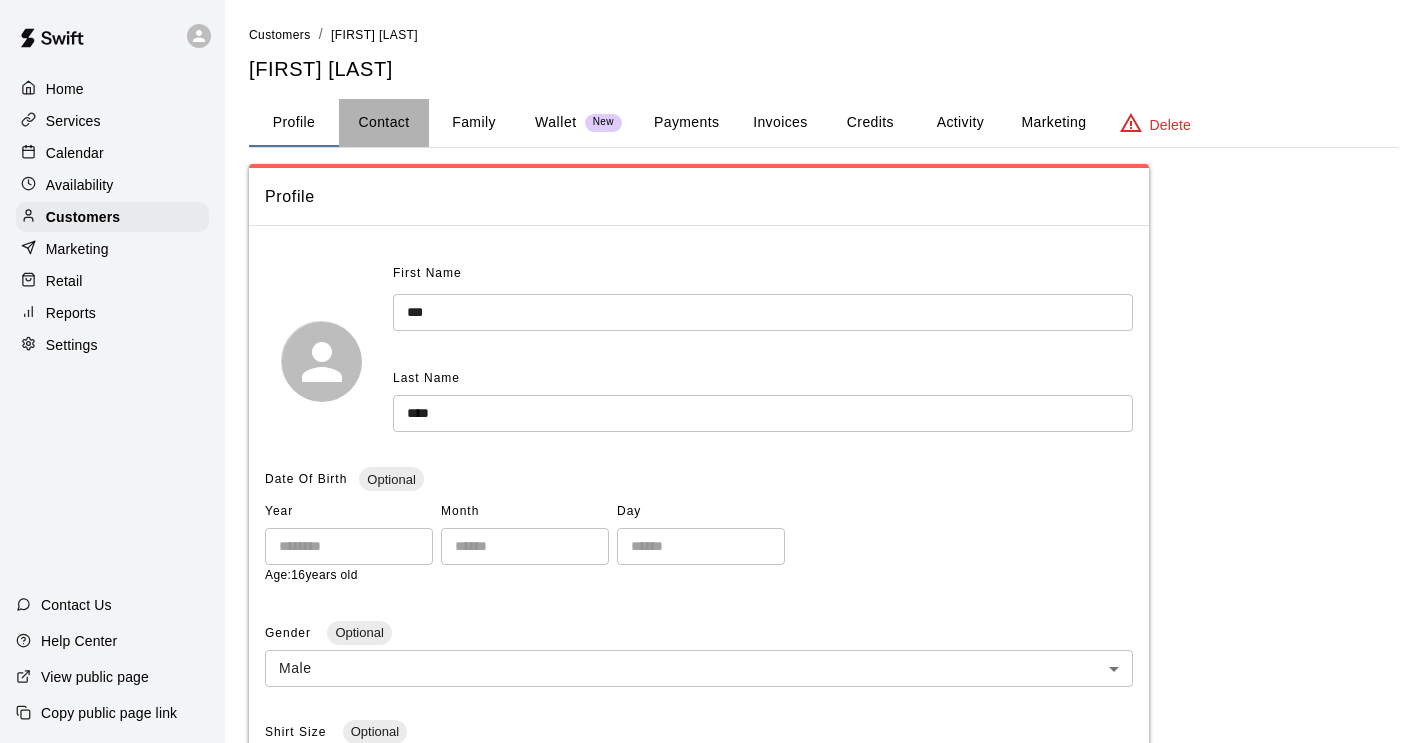 click on "Contact" at bounding box center (384, 123) 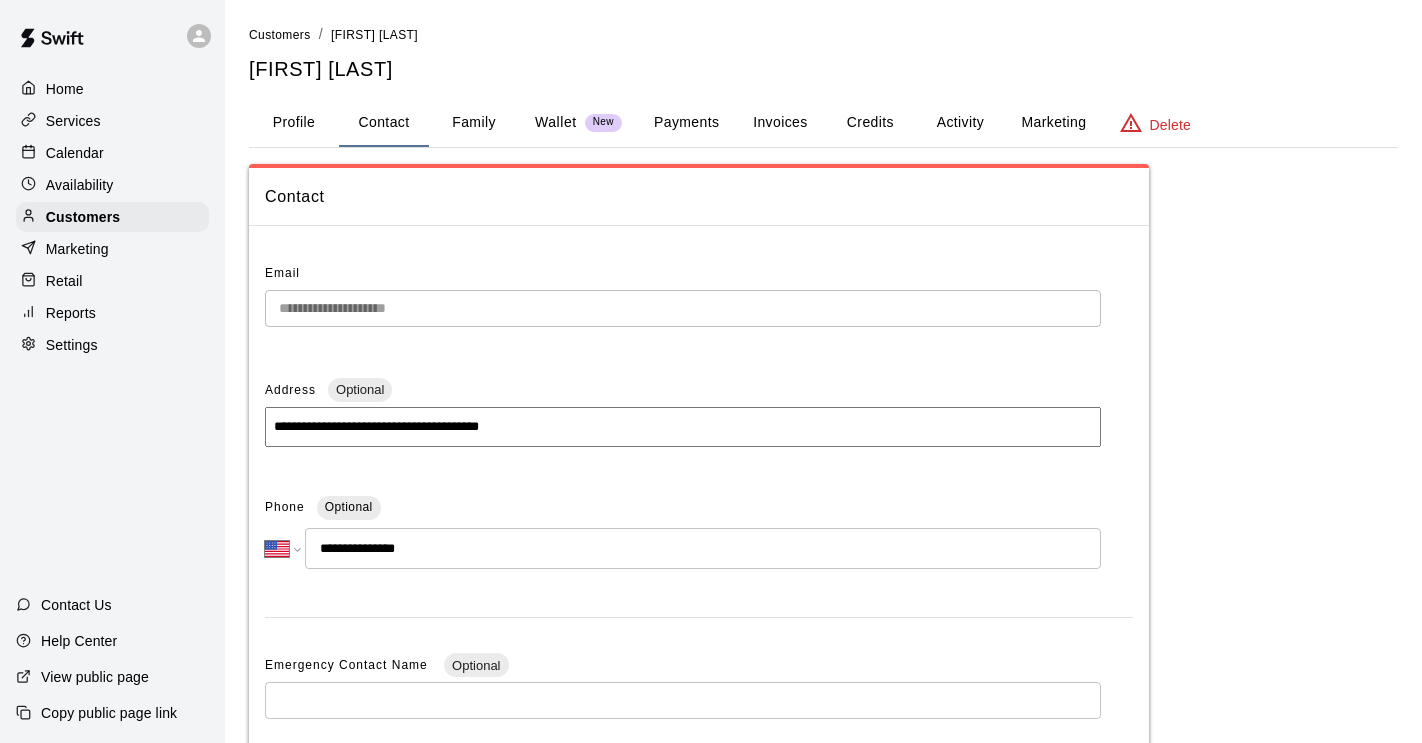 click on "Family" at bounding box center [474, 123] 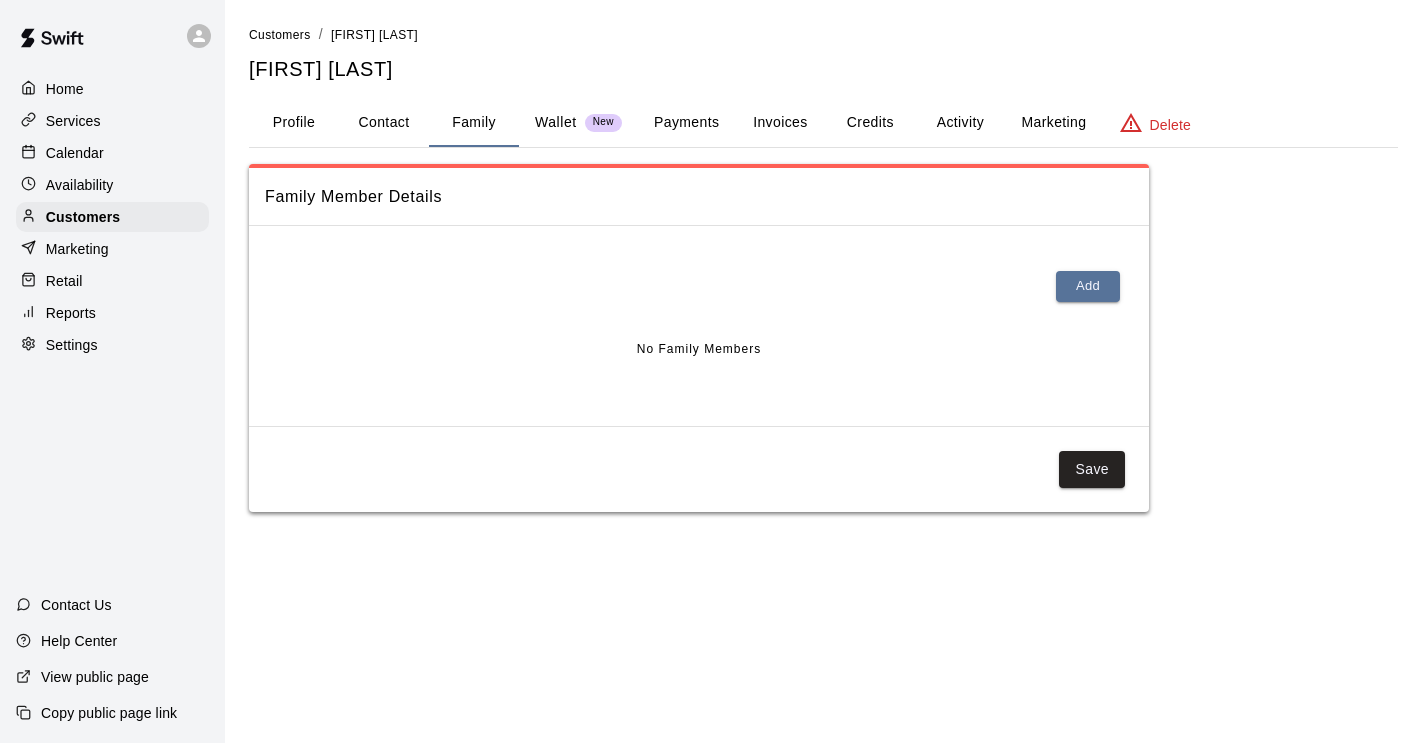 click on "Wallet" at bounding box center (556, 122) 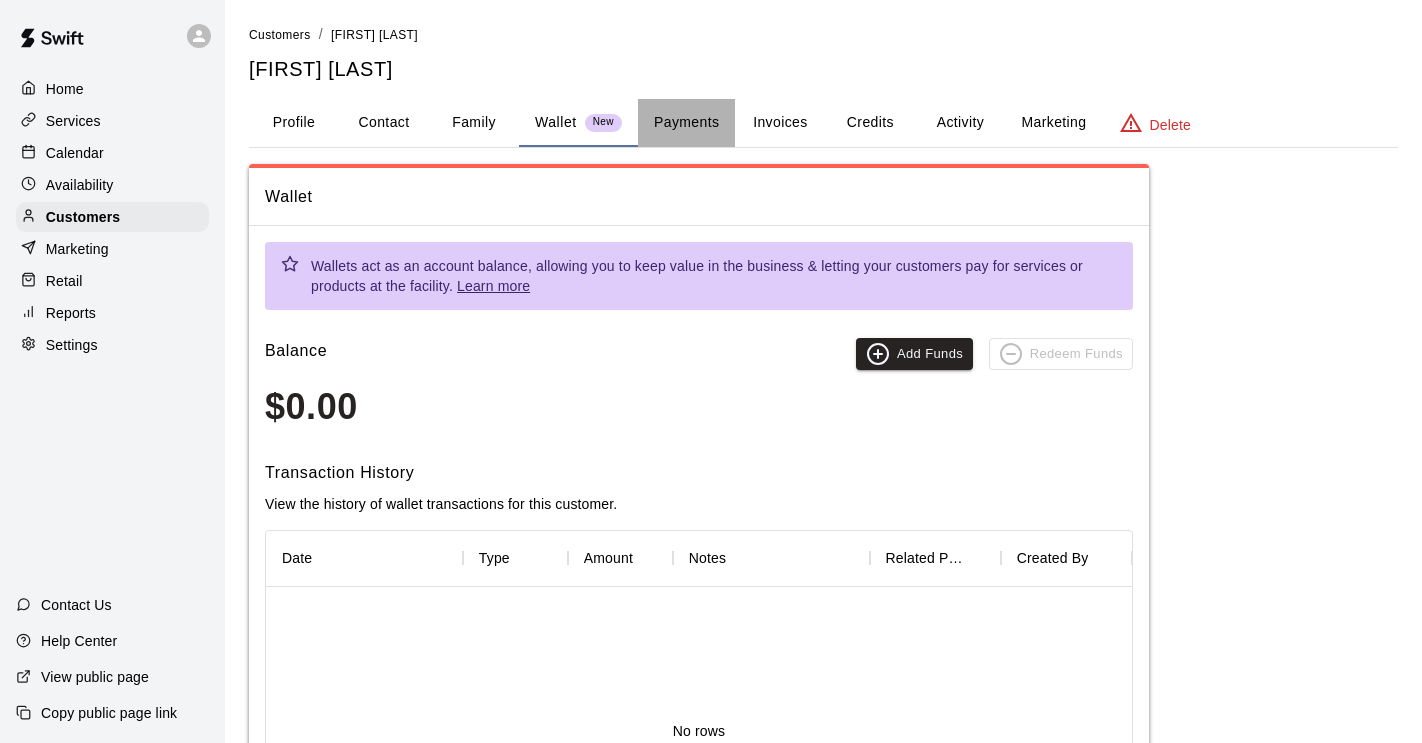 click on "Payments" at bounding box center [686, 123] 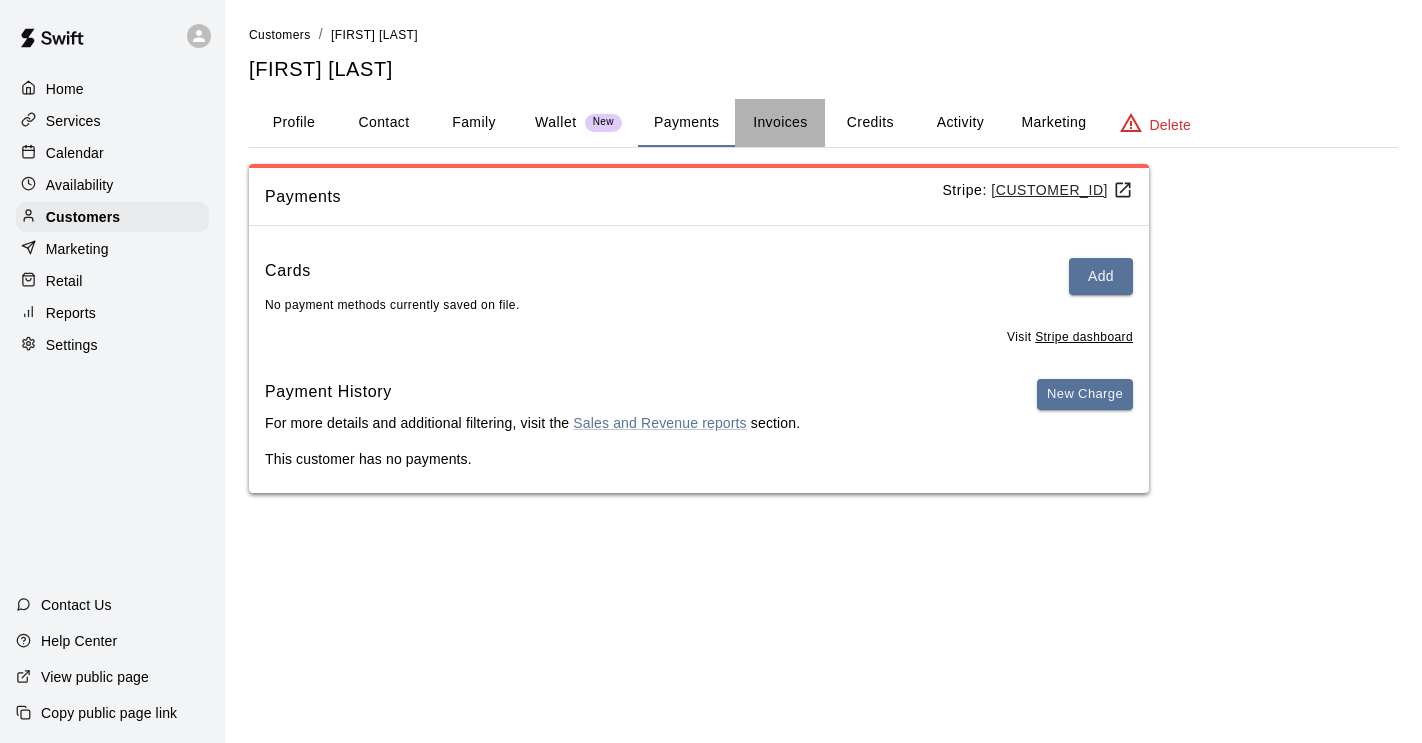 click on "Invoices" at bounding box center [780, 123] 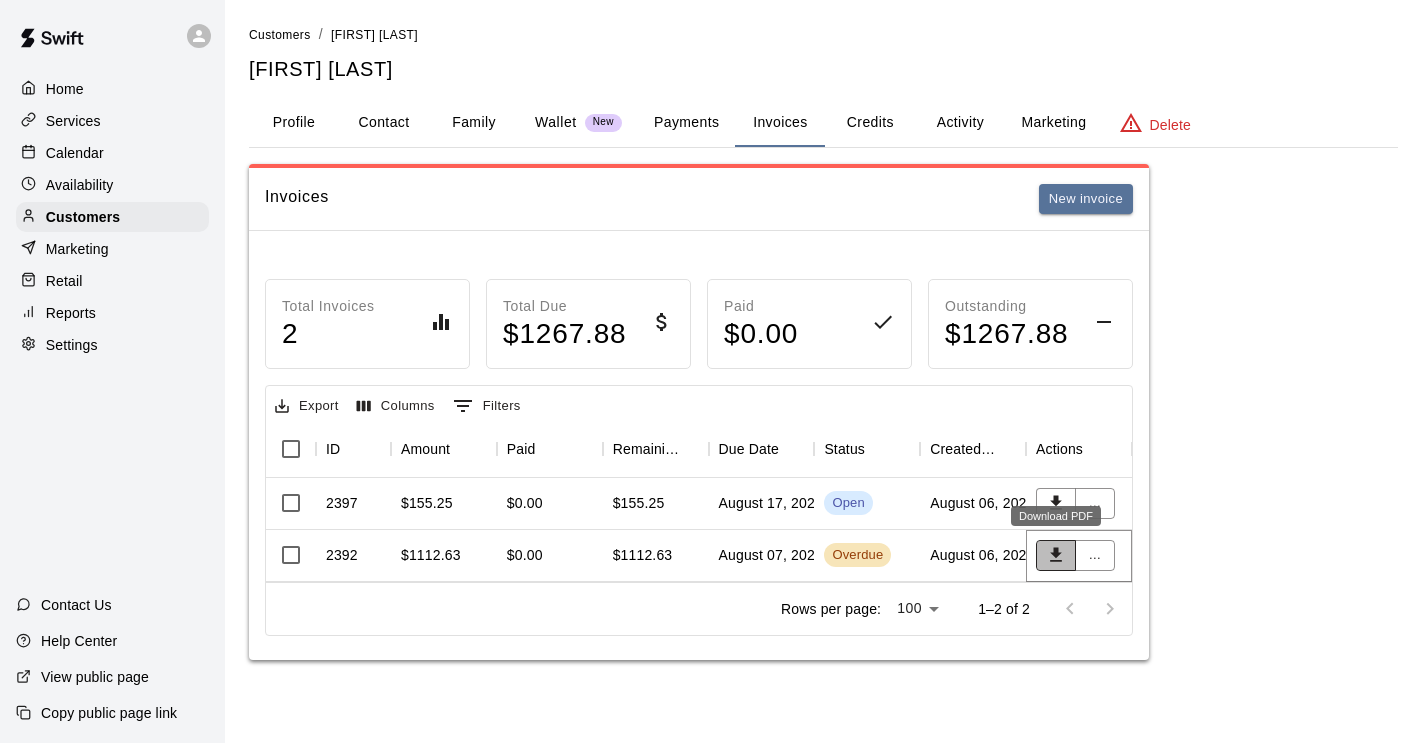 click 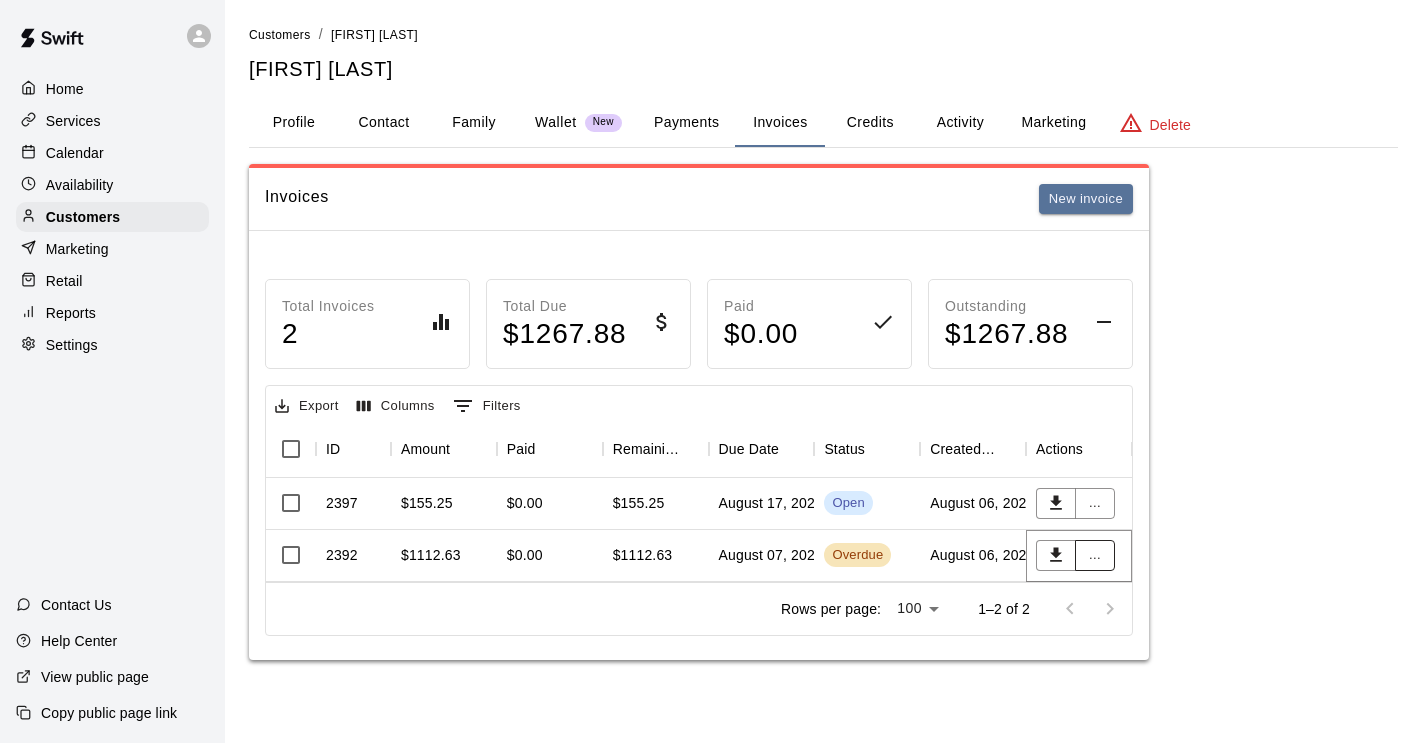 click on "..." at bounding box center [1095, 555] 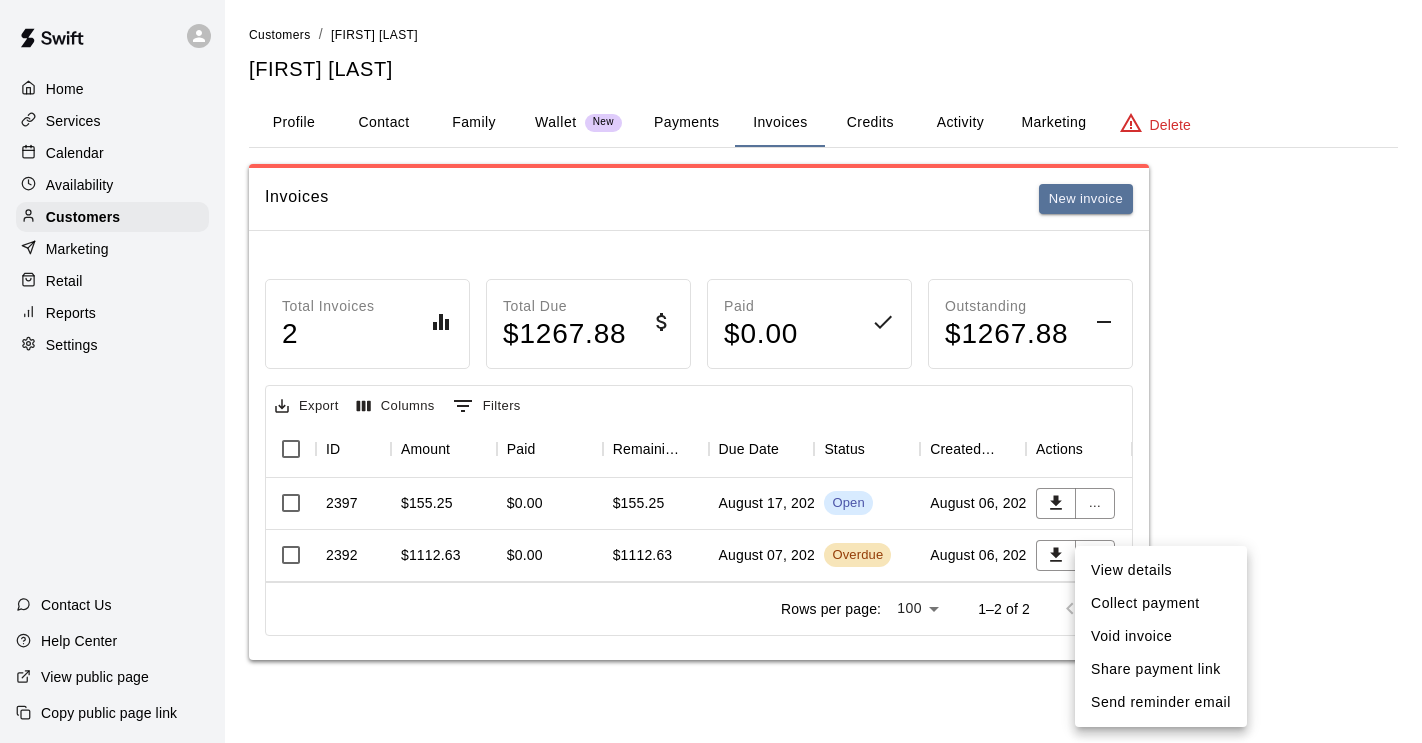 click on "Void invoice" at bounding box center (1161, 636) 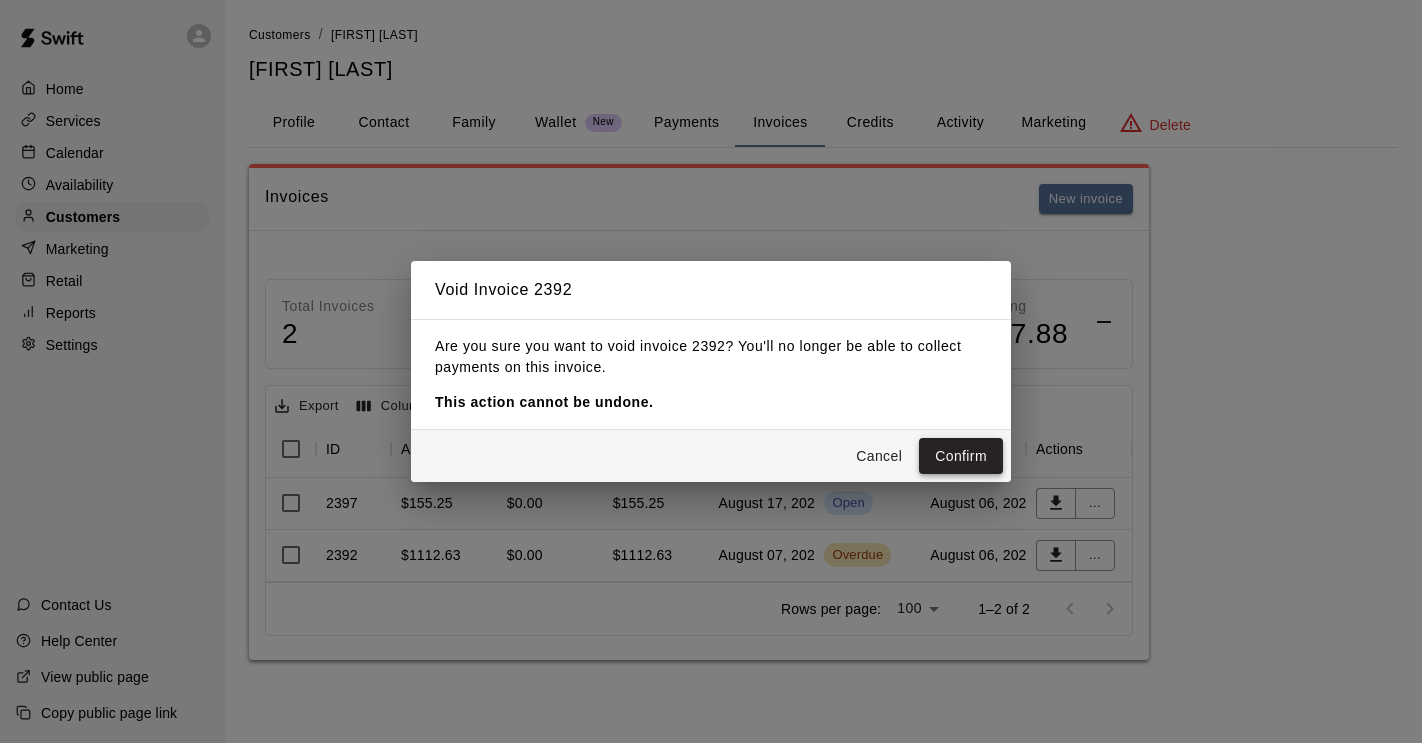 click on "Confirm" at bounding box center [961, 456] 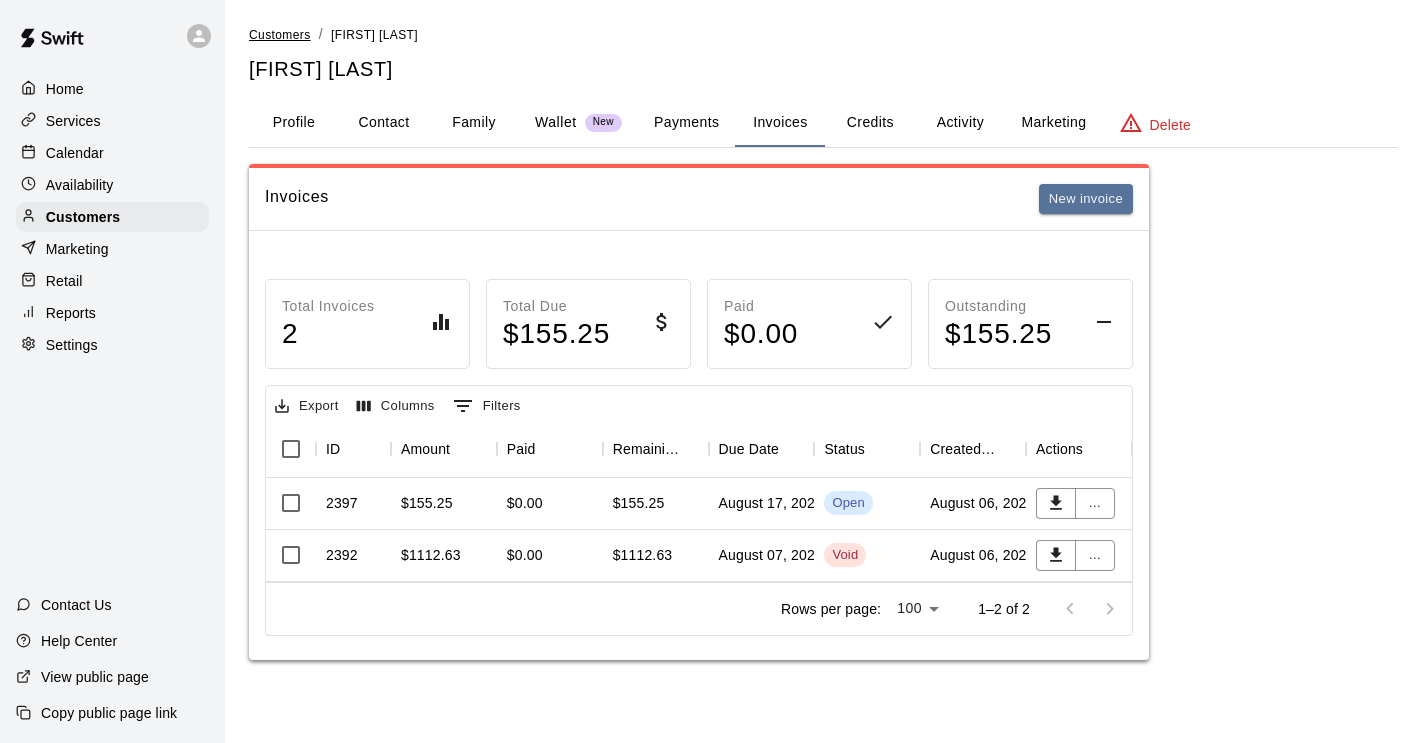 click on "Customers" at bounding box center [280, 35] 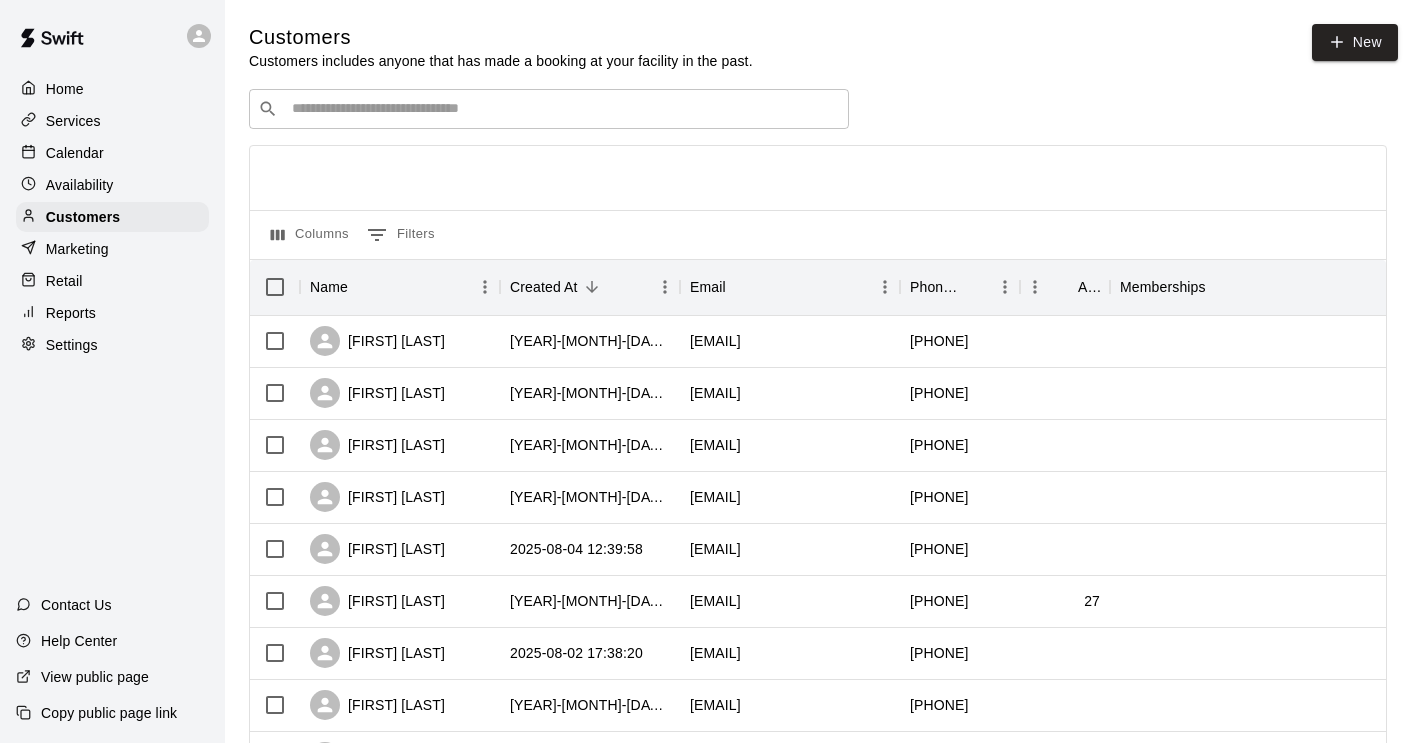 click on "​ ​" at bounding box center [549, 109] 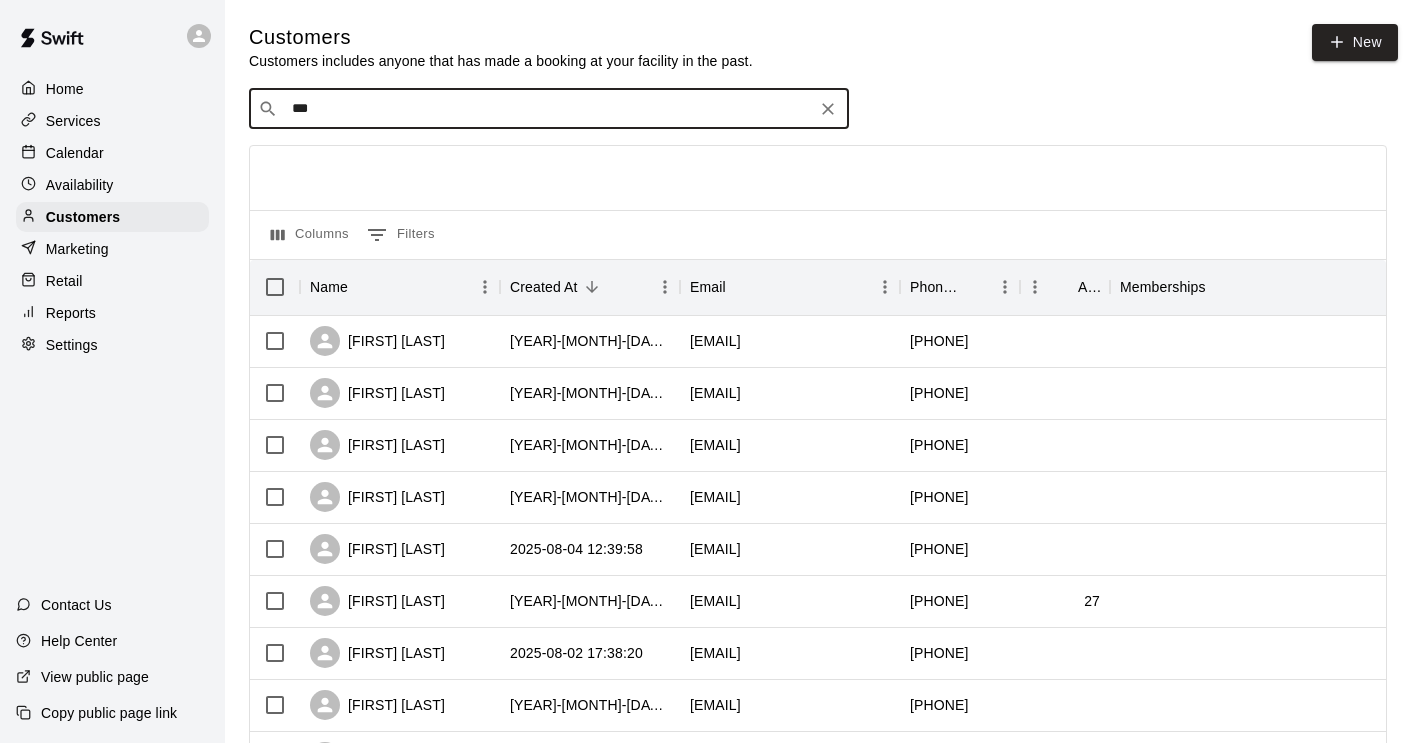 type on "****" 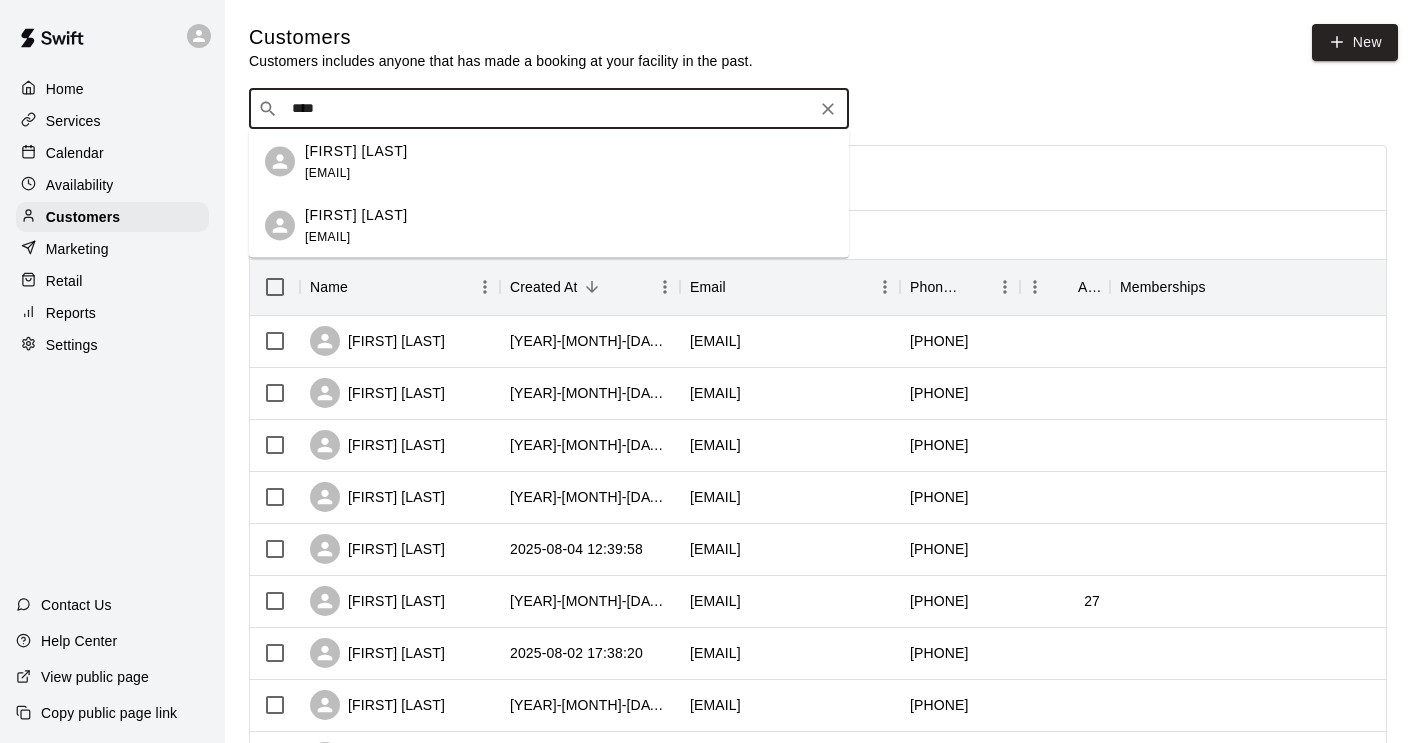 click on "[FIRST] [LAST]" at bounding box center [356, 214] 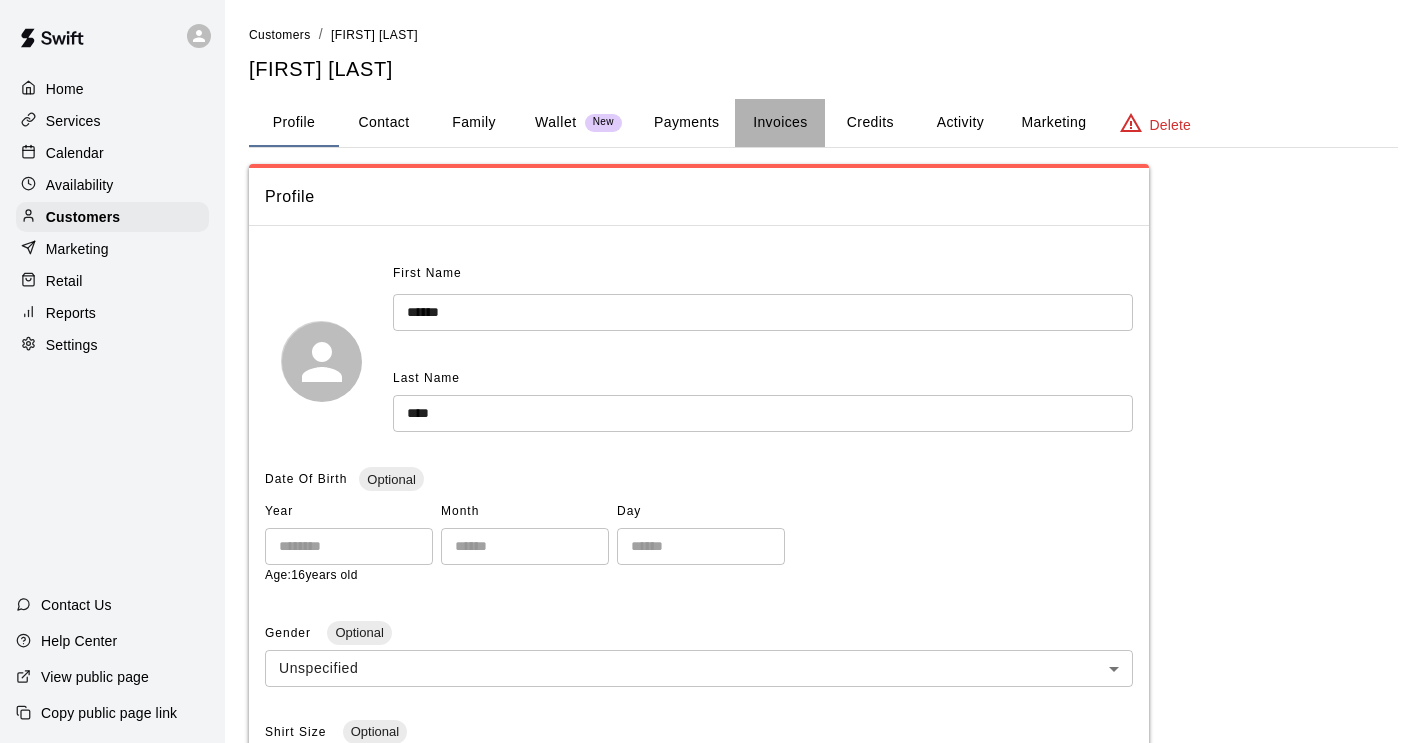click on "Invoices" at bounding box center (780, 123) 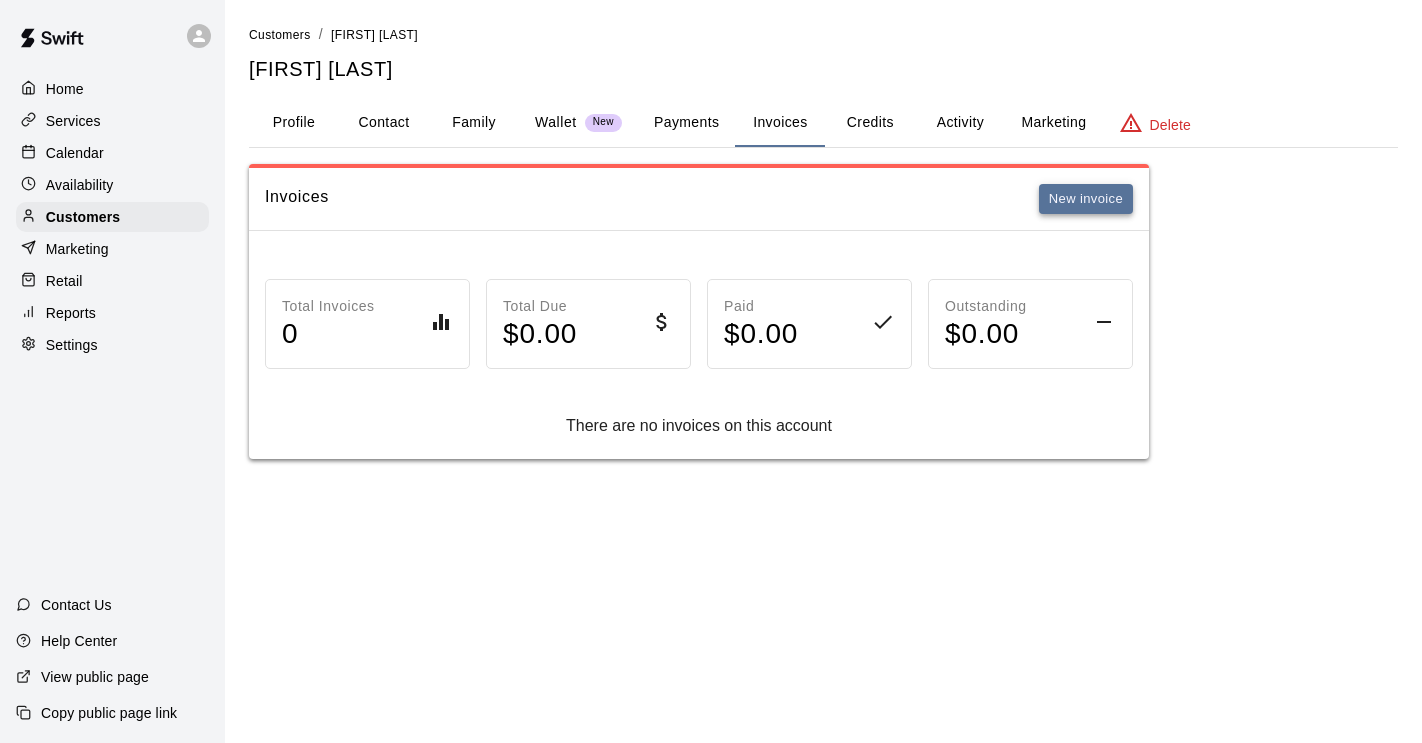 click on "New invoice" at bounding box center [1086, 199] 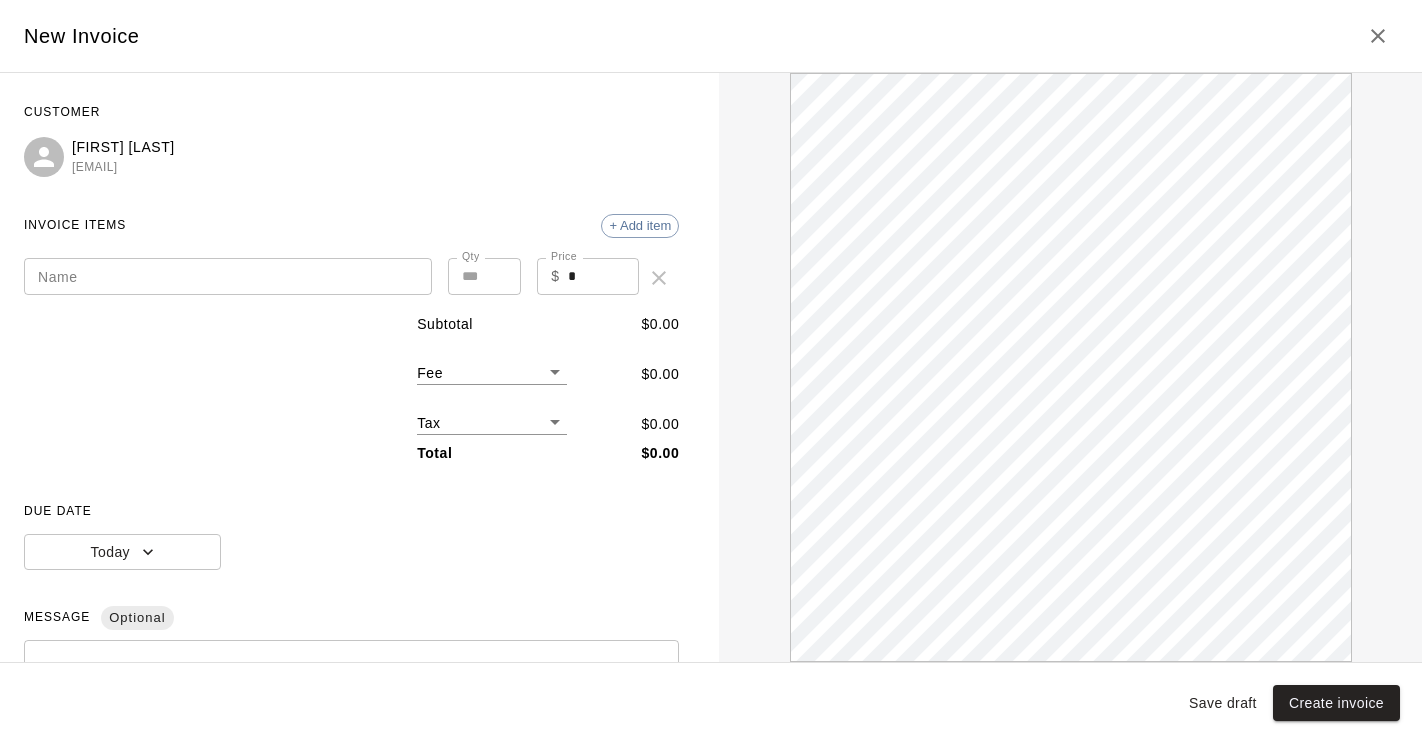 scroll, scrollTop: 0, scrollLeft: 0, axis: both 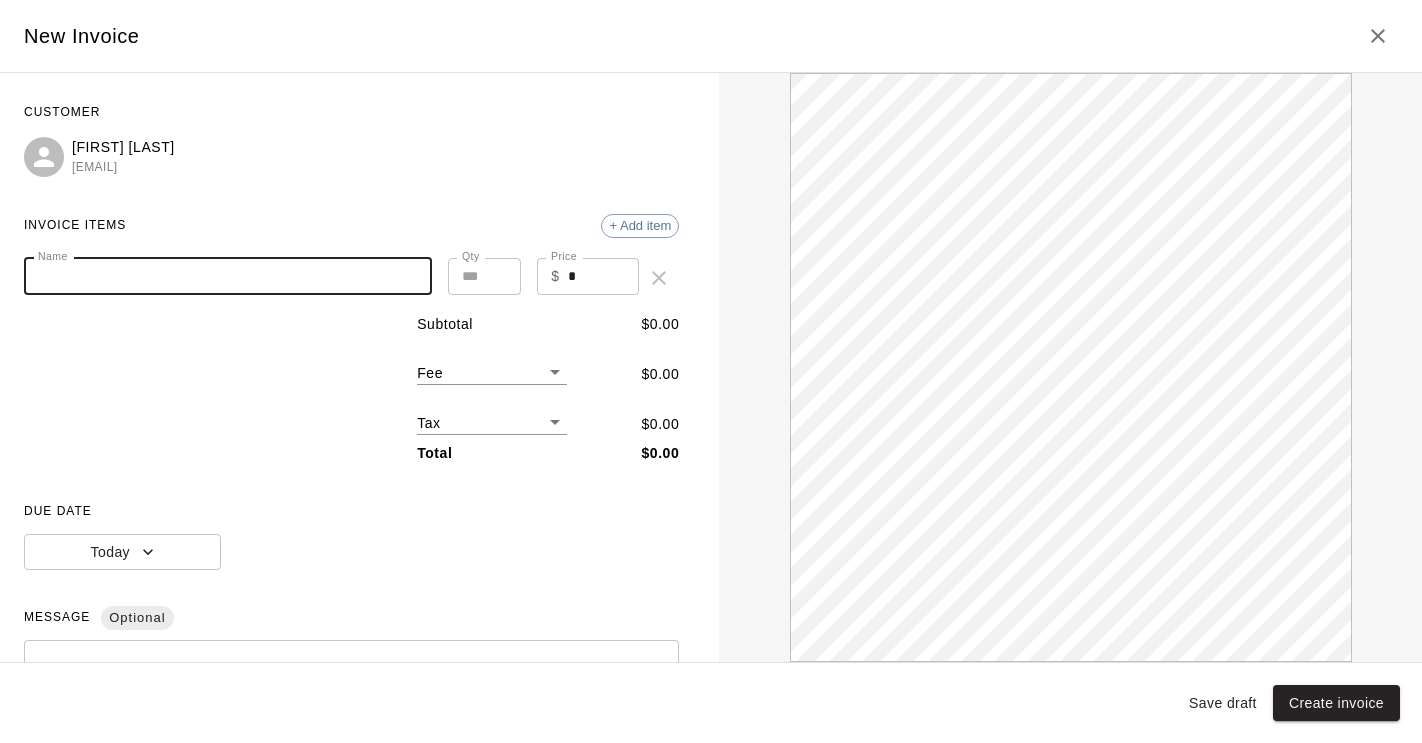 click on "Name" at bounding box center (228, 276) 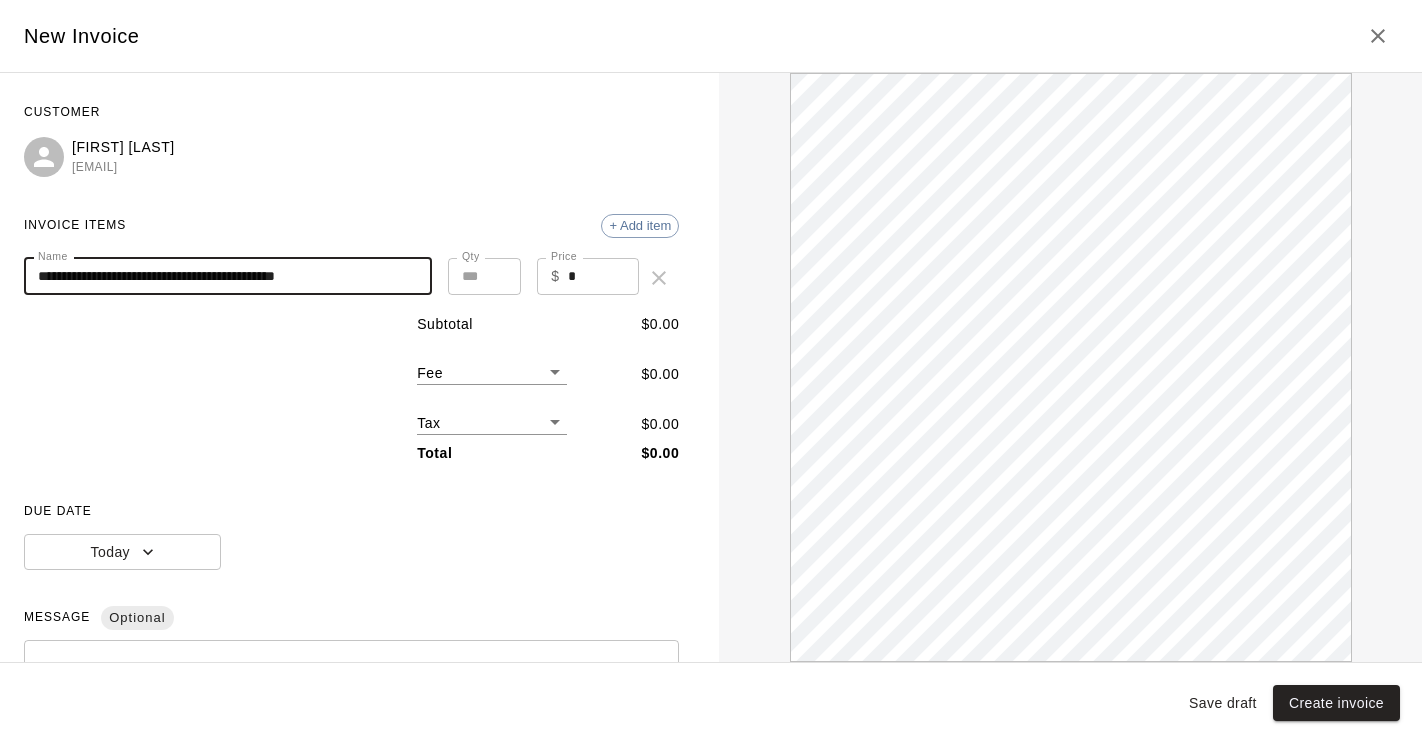 scroll, scrollTop: 0, scrollLeft: 0, axis: both 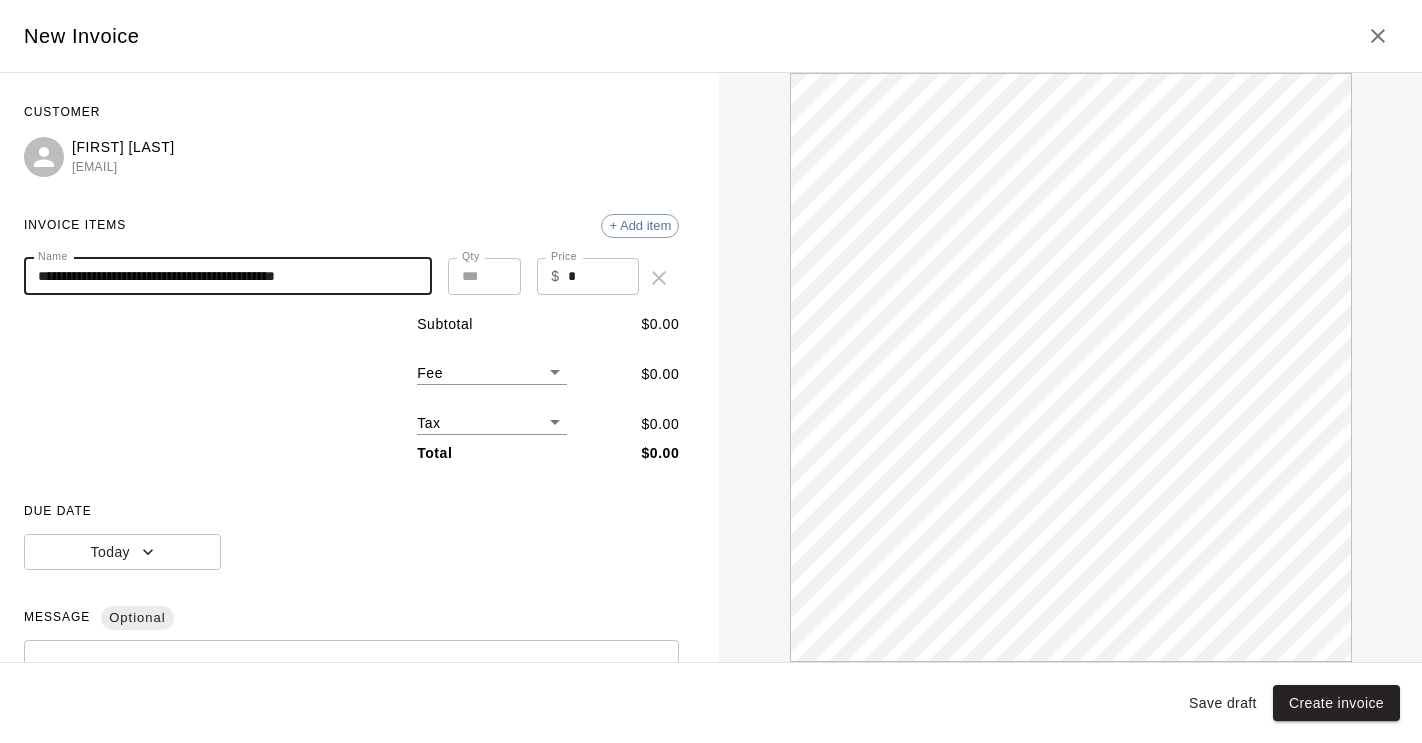 type on "**********" 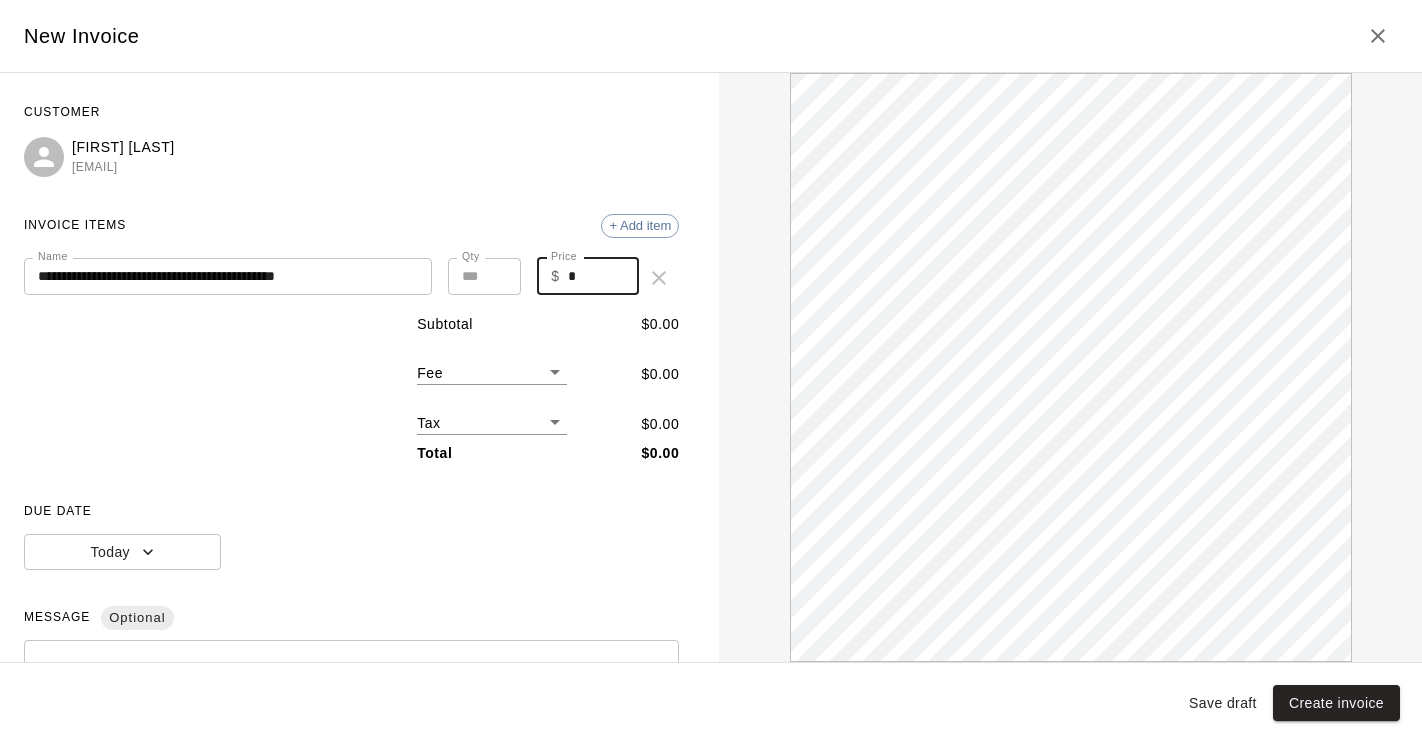 drag, startPoint x: 583, startPoint y: 272, endPoint x: 563, endPoint y: 272, distance: 20 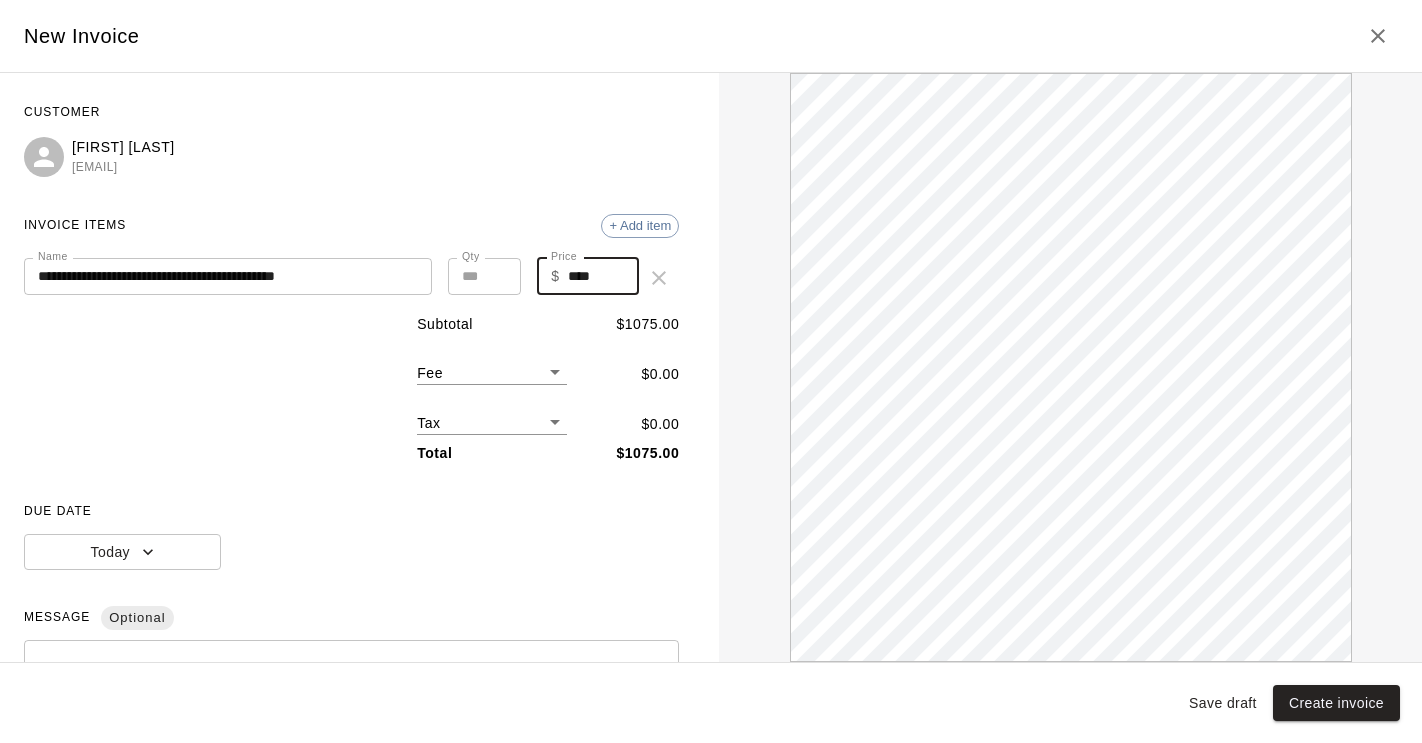 scroll, scrollTop: 0, scrollLeft: 0, axis: both 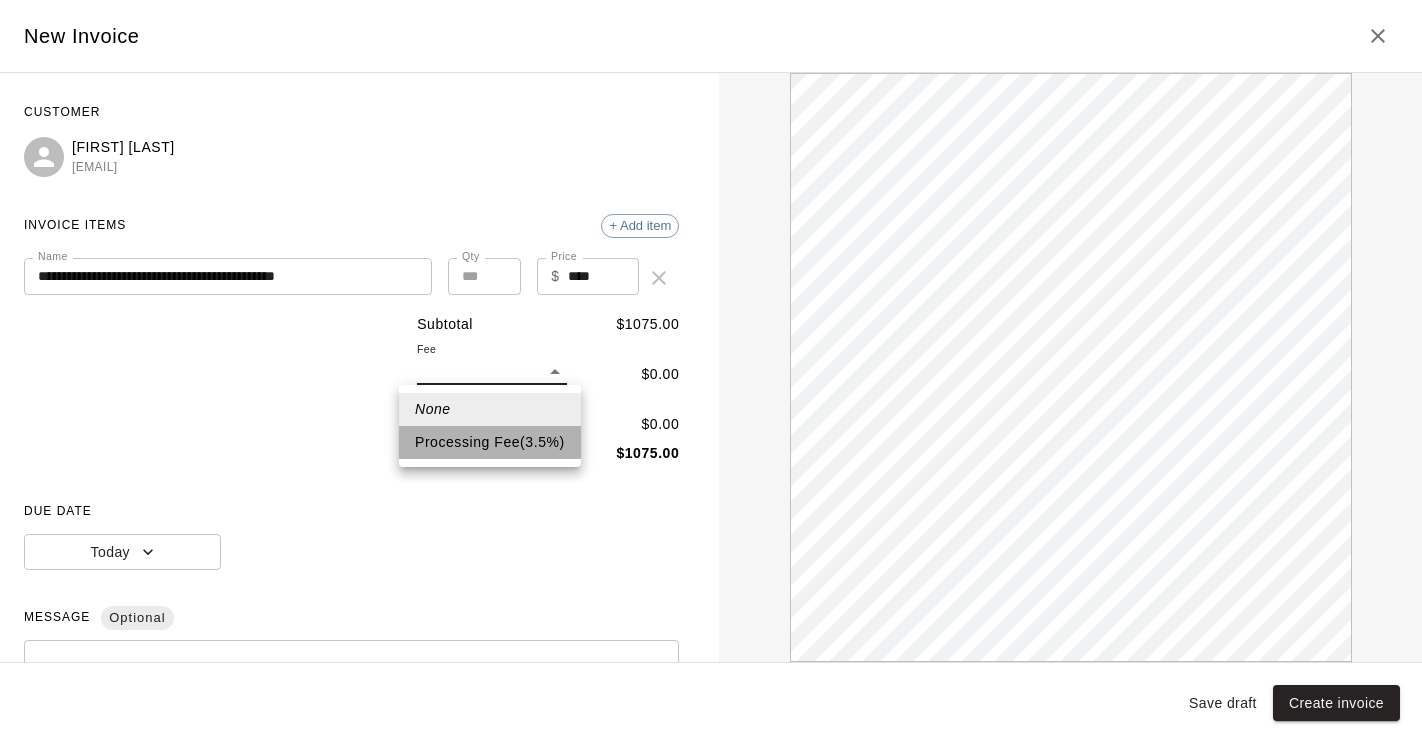 click on "Processing Fee  ( 3.5 % )" at bounding box center [490, 442] 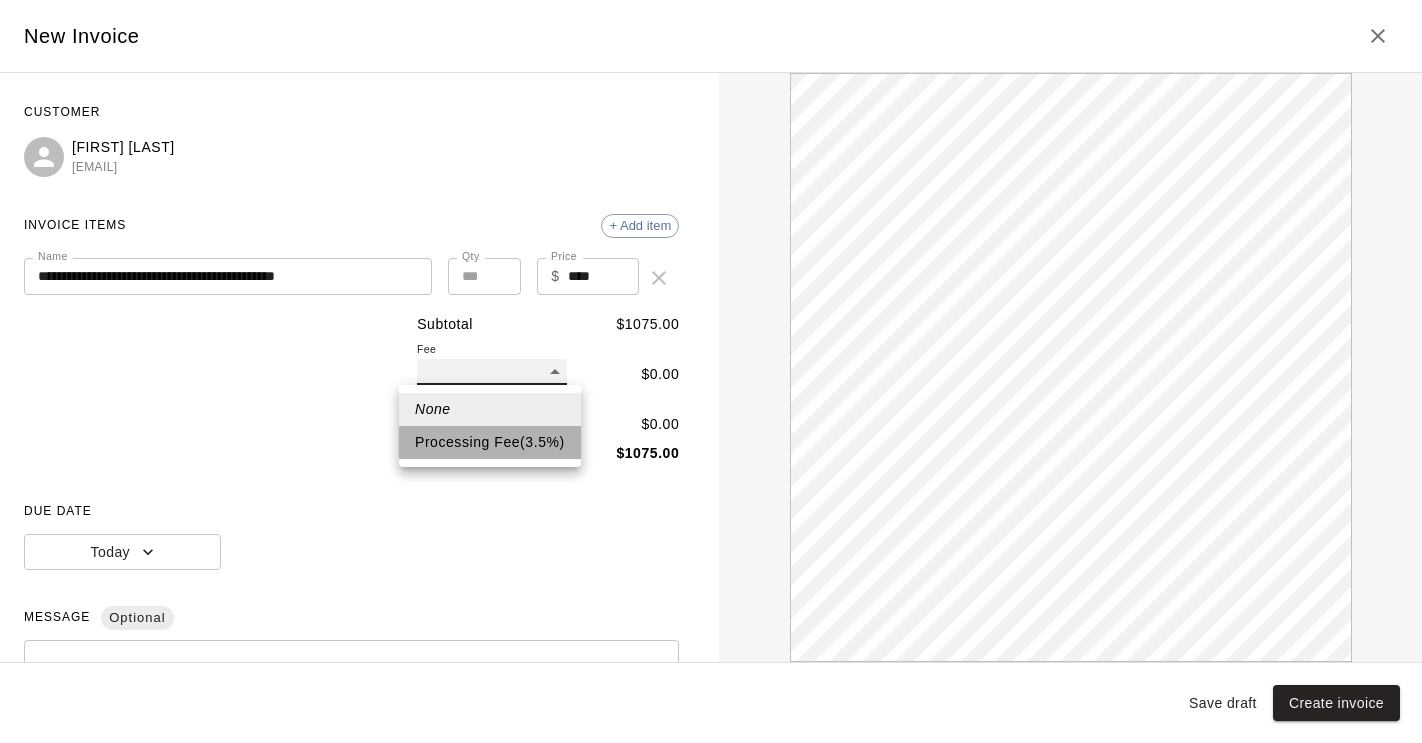 type on "**" 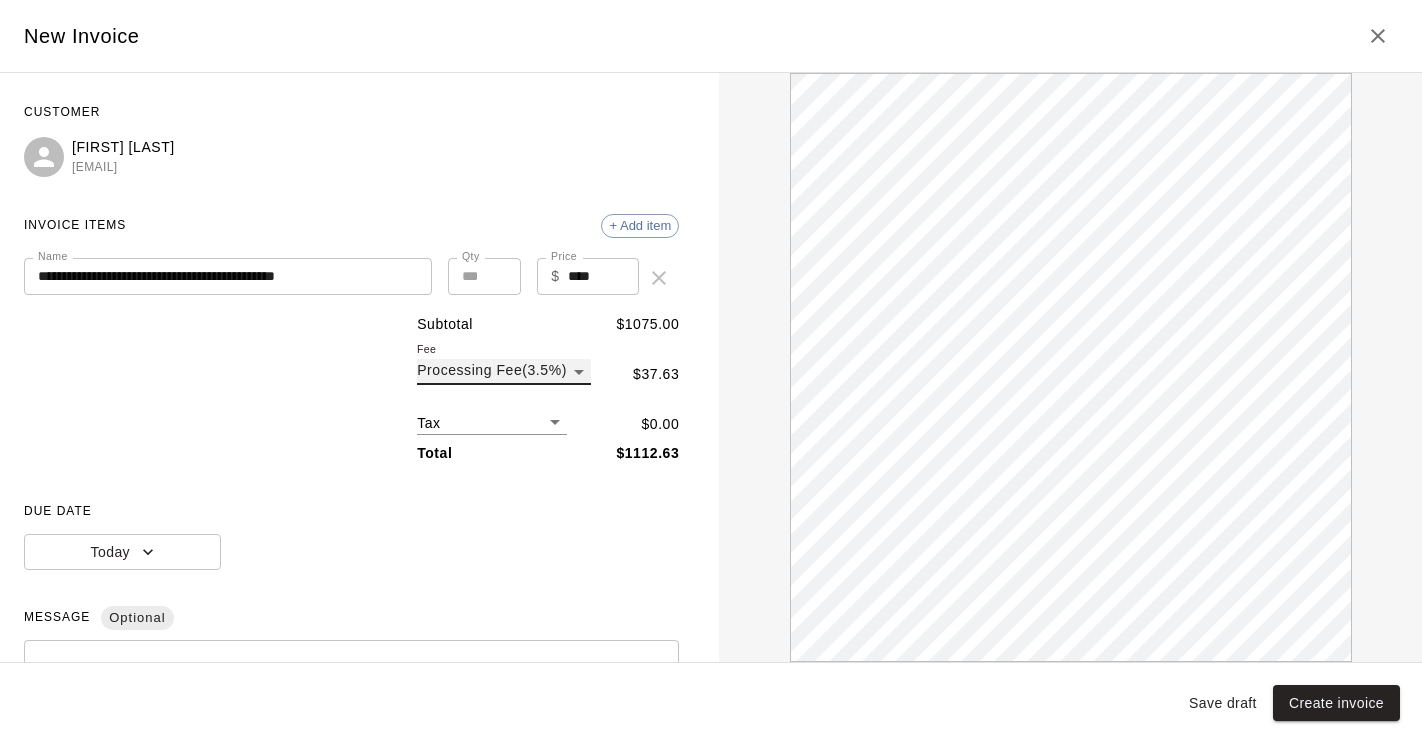 scroll, scrollTop: 0, scrollLeft: 0, axis: both 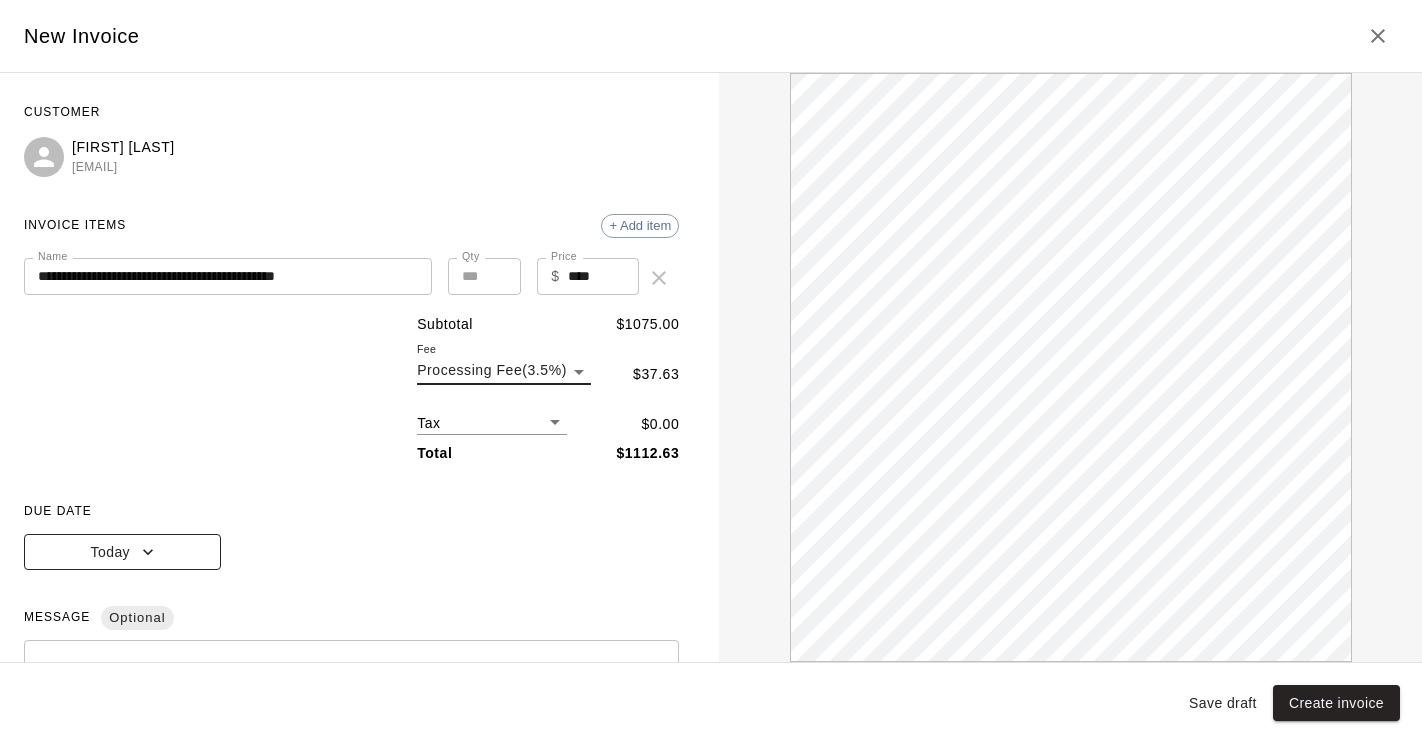 click on "Today" at bounding box center [122, 552] 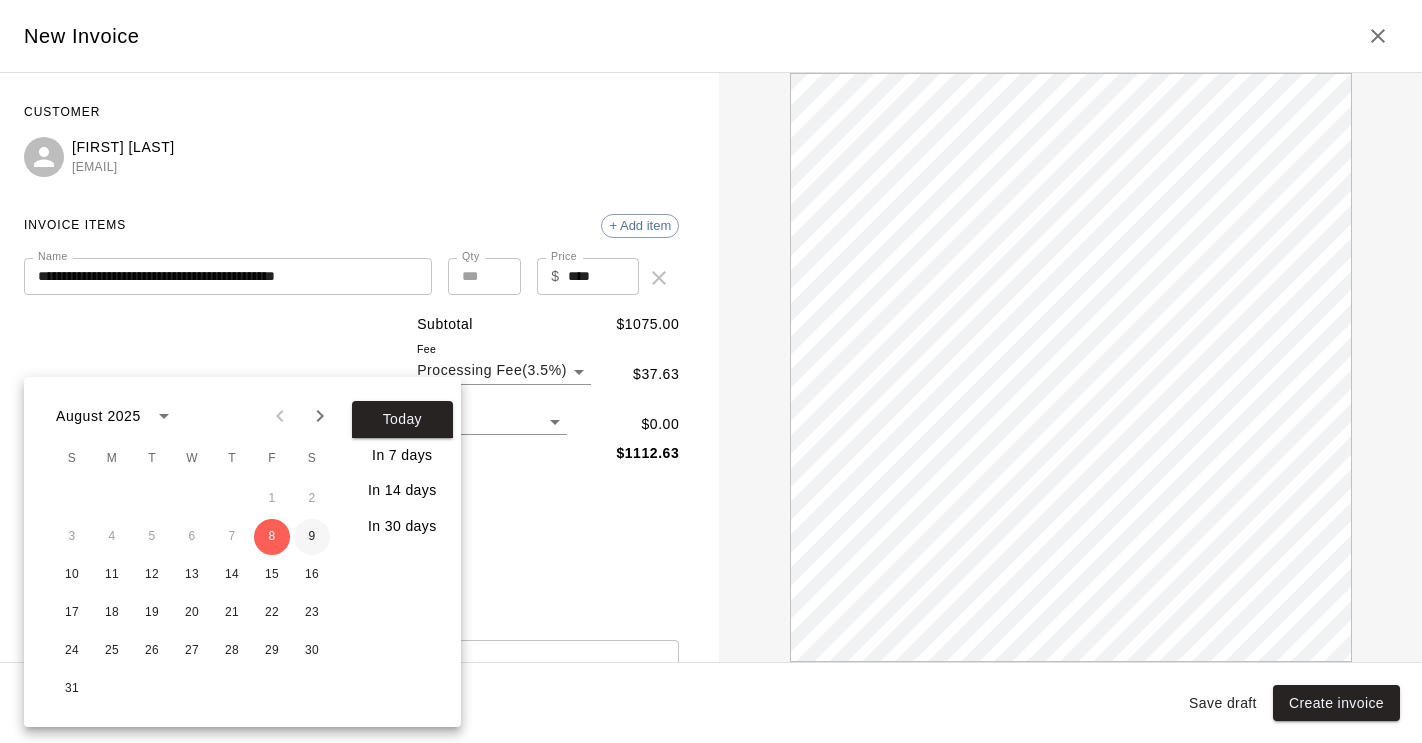 click on "9" at bounding box center (312, 537) 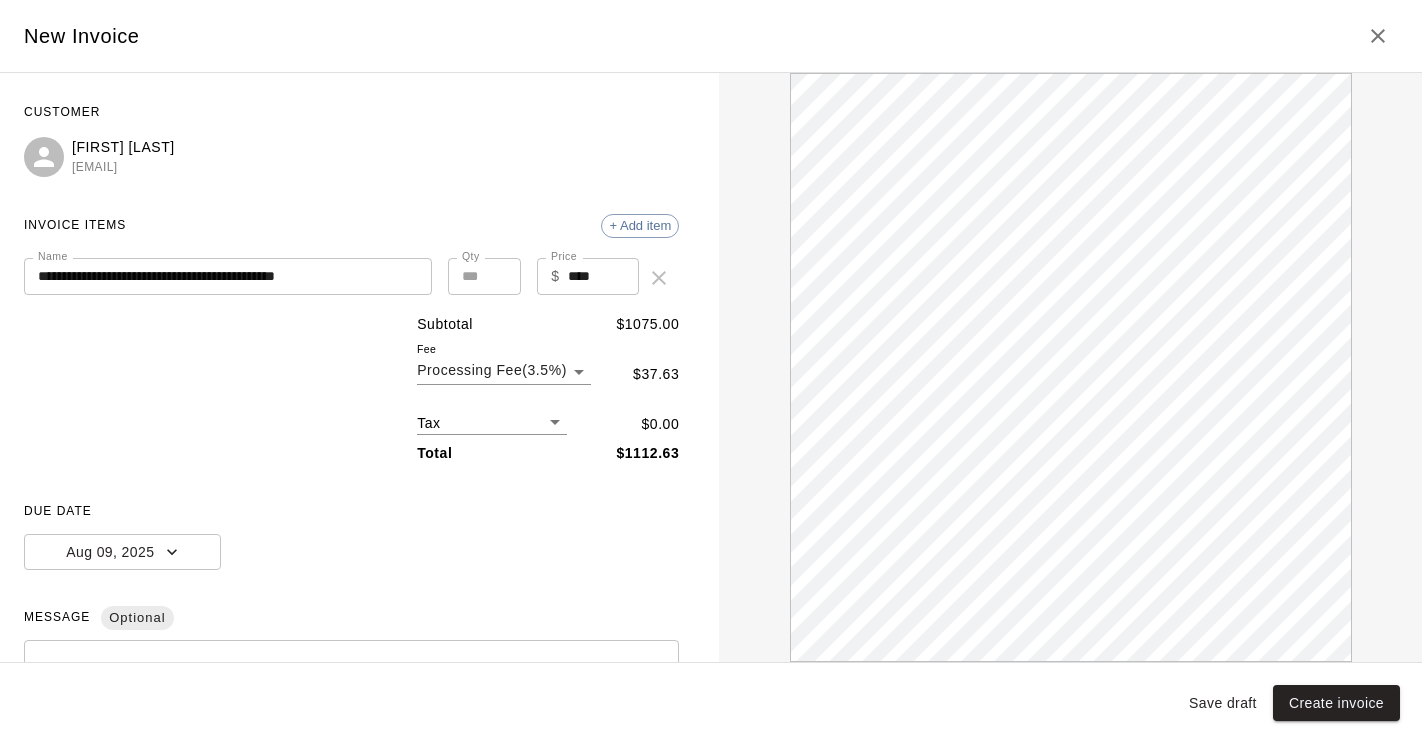 scroll, scrollTop: 0, scrollLeft: 0, axis: both 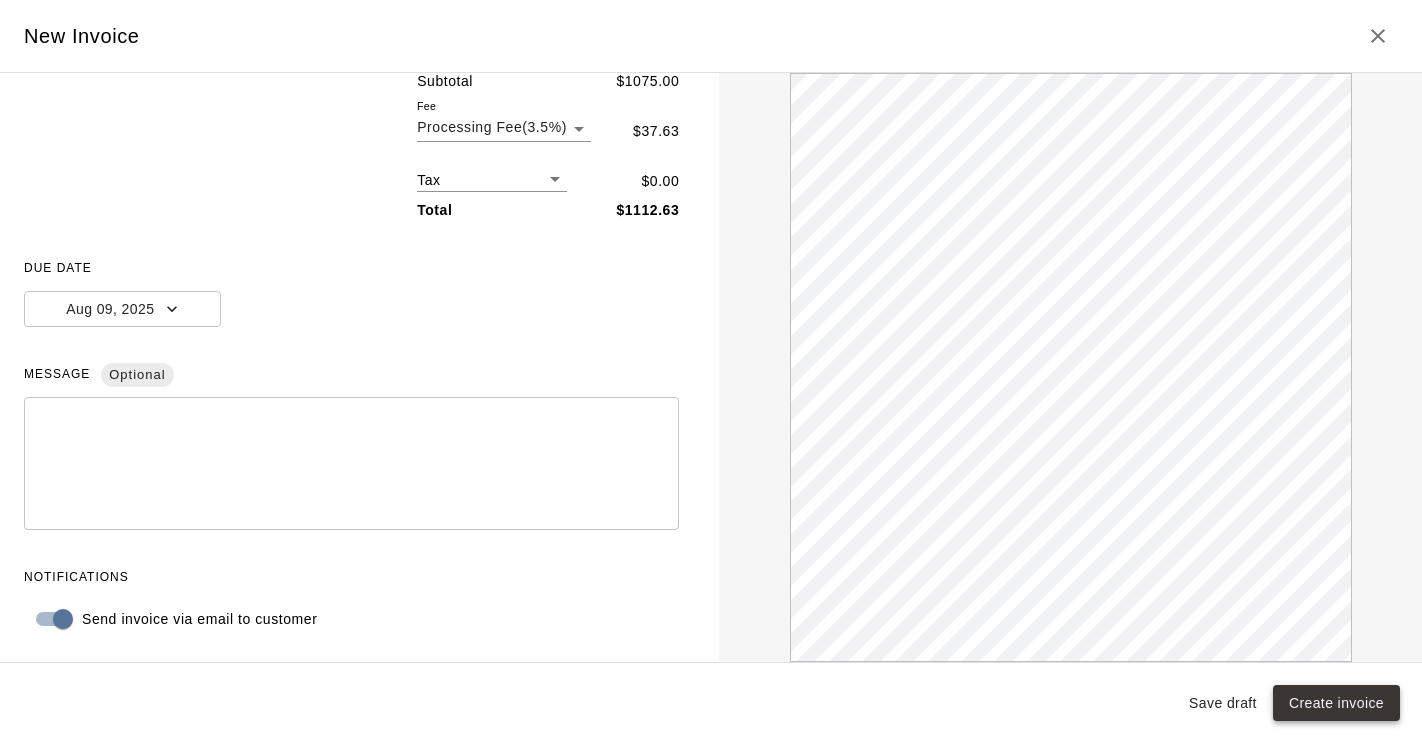 click on "Create invoice" at bounding box center [1336, 703] 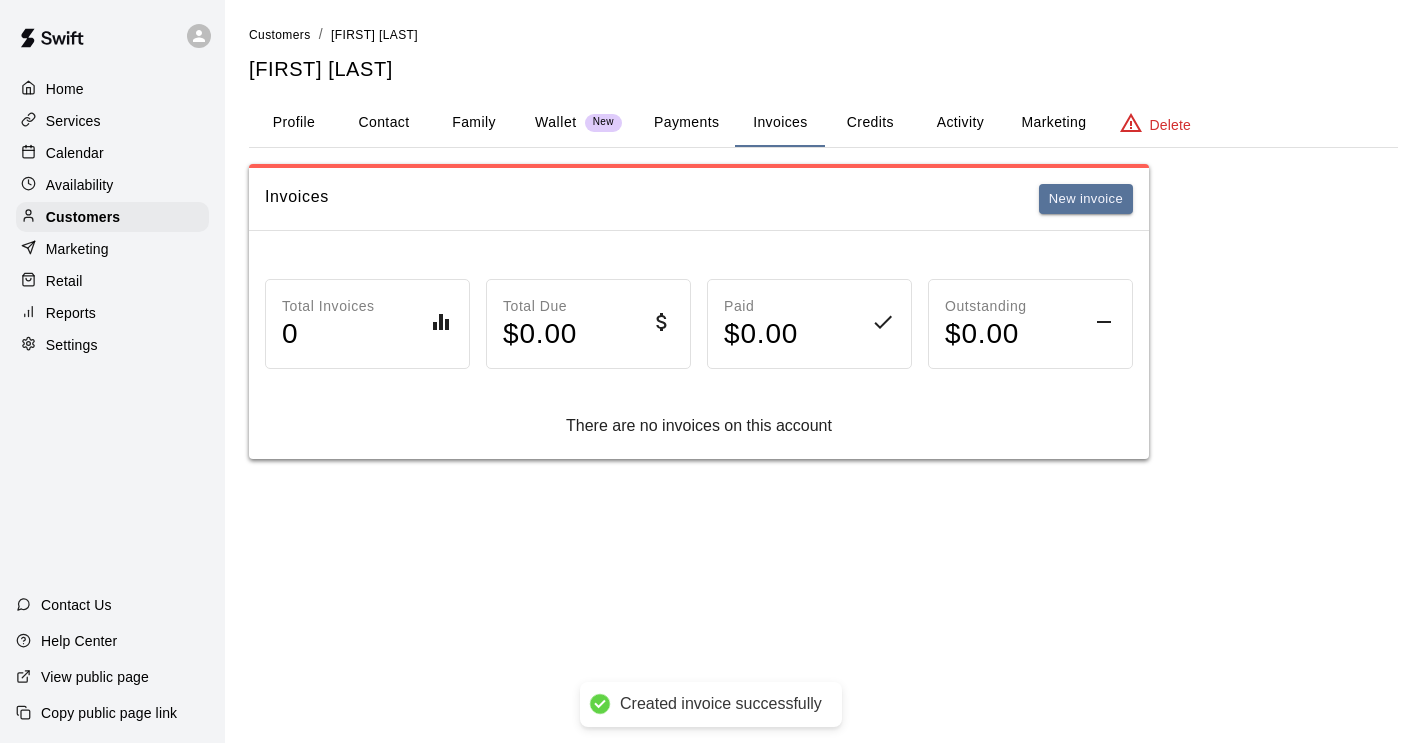 scroll, scrollTop: 0, scrollLeft: 0, axis: both 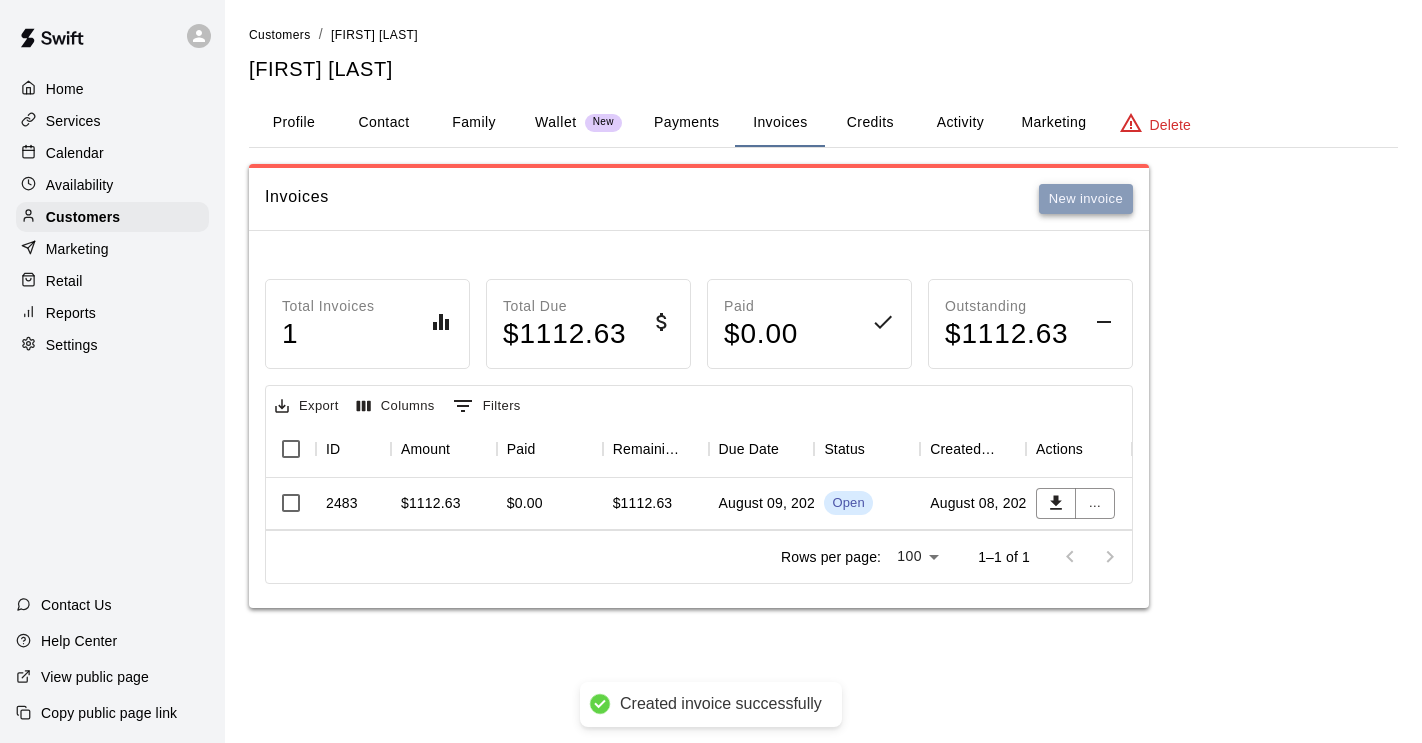 click on "New invoice" at bounding box center (1086, 199) 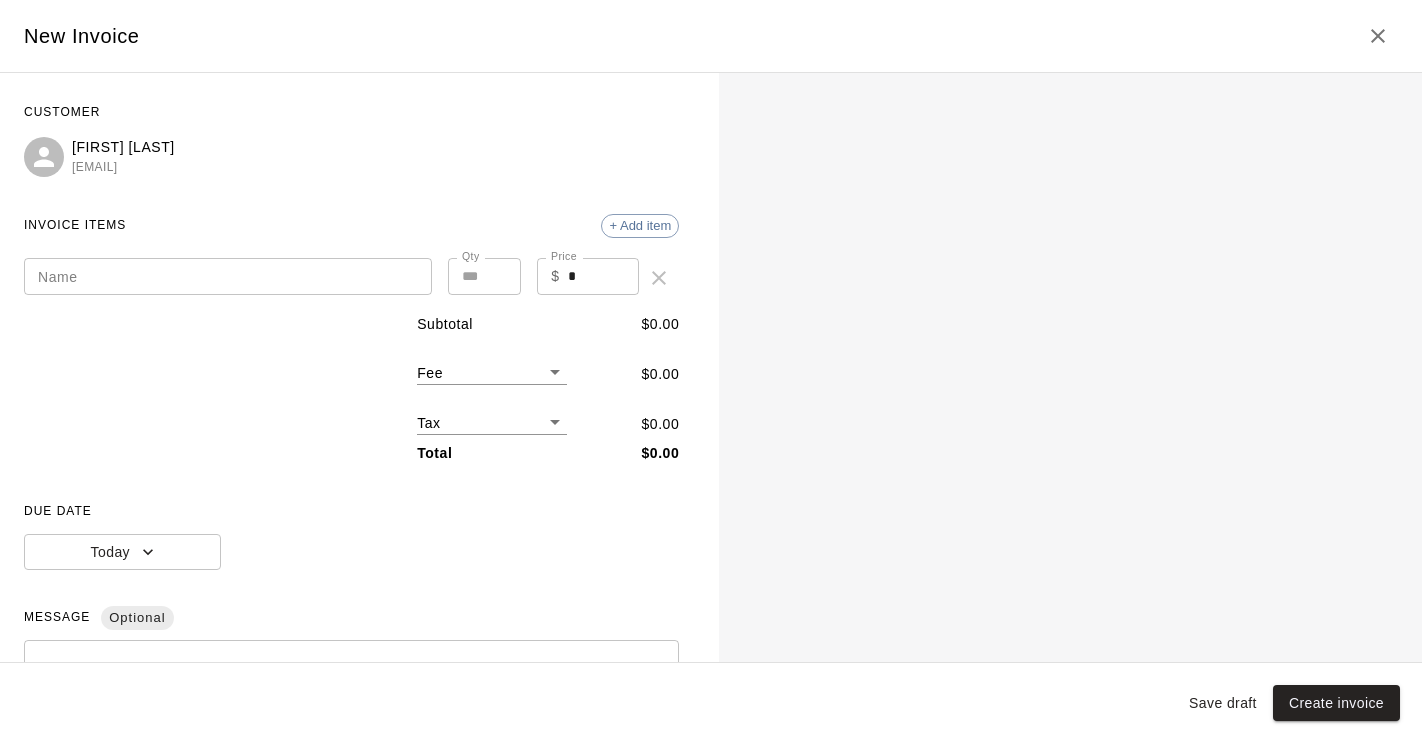 click on "Name" at bounding box center [228, 276] 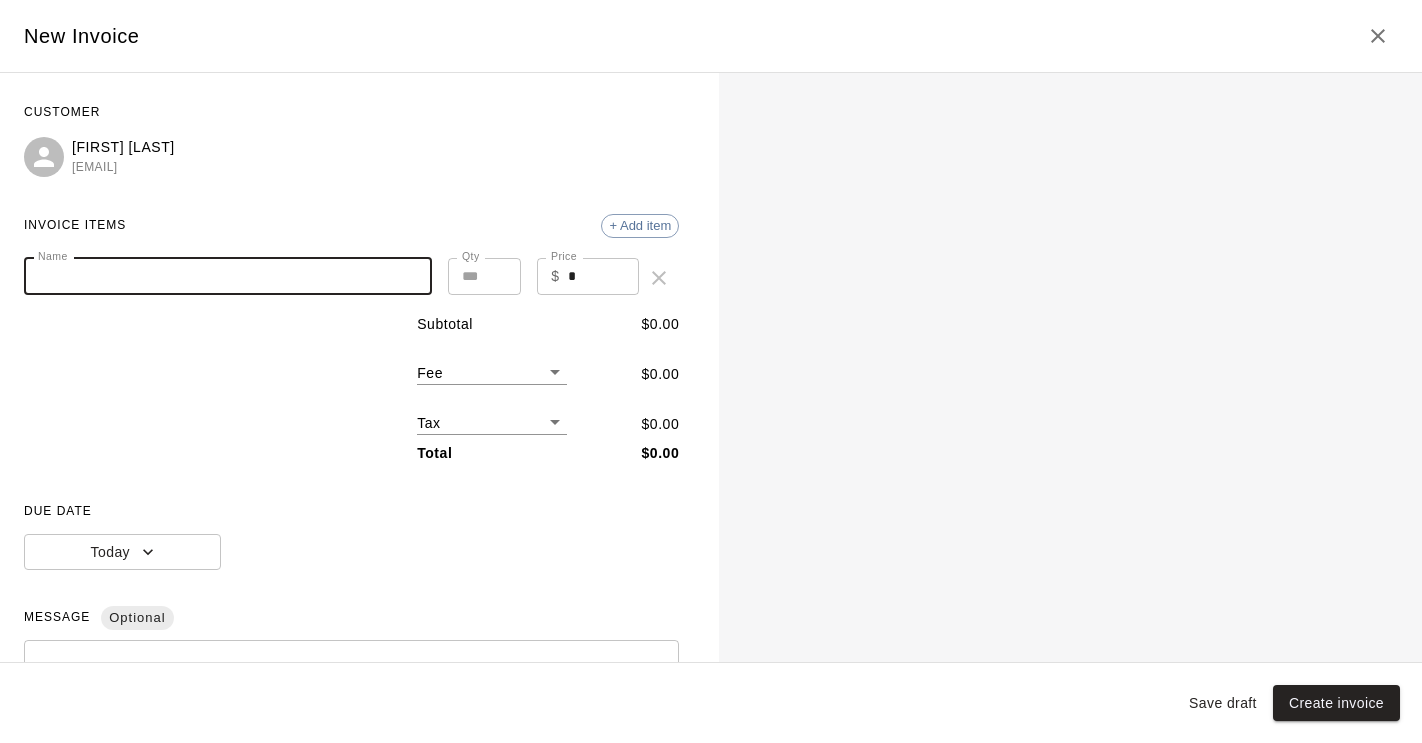 paste on "**********" 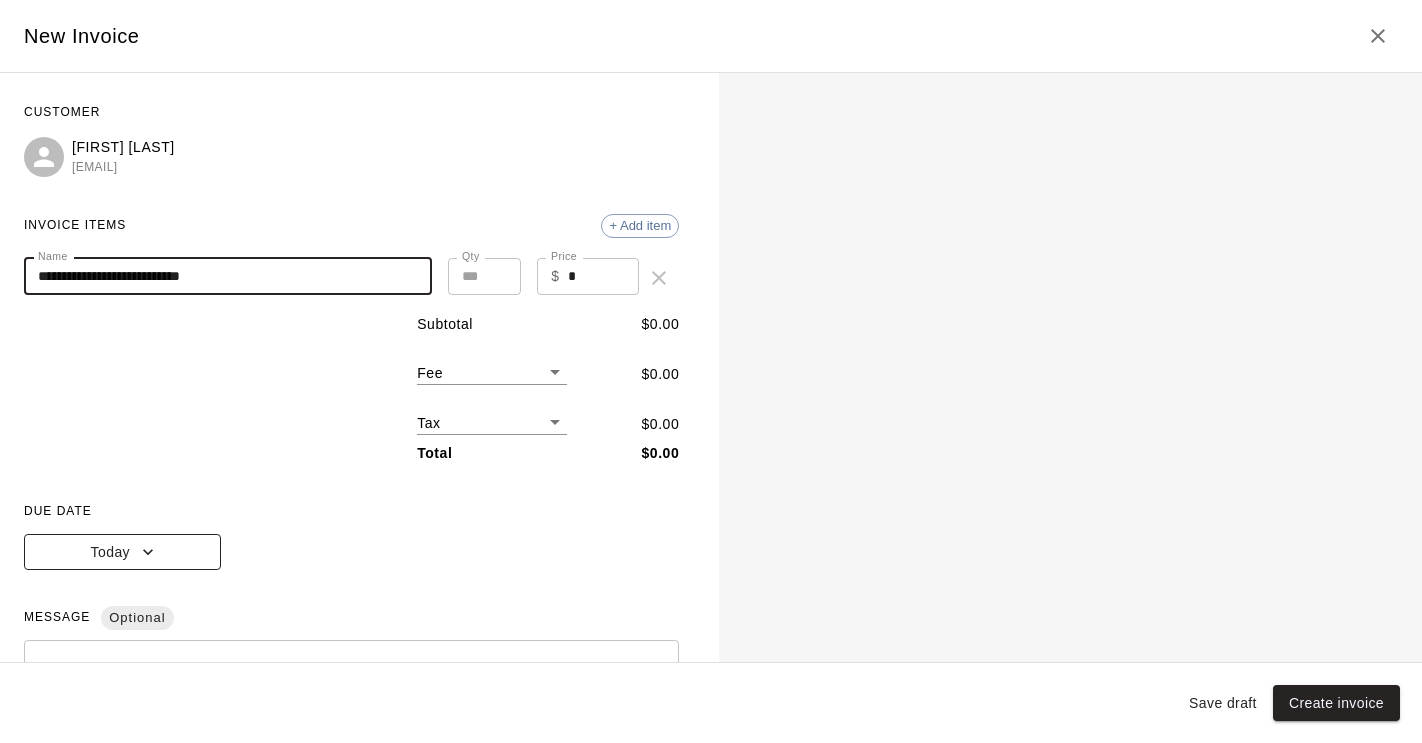 type on "**********" 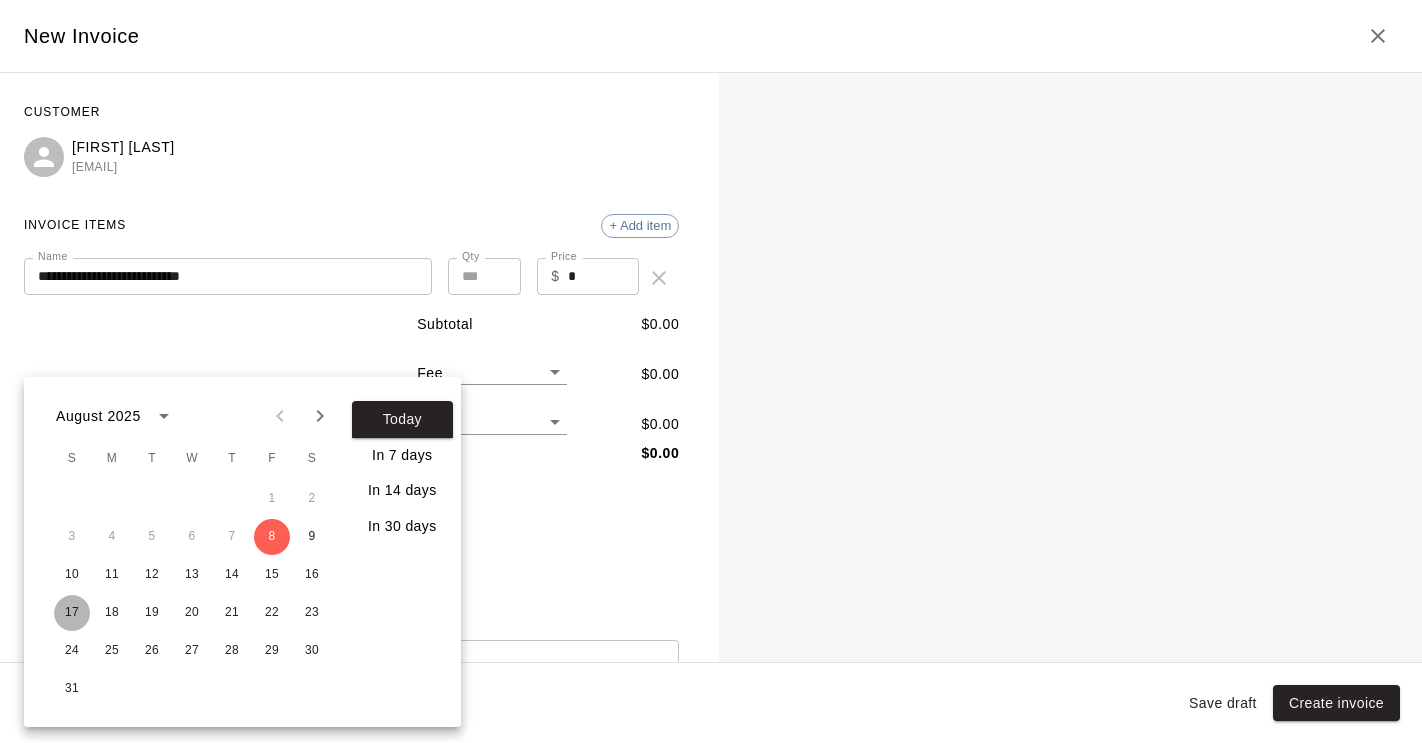click on "17" at bounding box center [72, 613] 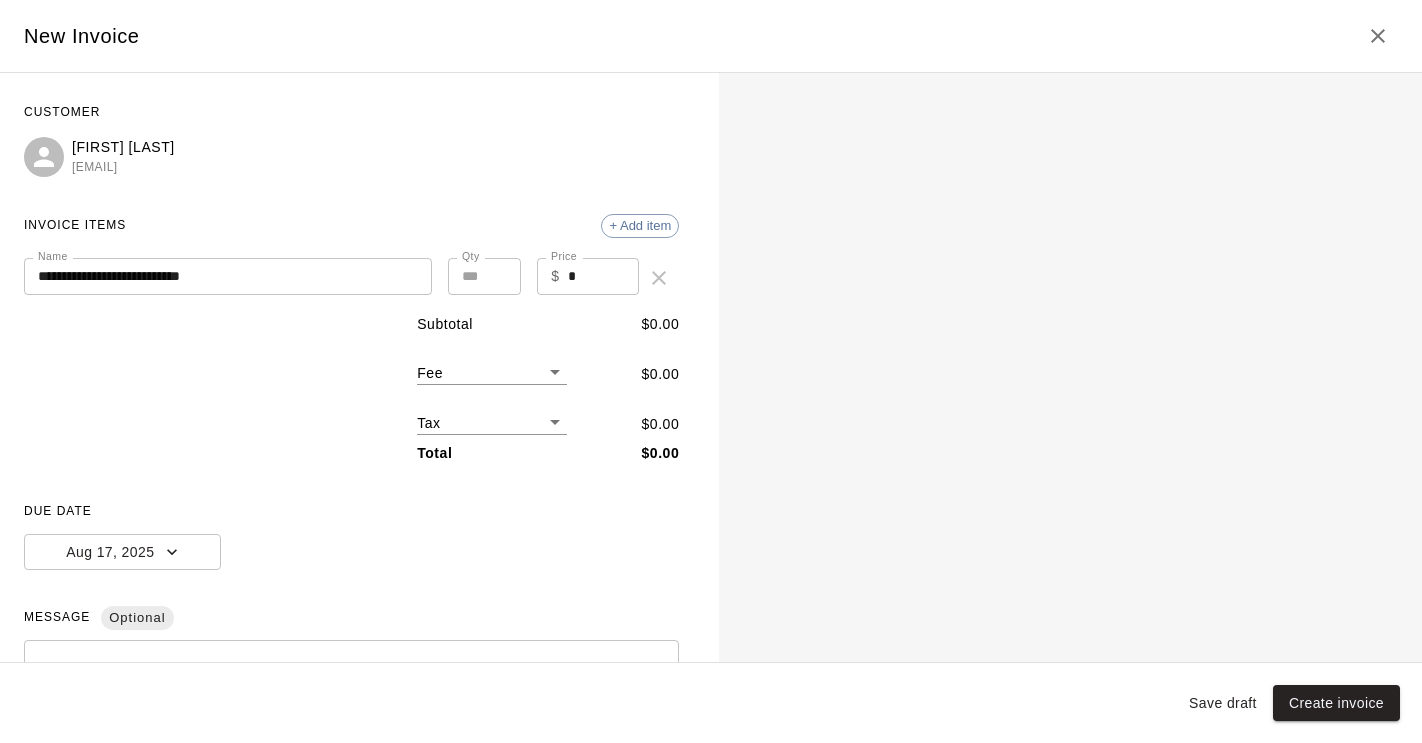 click on "**********" at bounding box center (711, 324) 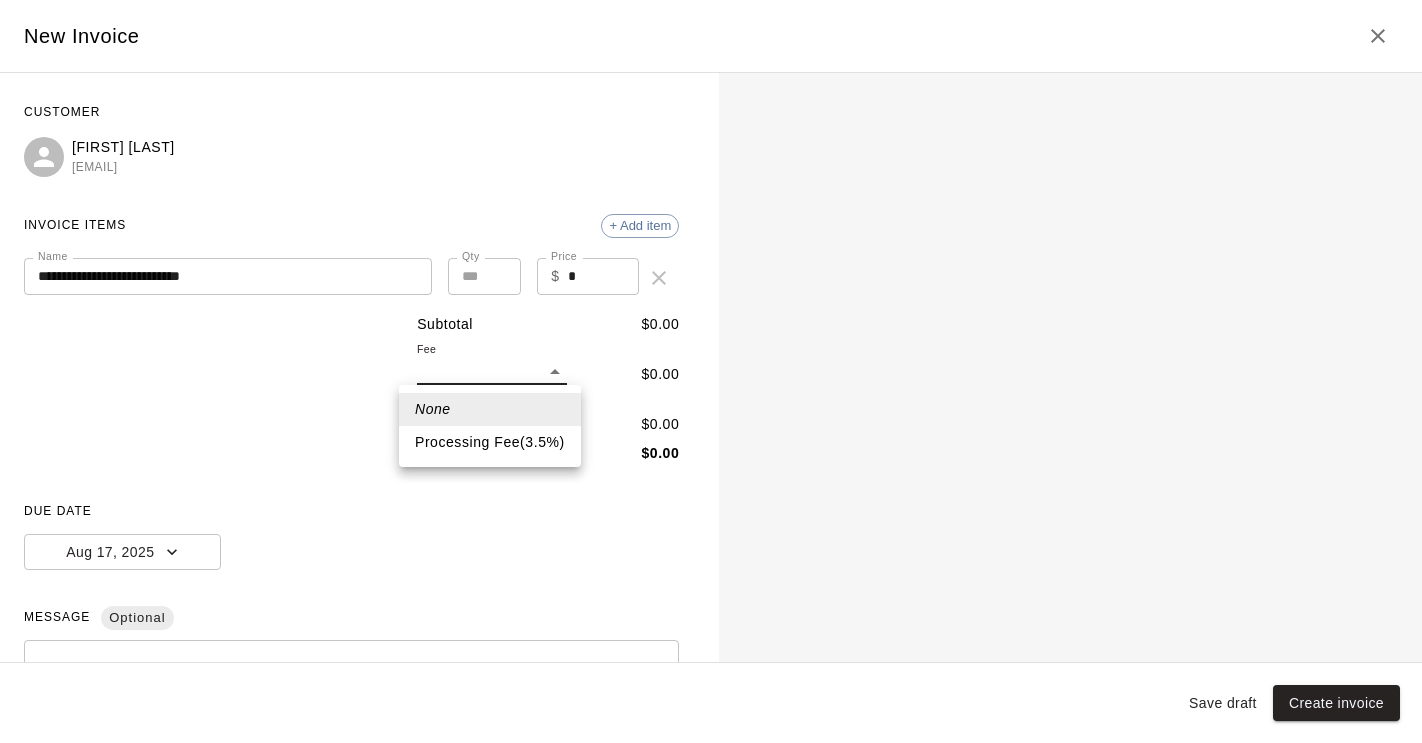 click on "Processing Fee  ( 3.5 % )" at bounding box center (490, 442) 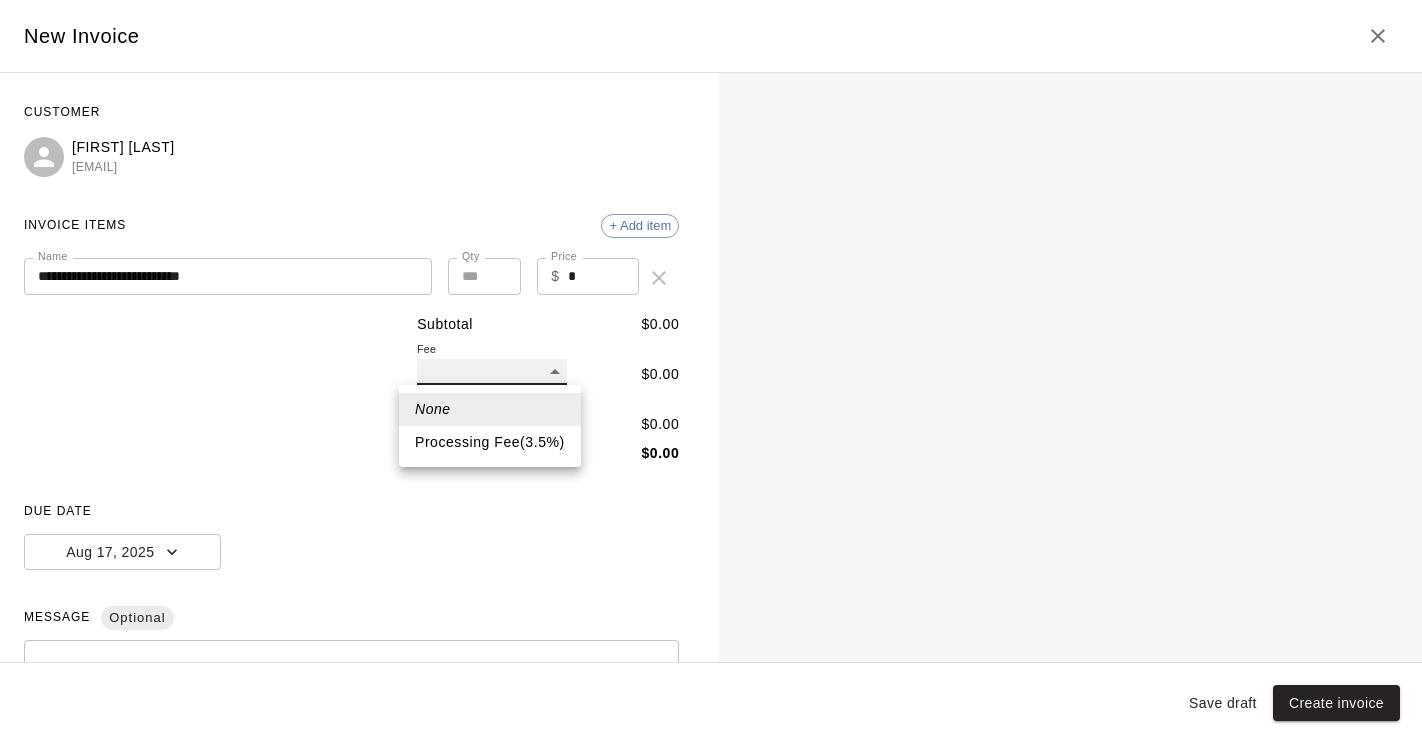 type on "**" 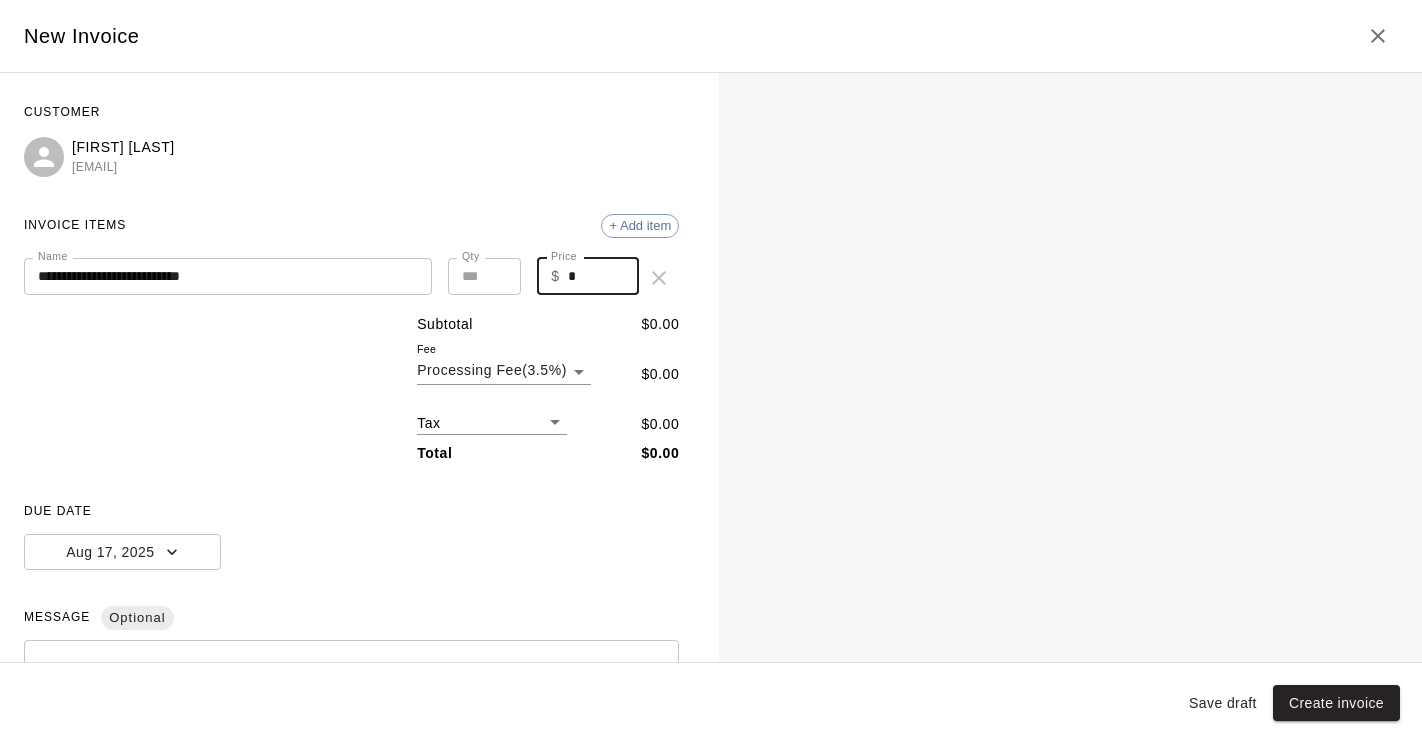 drag, startPoint x: 581, startPoint y: 273, endPoint x: 550, endPoint y: 271, distance: 31.06445 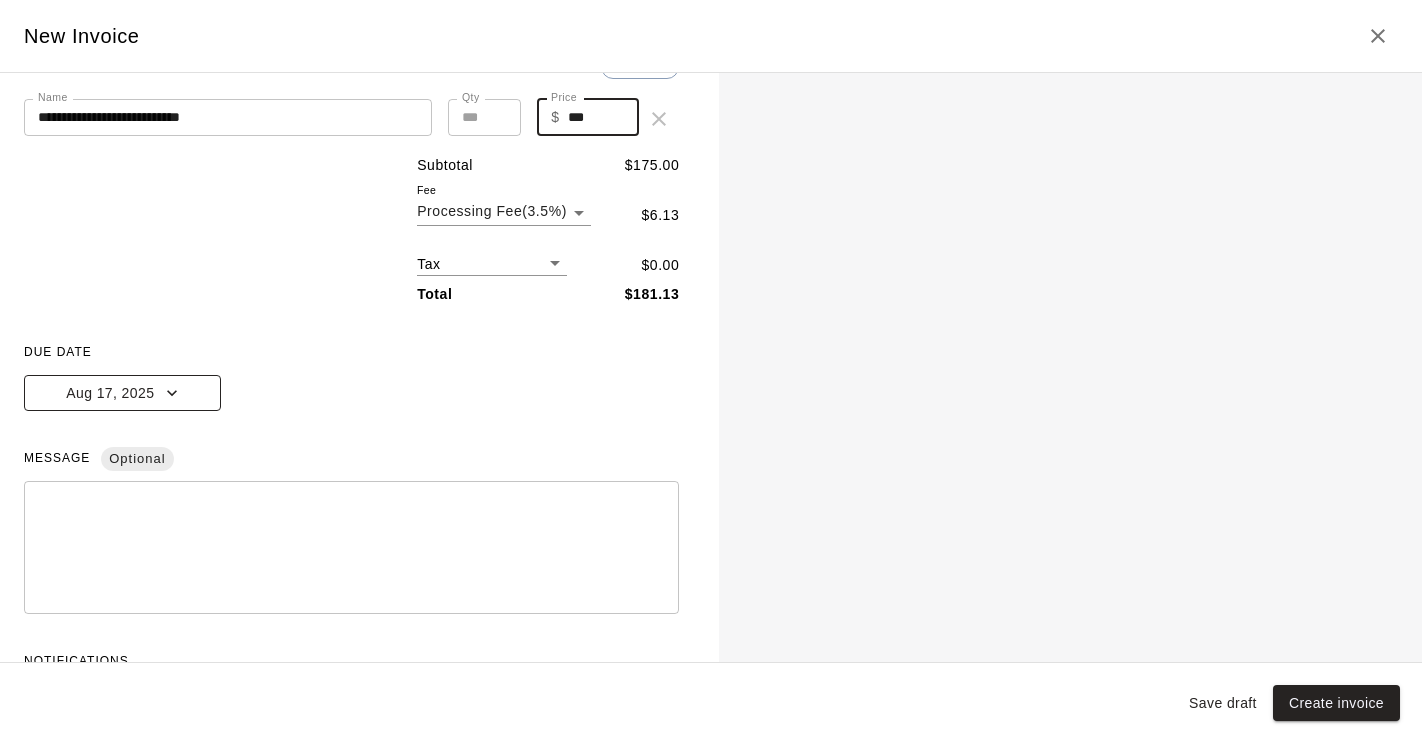 scroll, scrollTop: 243, scrollLeft: 0, axis: vertical 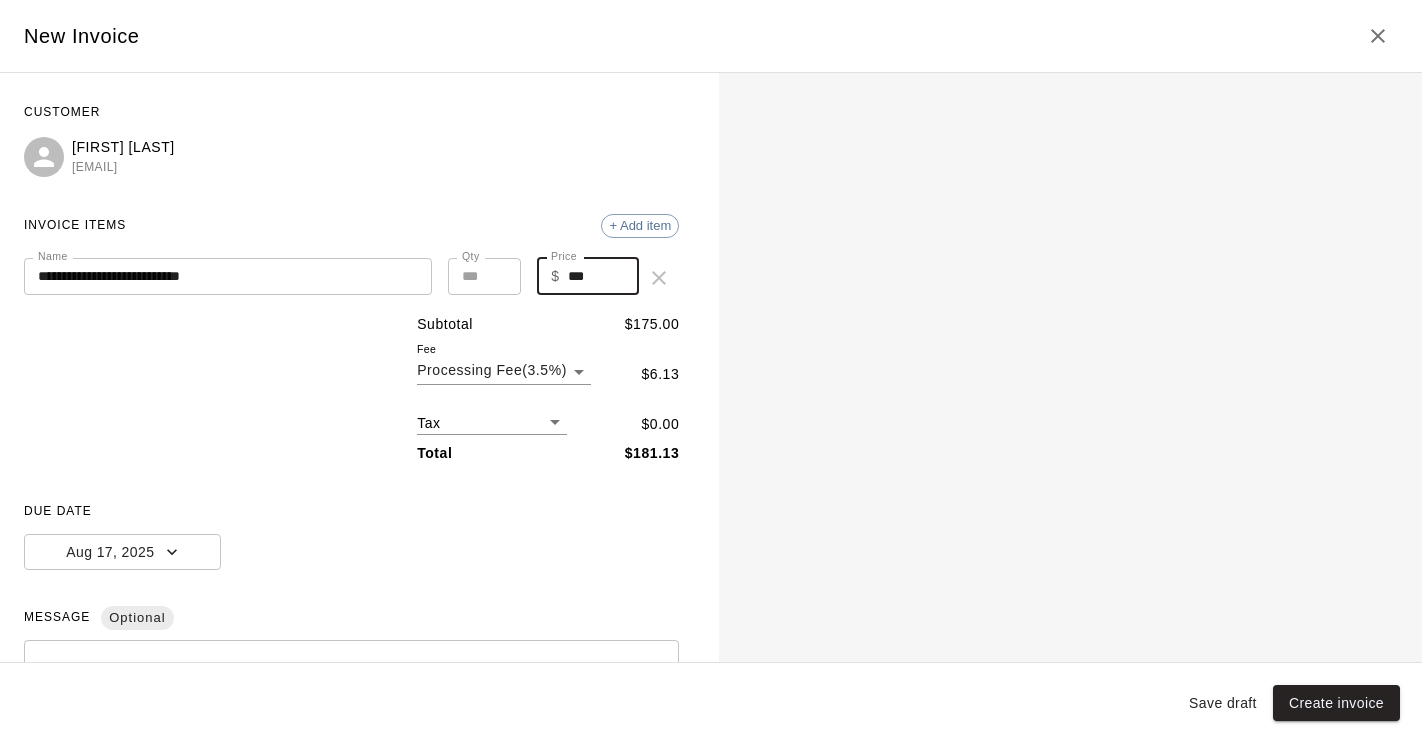 drag, startPoint x: 613, startPoint y: 274, endPoint x: 555, endPoint y: 273, distance: 58.00862 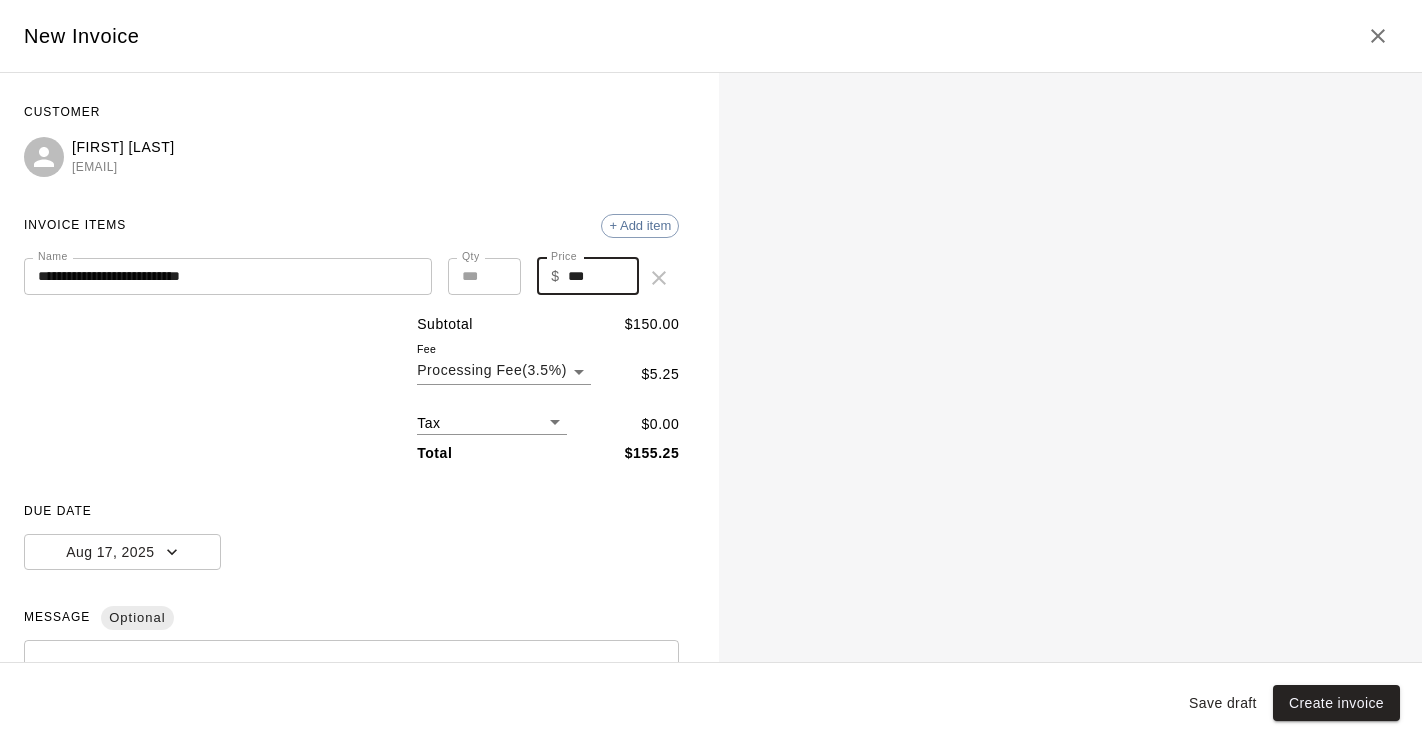 type on "***" 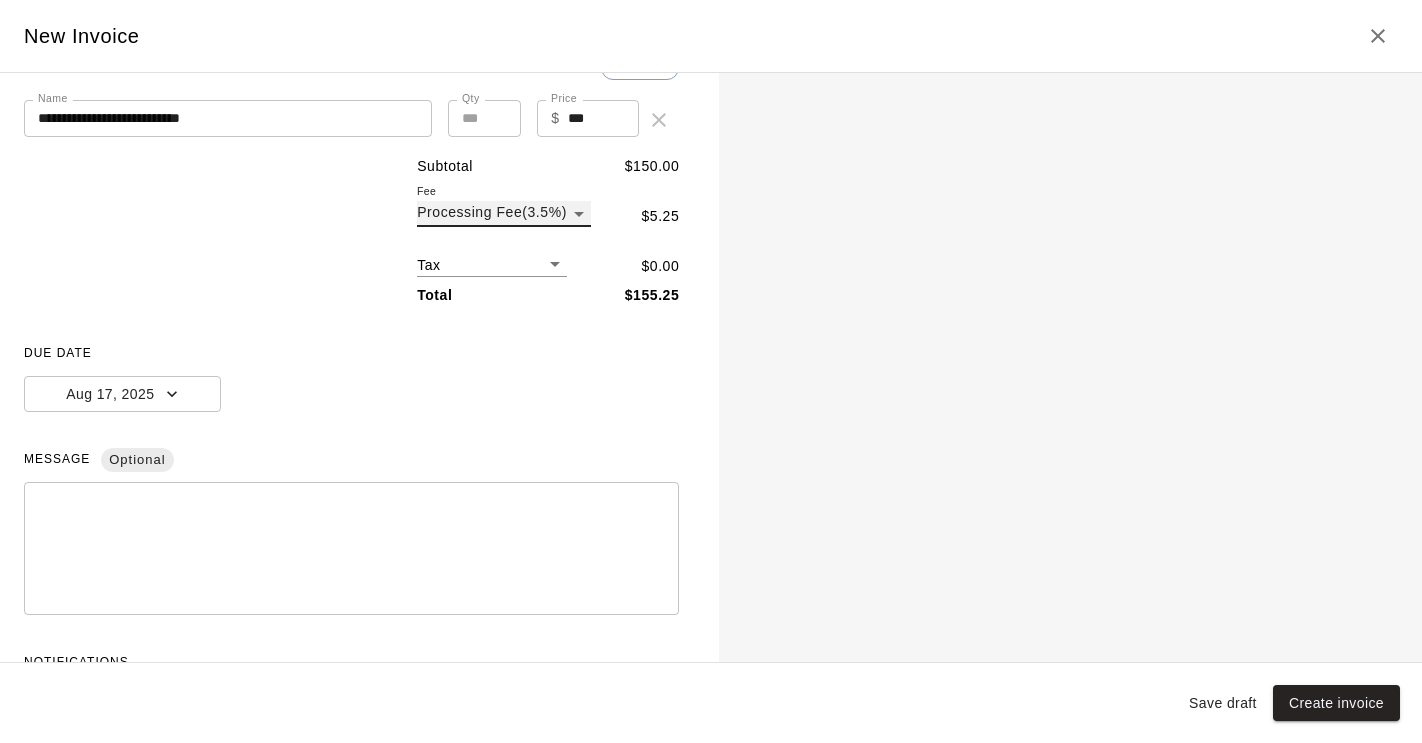 scroll, scrollTop: 243, scrollLeft: 0, axis: vertical 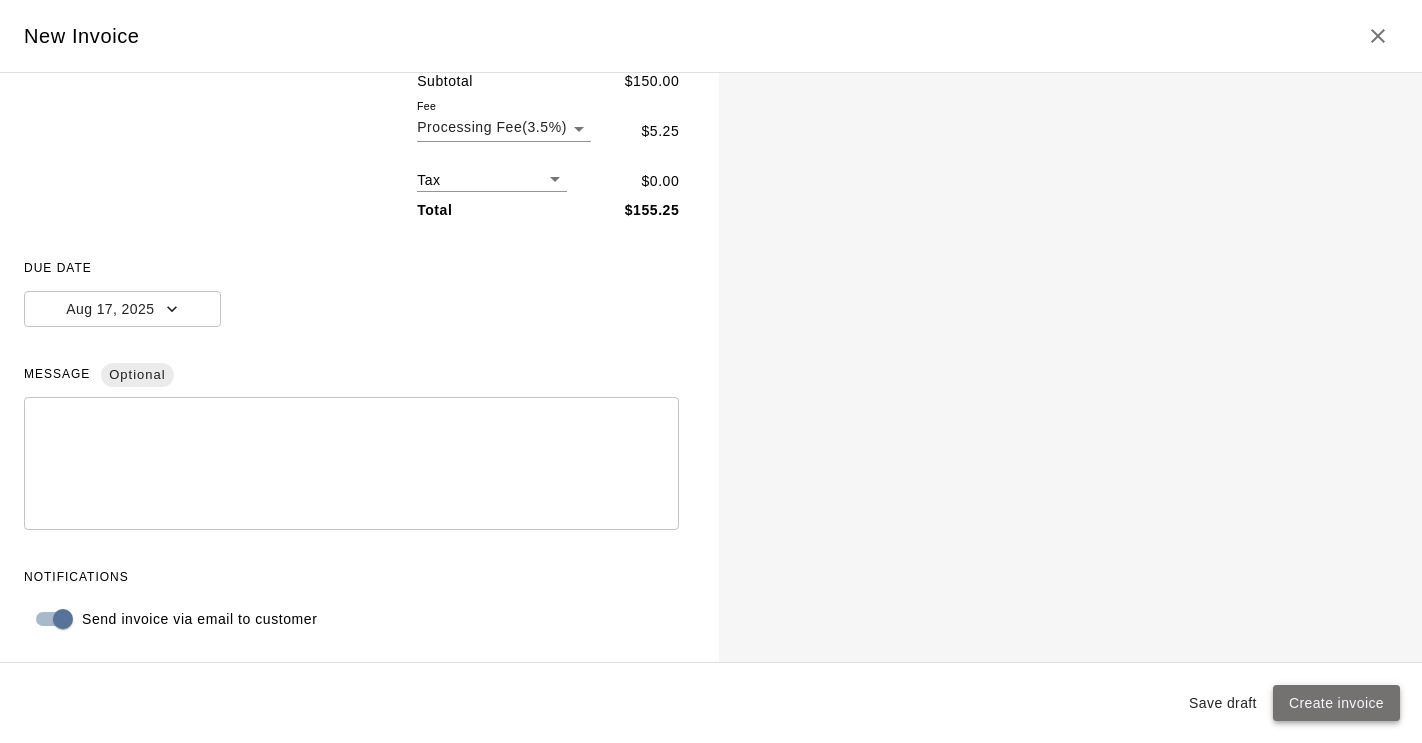 click on "Create invoice" at bounding box center (1336, 703) 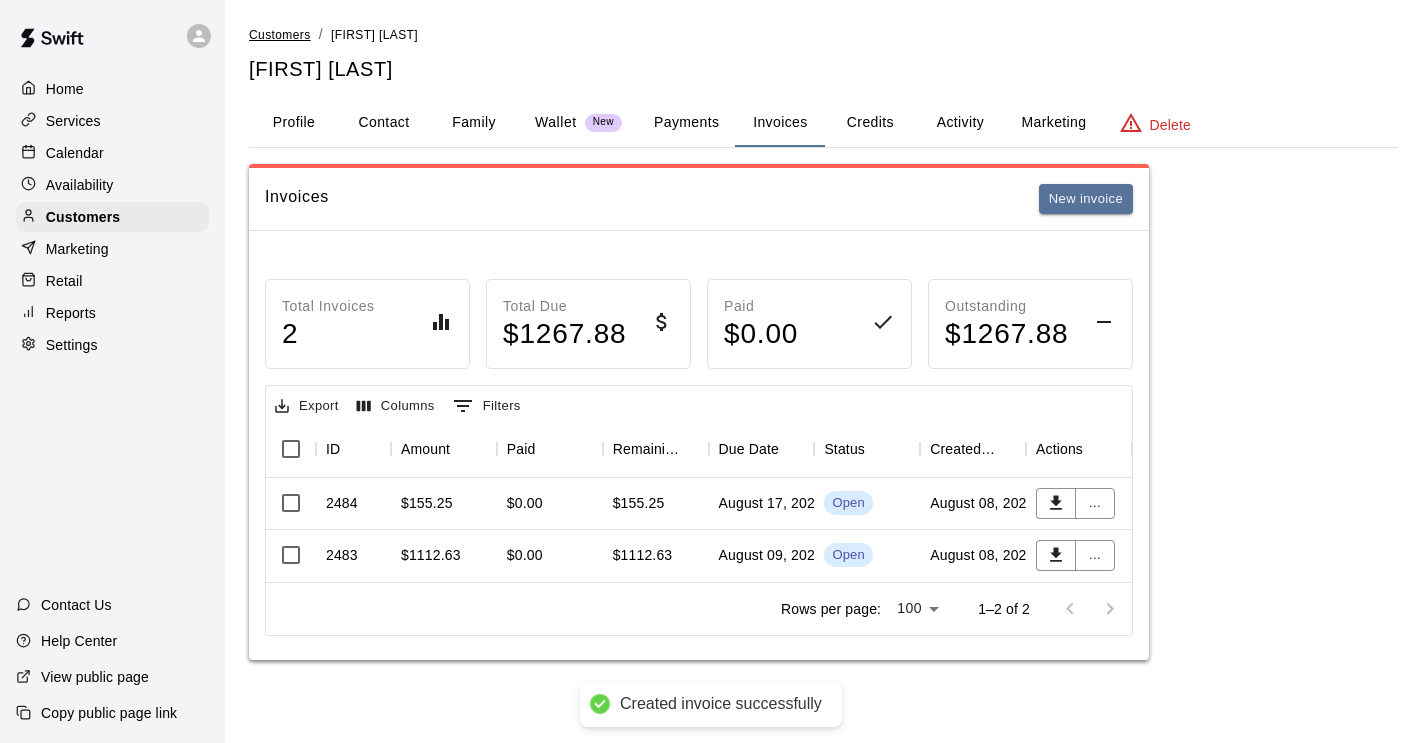 click on "Customers" at bounding box center (280, 35) 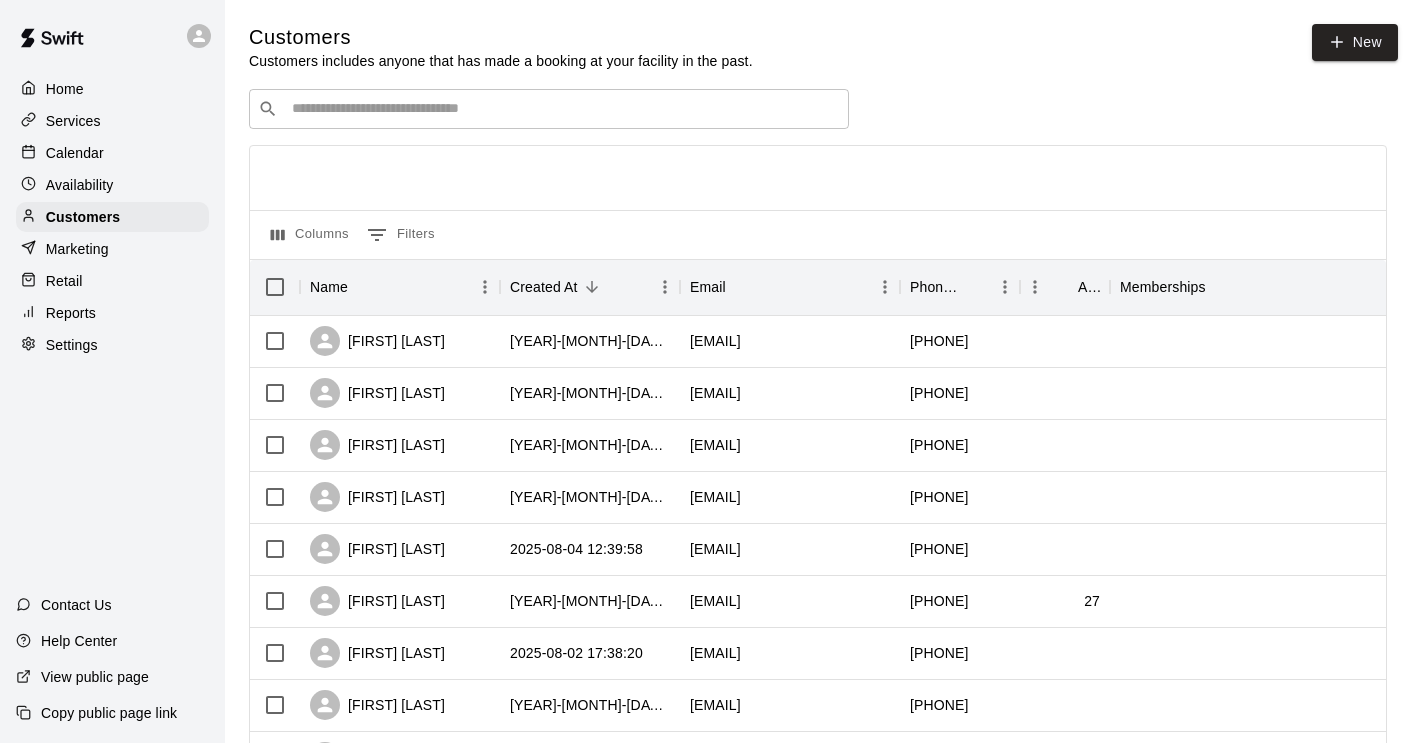 click at bounding box center (563, 109) 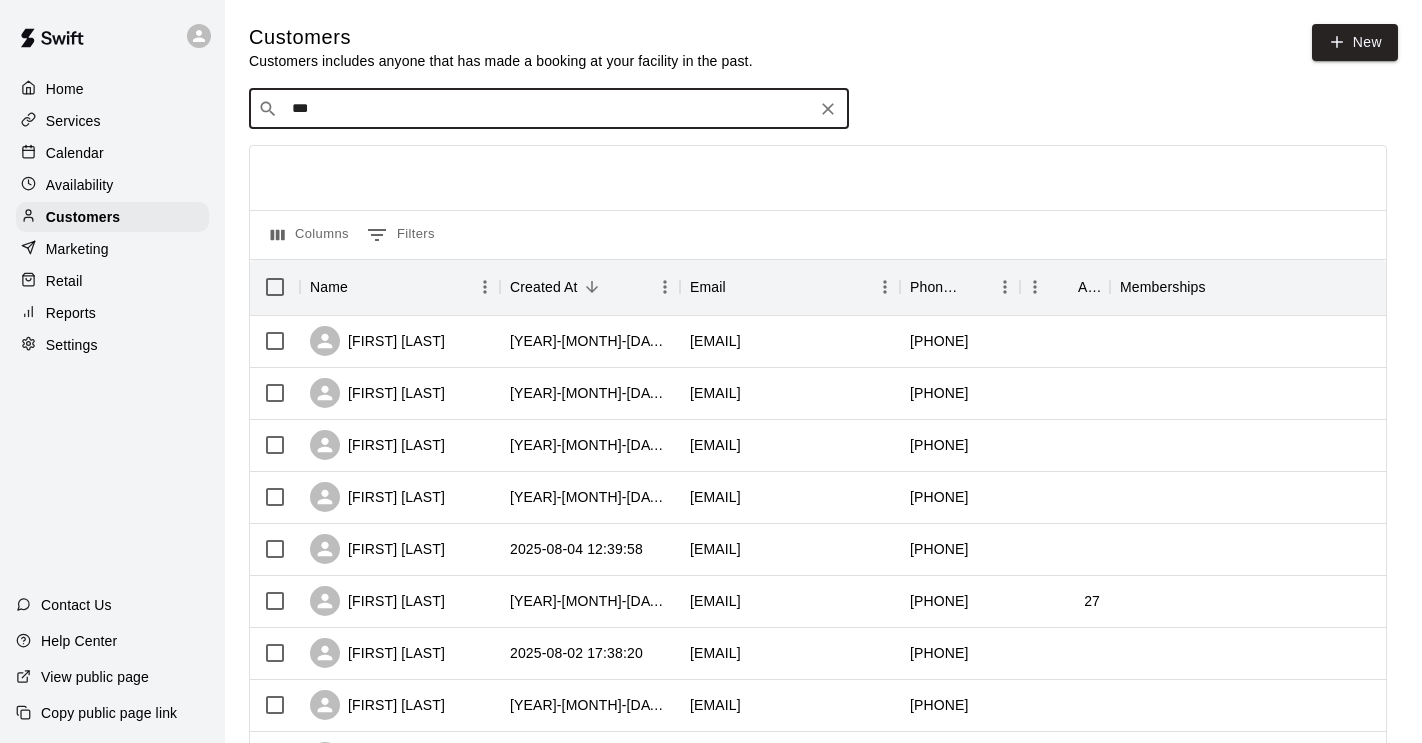 type on "****" 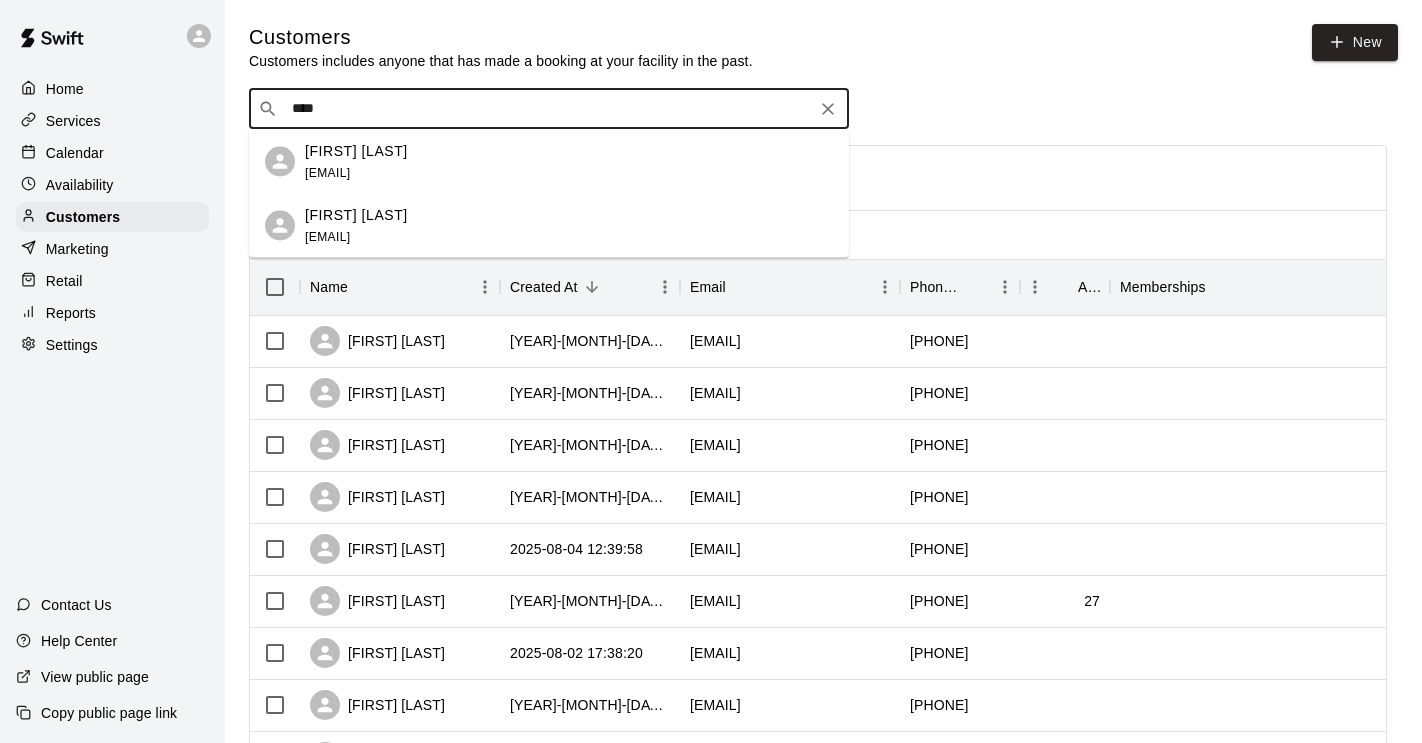 click on "[EMAIL]" at bounding box center (327, 172) 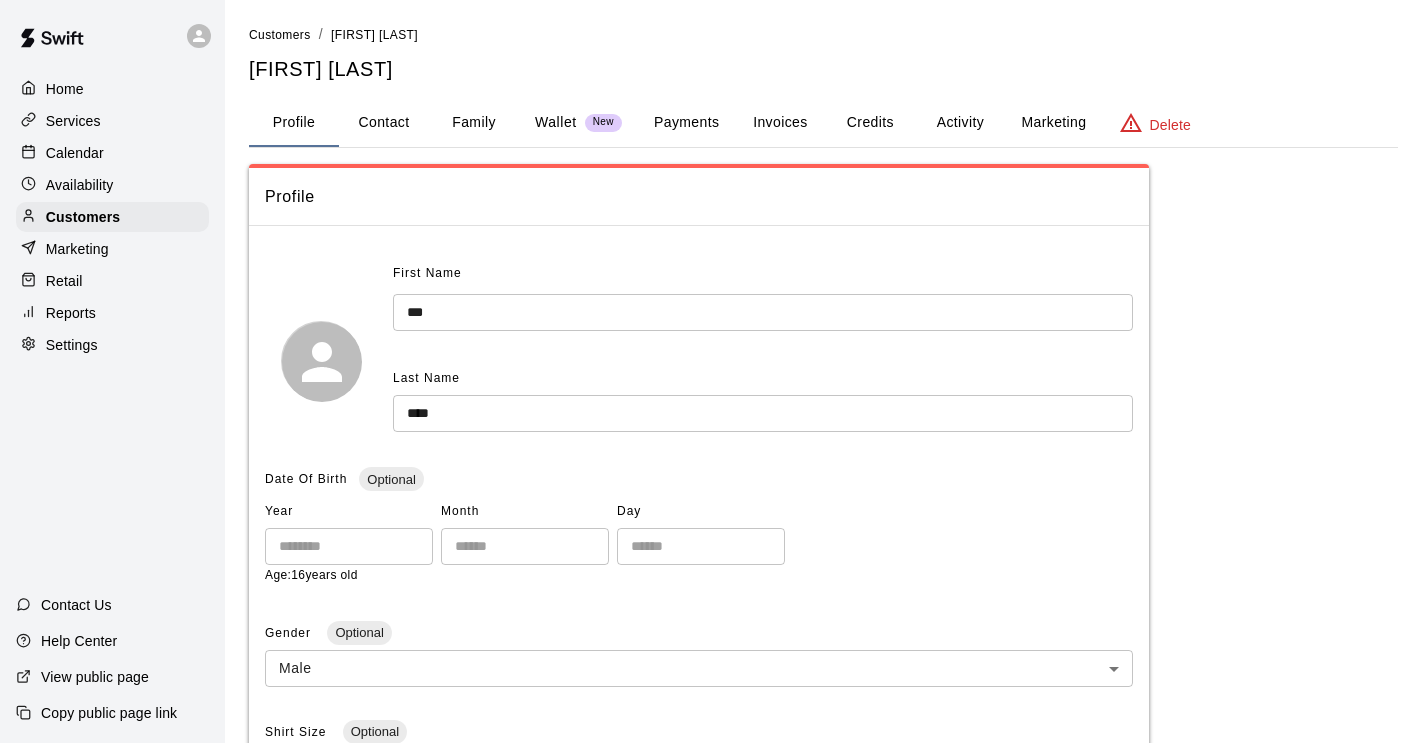 click on "Invoices" at bounding box center (780, 123) 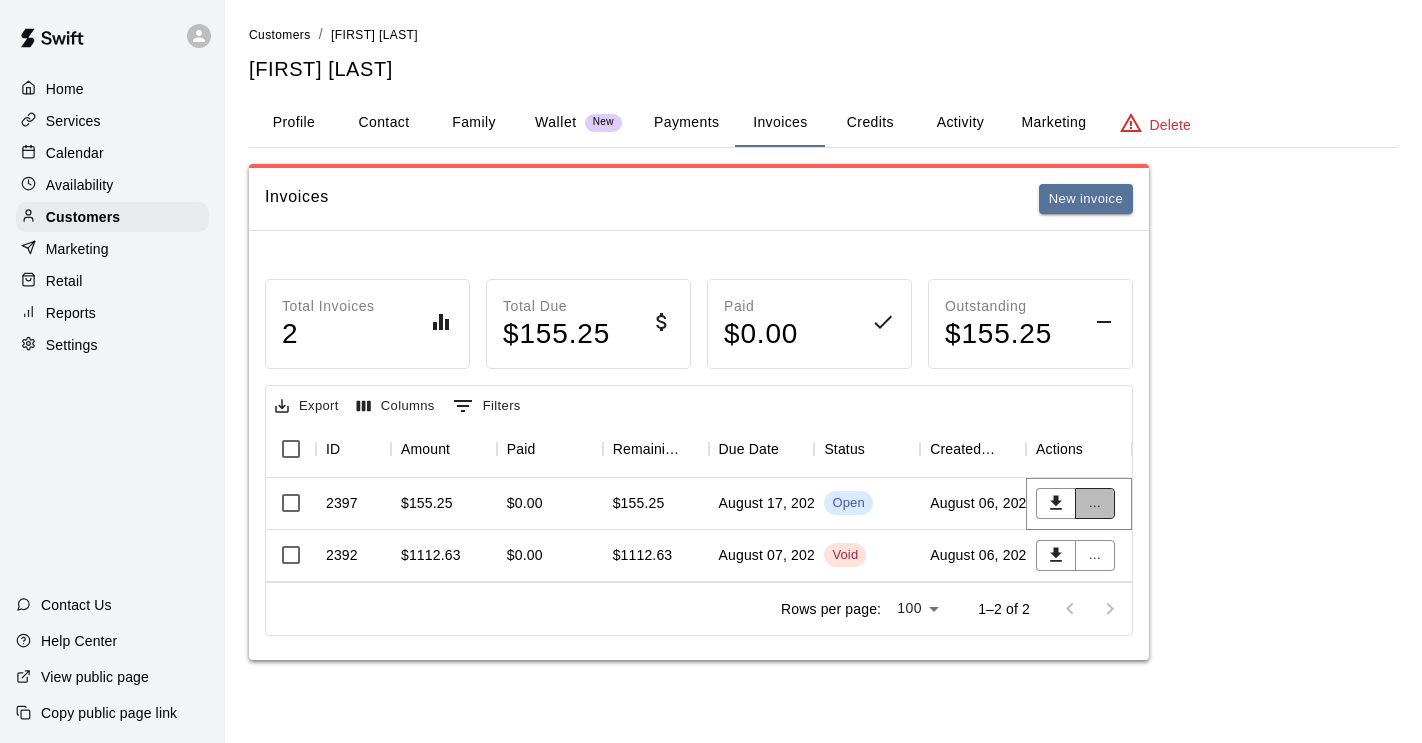 click on "..." at bounding box center [1095, 503] 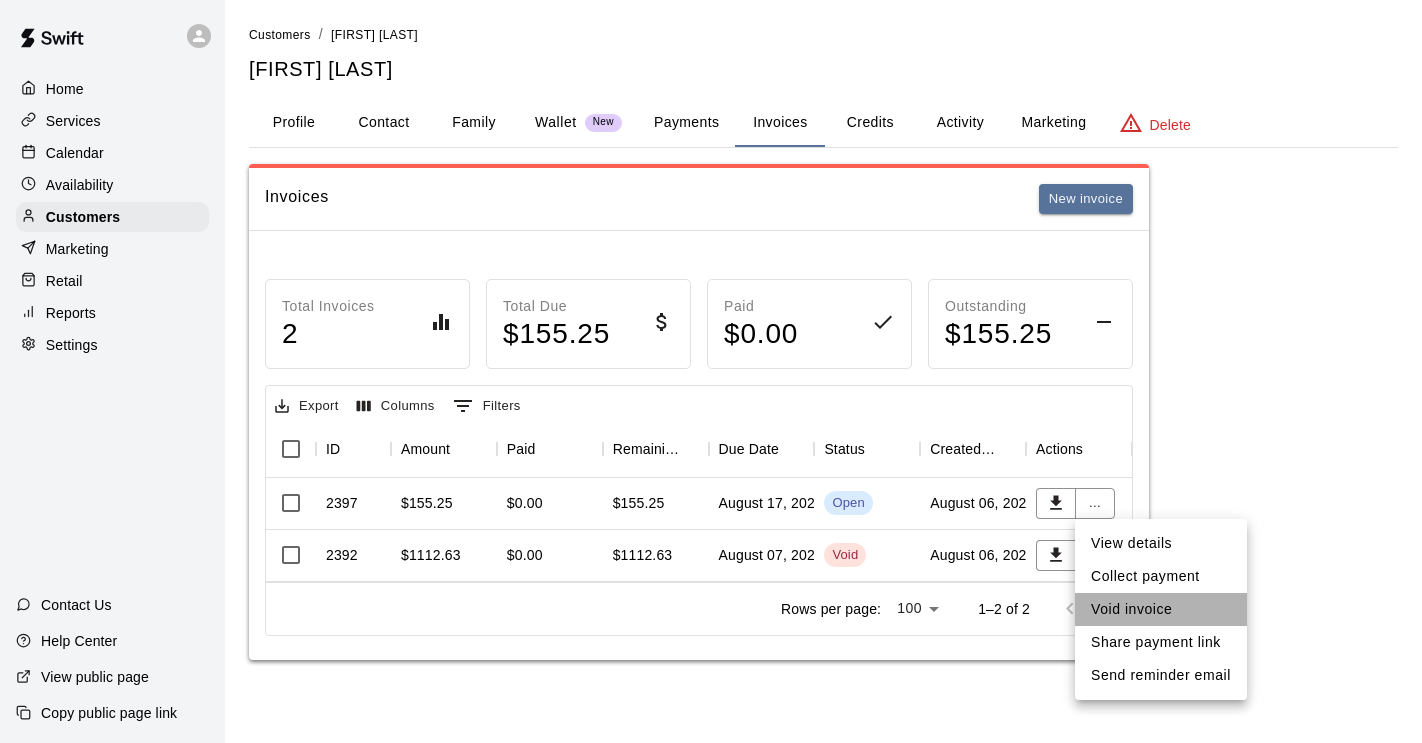 click on "Void invoice" at bounding box center (1161, 609) 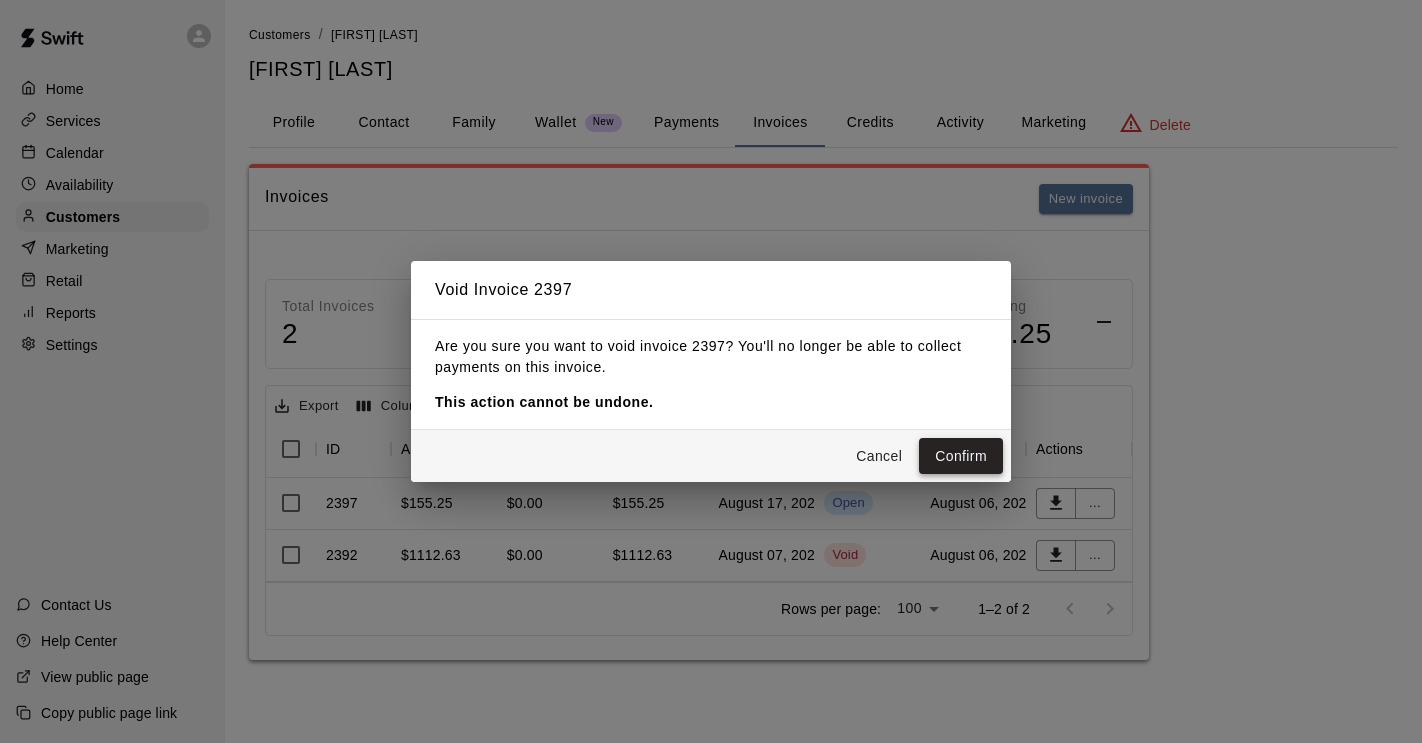 click on "Confirm" at bounding box center (961, 456) 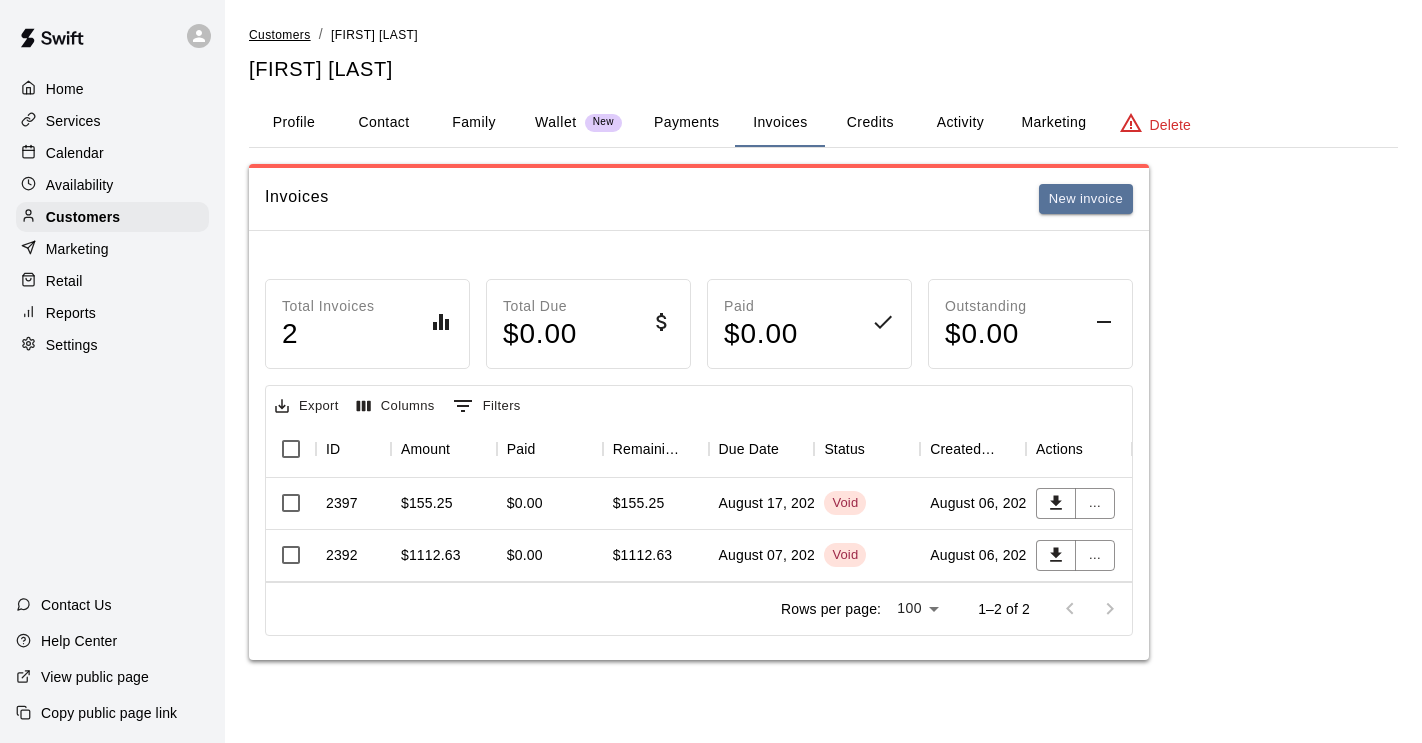 click on "Customers" at bounding box center [280, 35] 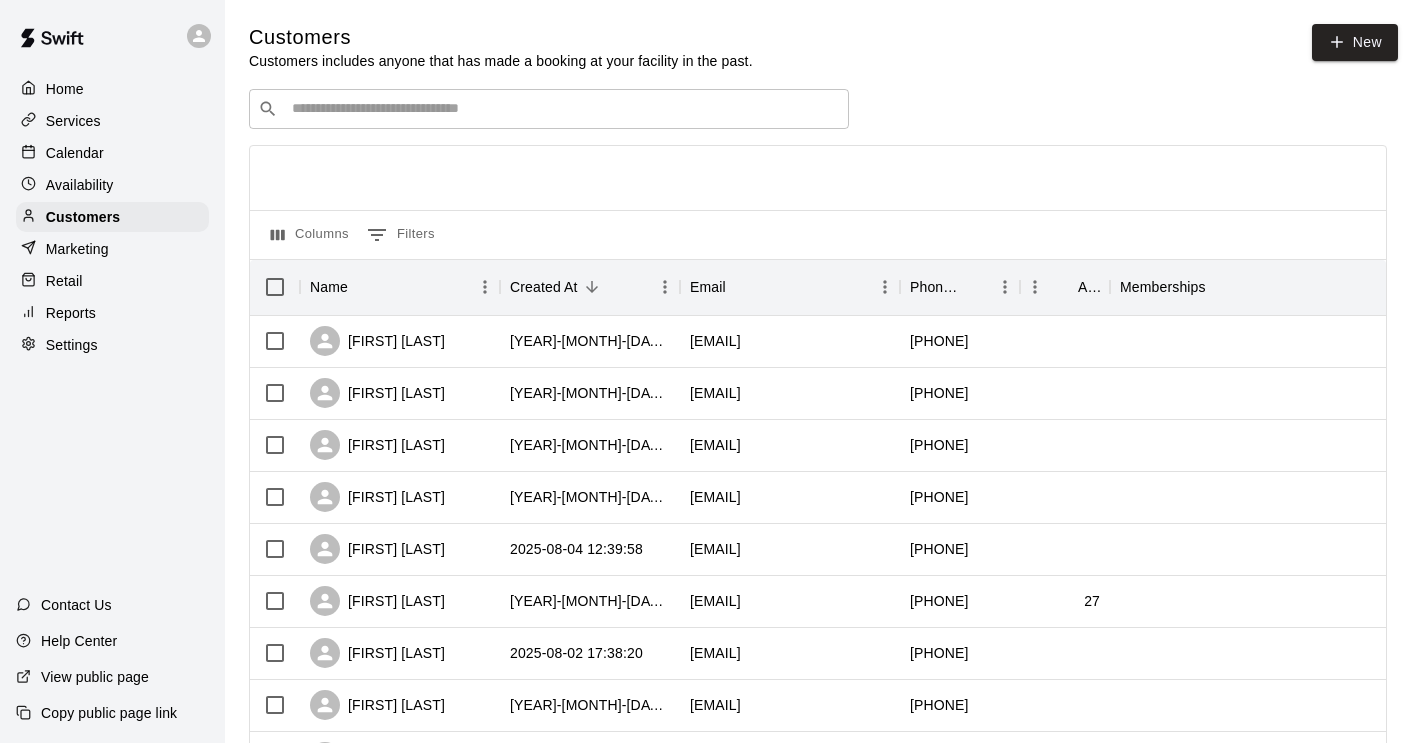 click at bounding box center (563, 109) 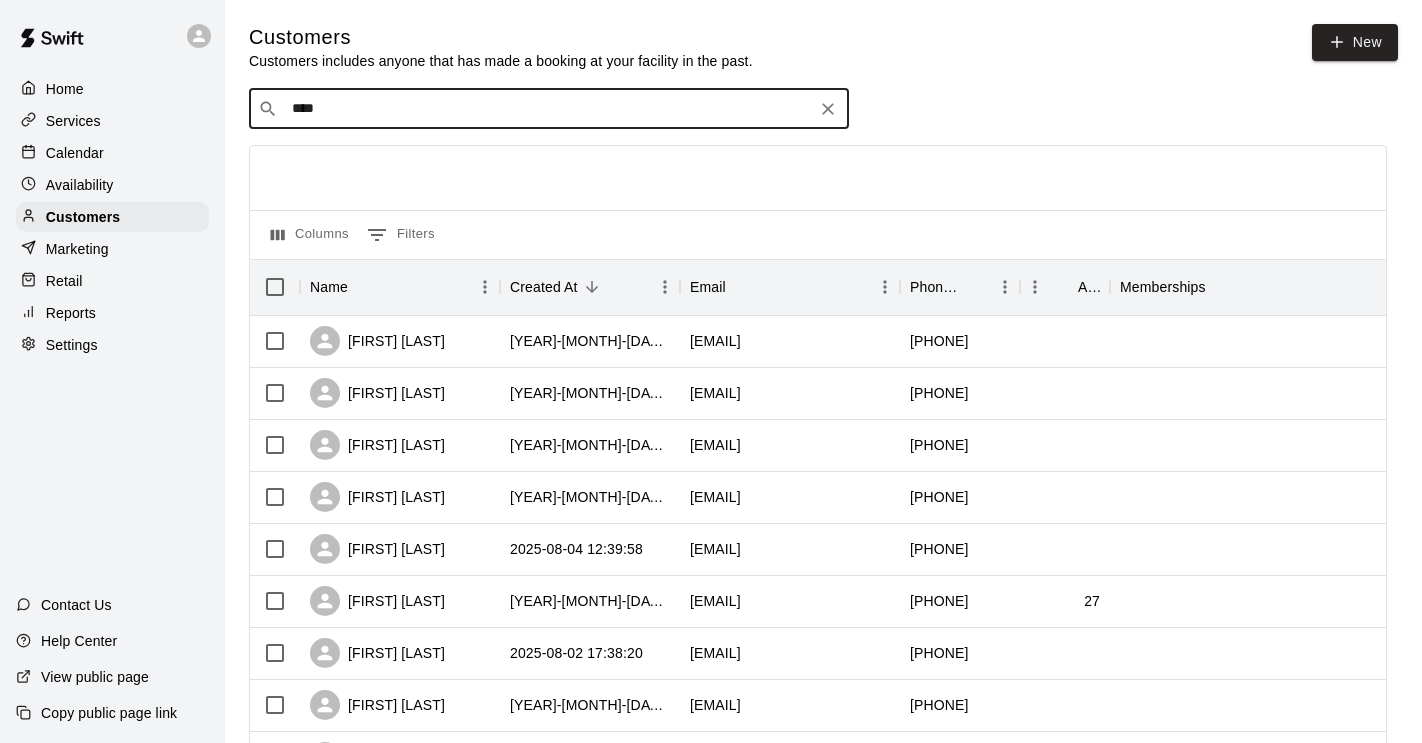 type on "*****" 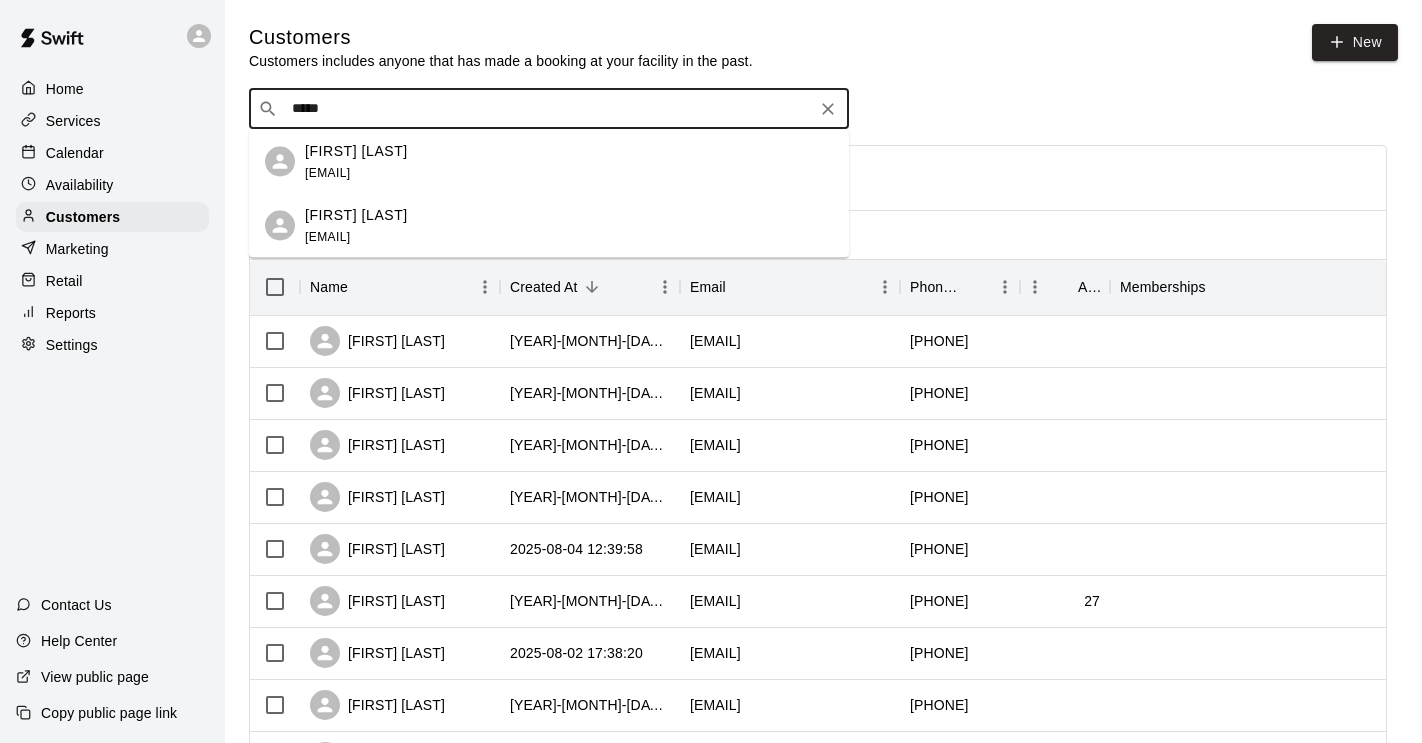 click on "Connor  Vaughn" at bounding box center (356, 214) 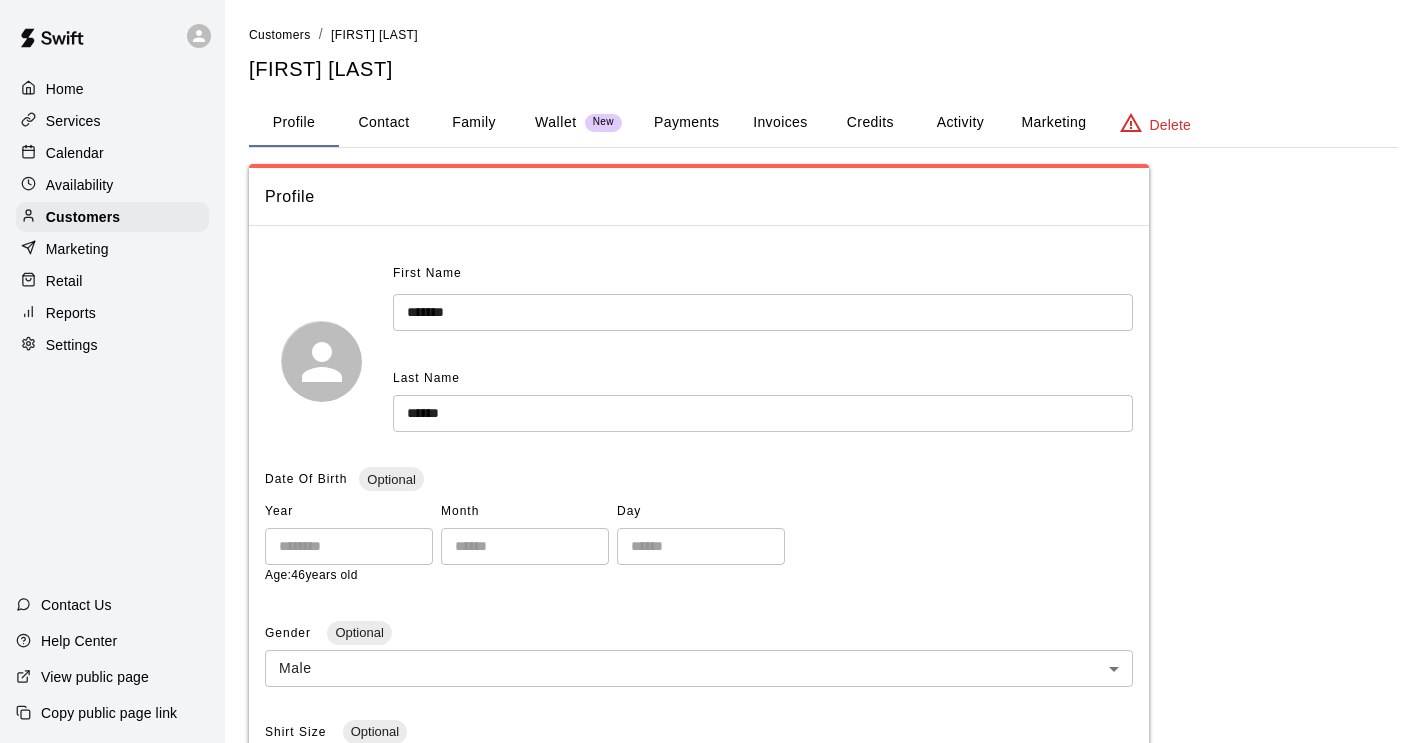 click on "Invoices" at bounding box center (780, 123) 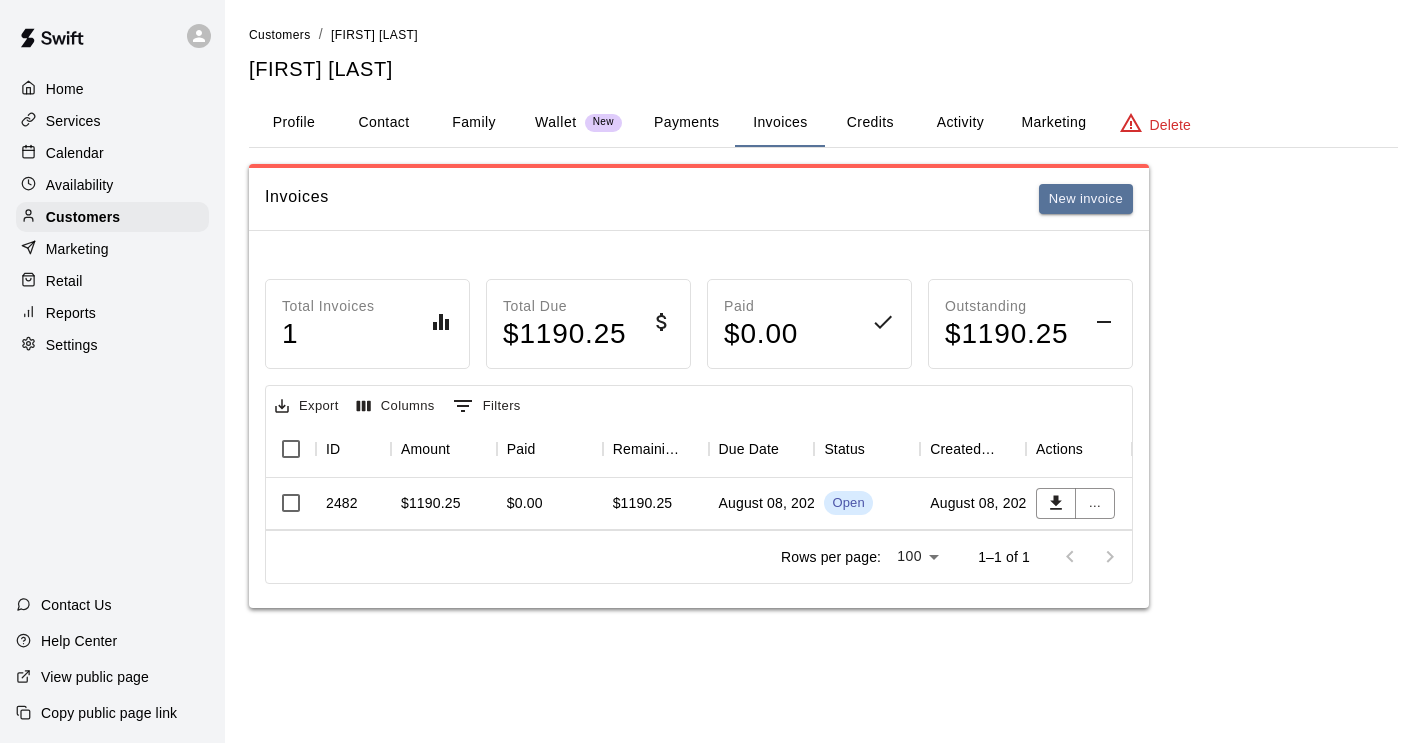 click on "Wallet" at bounding box center [556, 122] 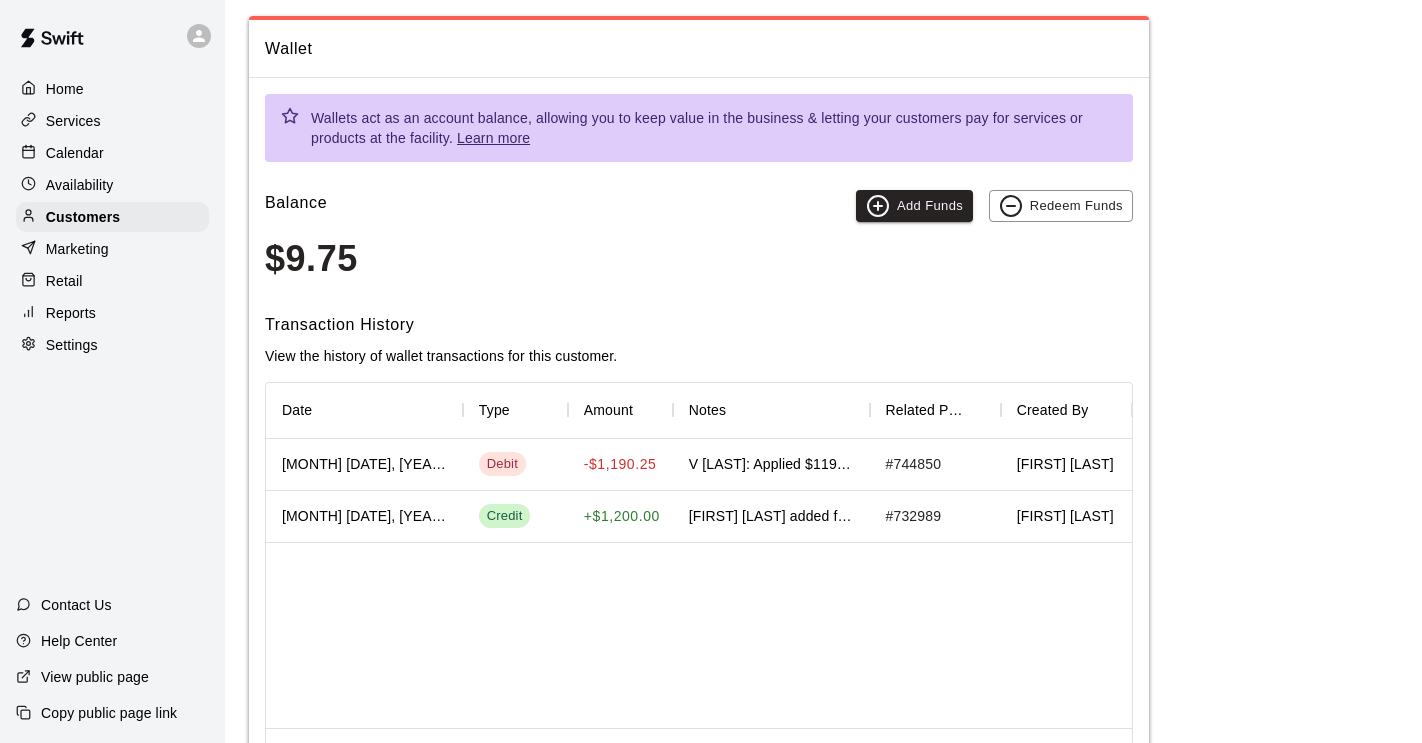 scroll, scrollTop: 151, scrollLeft: 0, axis: vertical 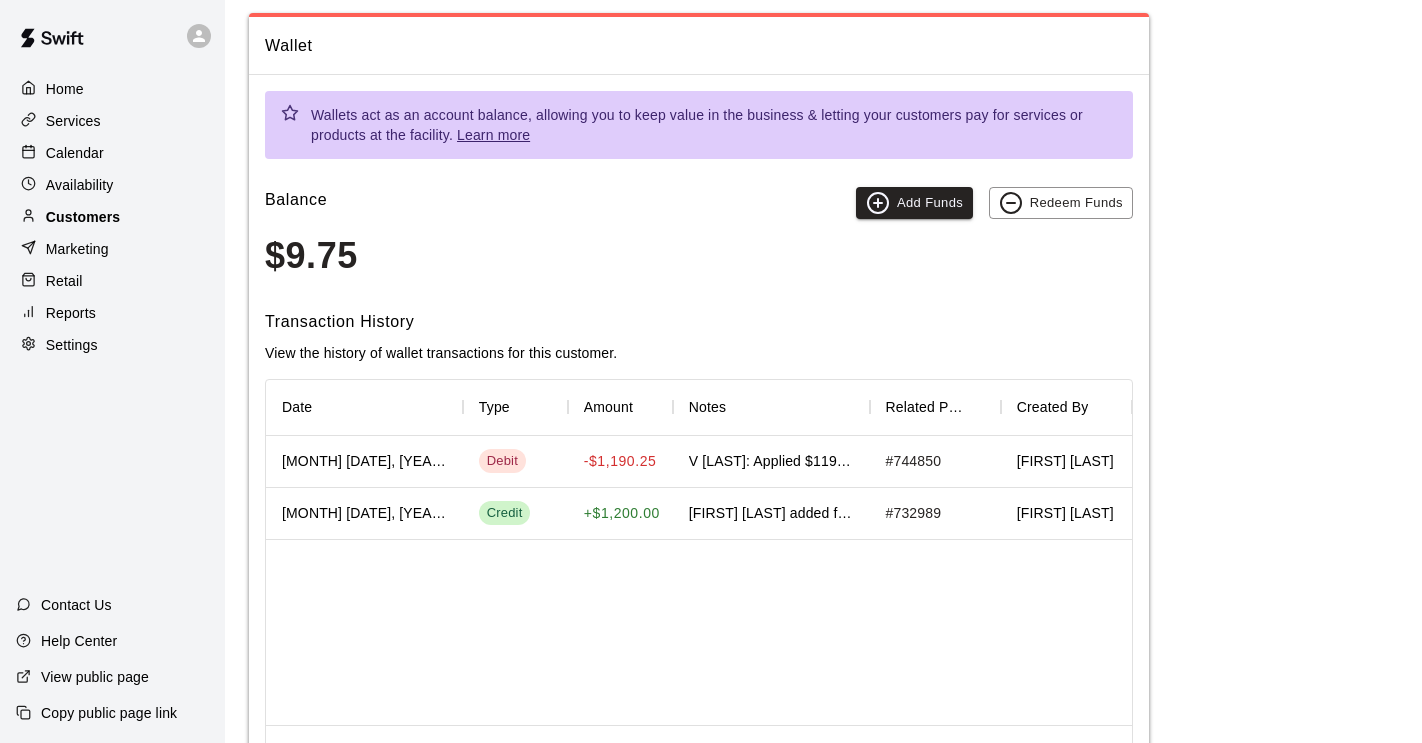 click on "Customers" at bounding box center (83, 217) 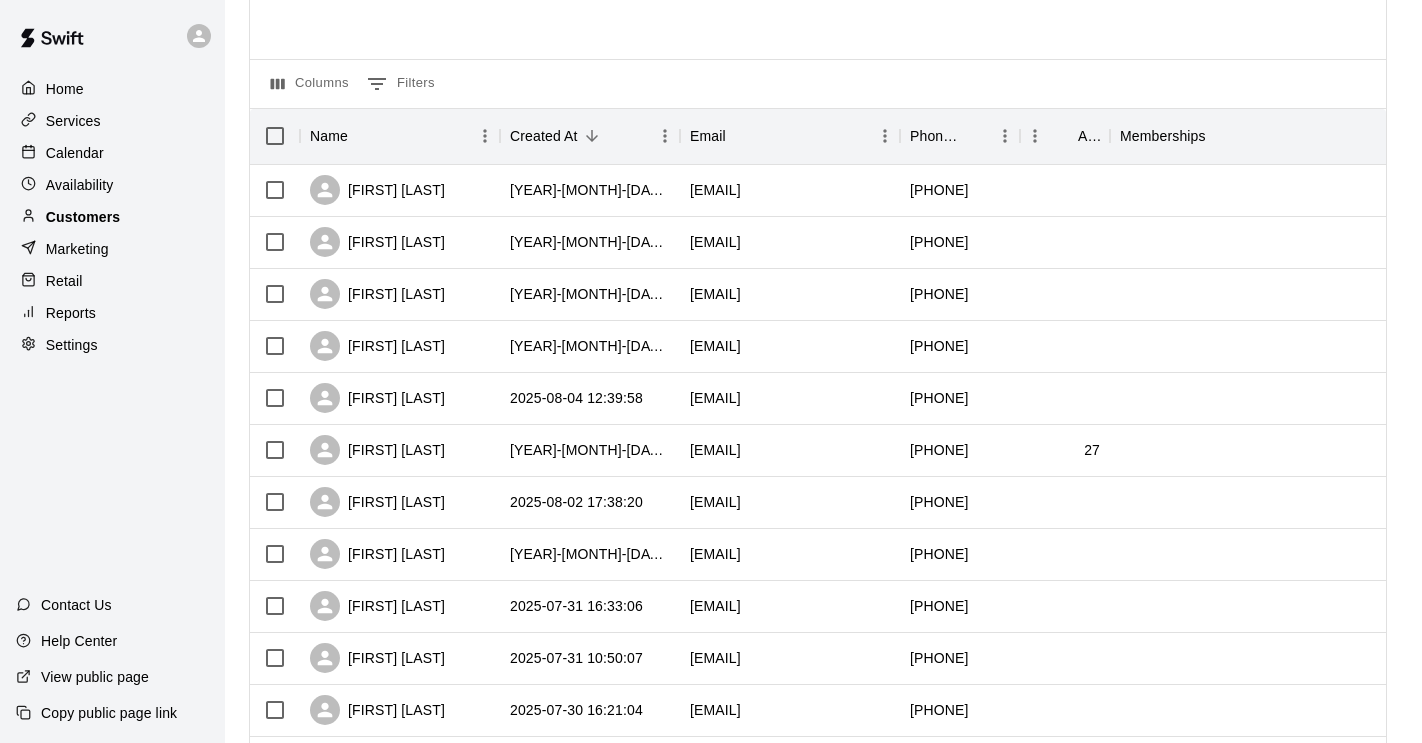 scroll, scrollTop: 0, scrollLeft: 0, axis: both 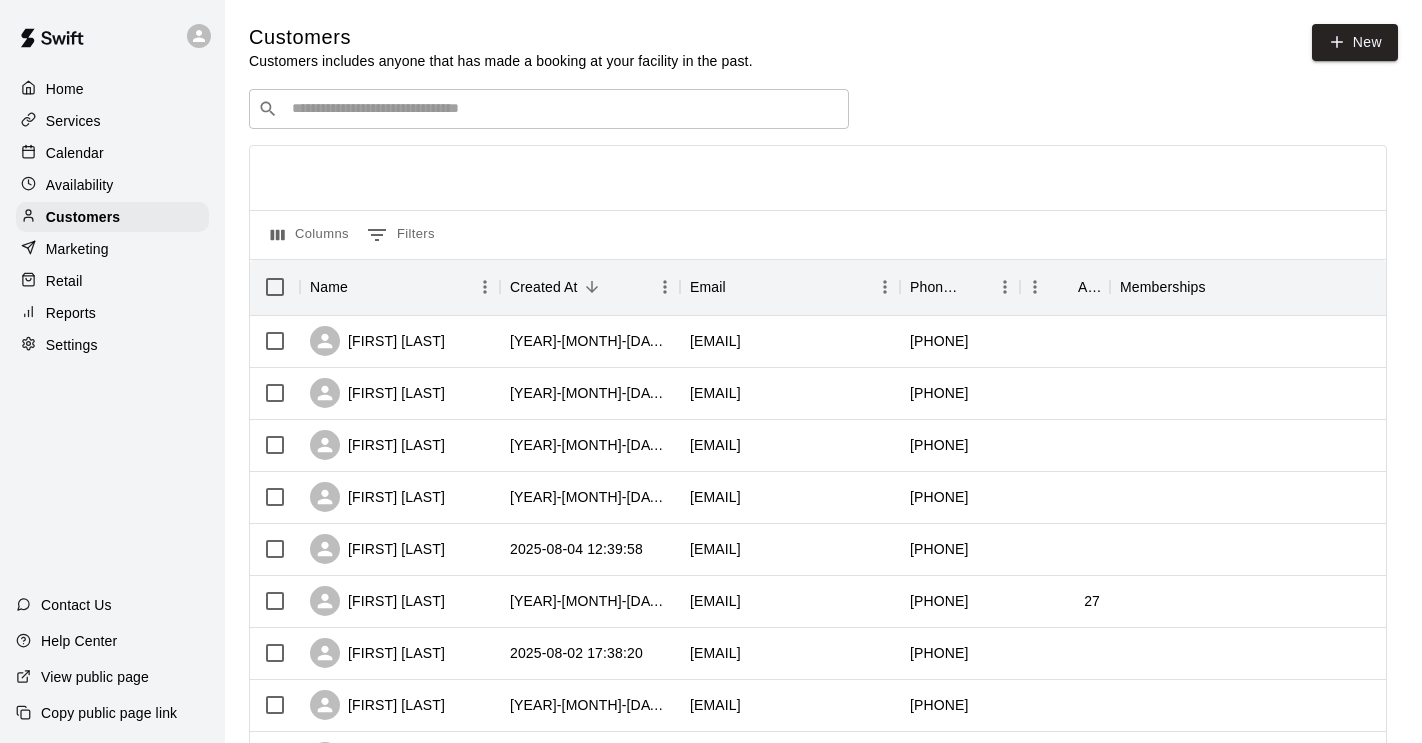 click at bounding box center [563, 109] 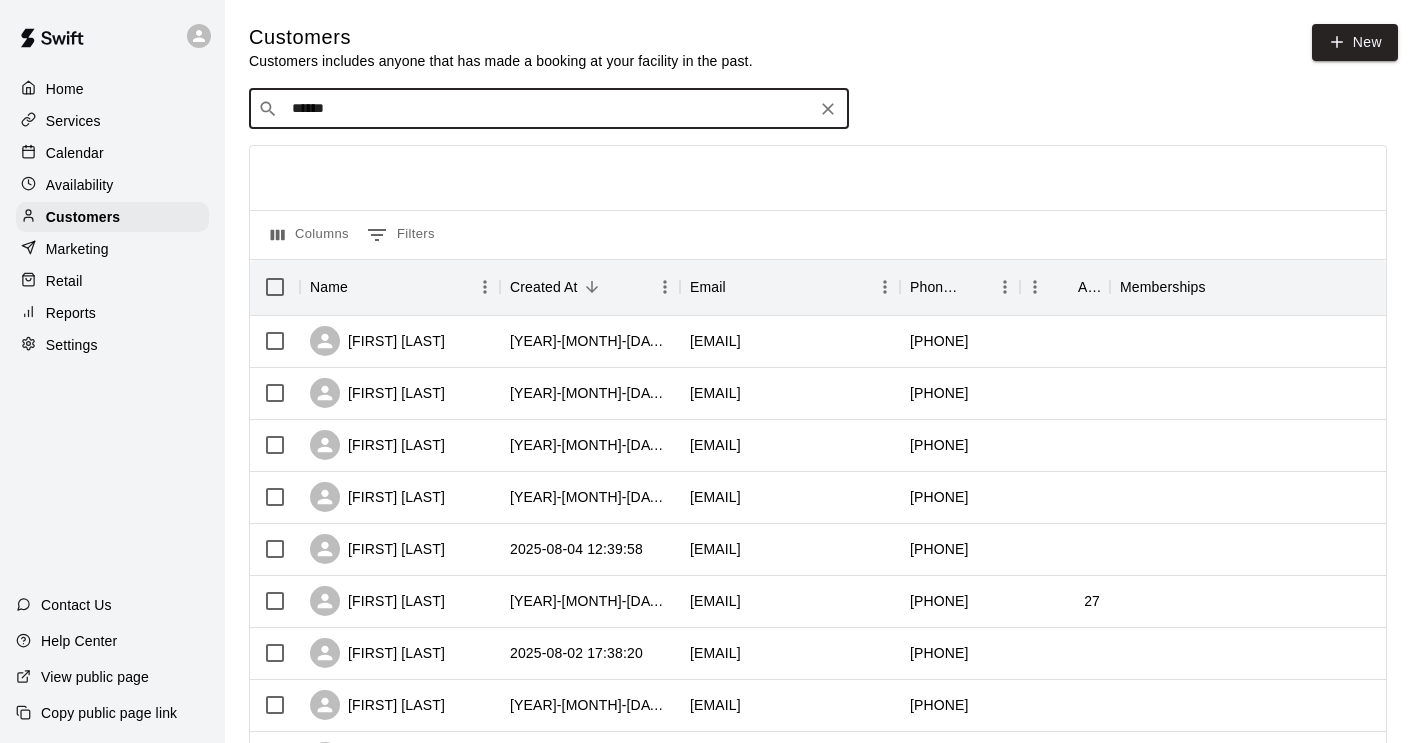 type on "******" 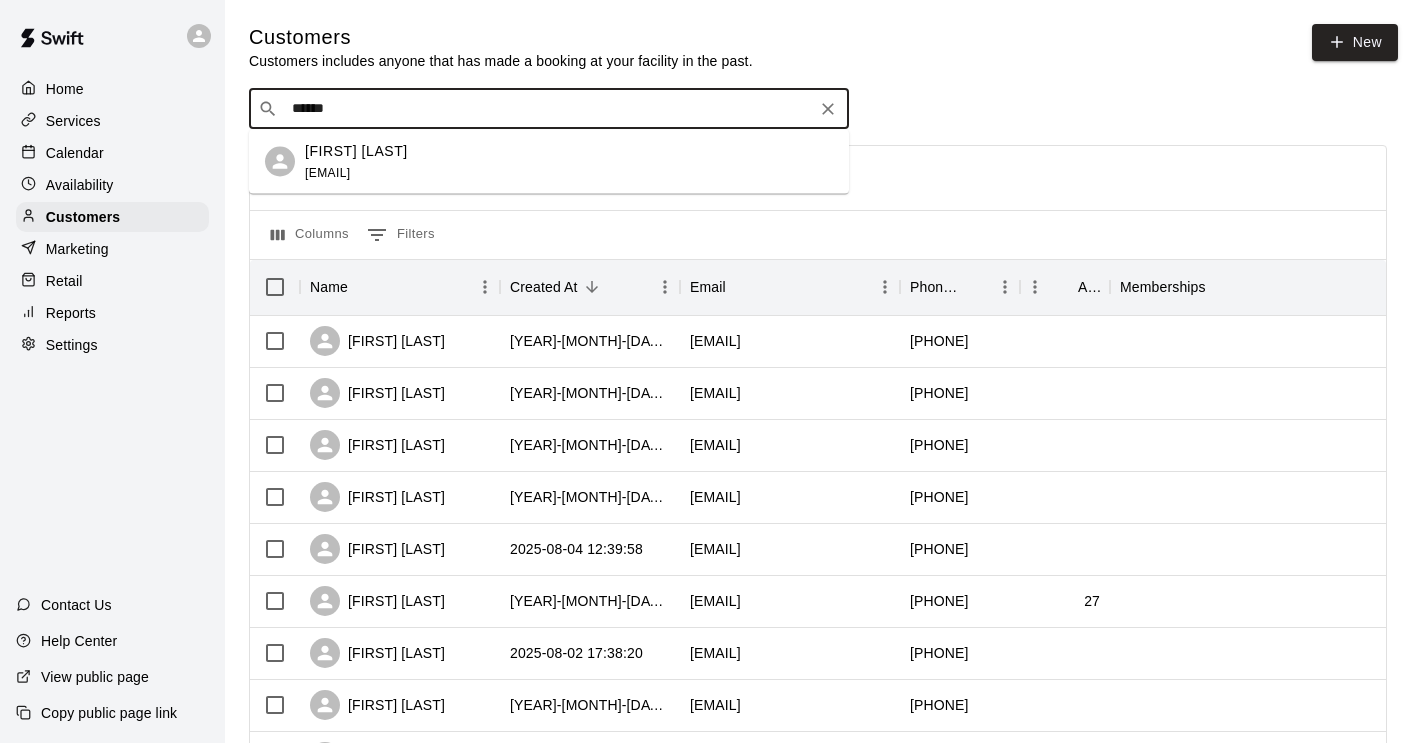 click on "Vicki  Toohig robinson.vt@verizon.net" at bounding box center [356, 161] 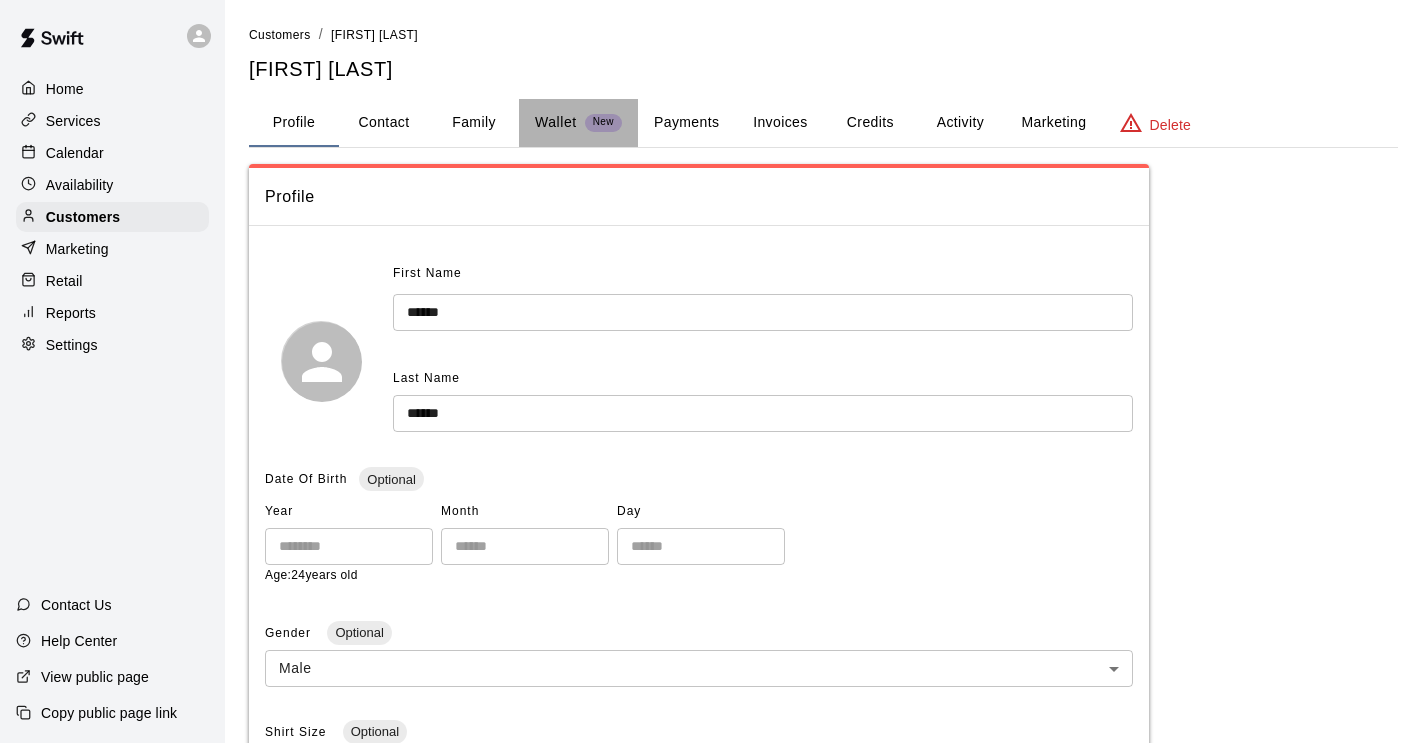 click on "Wallet" at bounding box center (556, 122) 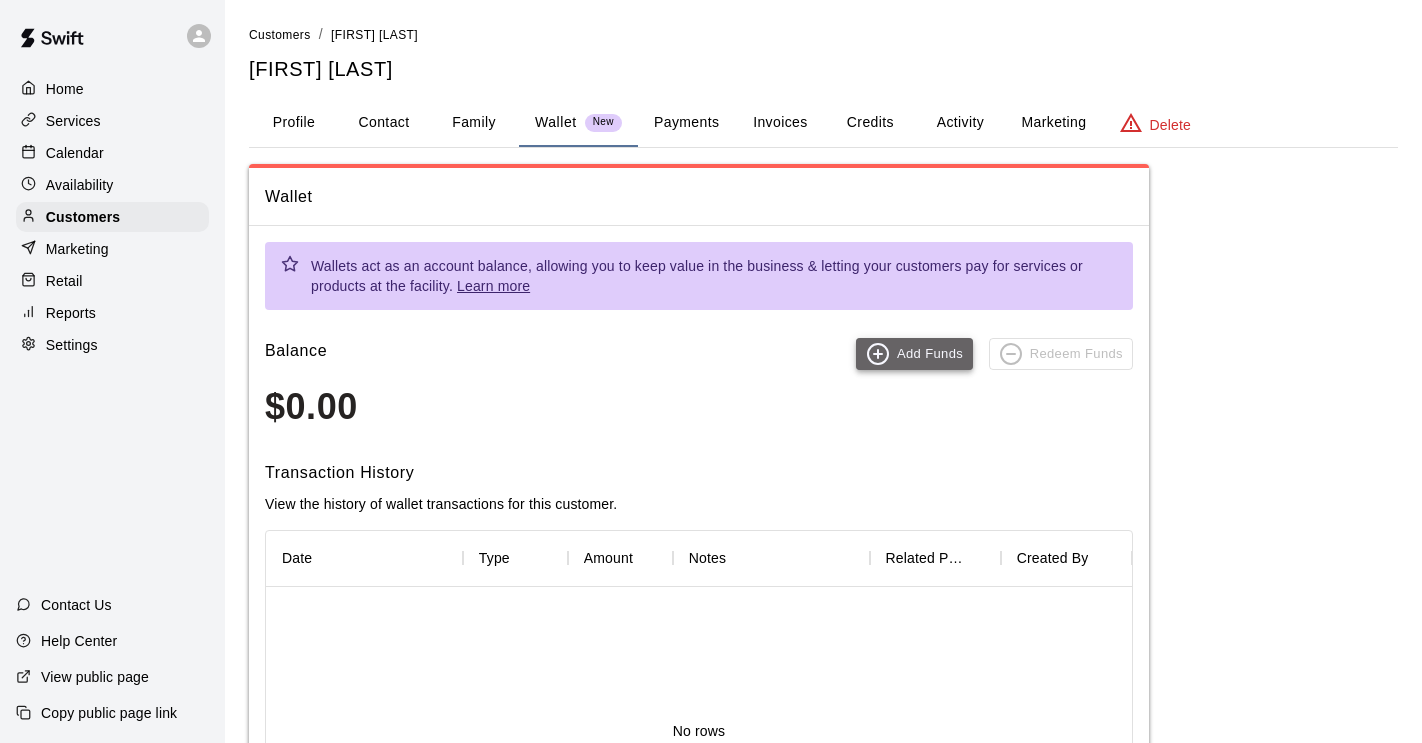 click on "Add Funds" at bounding box center (914, 354) 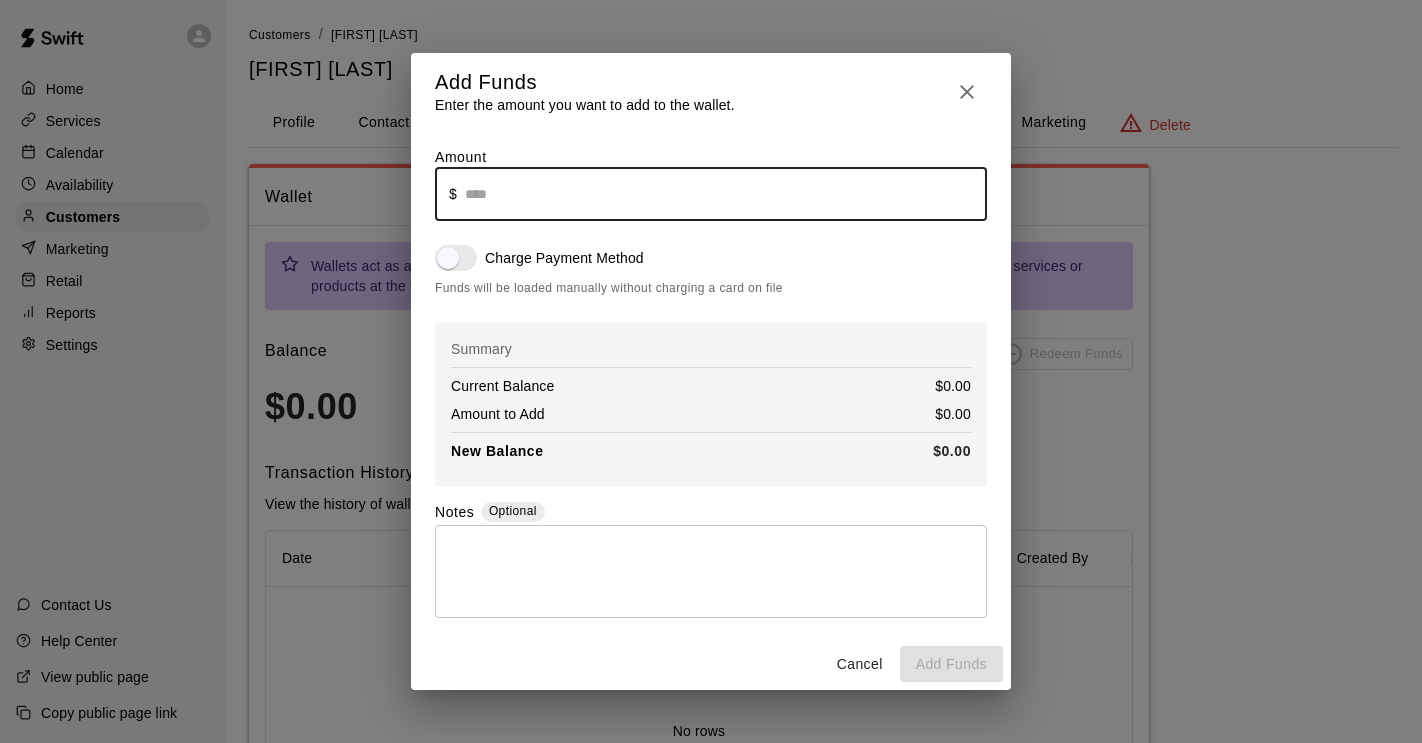 drag, startPoint x: 494, startPoint y: 188, endPoint x: 425, endPoint y: 188, distance: 69 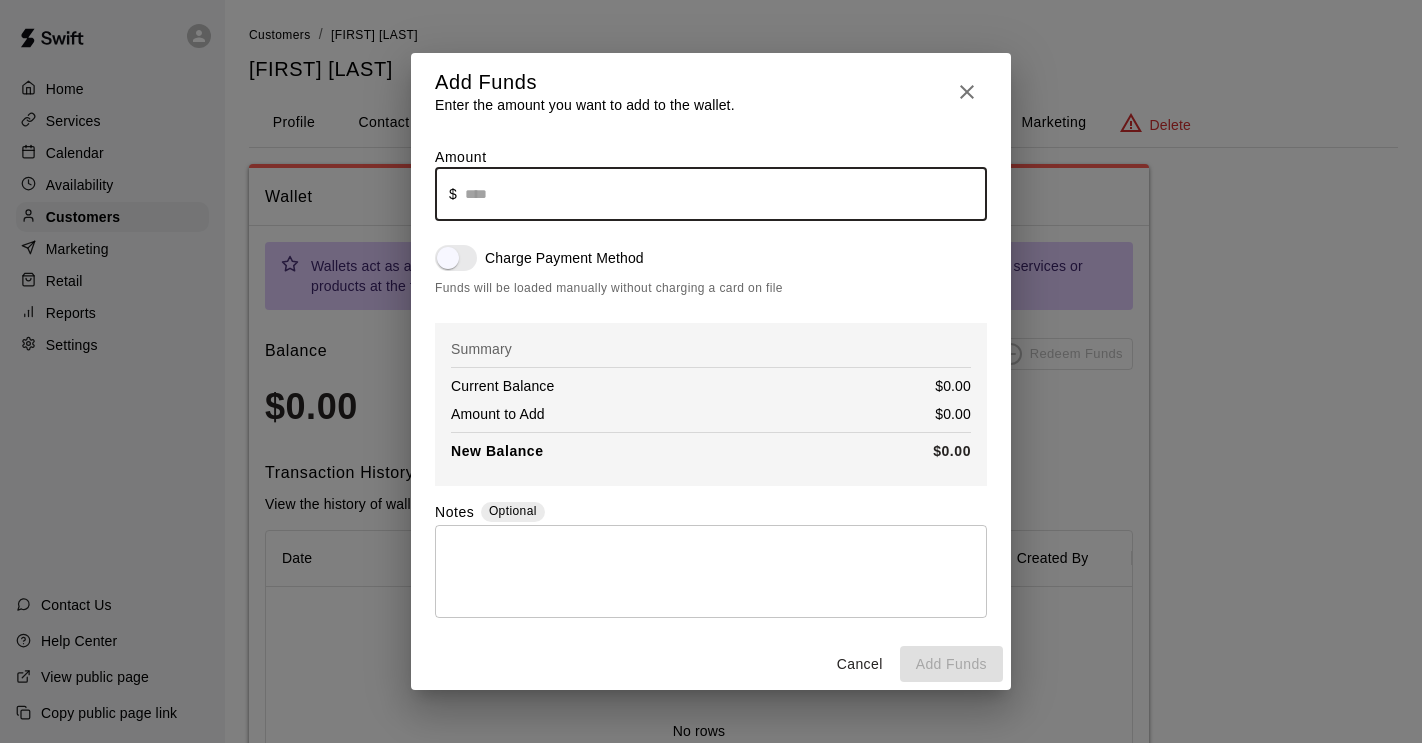 click on "Amount ​ $ ​ Charge Payment Method Funds will be loaded manually without charging a card on file Summary Current Balance $0.00 Amount to Add $0.00 New Balance $0.00 Notes Optional * ​" at bounding box center (711, 384) 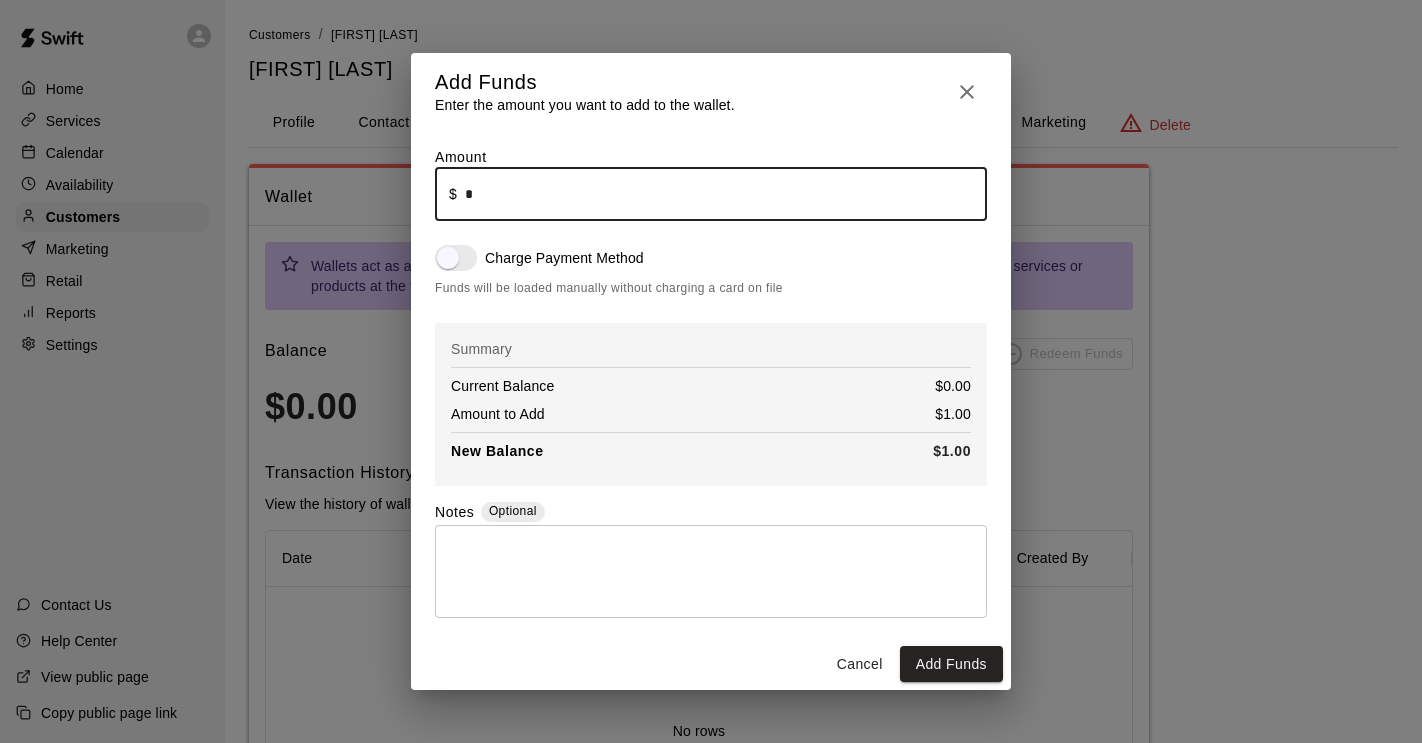 type on "*" 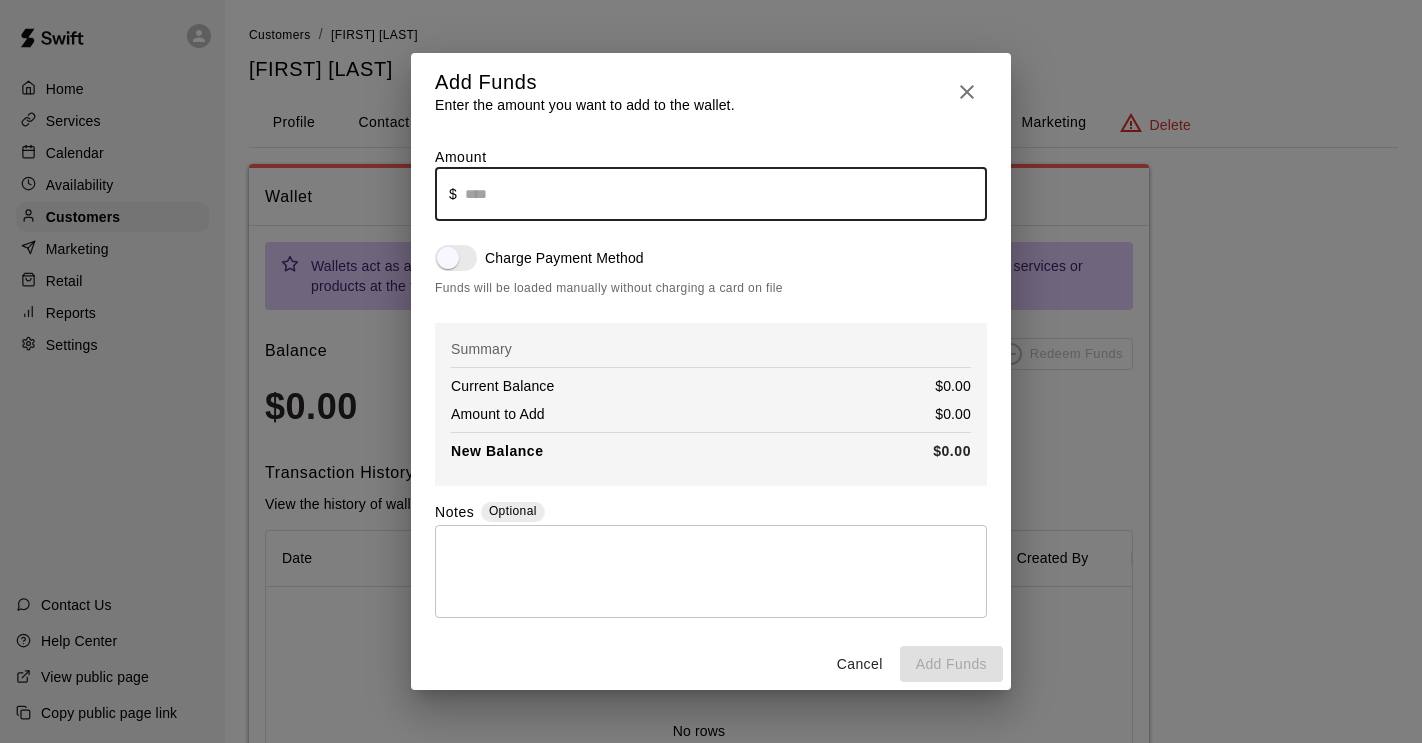 type on "*" 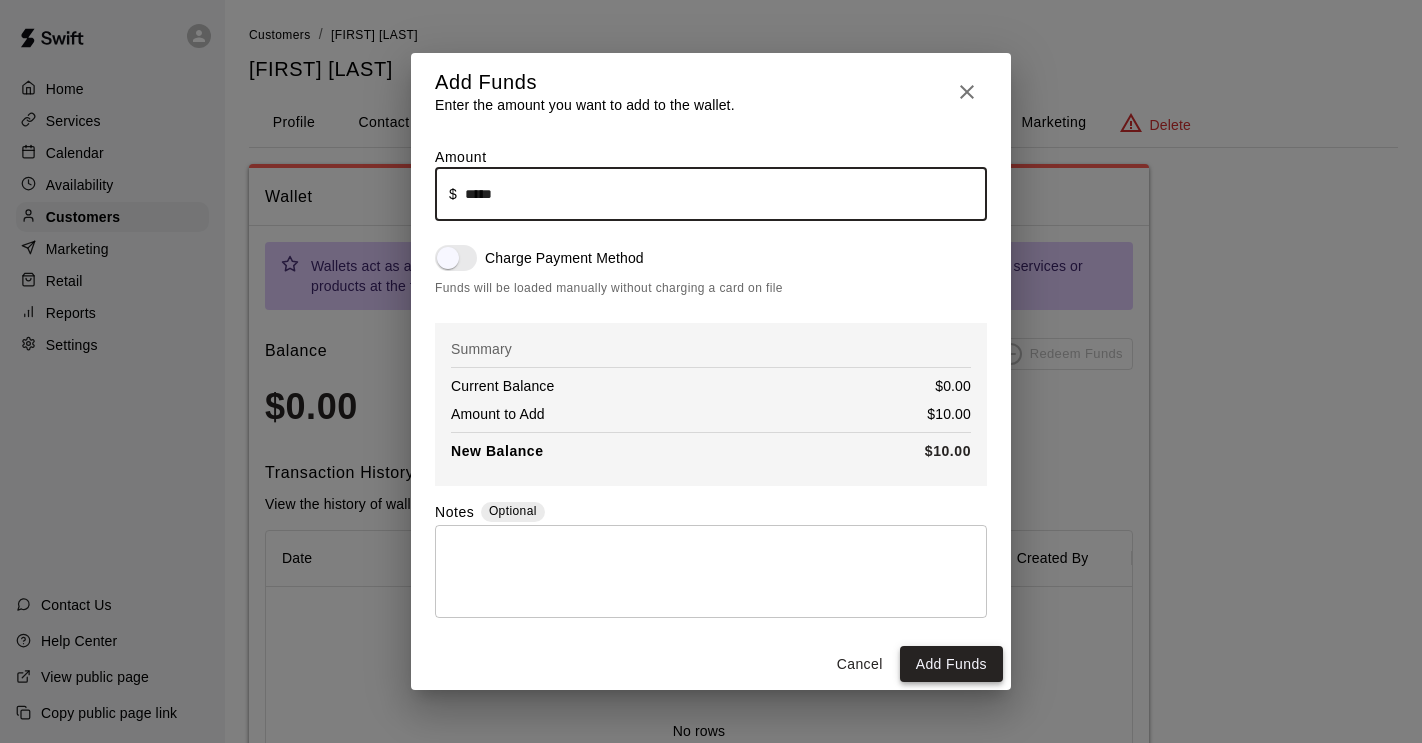 type on "*****" 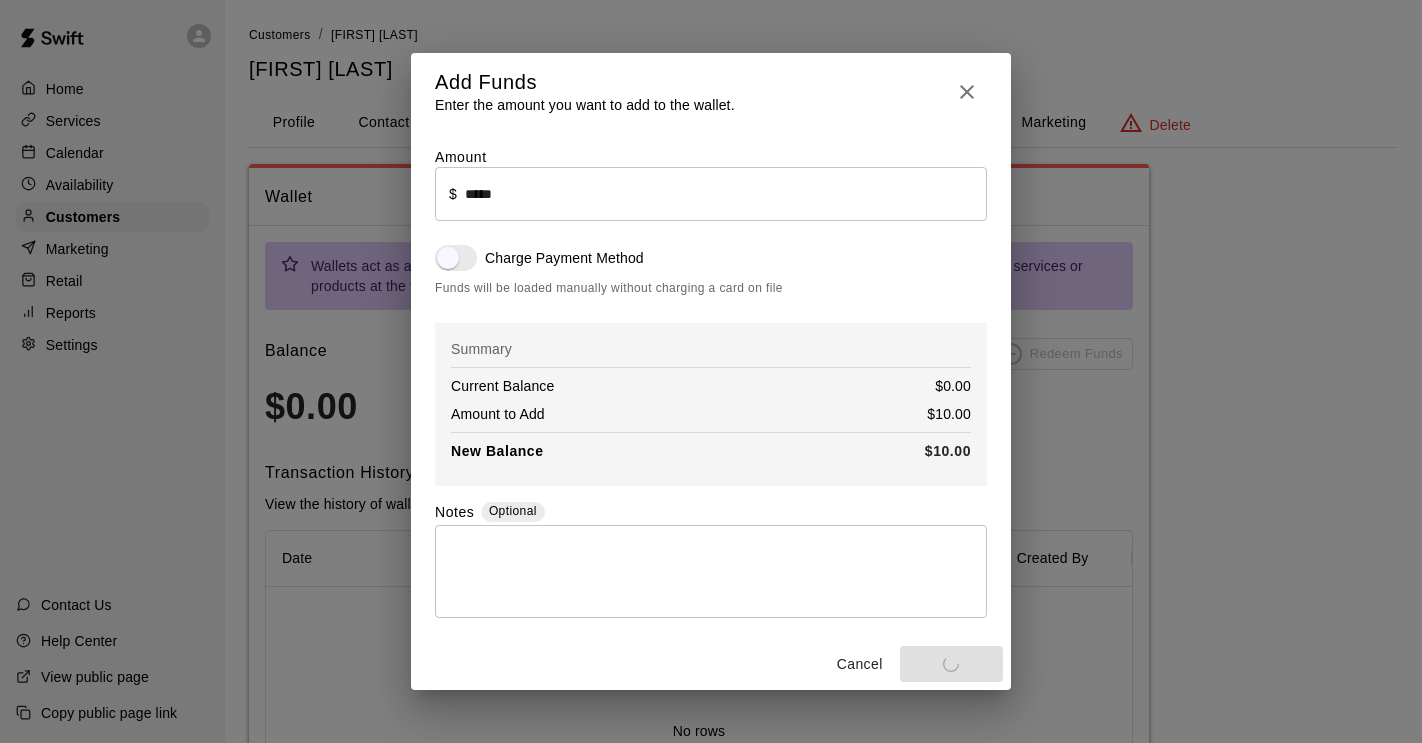 type 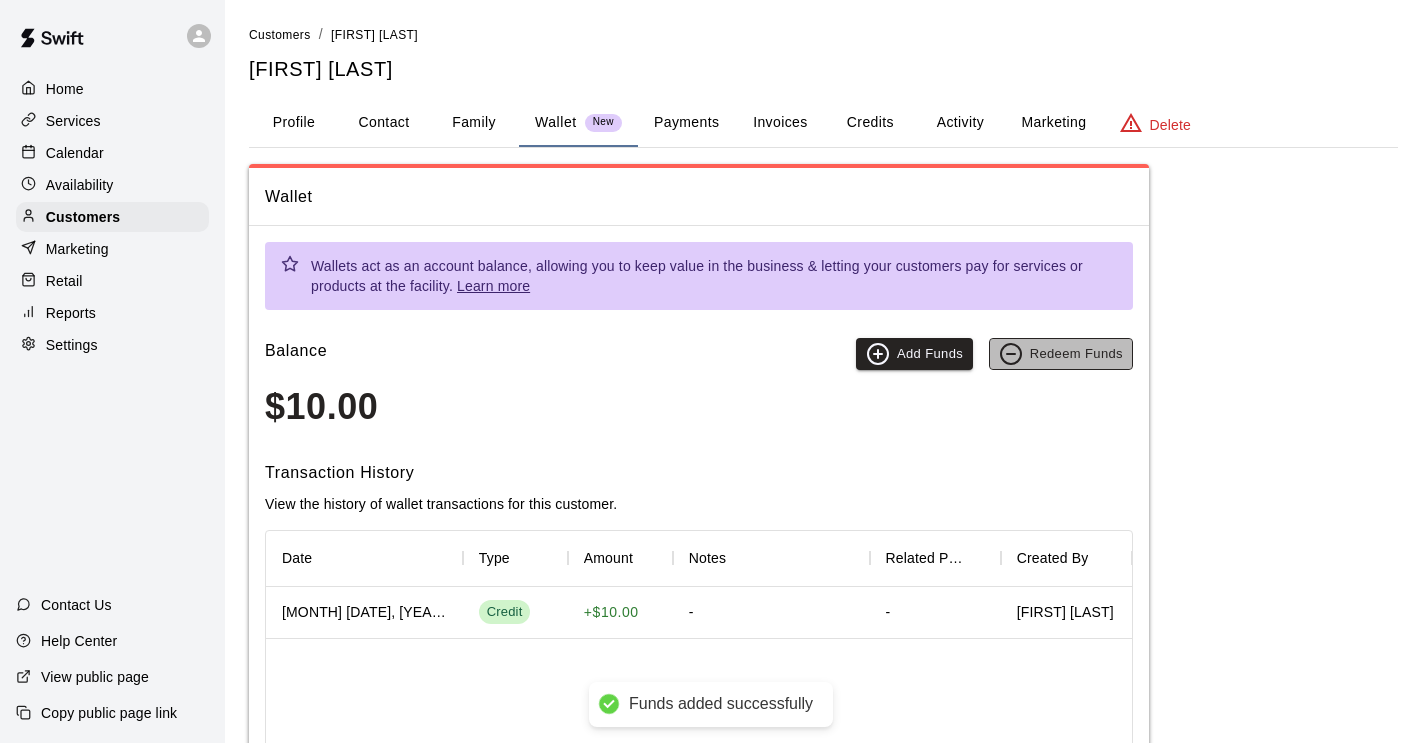 click on "Redeem Funds" at bounding box center (1061, 354) 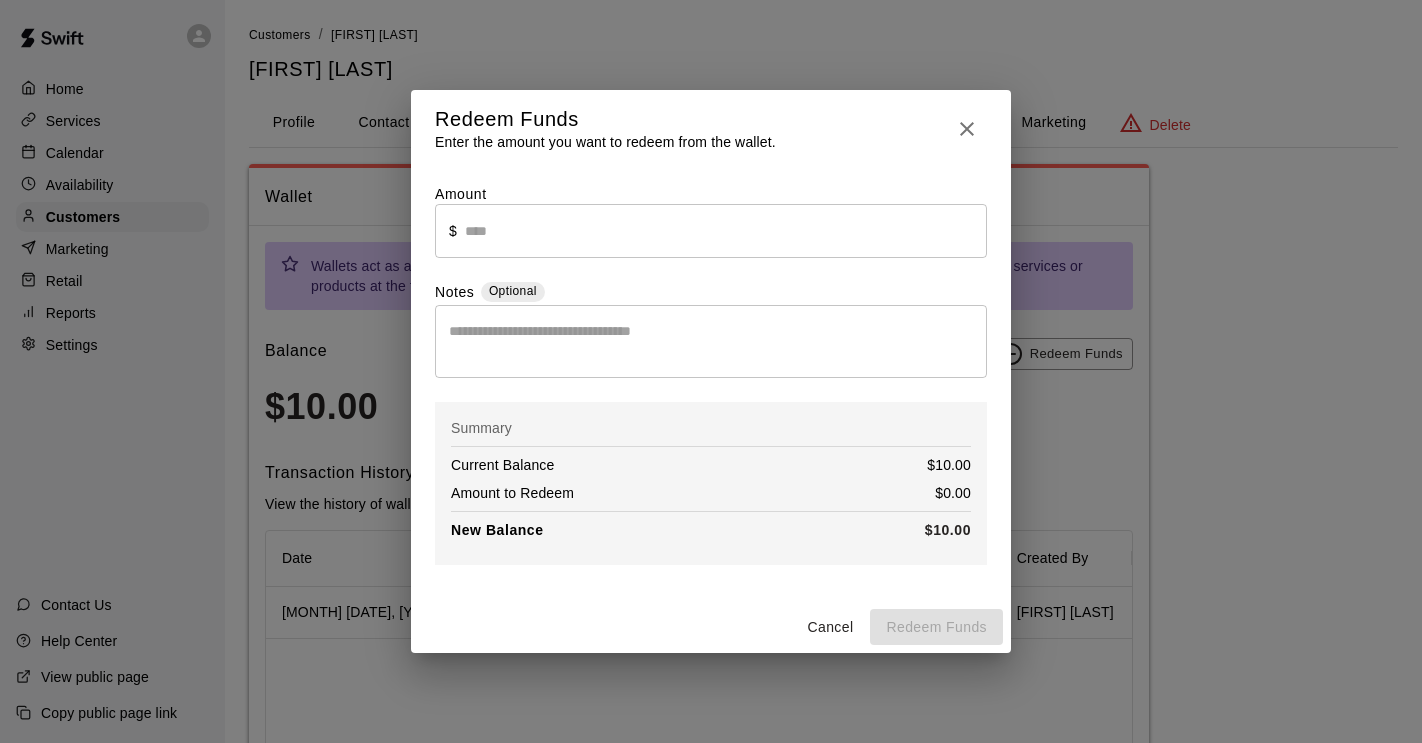 click 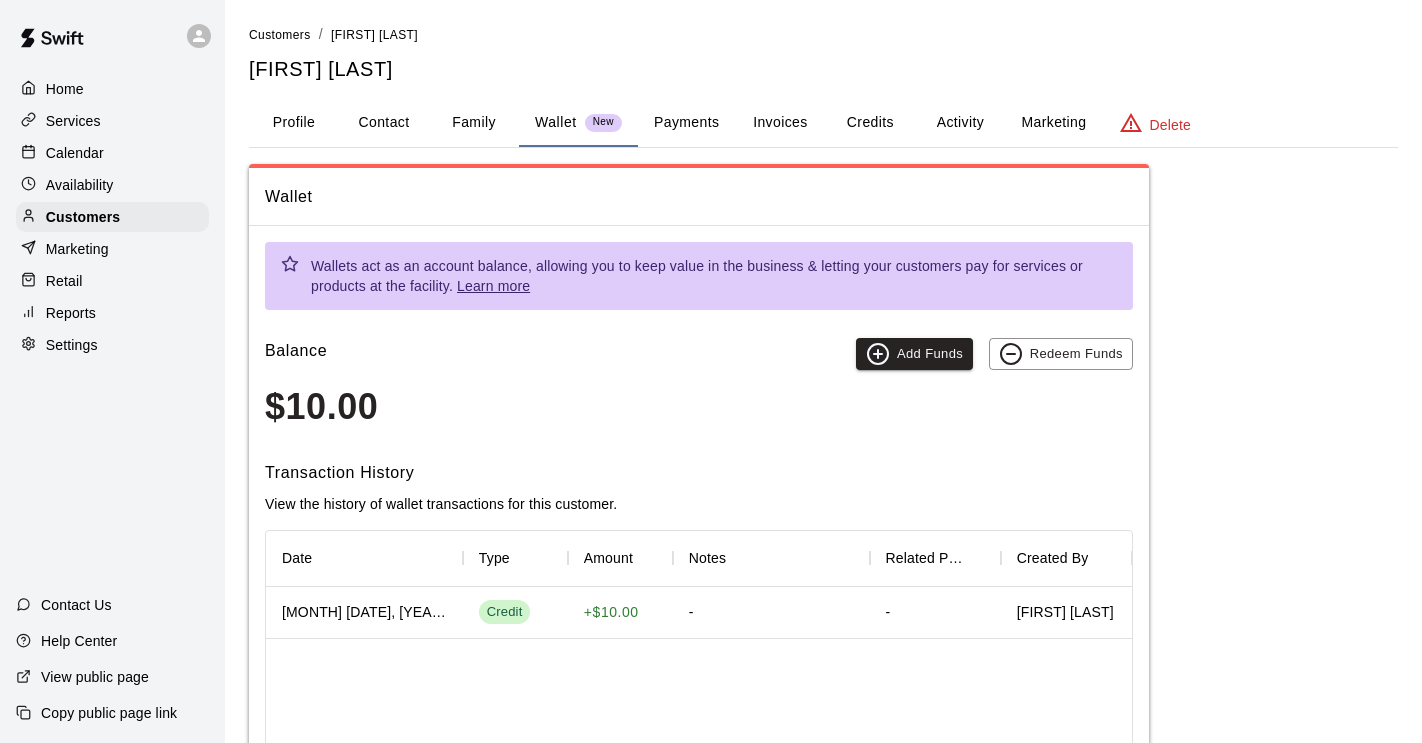 click on "Invoices" at bounding box center (780, 123) 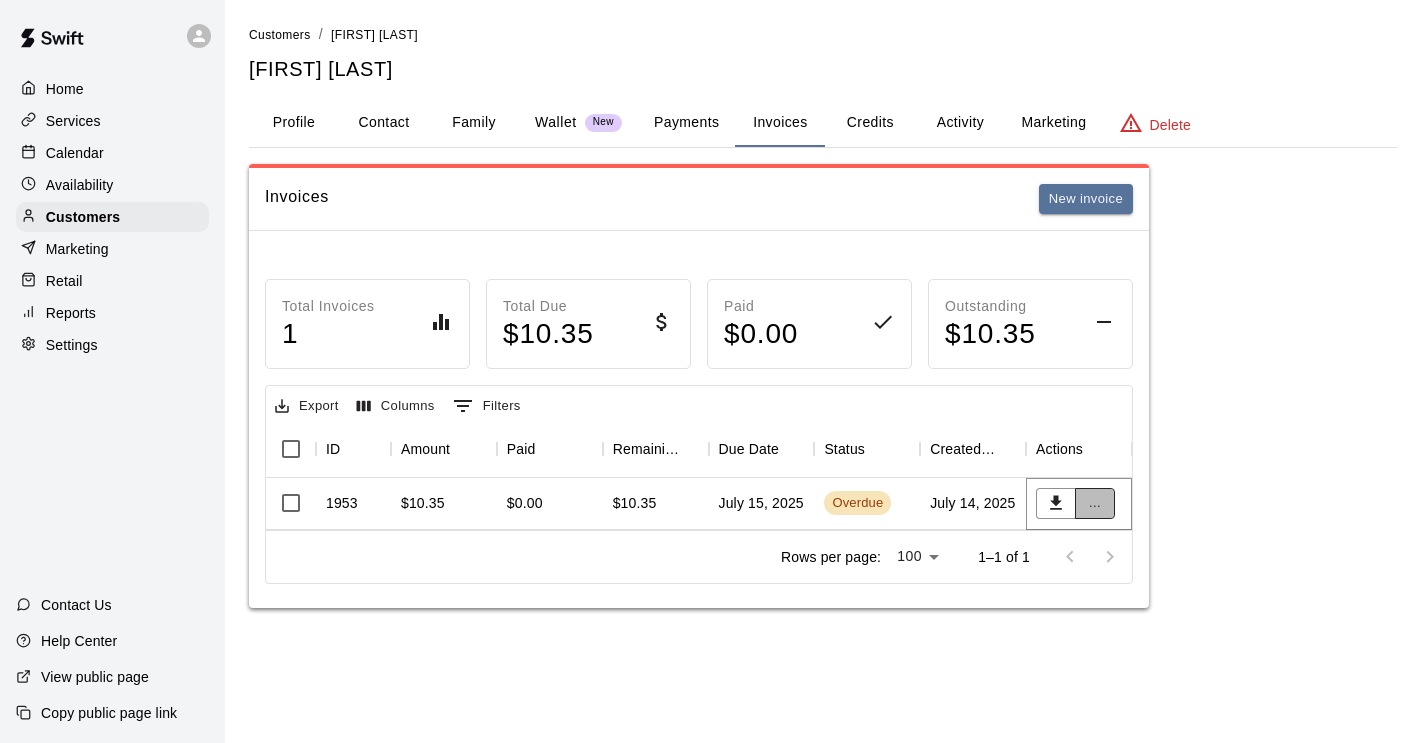 click on "..." at bounding box center [1095, 503] 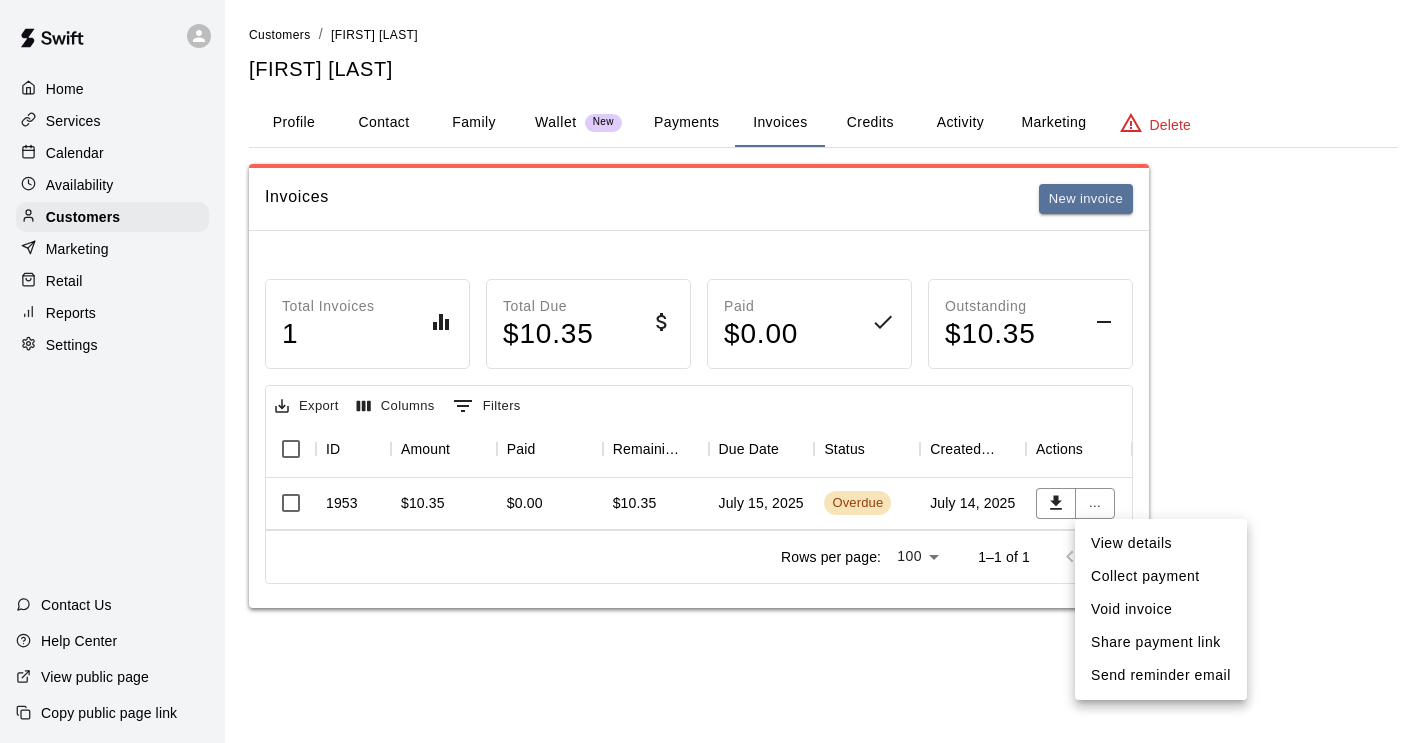 type 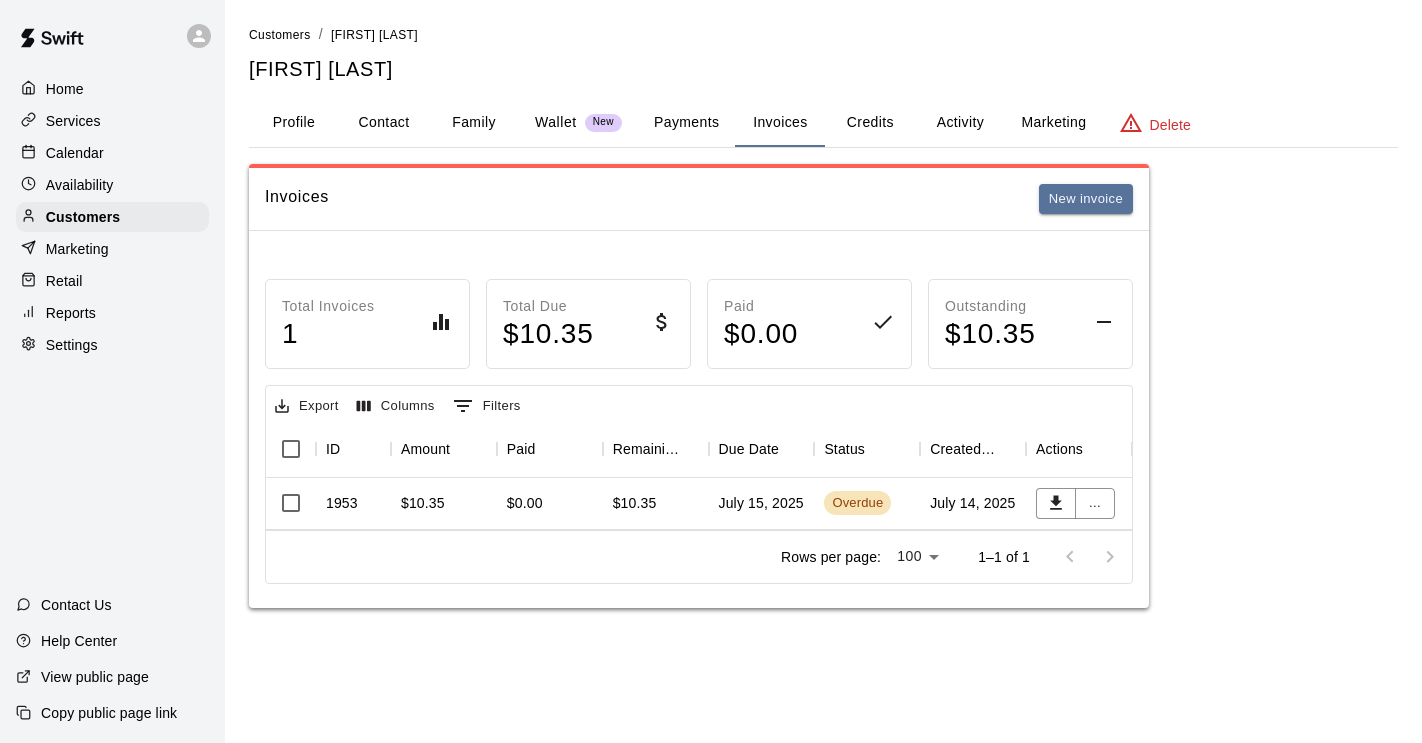 click on "Invoices" at bounding box center [780, 123] 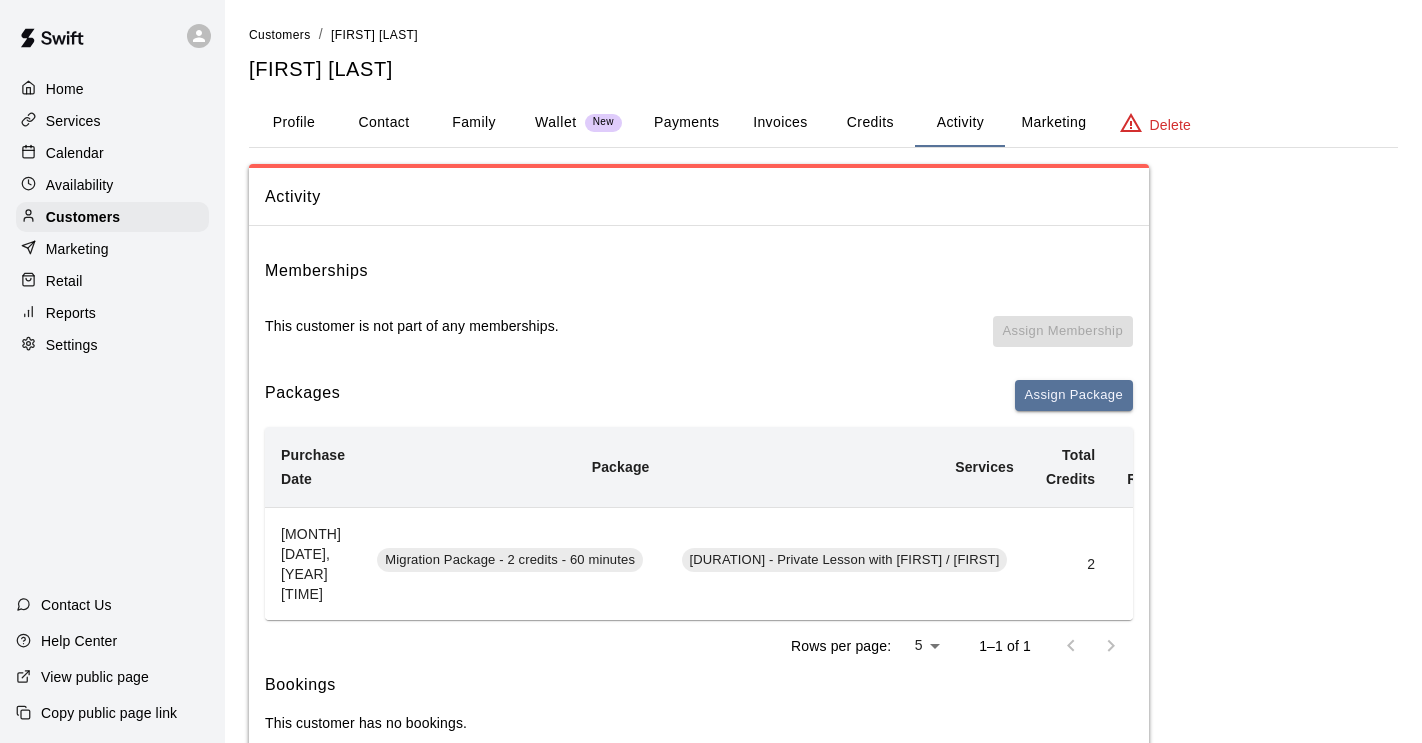scroll, scrollTop: 34, scrollLeft: 0, axis: vertical 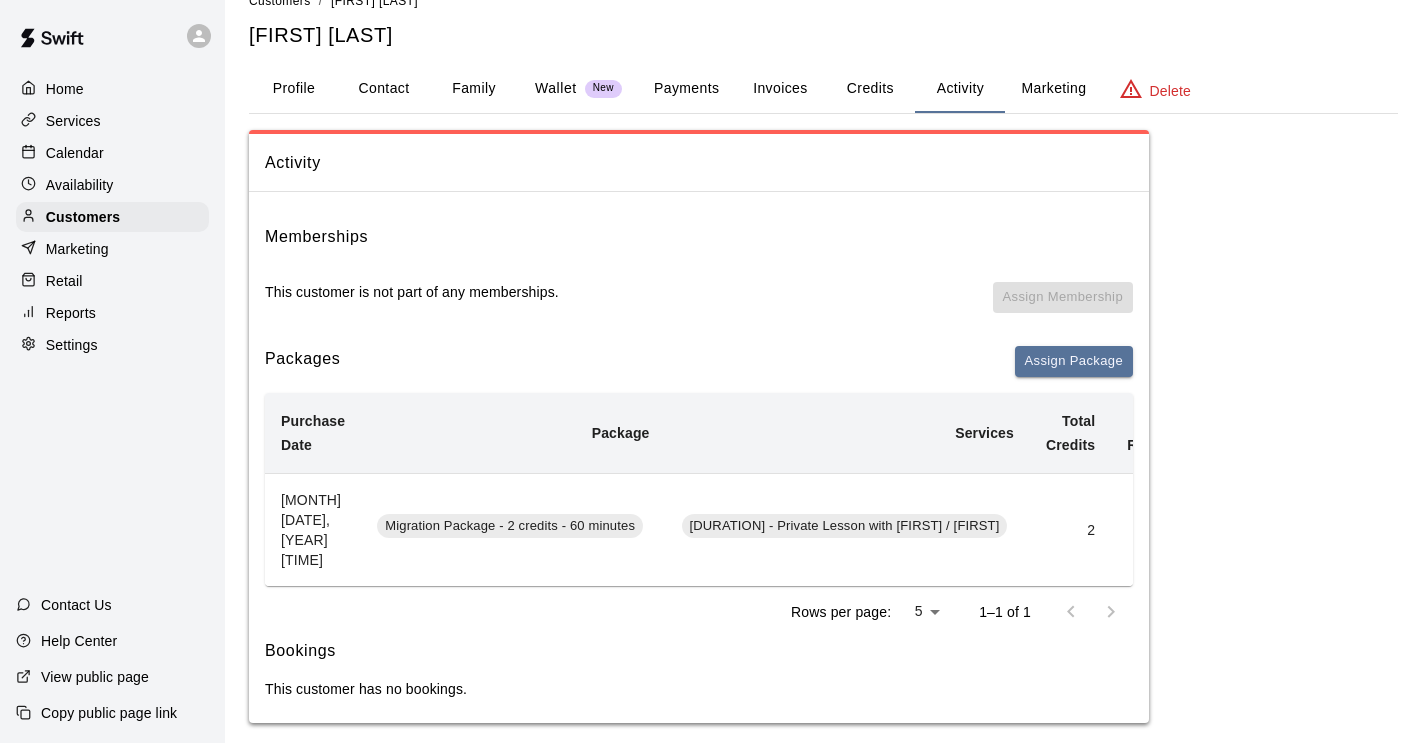 click on "Invoices" at bounding box center (780, 89) 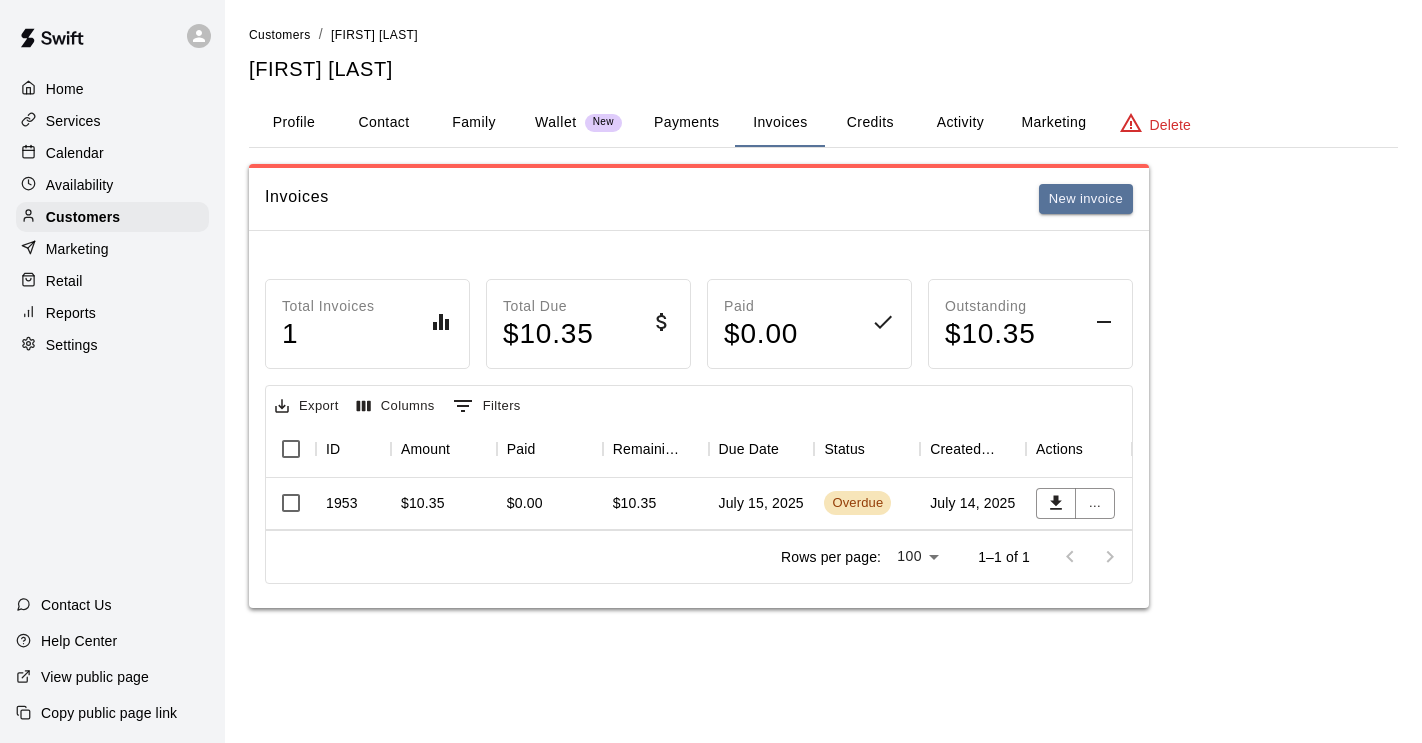 scroll, scrollTop: 0, scrollLeft: 0, axis: both 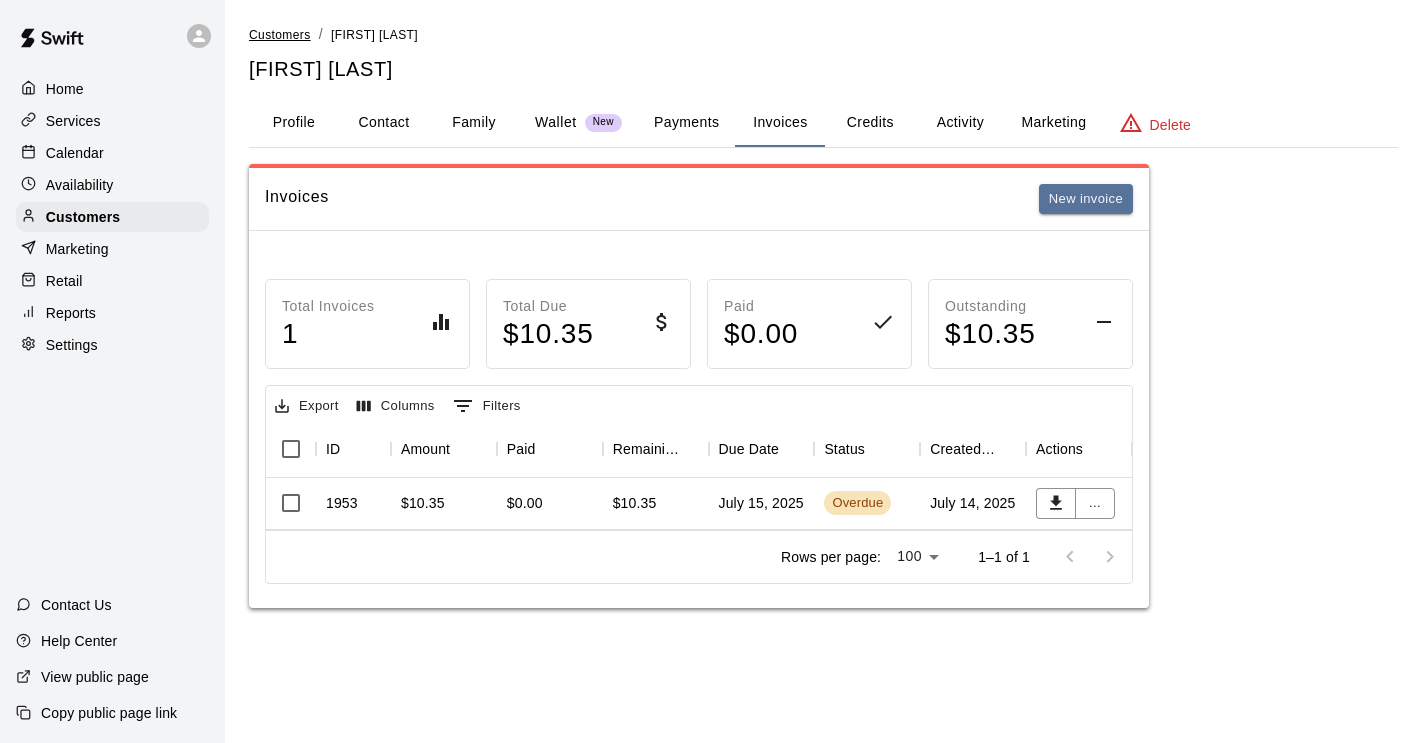 click on "Customers" at bounding box center [280, 35] 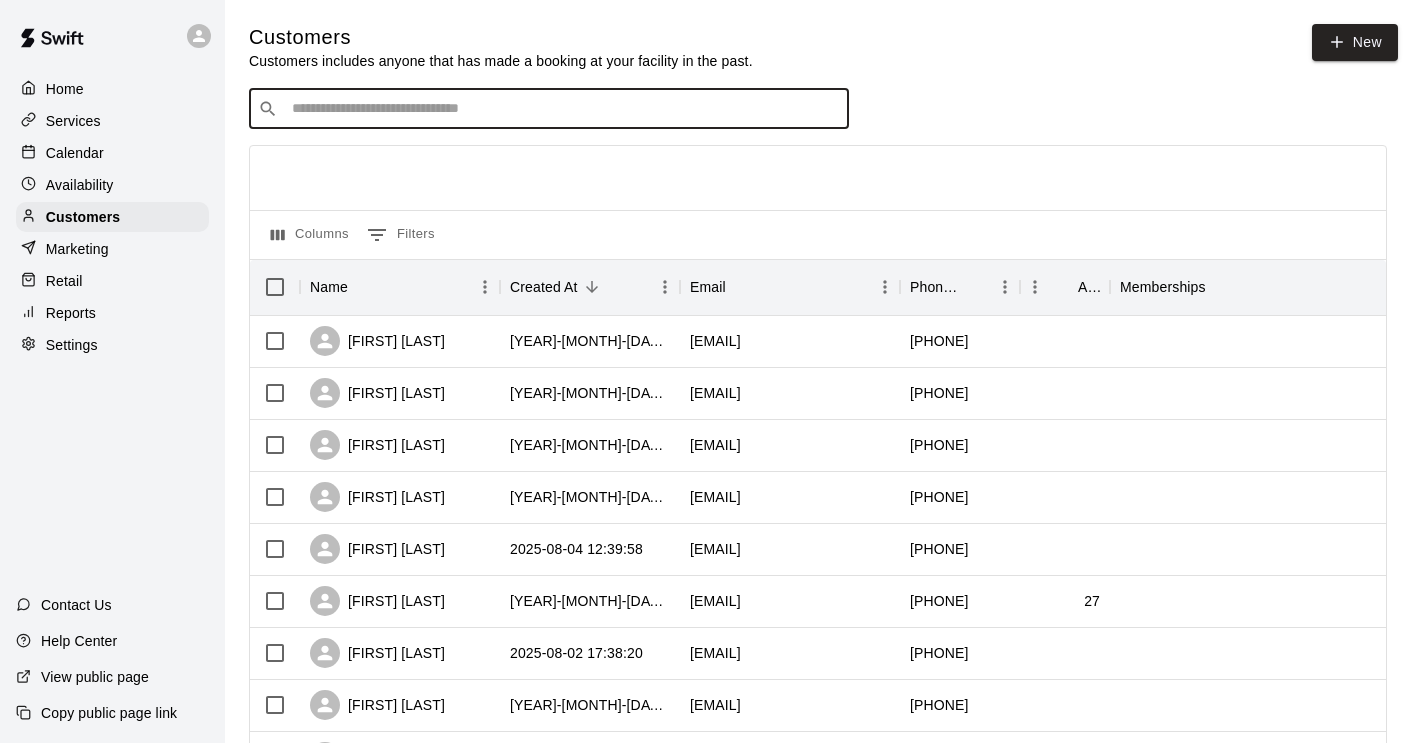 click at bounding box center [563, 109] 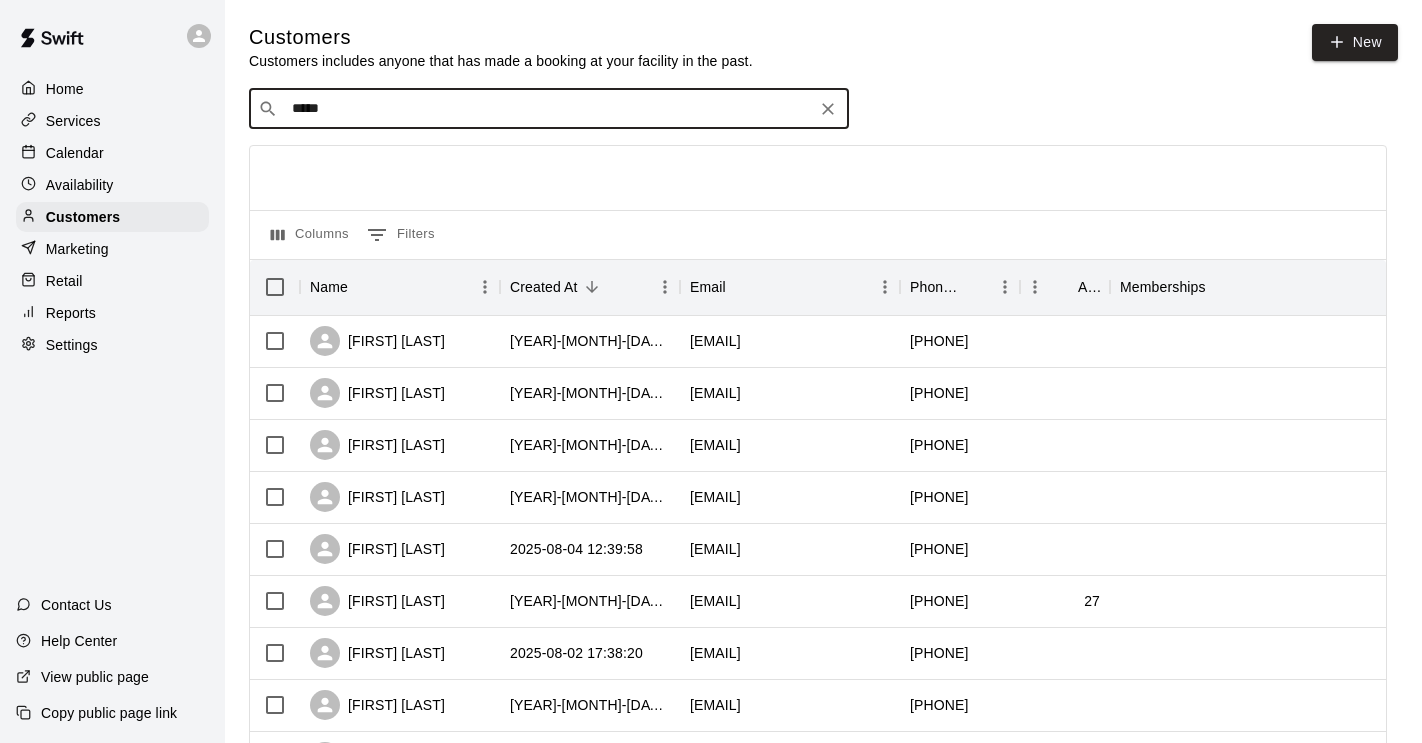 type on "******" 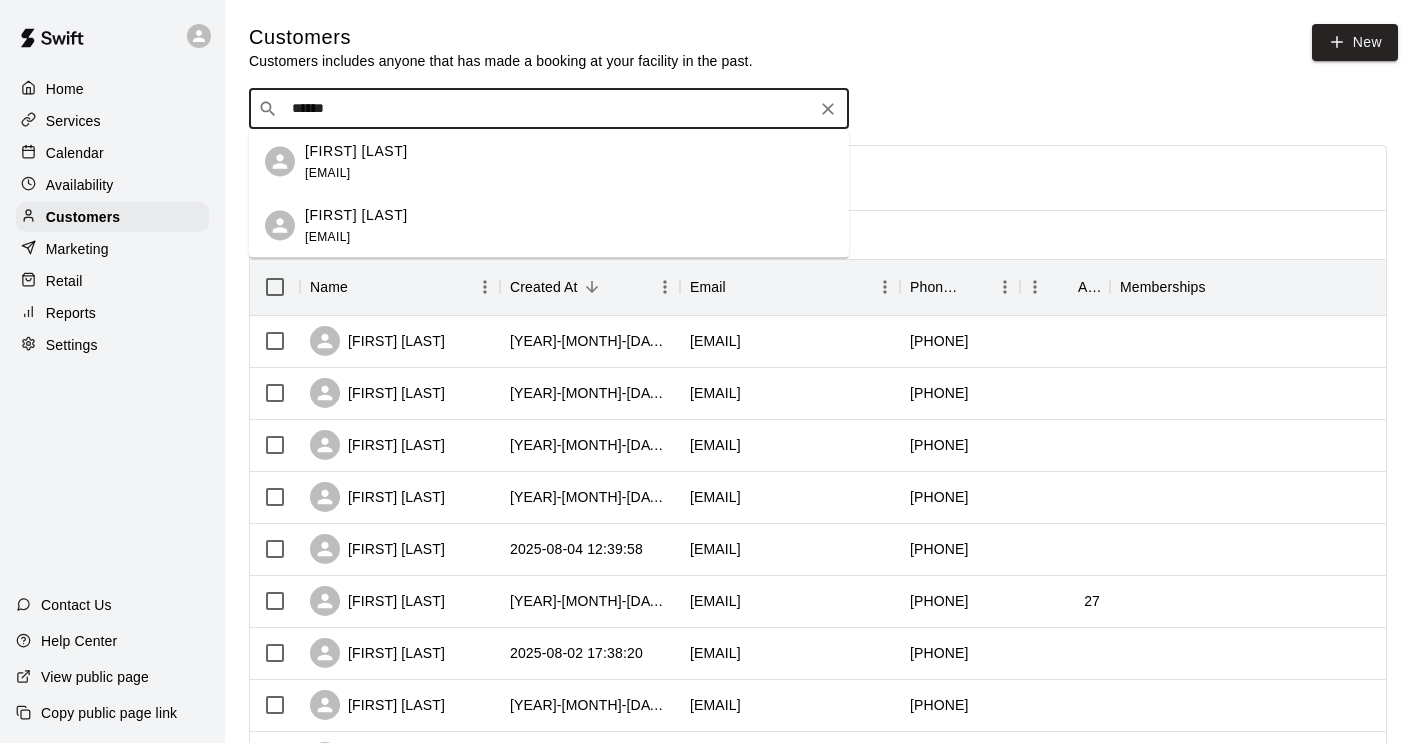 click on "Connor  Vaughn" at bounding box center [356, 214] 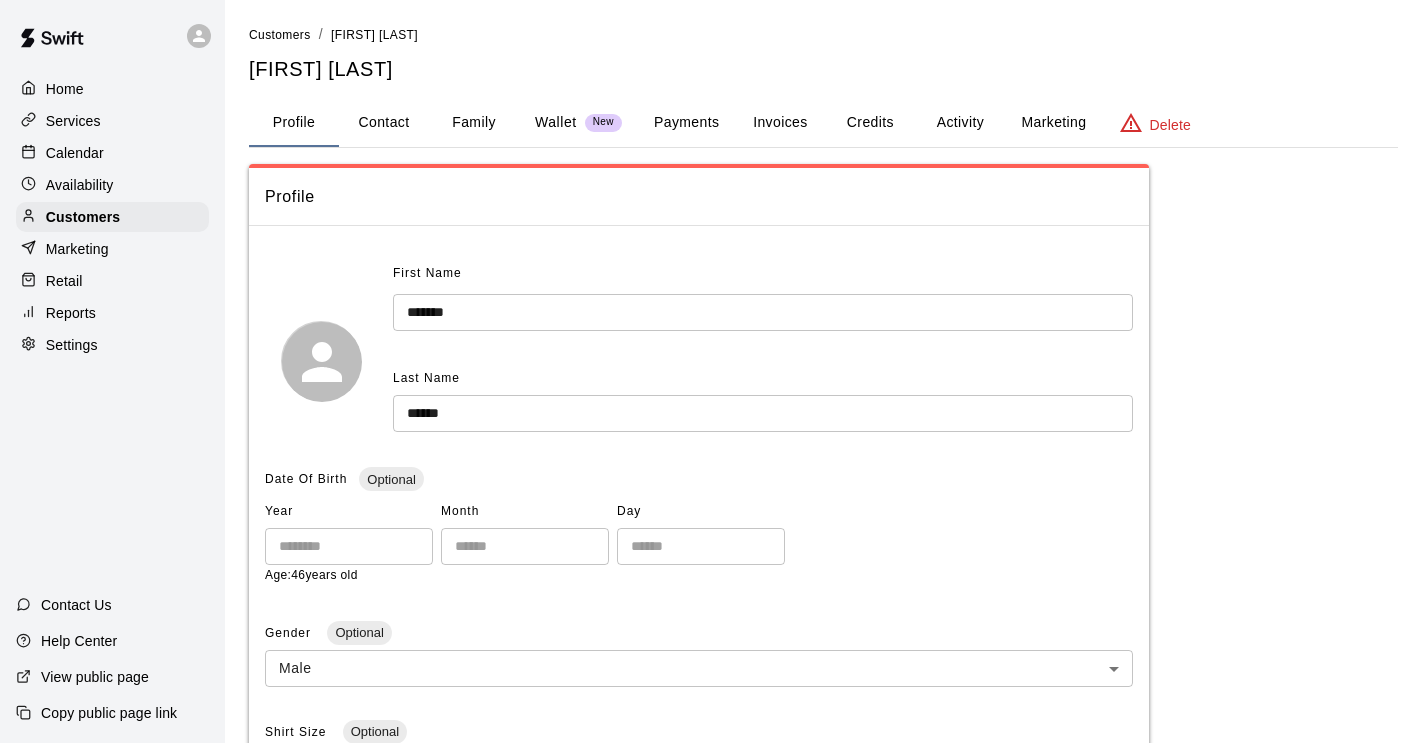 click on "Invoices" at bounding box center (780, 123) 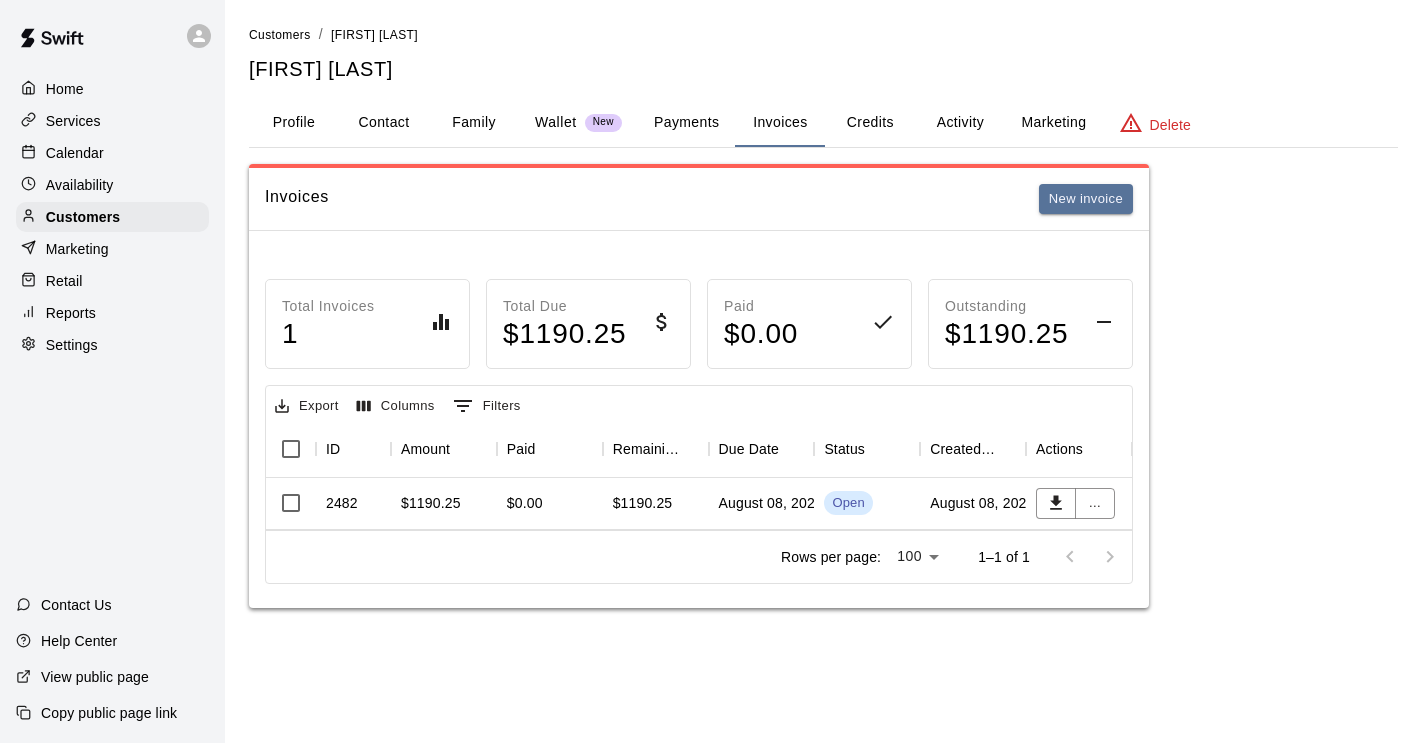 click on "Contact Us" at bounding box center (76, 605) 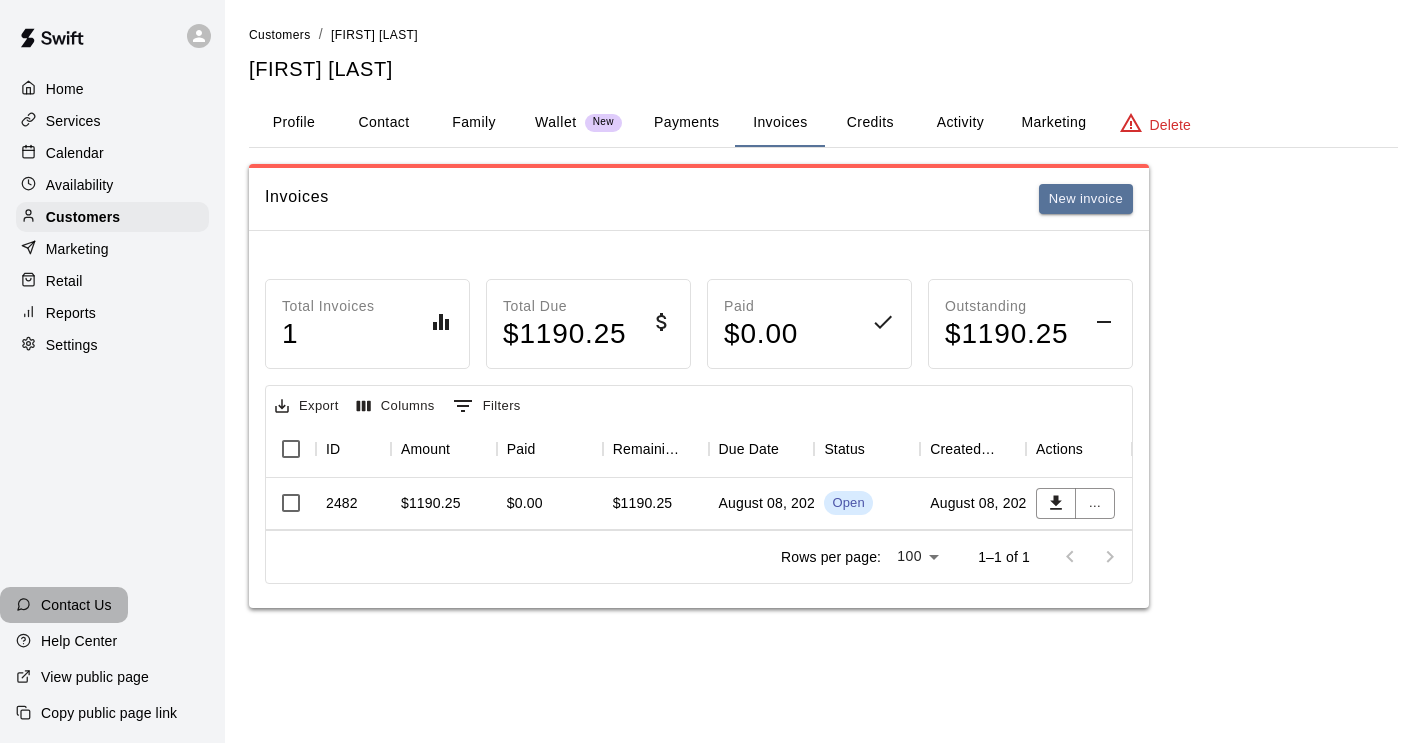 click on "Contact Us" at bounding box center (76, 605) 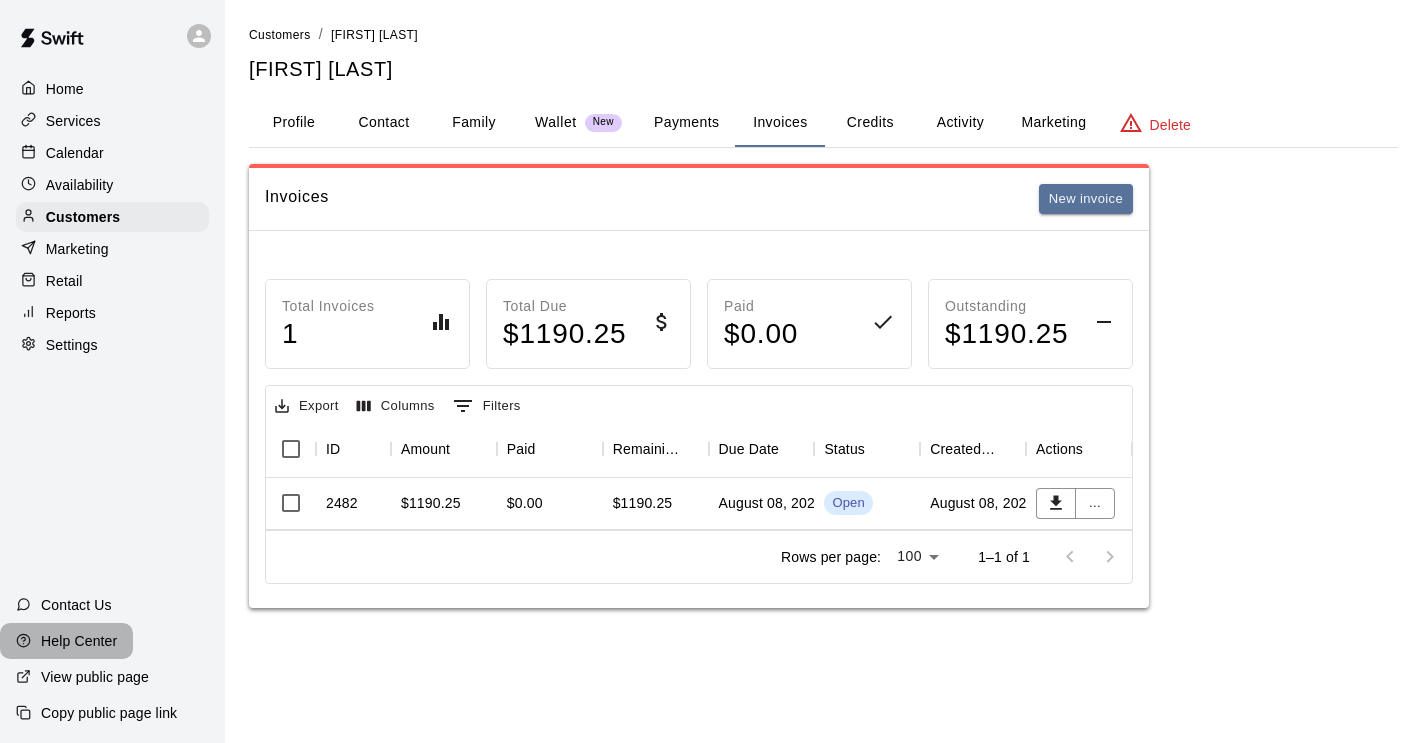 click on "Help Center" at bounding box center [79, 641] 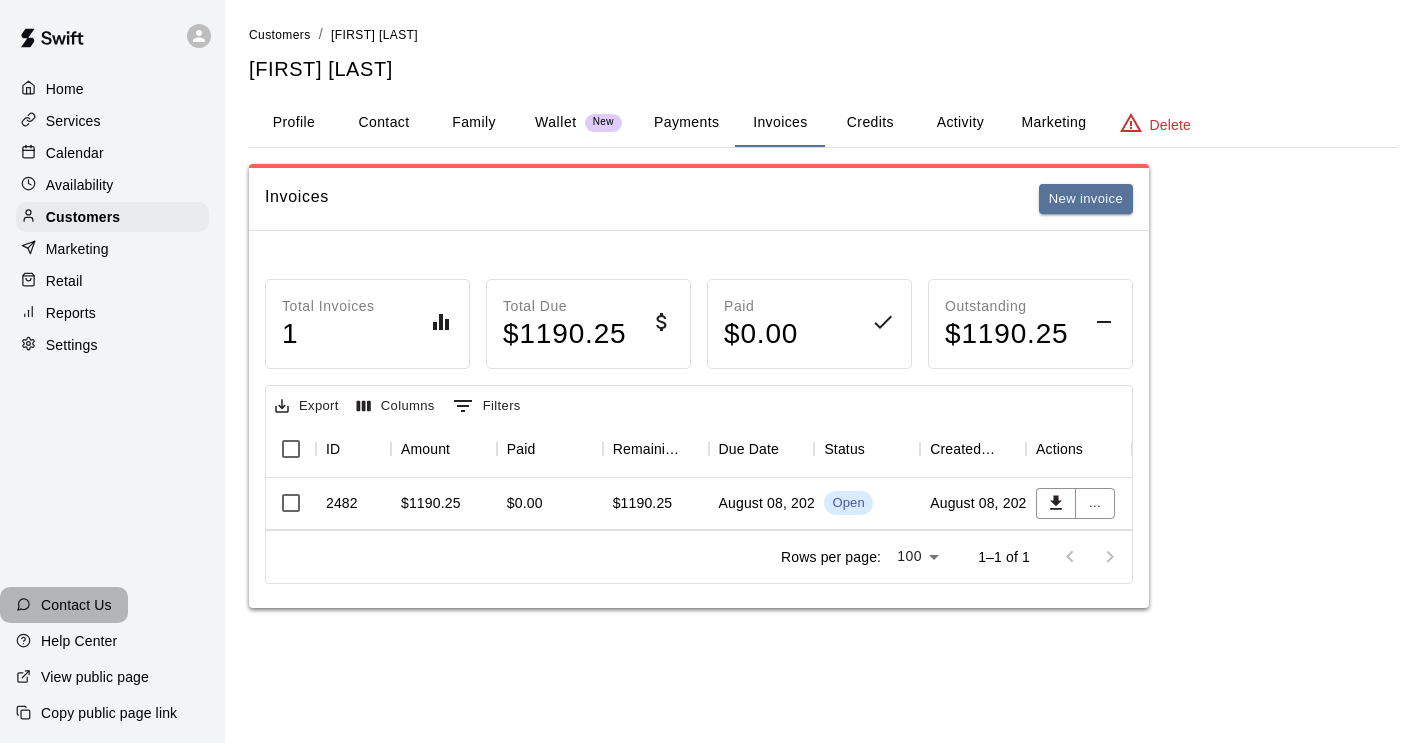 click on "Contact Us" at bounding box center [76, 605] 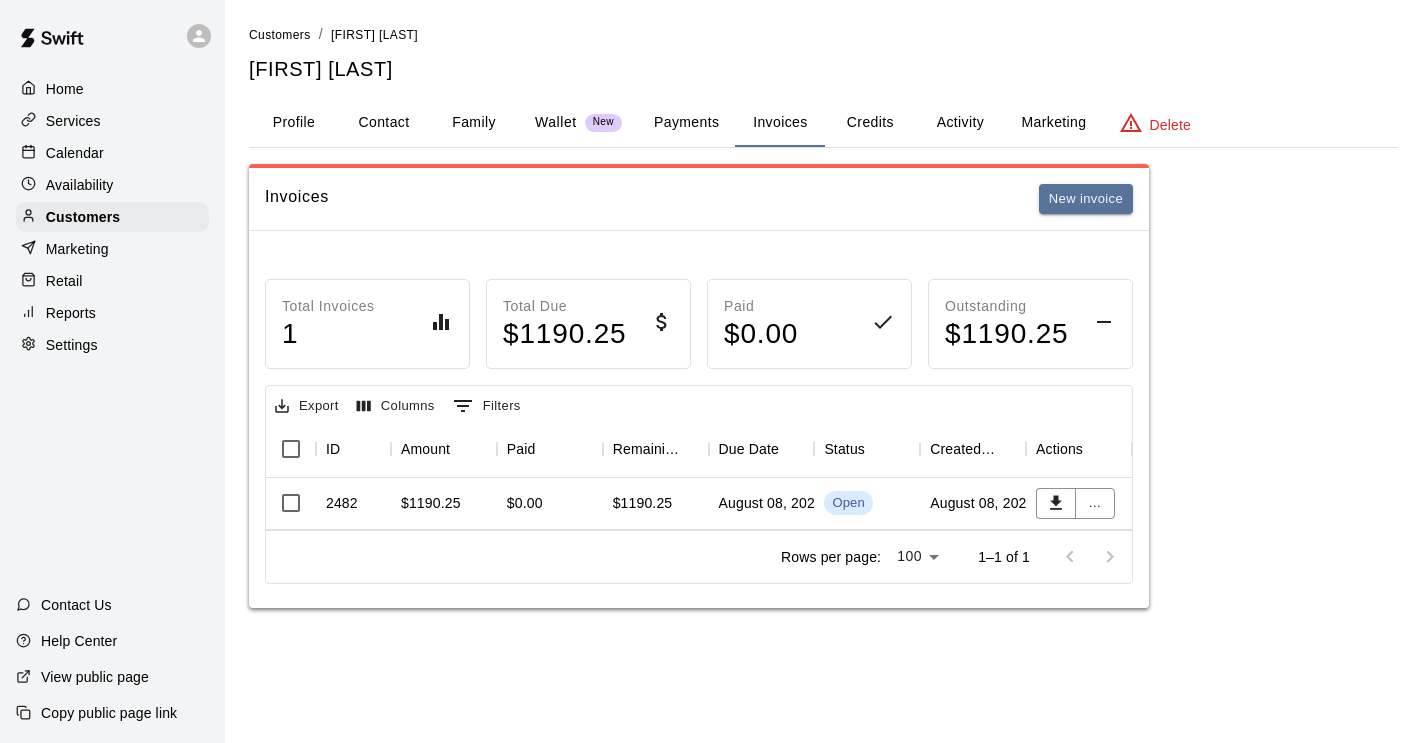click on "Contact Us" at bounding box center [76, 605] 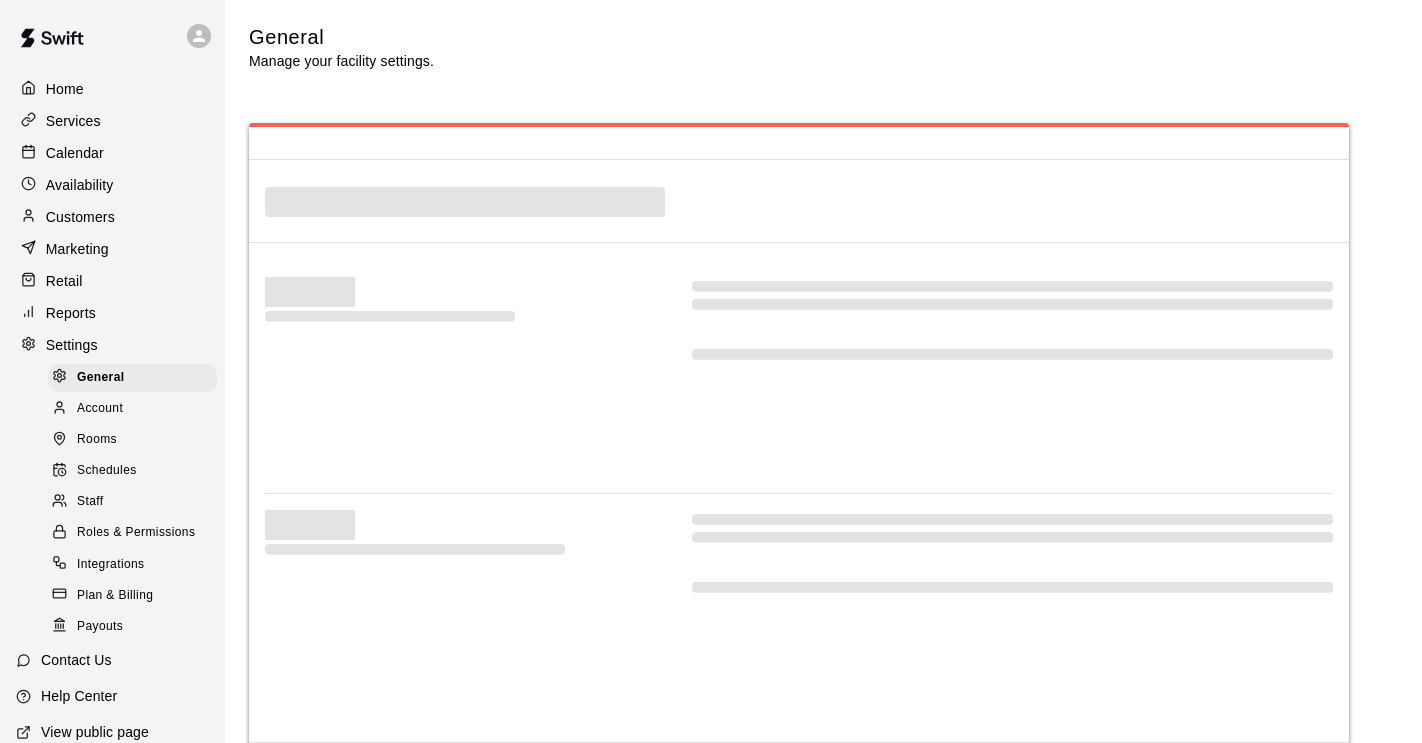select on "**" 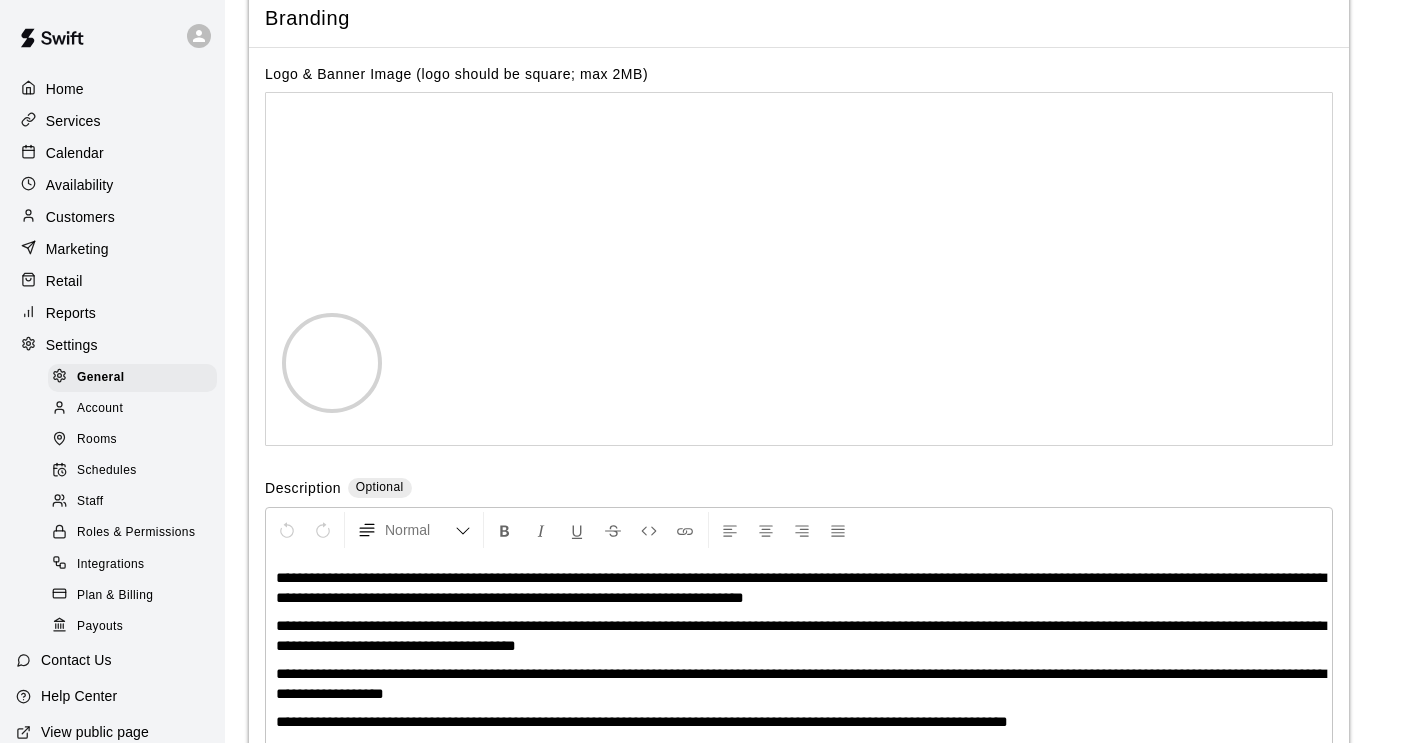 scroll, scrollTop: 4166, scrollLeft: 0, axis: vertical 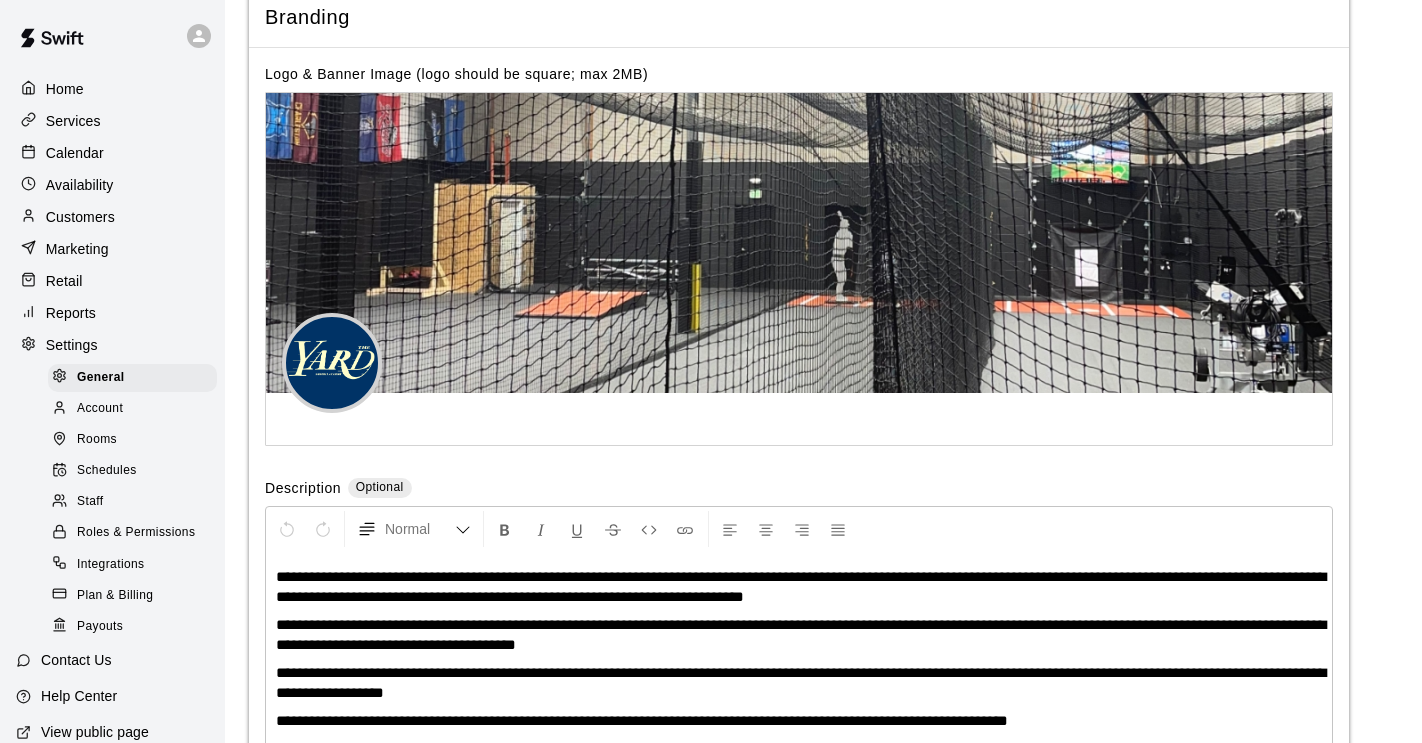 click at bounding box center [52, 38] 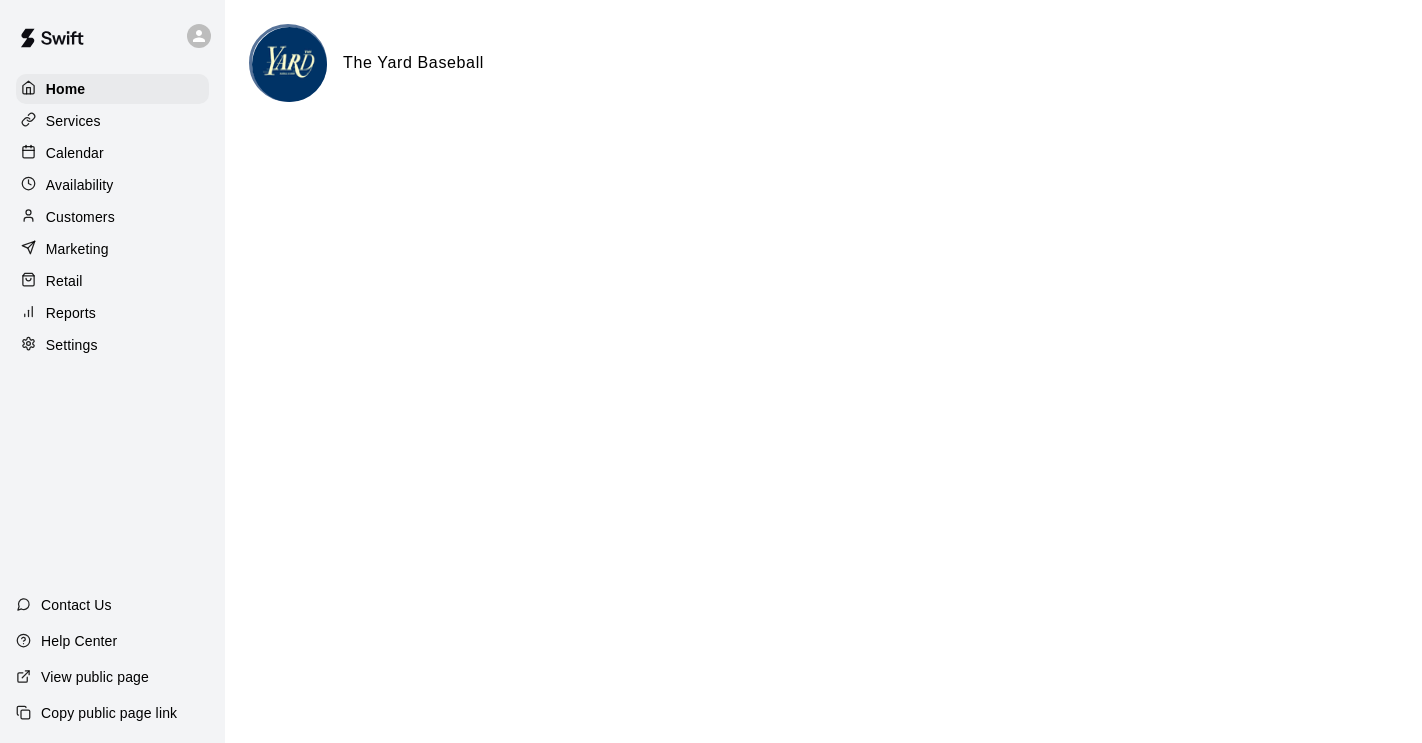 scroll, scrollTop: 0, scrollLeft: 0, axis: both 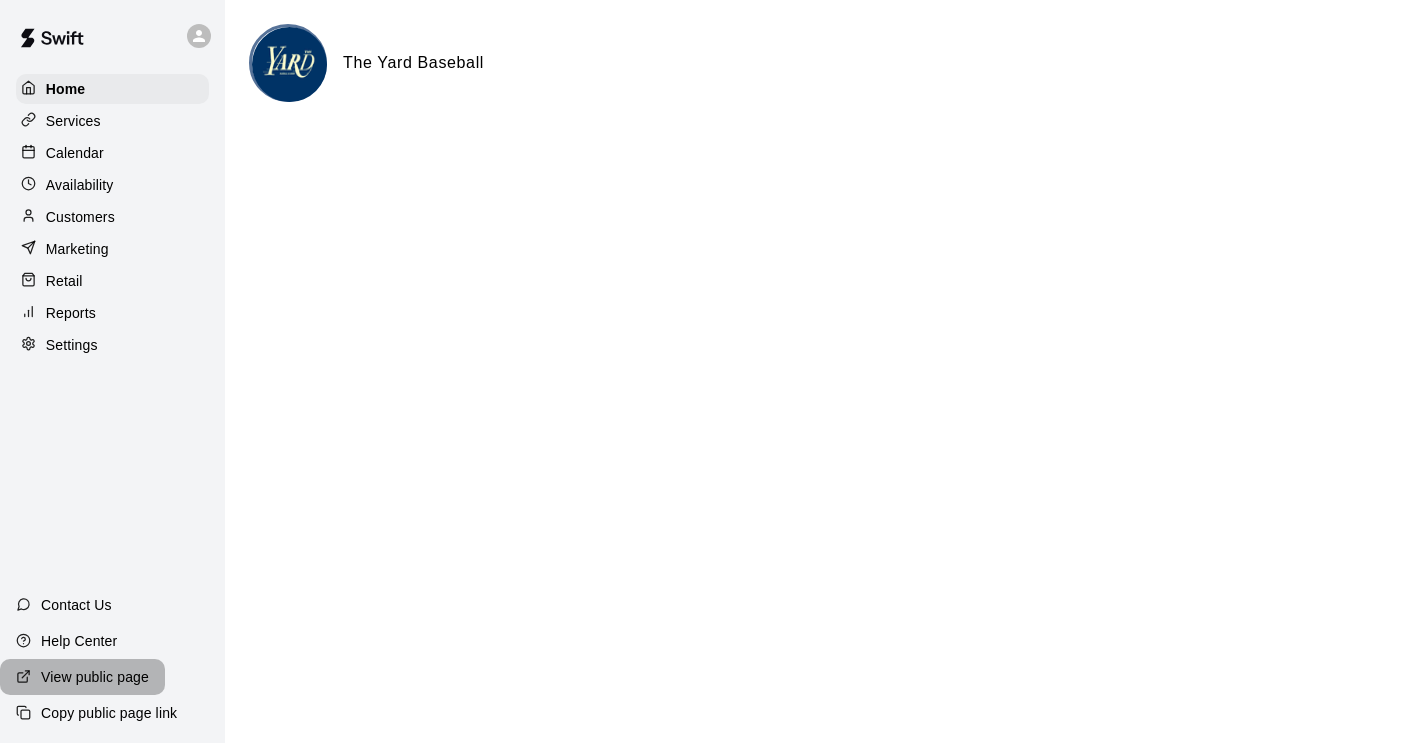 click on "View public page" at bounding box center (95, 677) 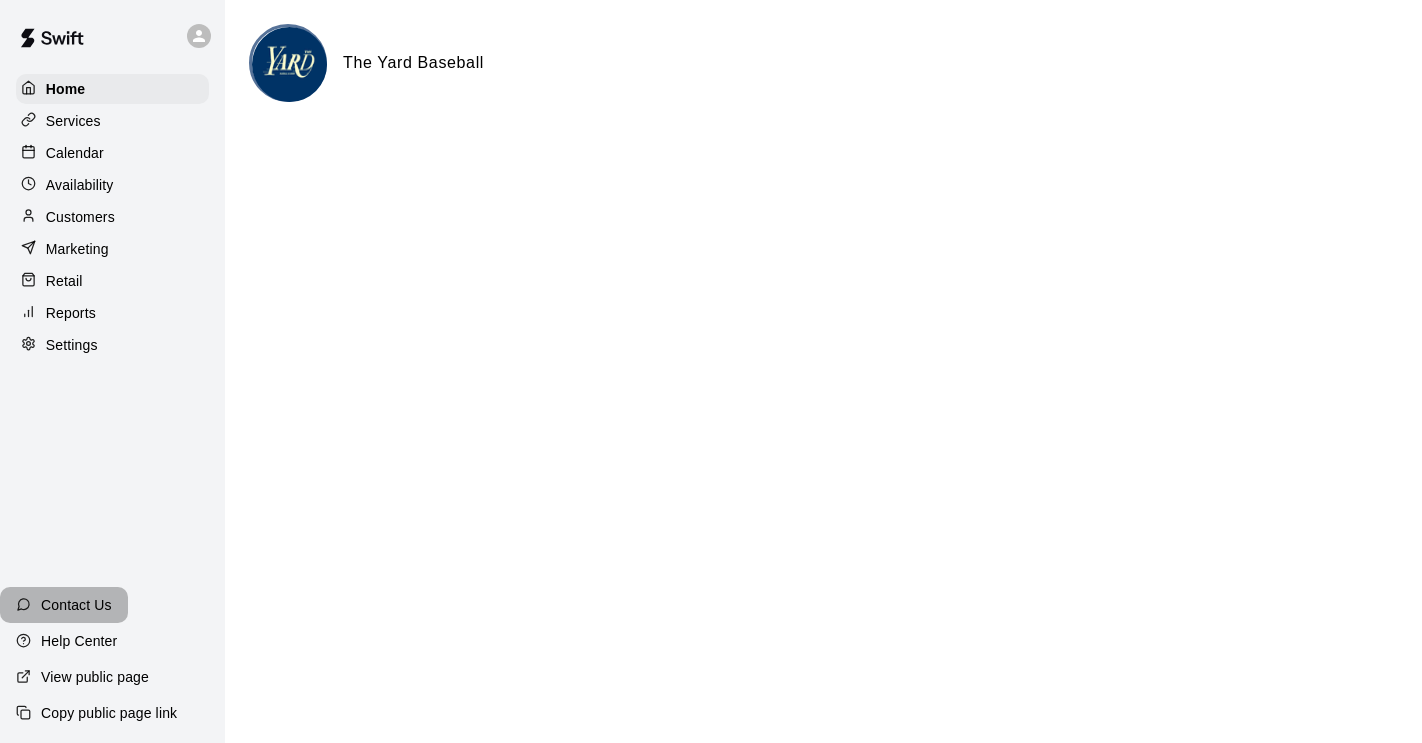 click on "Contact Us" at bounding box center [64, 605] 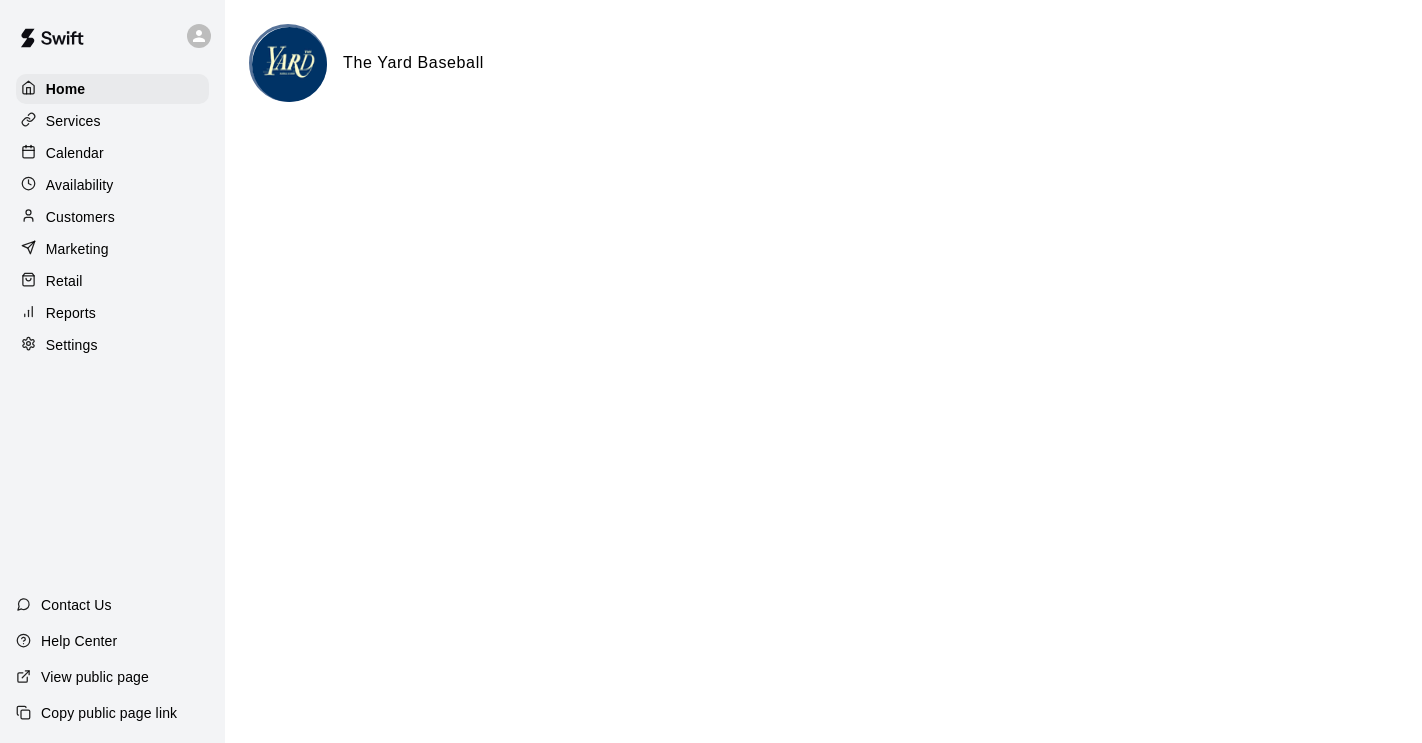 click on "Contact Us" at bounding box center [76, 605] 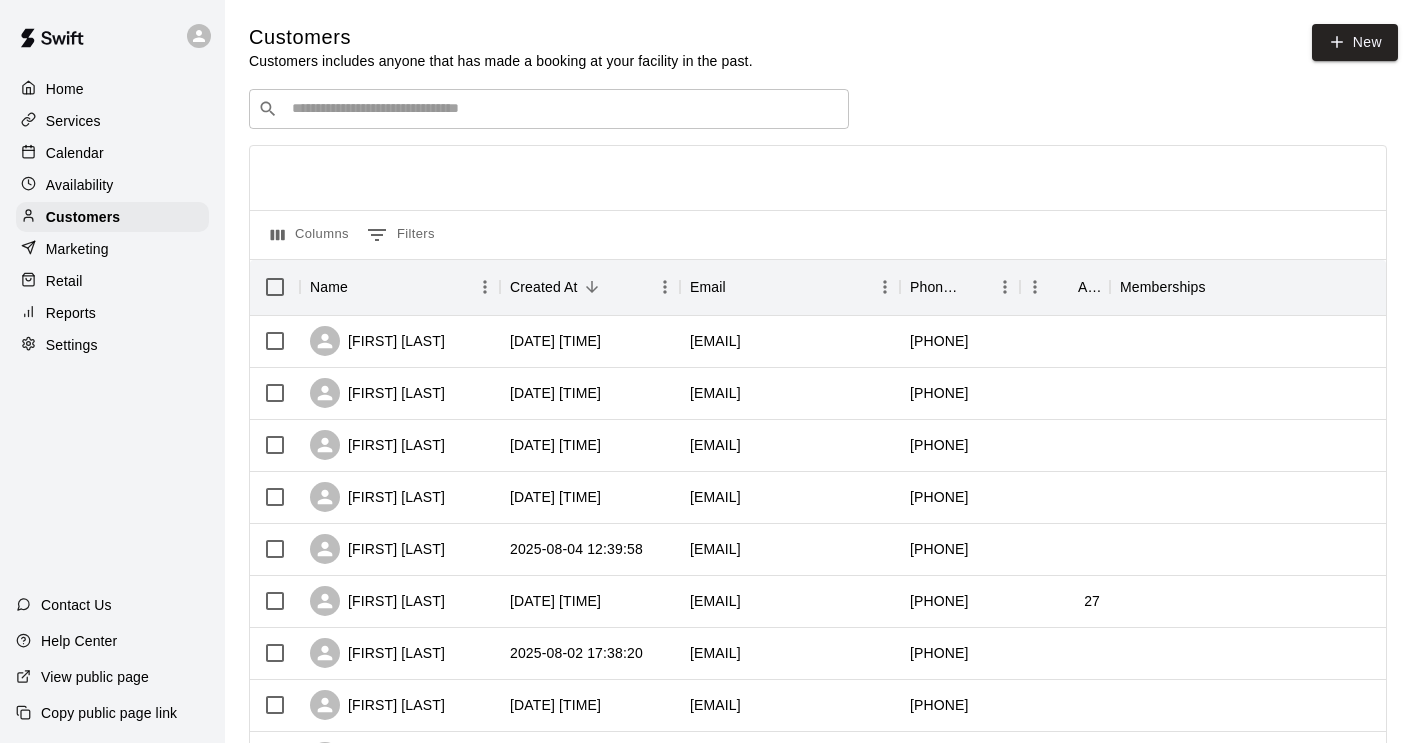 click at bounding box center (563, 109) 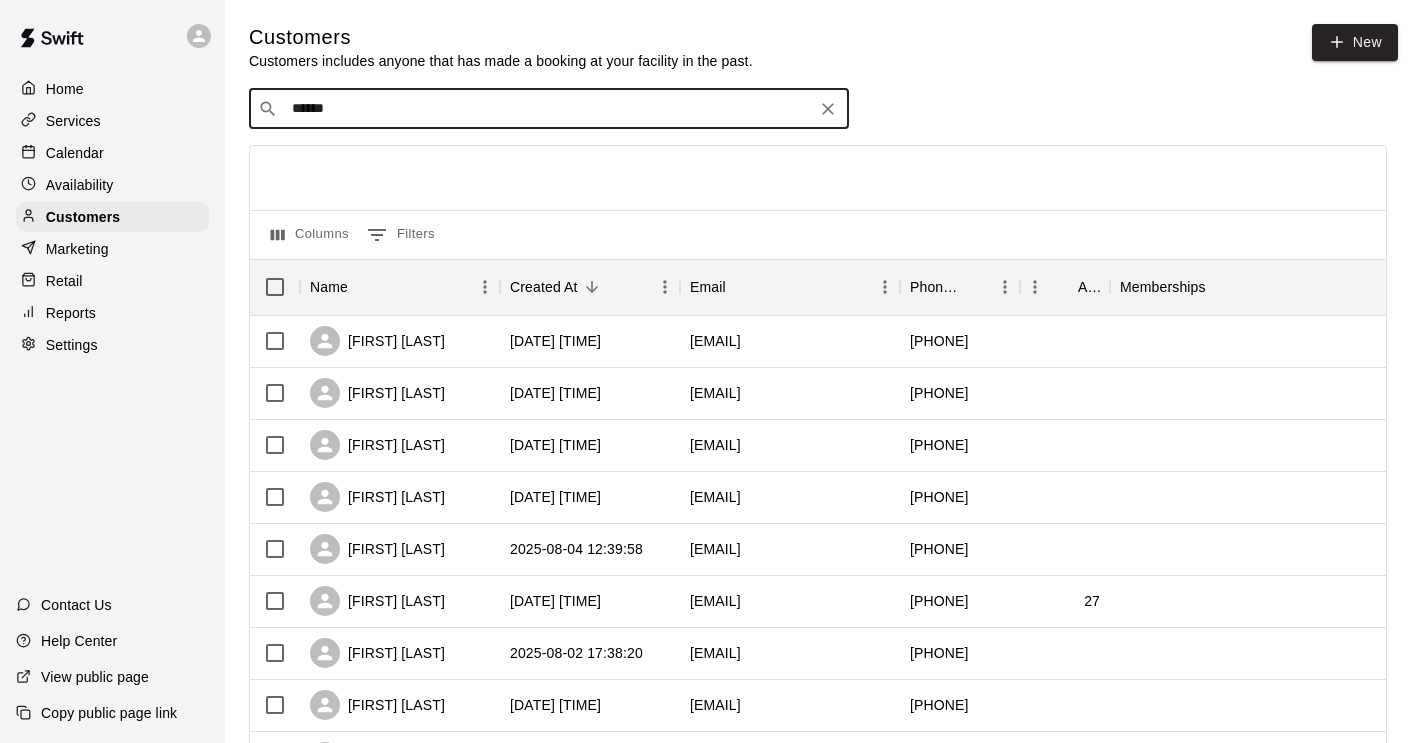 type on "******" 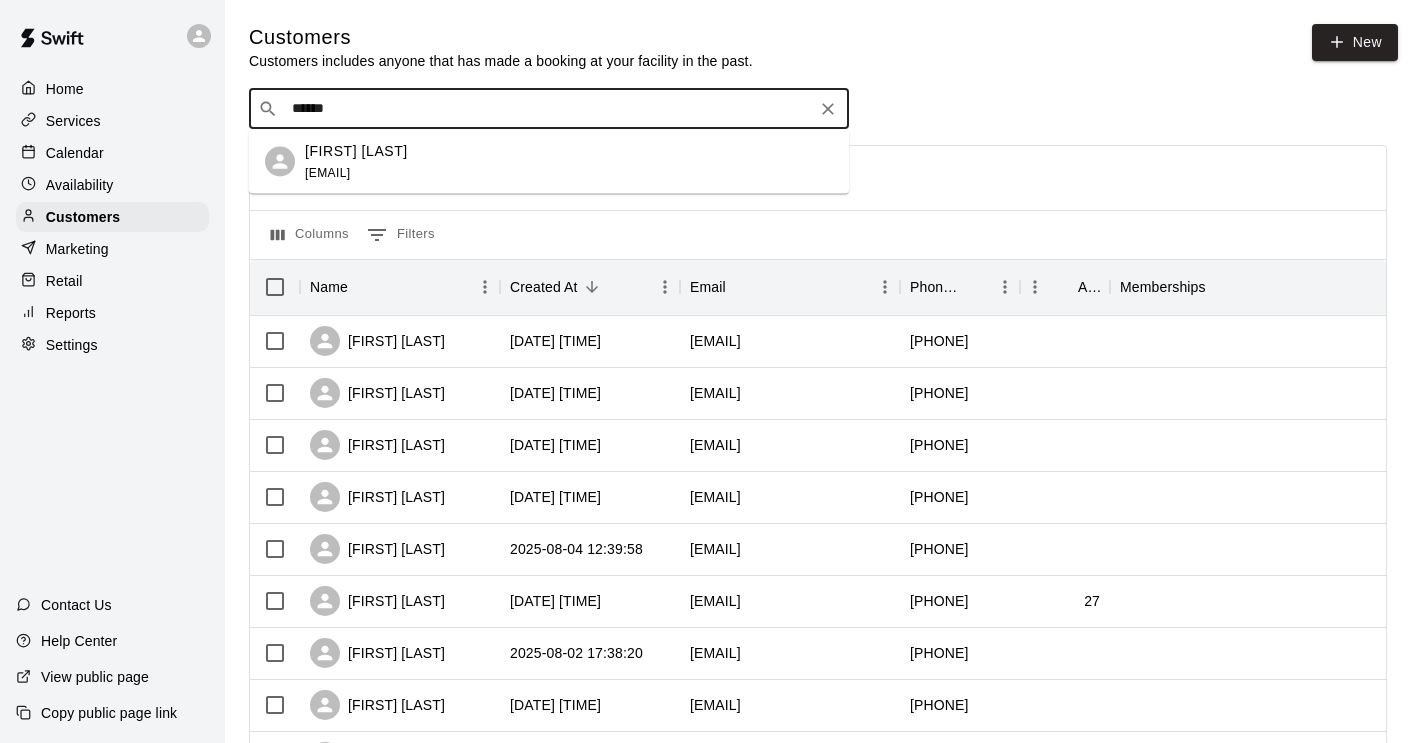 click on "Vicki  Toohig robinson.vt@verizon.net" at bounding box center (549, 162) 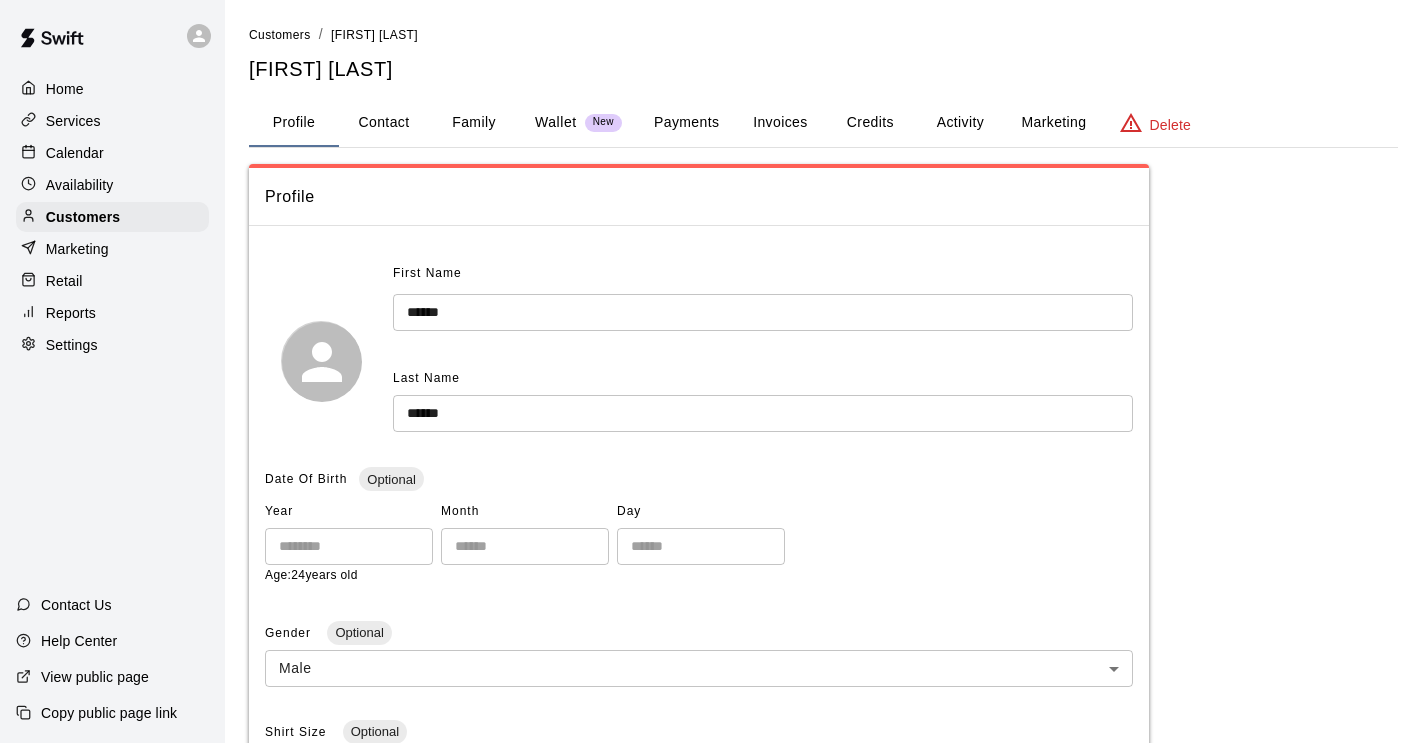 click on "Invoices" at bounding box center [780, 123] 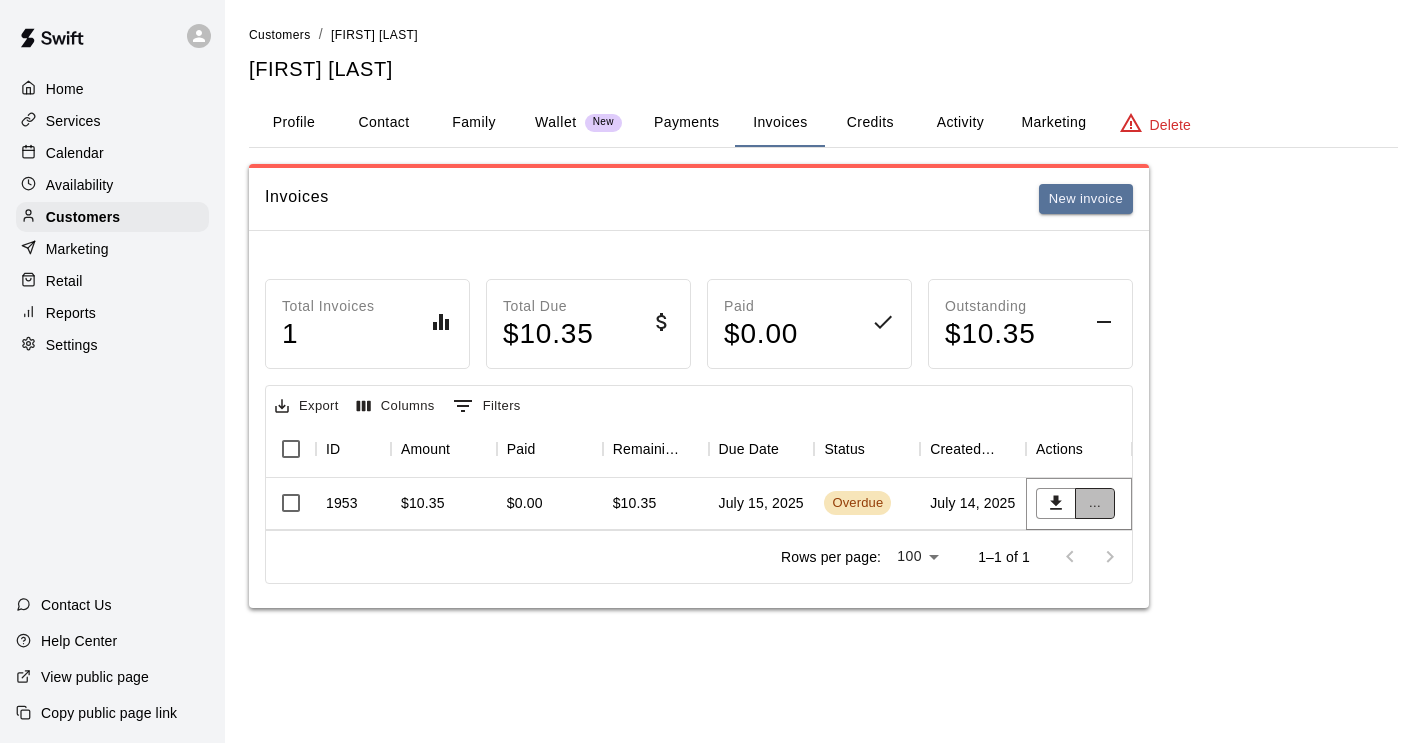 click on "..." at bounding box center (1095, 503) 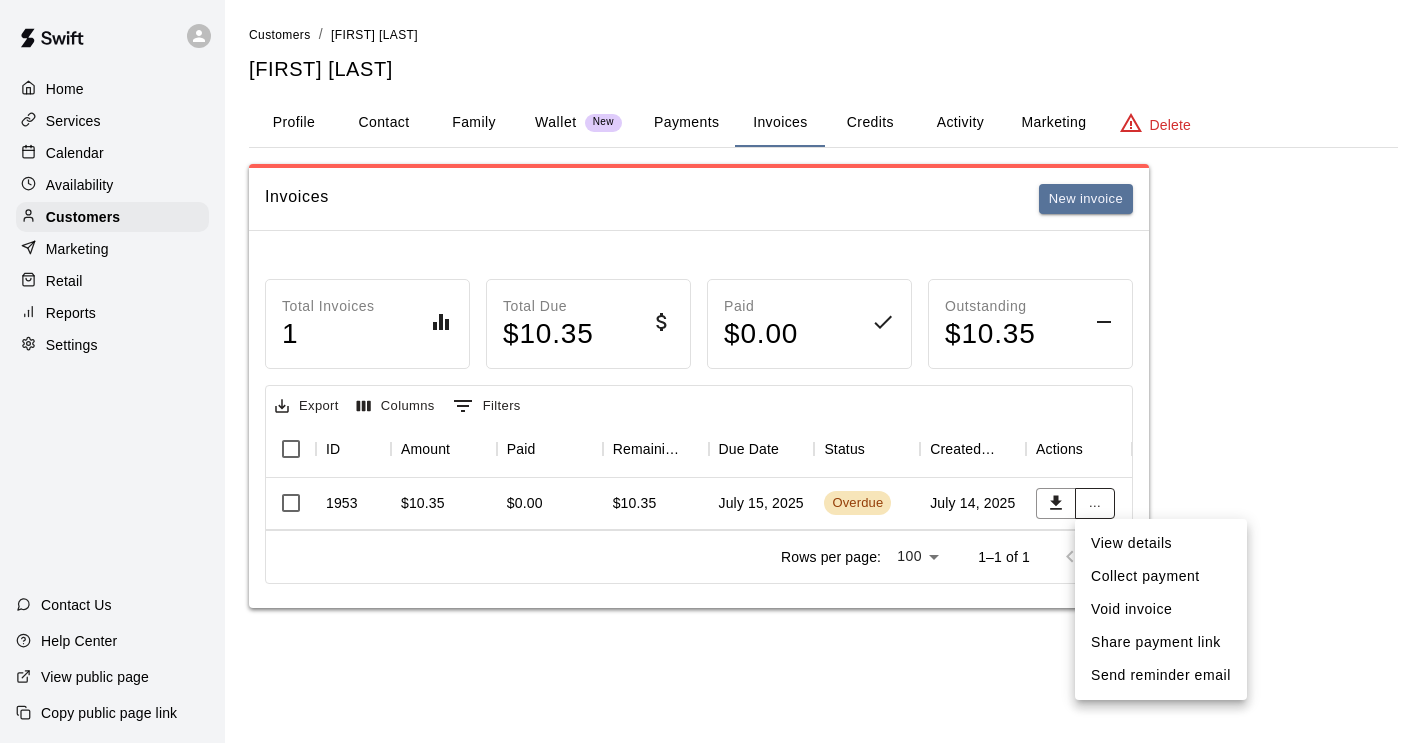 type 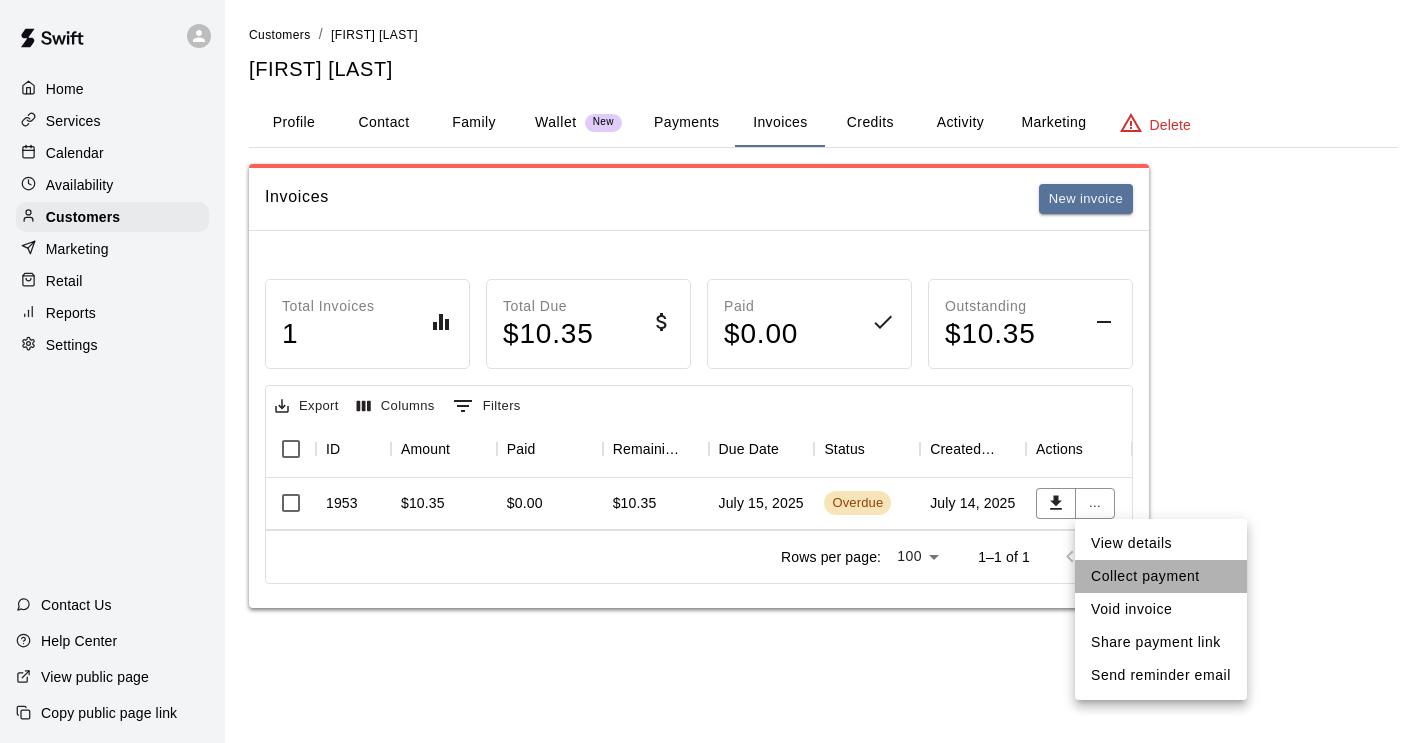 click on "Collect payment" at bounding box center (1161, 576) 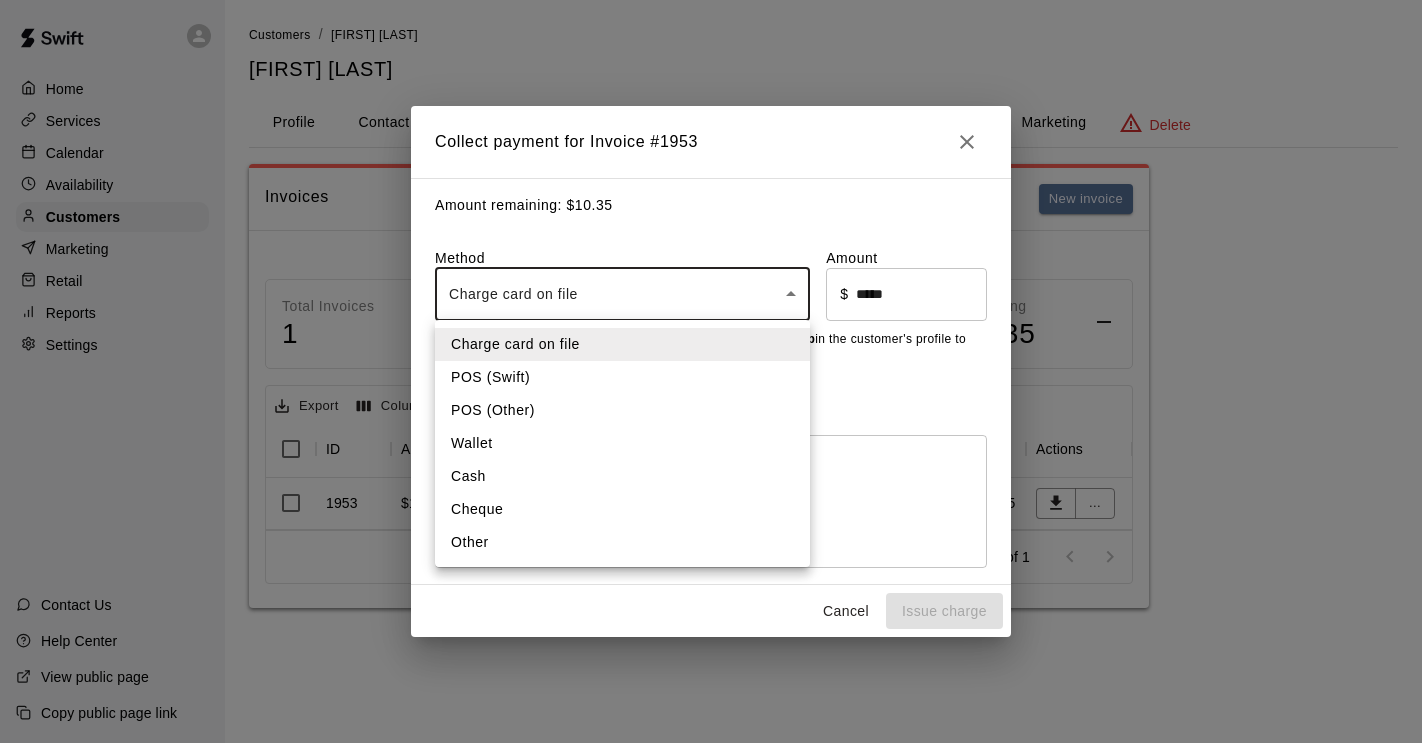 click on "Home Services Calendar Availability Customers Marketing Retail Reports Settings Contact Us Help Center View public page Copy public page link Customers / Vicki  Toohig Vicki  Toohig Profile Contact Family Wallet New Payments Invoices Credits Activity Marketing Delete Invoices New invoice Total Invoices 1 Total Due $ 10.35 Paid $ 0.00 Outstanding $ 10.35 Export Columns 0 Filters ID Amount Paid Remaining Due Date Status Created On Actions 1953 $10.35 $0.00 $10.35 July 15, 2025 Overdue July 14, 2025 ... Rows per page: 100 *** 1–1 of 1 Swift - Edit Customer Collect payment for Invoice # 1953 Amount remaining: $ 10.35 Method Charge card on file **** ​ Amount ​ $ ***** ​ No cards on file. Visit the   Cards section under the Payments tab  in the customer's profile to add a card. Visit profile Notes Optional * ​ Cancel Issue charge Charge card on file POS (Swift) POS (Other) Wallet Cash Cheque Other" at bounding box center (711, 324) 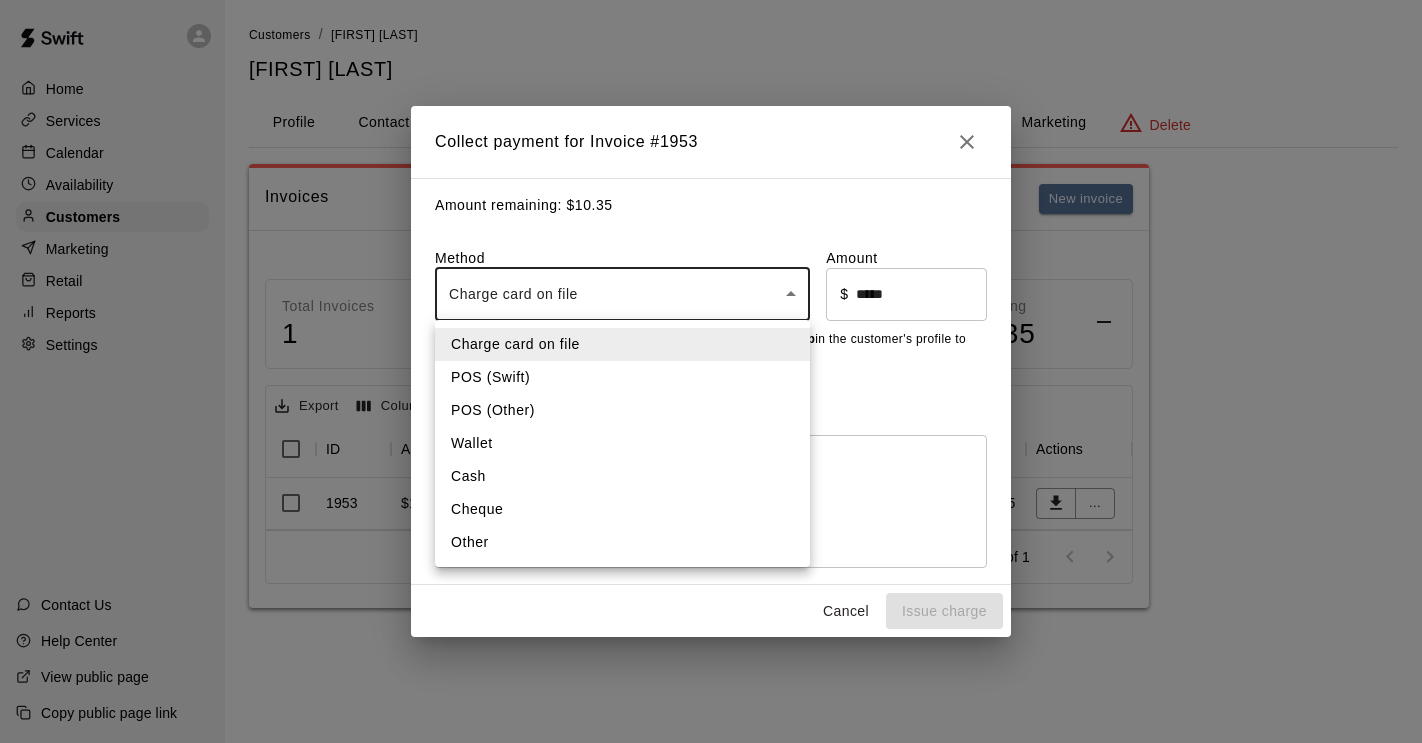 click on "Wallet" at bounding box center [622, 443] 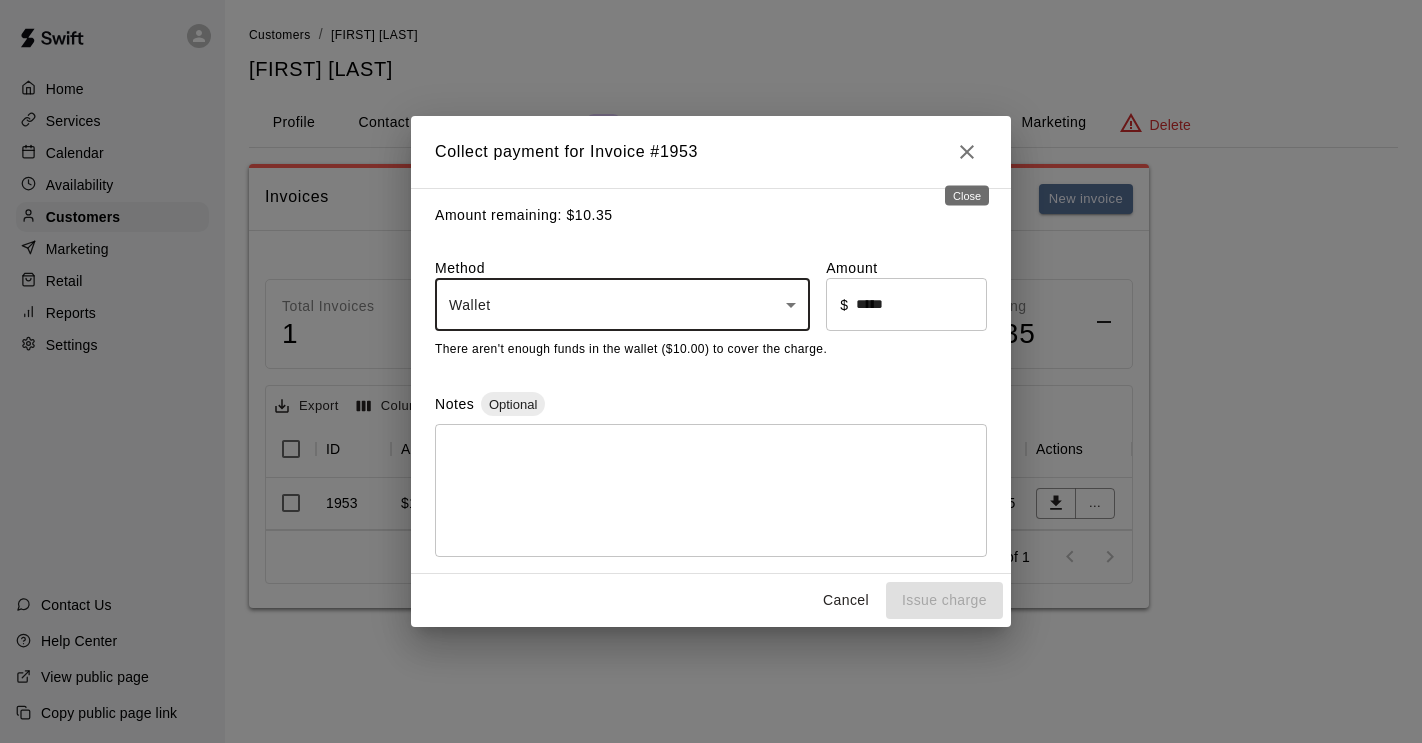 click 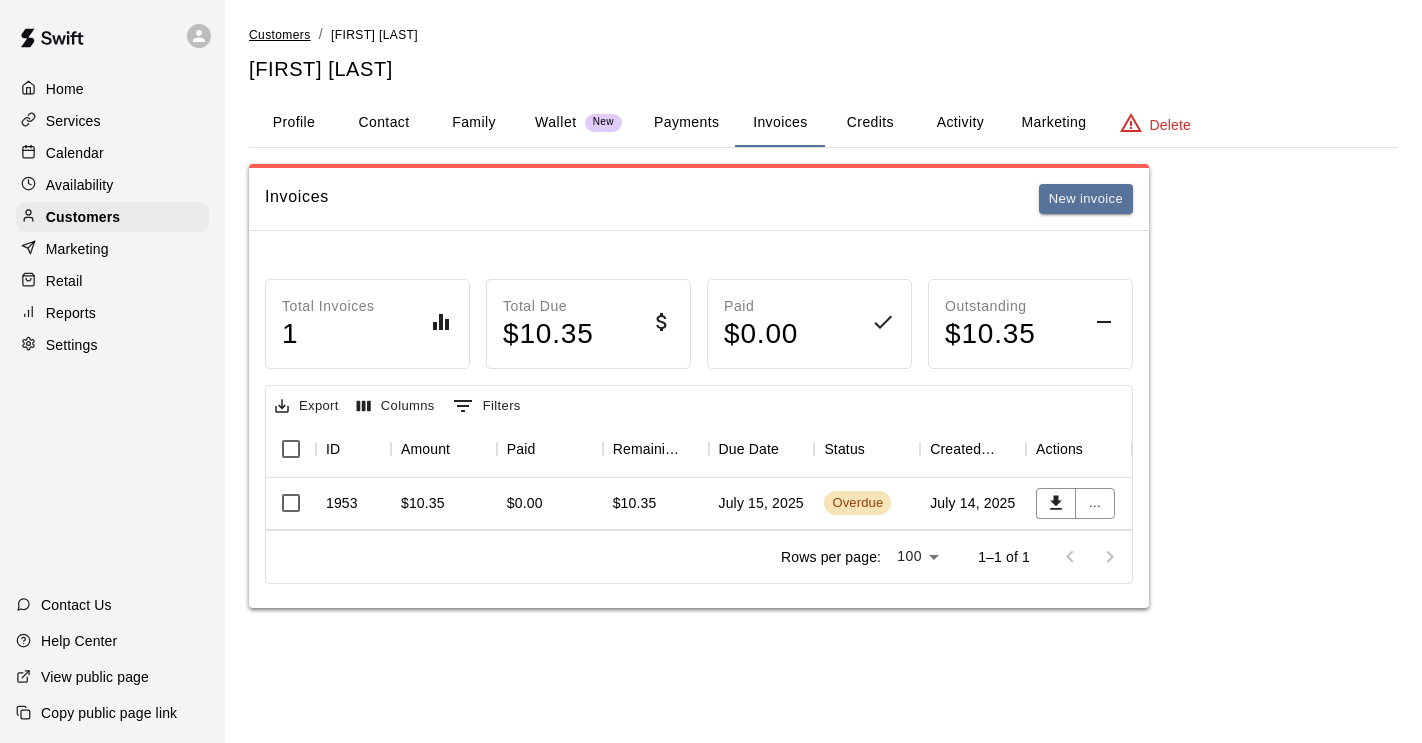 click on "Customers" at bounding box center (280, 35) 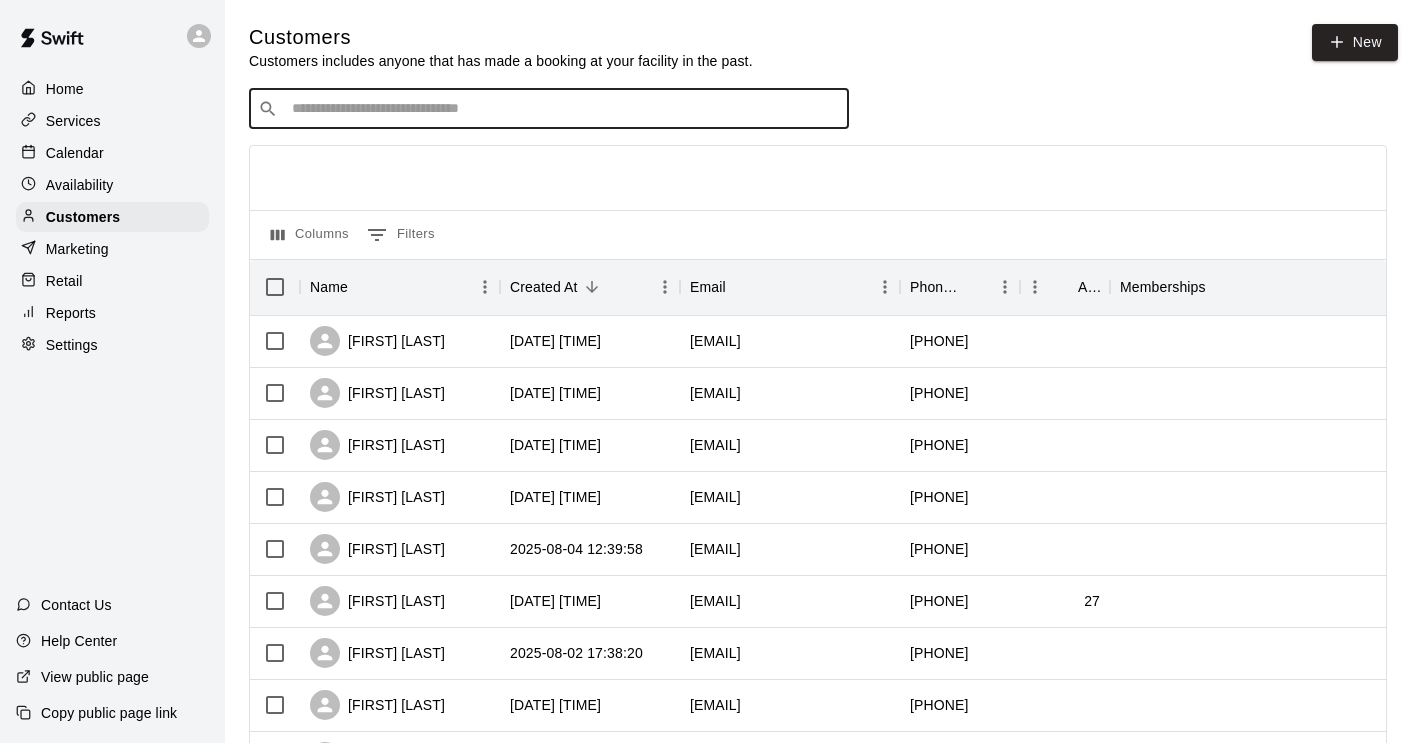 click at bounding box center [563, 109] 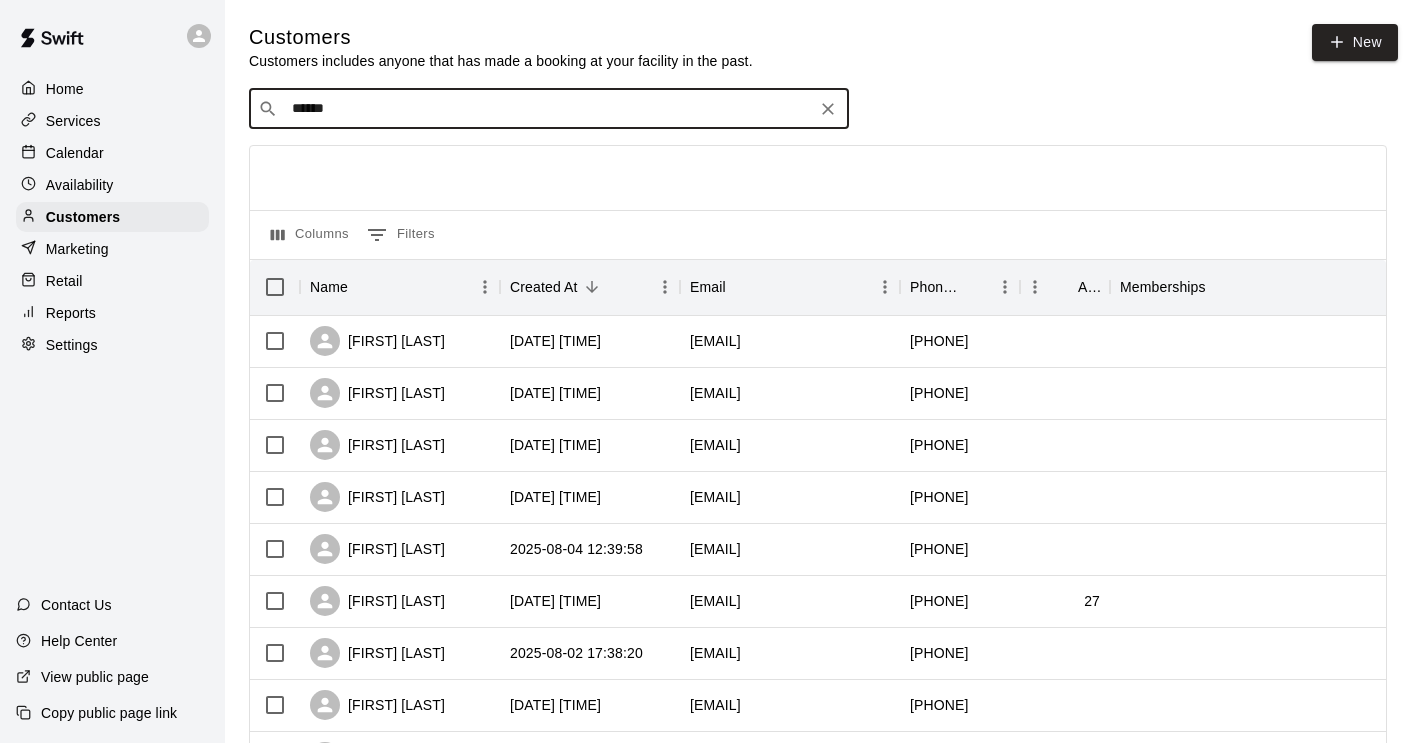 type on "******" 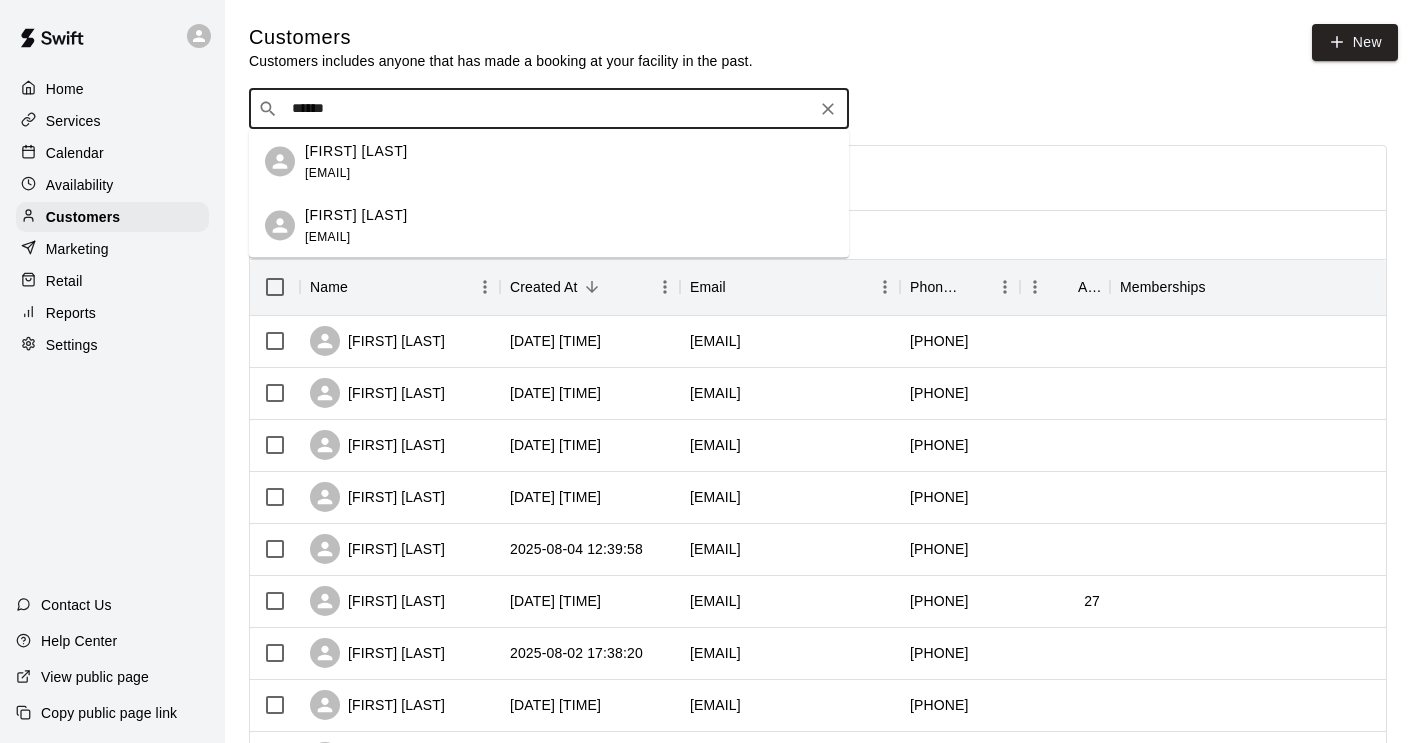 click on "******" at bounding box center (548, 109) 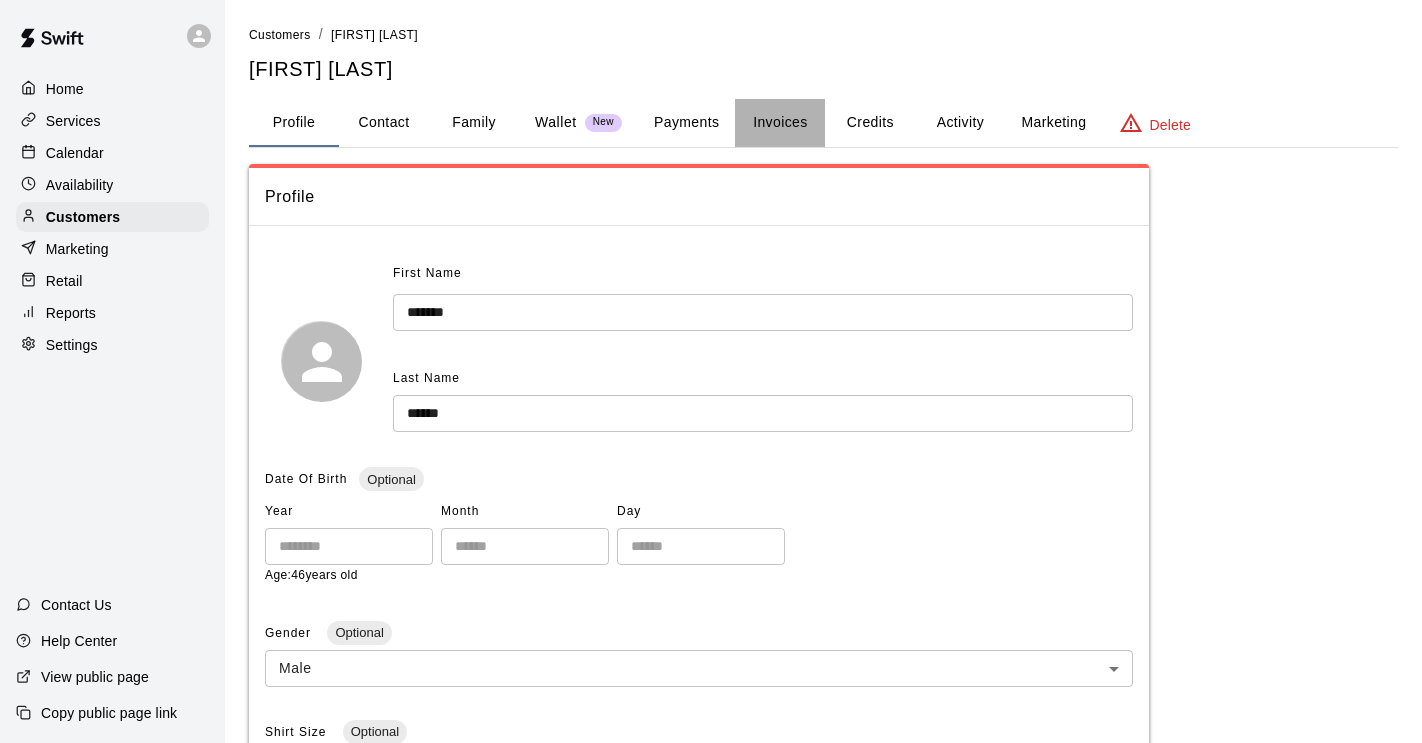 click on "Invoices" at bounding box center (780, 123) 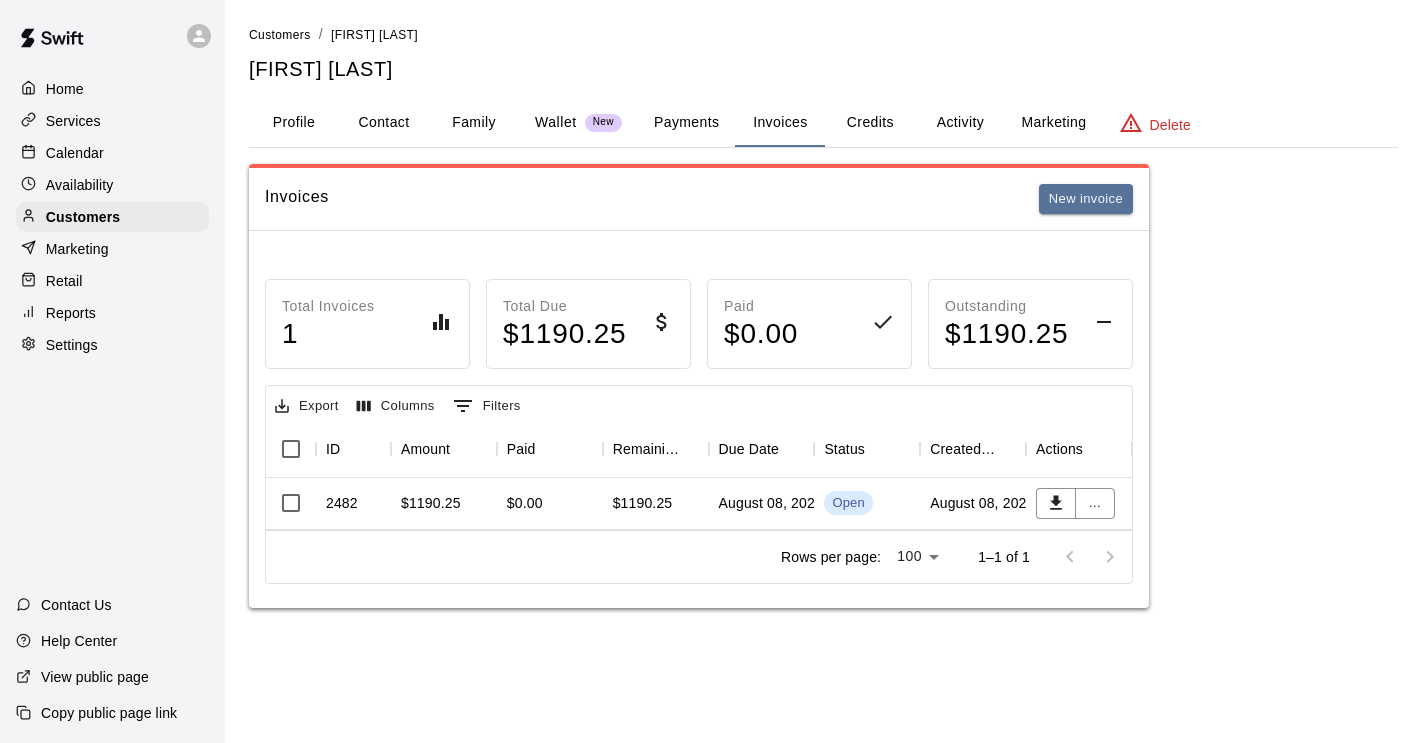 click on "Wallet" at bounding box center [556, 122] 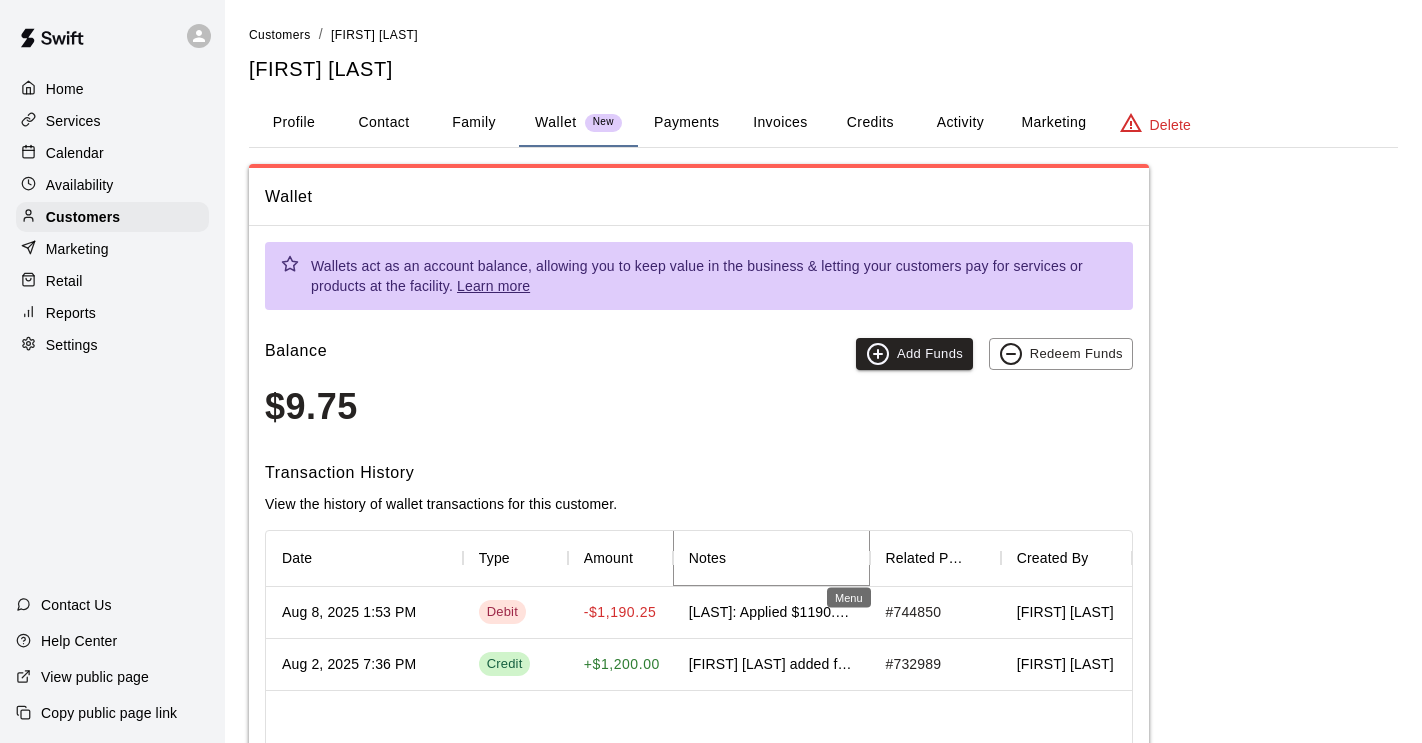 click 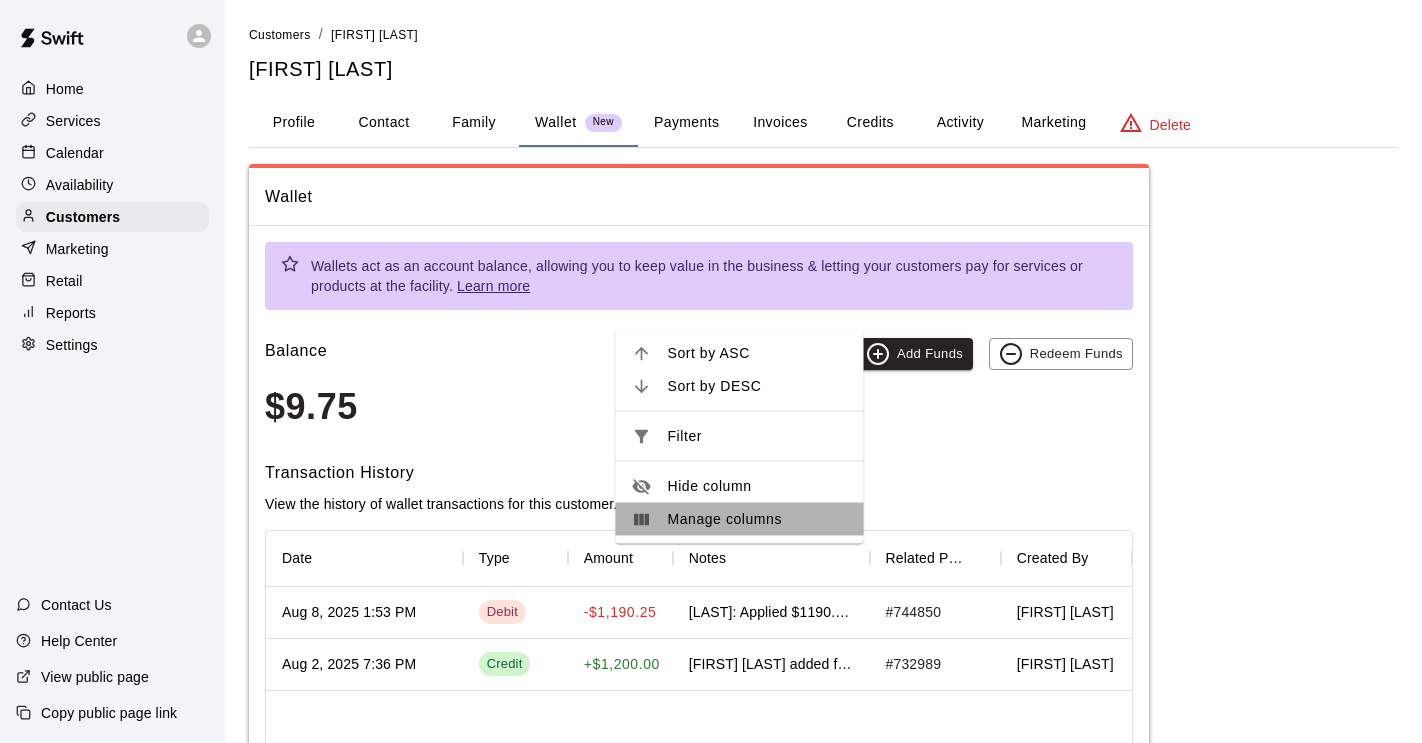 click on "Manage columns" at bounding box center [758, 519] 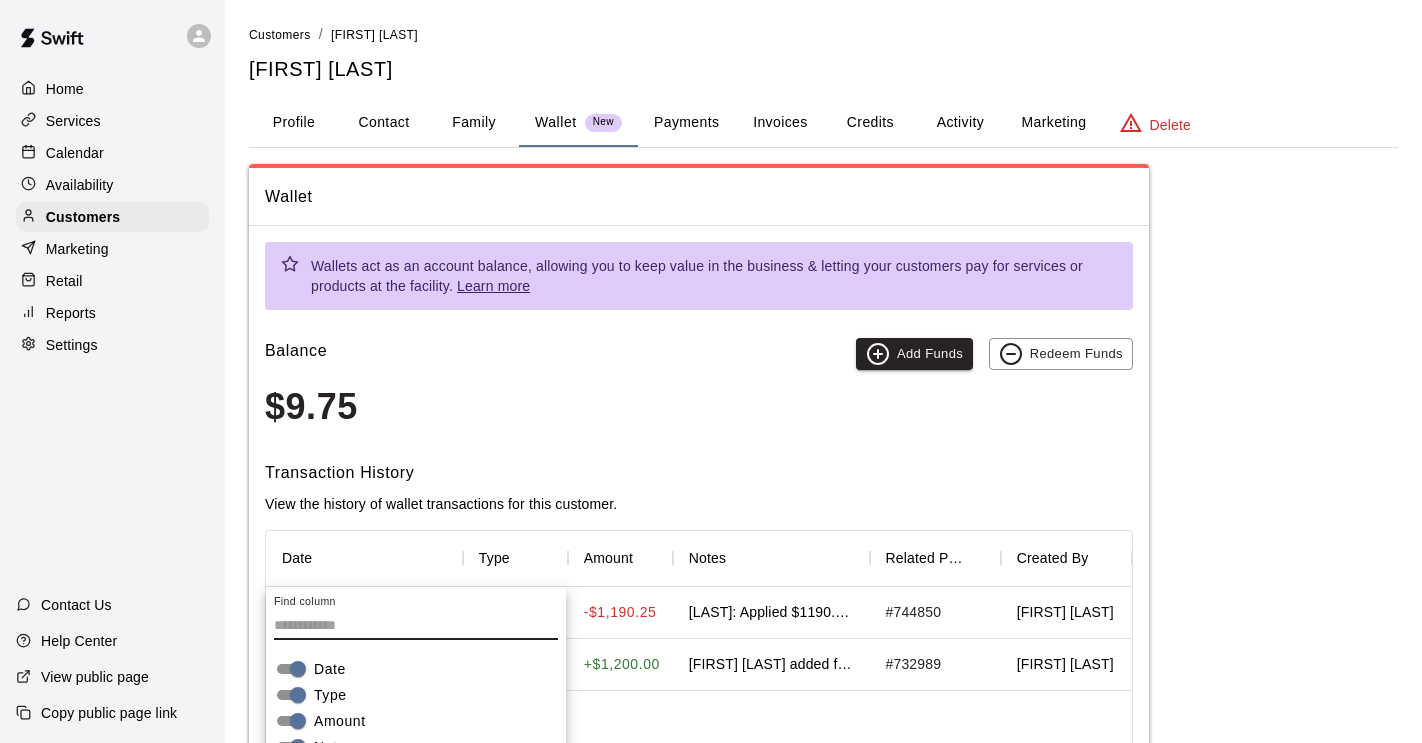 scroll, scrollTop: 121, scrollLeft: 0, axis: vertical 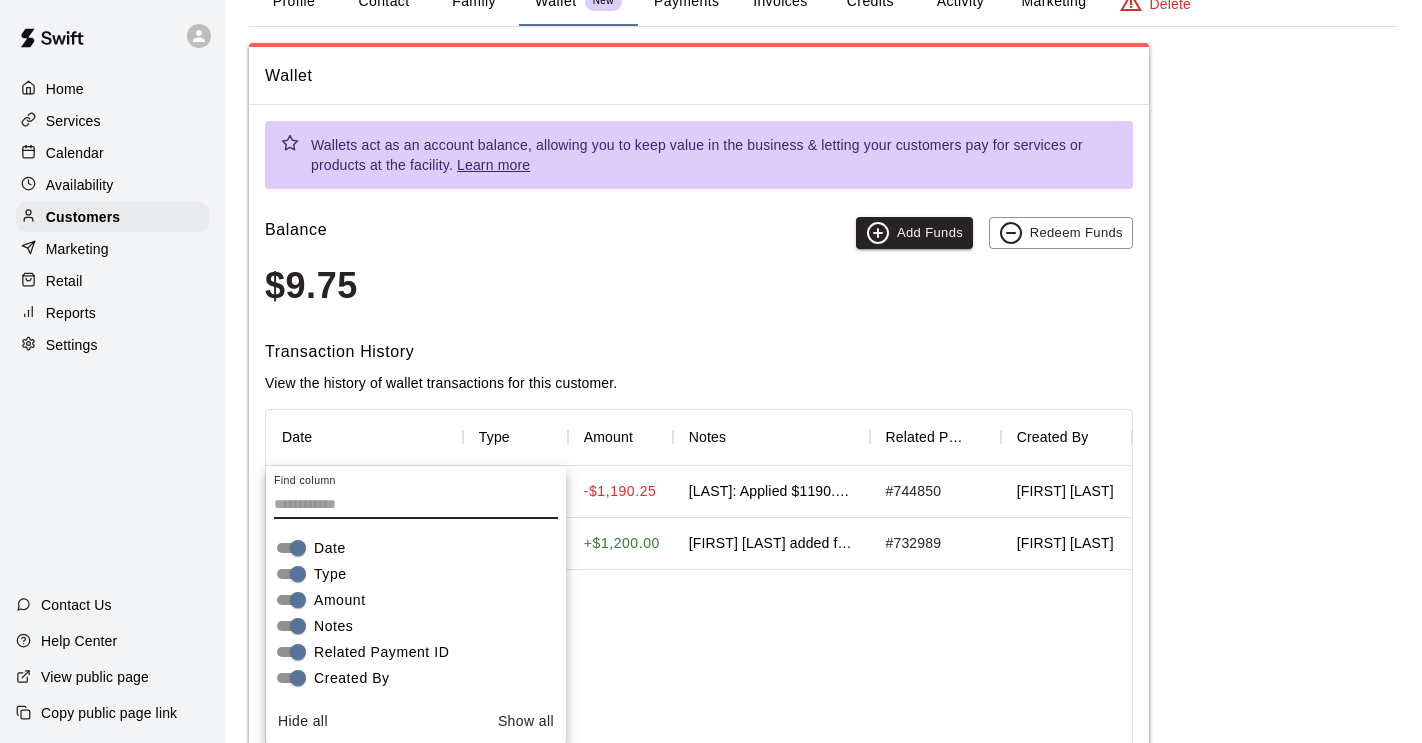 click on "Aug 8, 2025 1:53 PM Debit -$1,190.25 VRobinson: Applied $1190.25 from Wallet to Invoice # 744850 Vicki Robinson Aug 2, 2025 7:36 PM Credit + $1,200.00 Brandon Vaughn added funds to wallet # 732989 Brandon Vaughn" at bounding box center [699, 610] 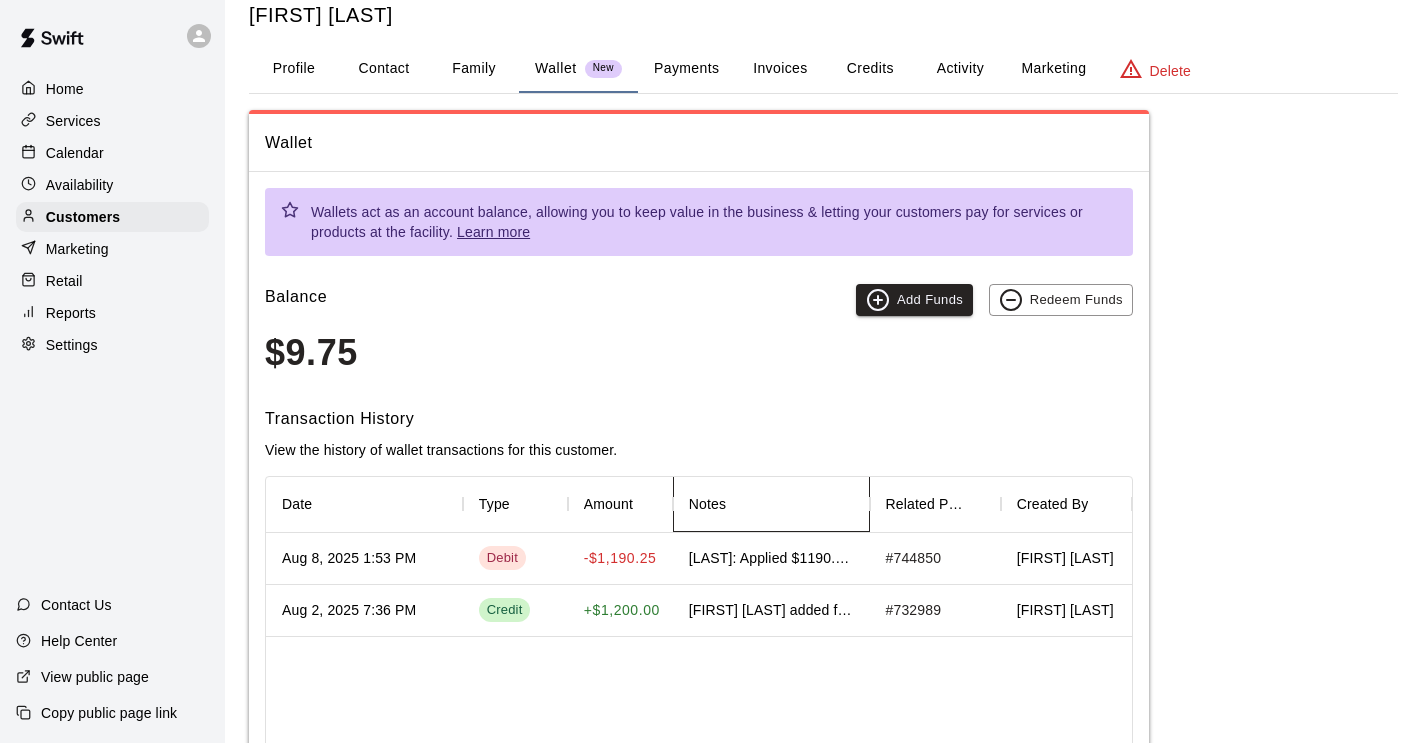 scroll, scrollTop: 51, scrollLeft: 0, axis: vertical 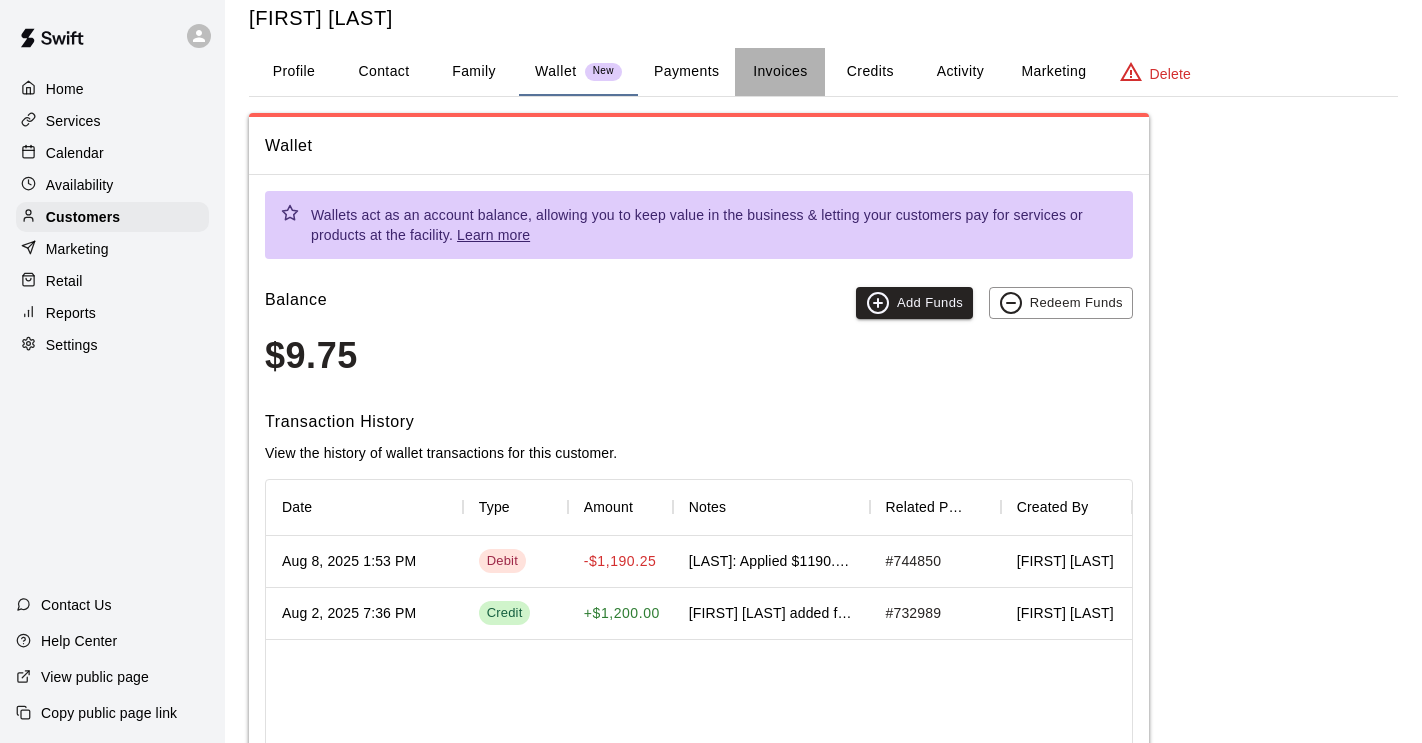 click on "Invoices" at bounding box center (780, 72) 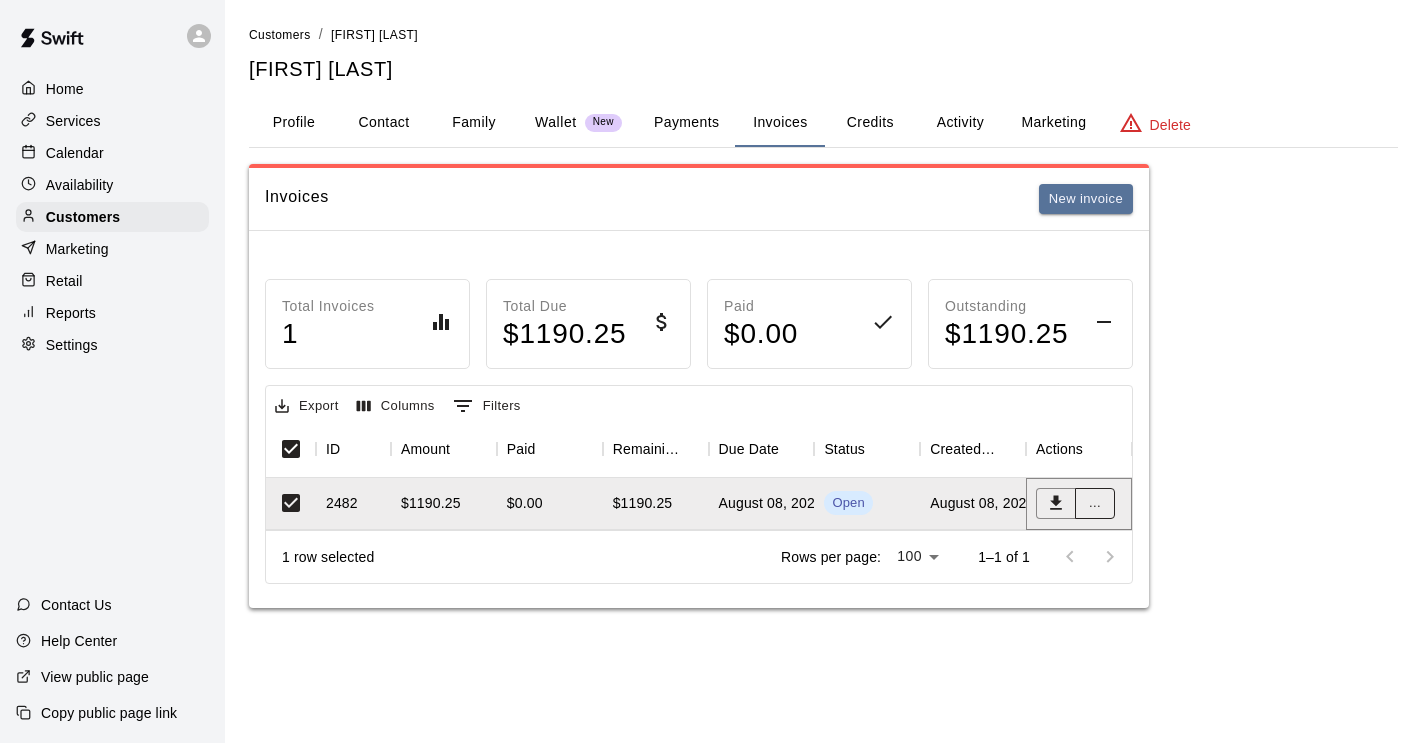 click on "..." at bounding box center [1095, 503] 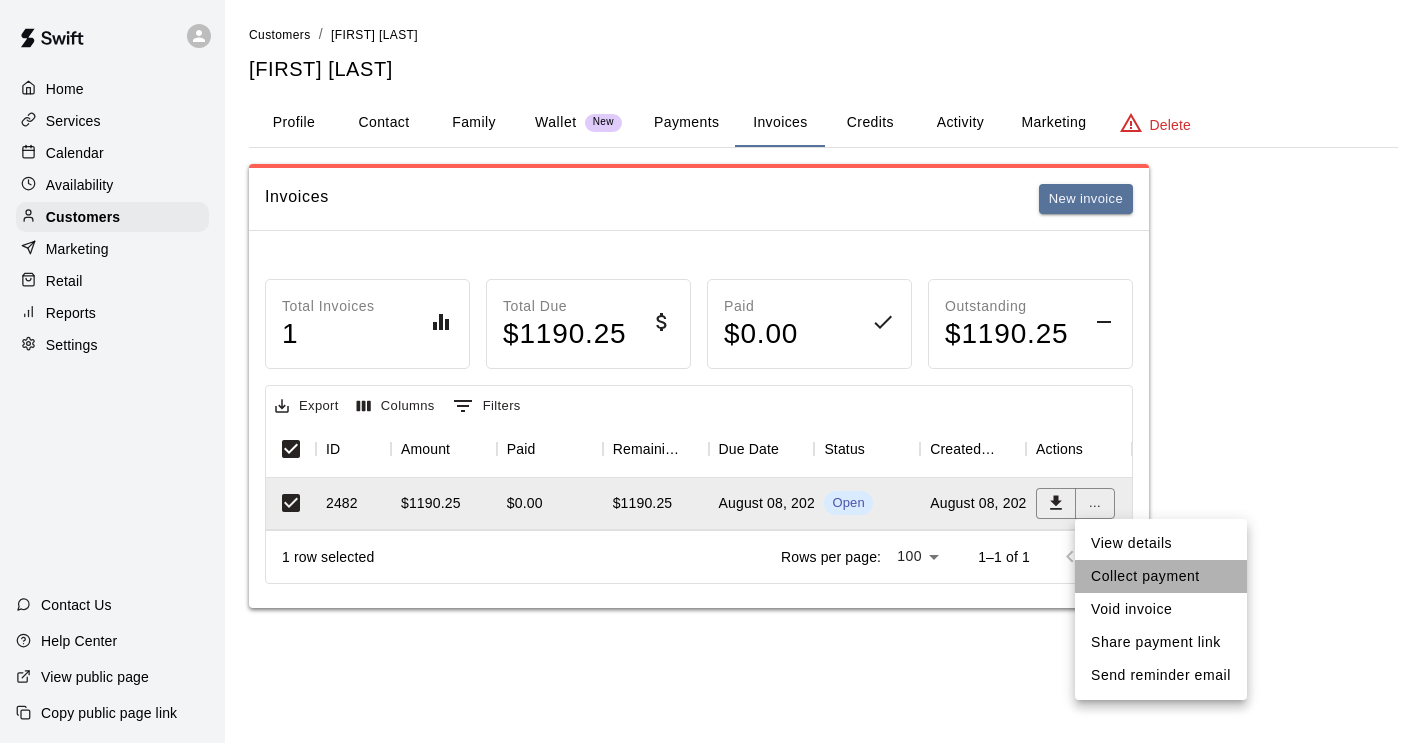 click on "Collect payment" at bounding box center (1161, 576) 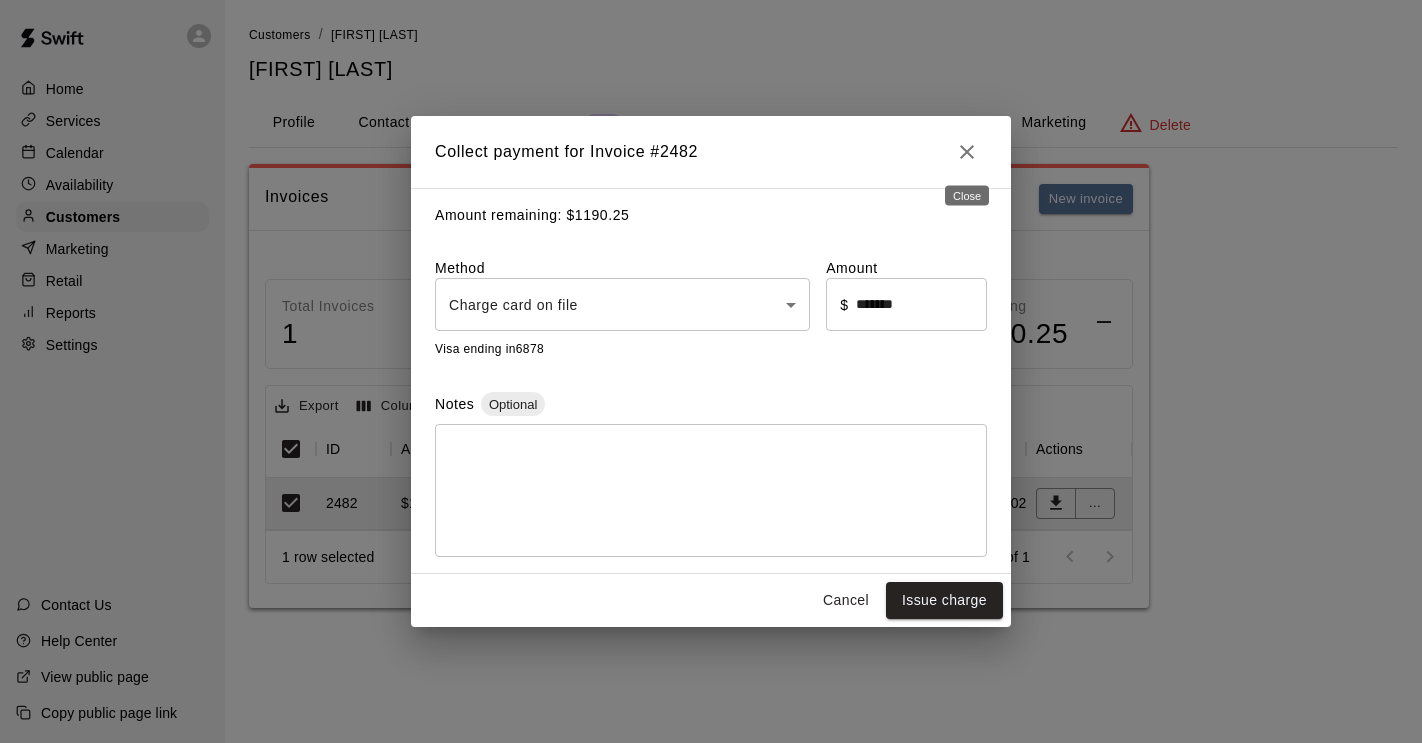 click 